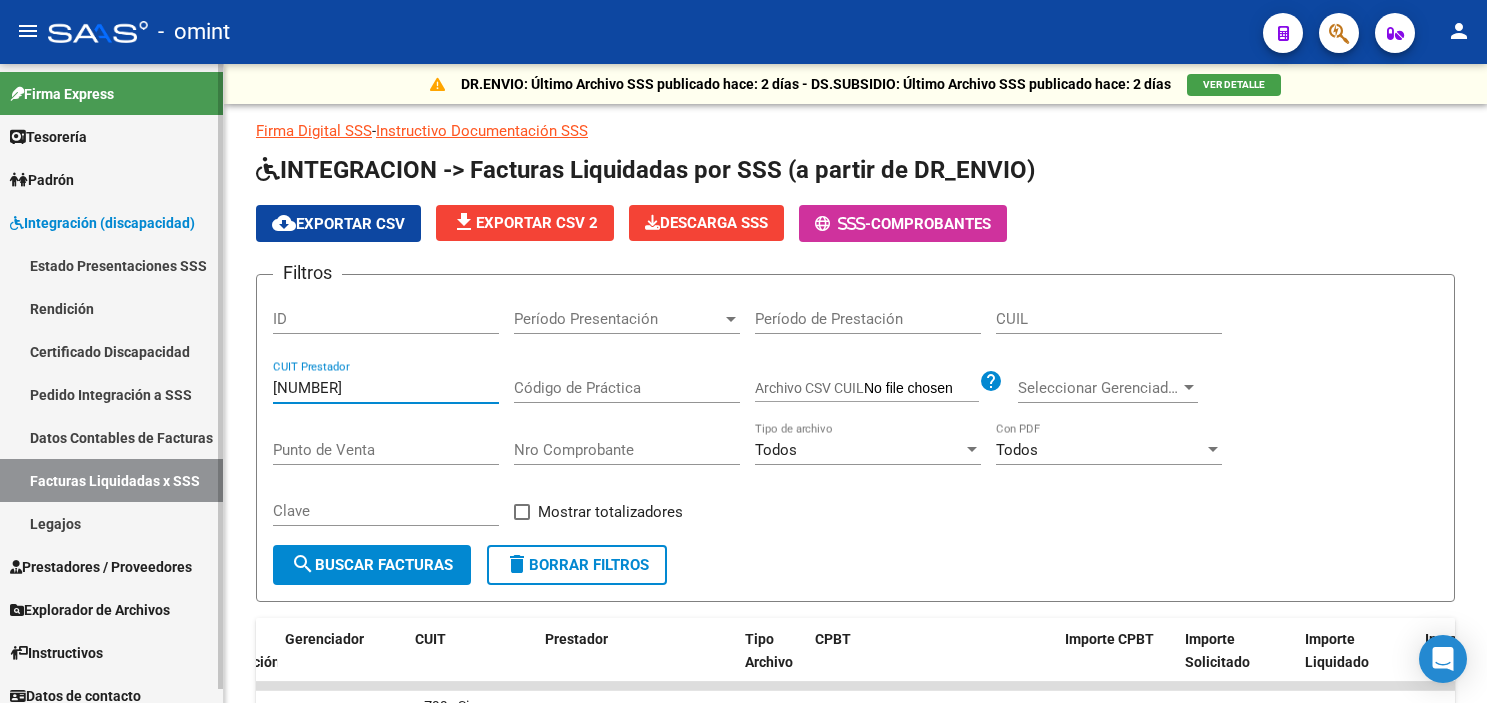 scroll, scrollTop: 0, scrollLeft: 0, axis: both 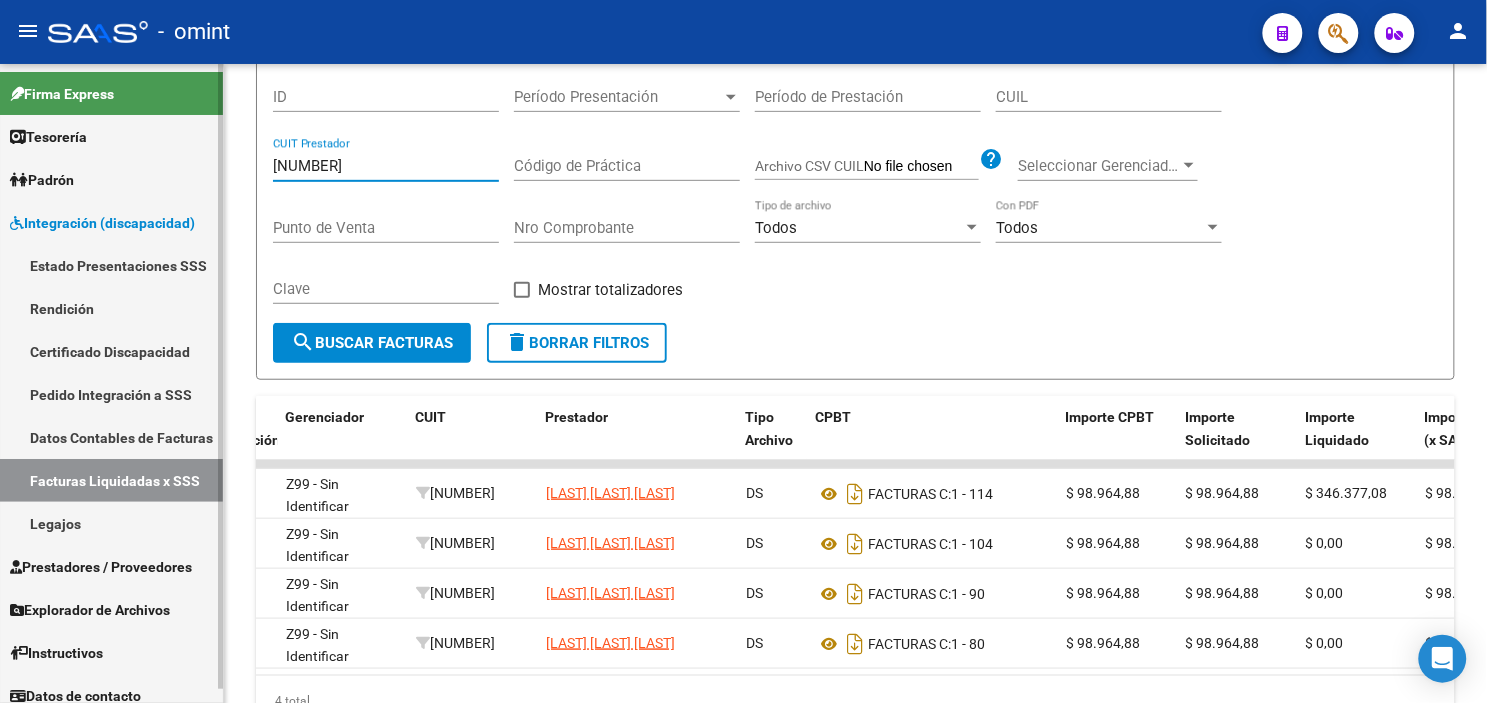 click on "Legajos" at bounding box center [111, 523] 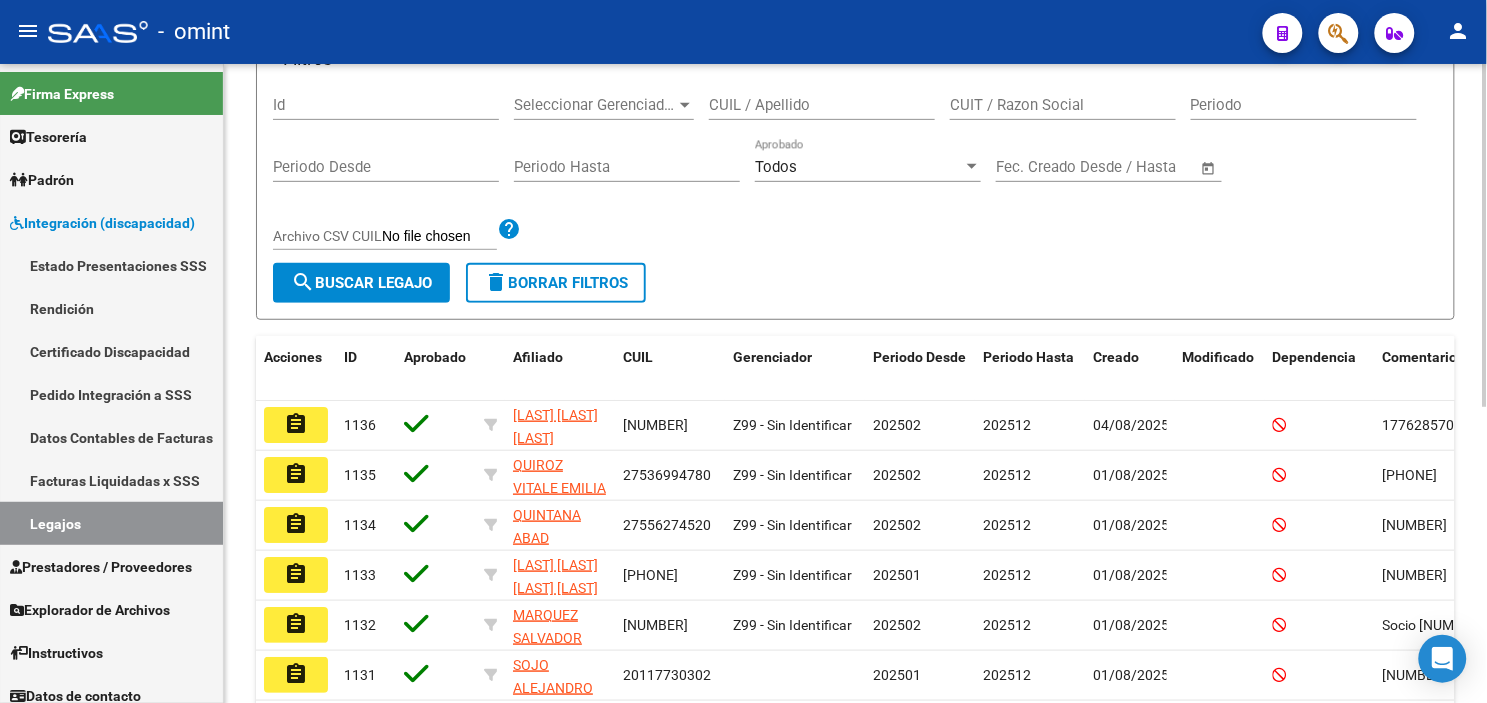 scroll, scrollTop: 0, scrollLeft: 0, axis: both 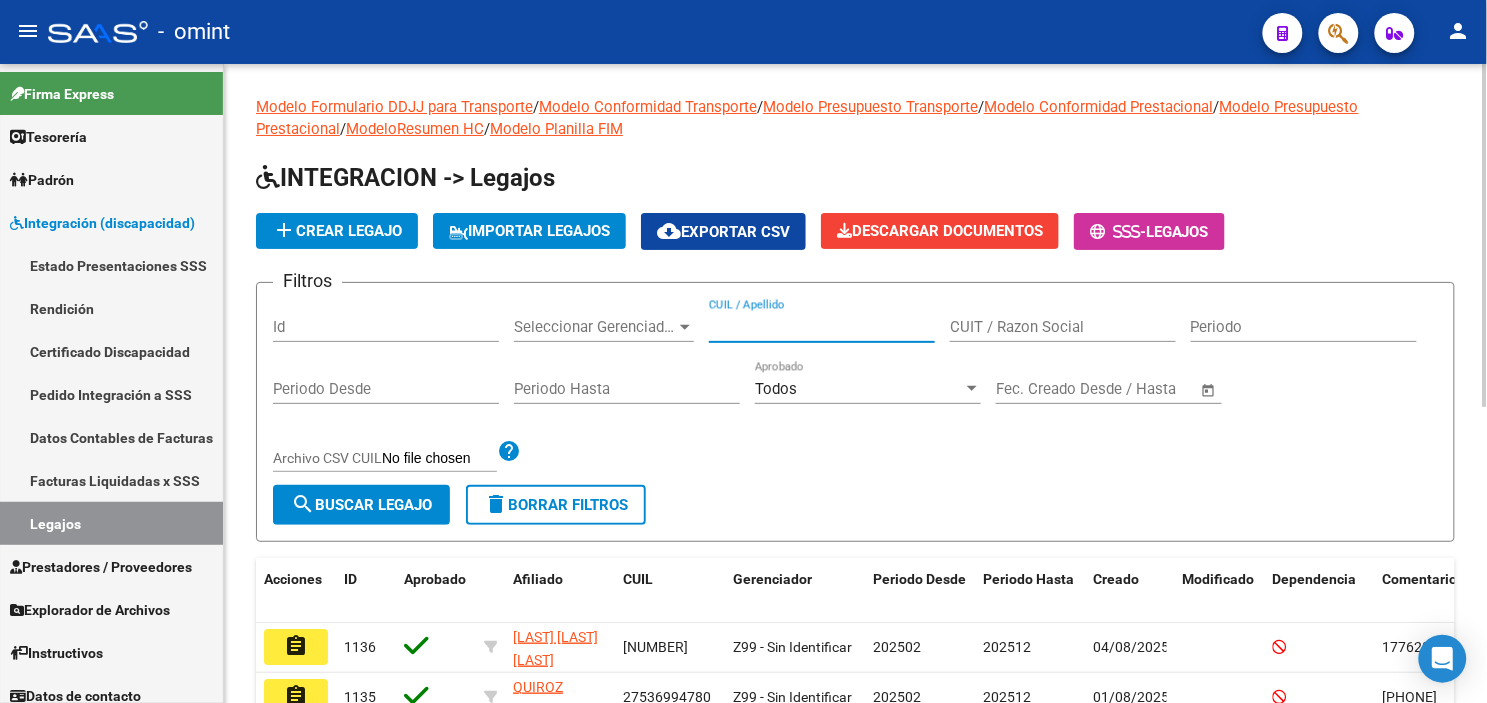 drag, startPoint x: 775, startPoint y: 337, endPoint x: 747, endPoint y: 325, distance: 30.463093 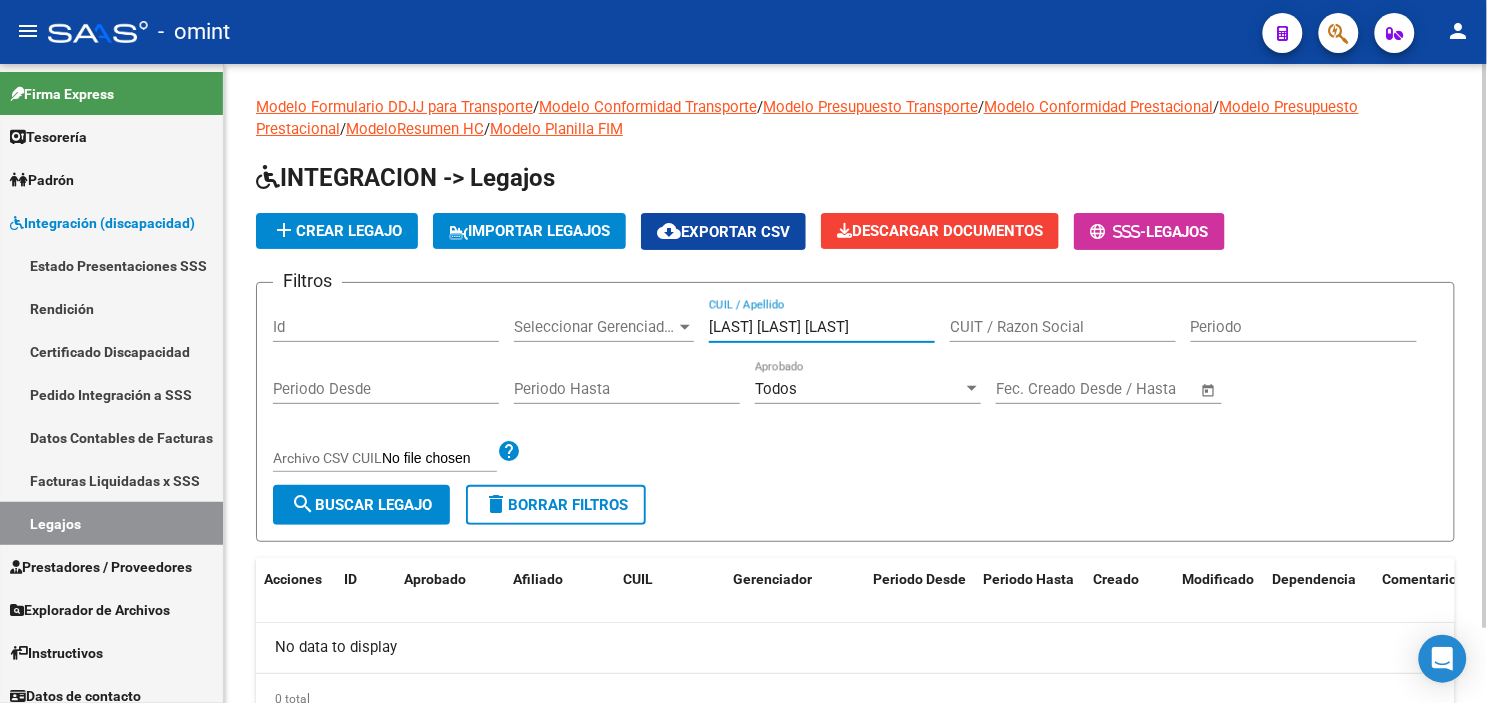 drag, startPoint x: 876, startPoint y: 323, endPoint x: 765, endPoint y: 321, distance: 111.01801 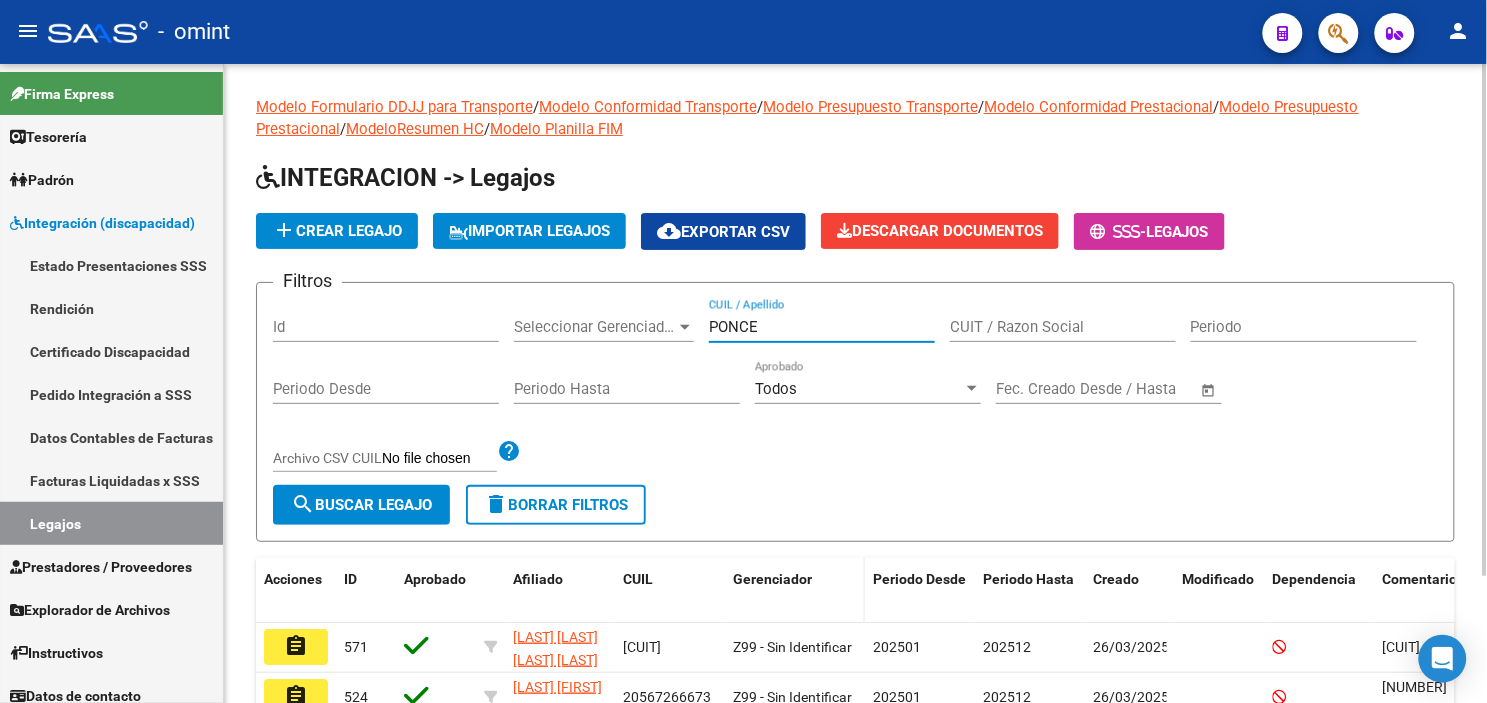 scroll, scrollTop: 111, scrollLeft: 0, axis: vertical 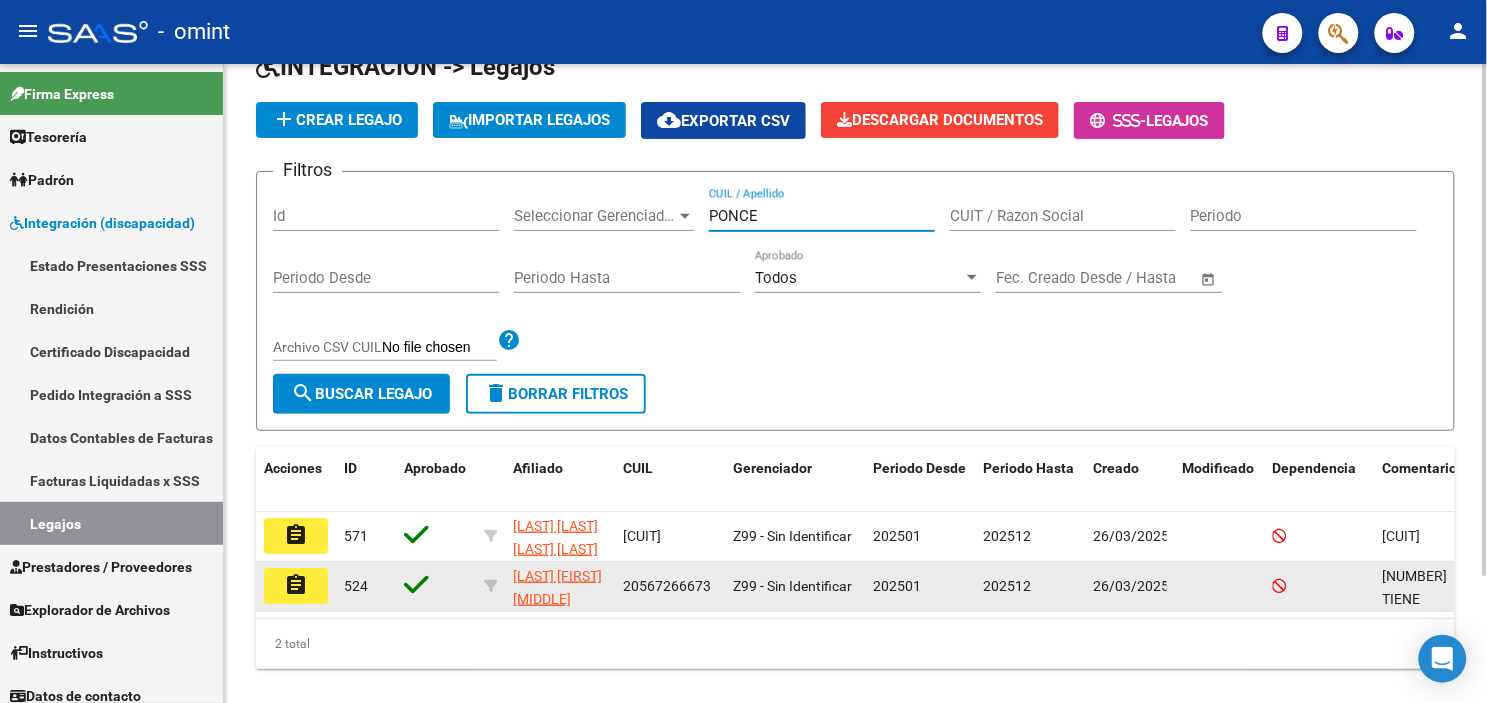 type on "PONCE" 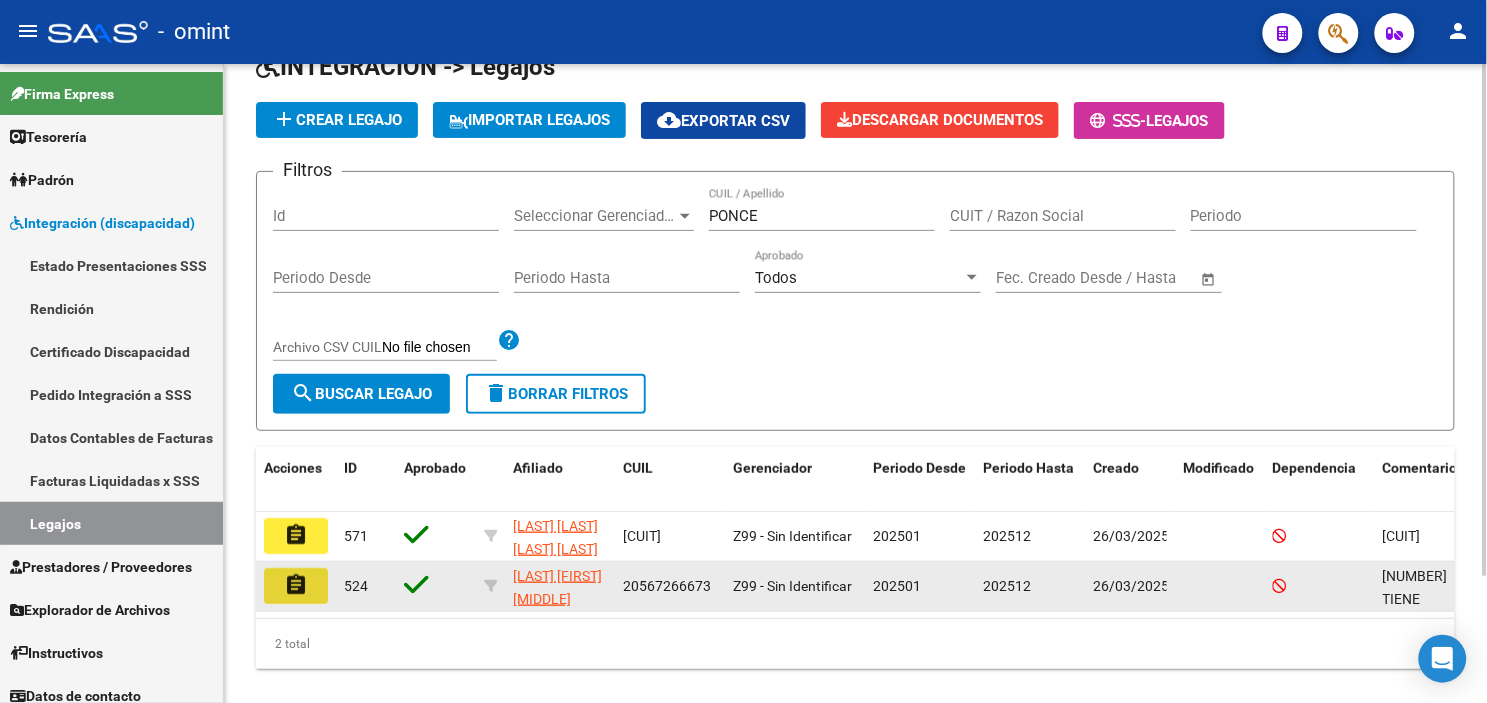 click on "assignment" 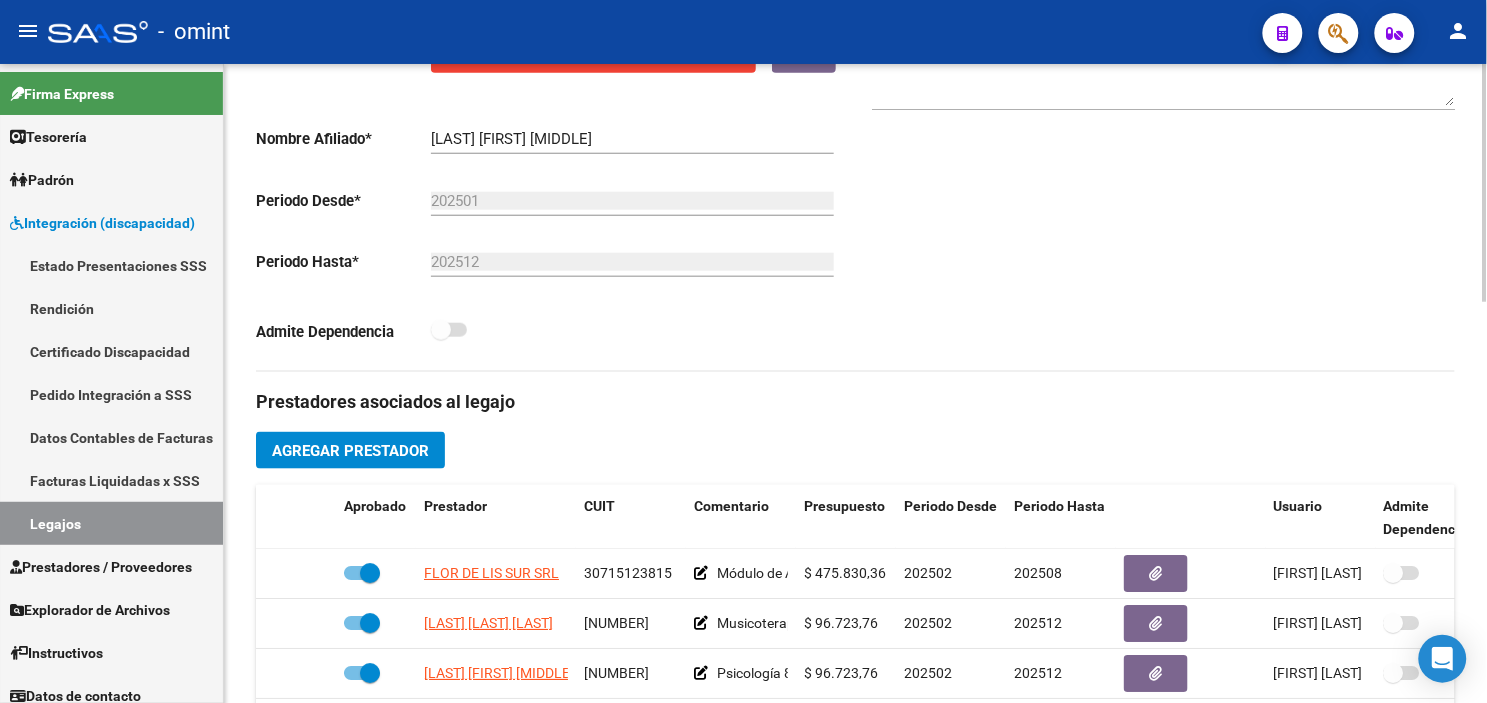scroll, scrollTop: 666, scrollLeft: 0, axis: vertical 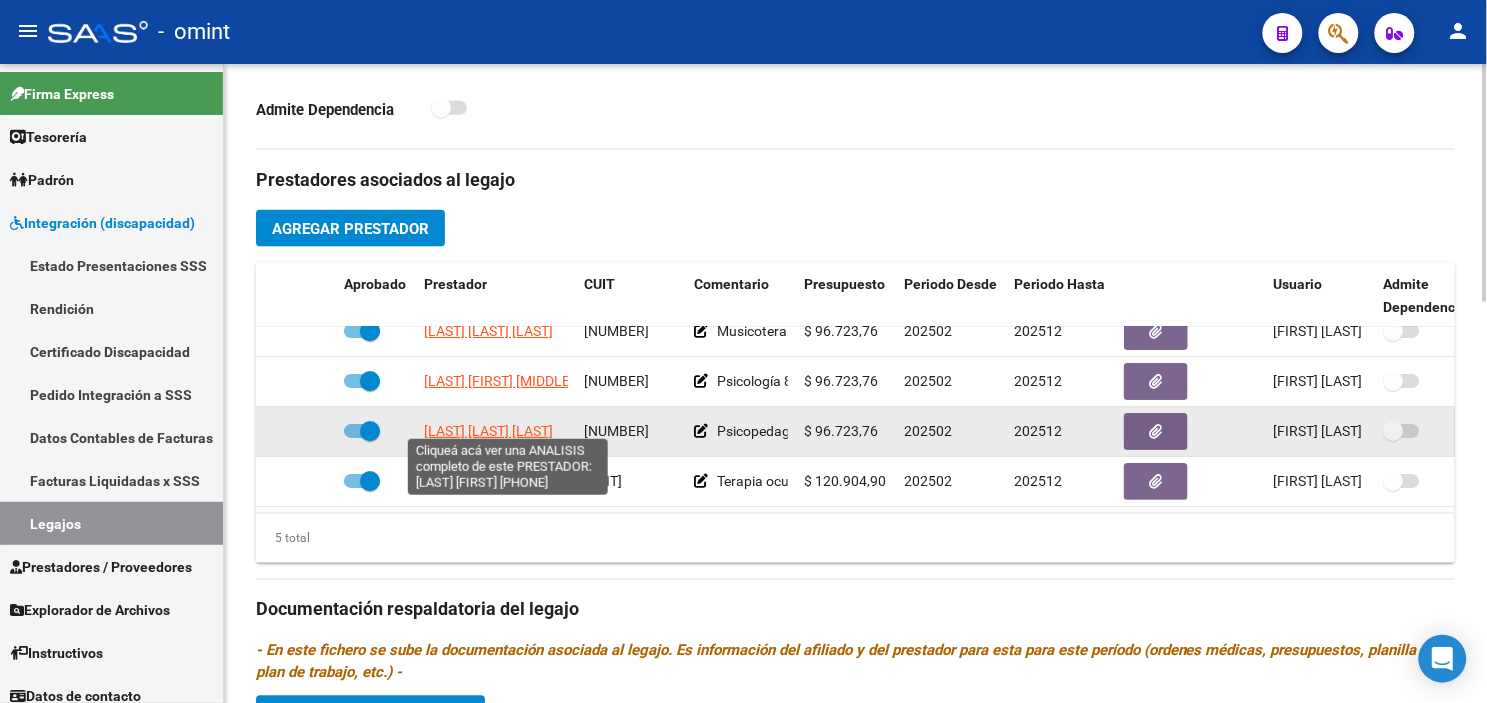 click on "[LAST] [LAST] [LAST]" 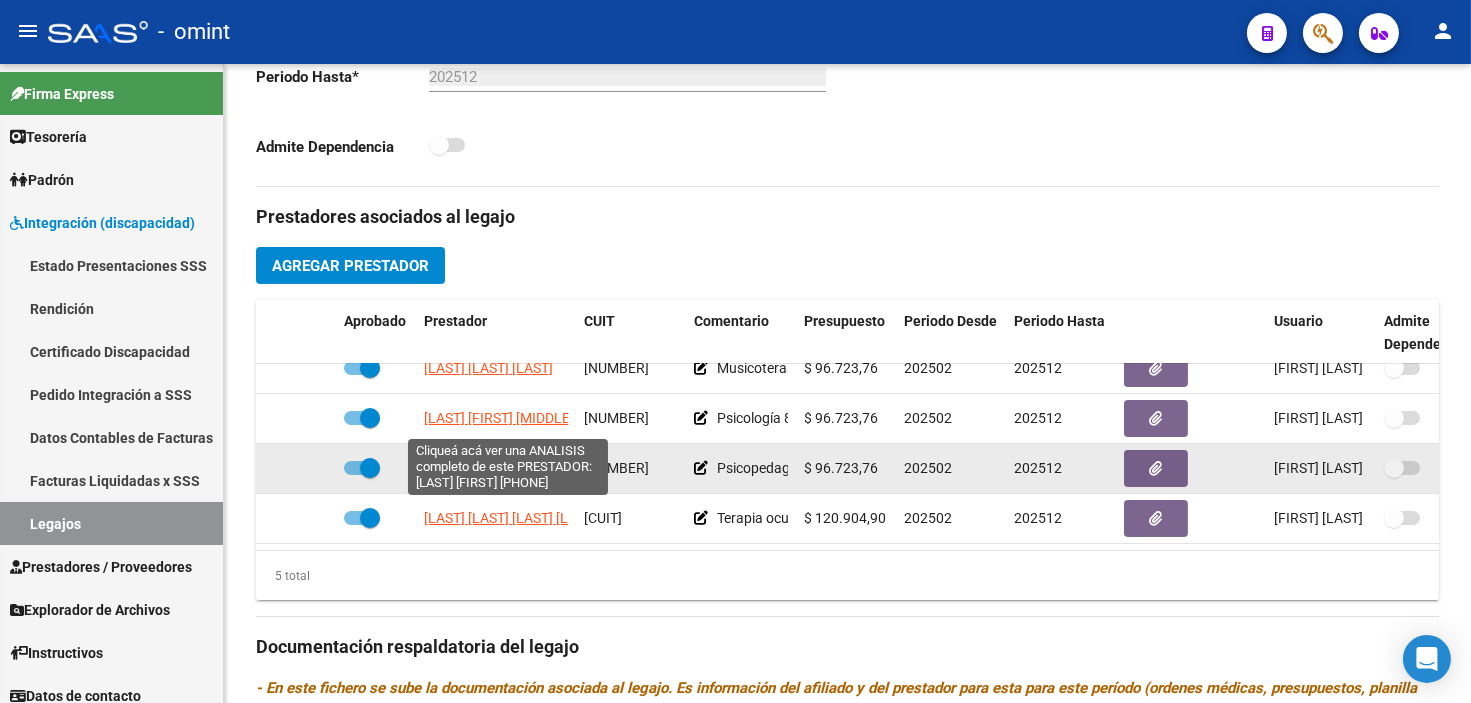 scroll, scrollTop: 703, scrollLeft: 0, axis: vertical 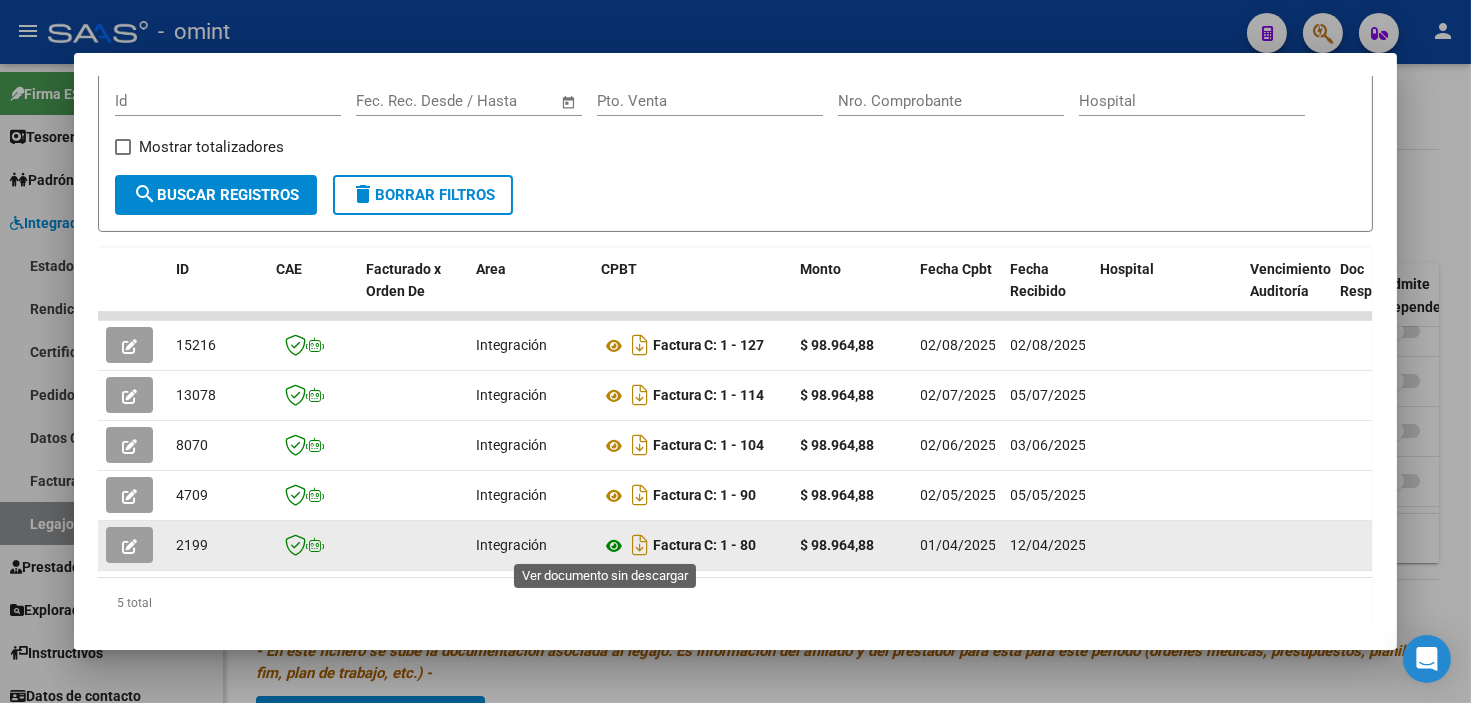 click 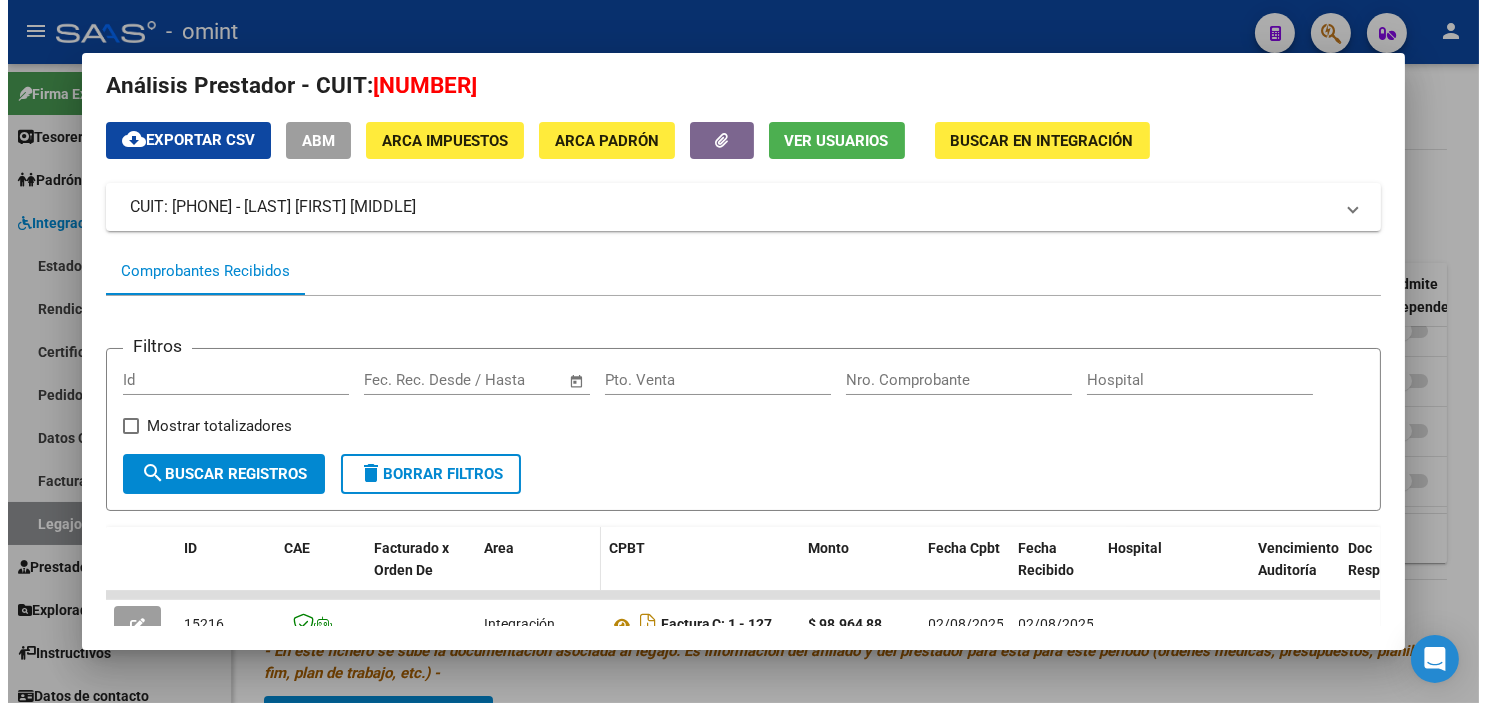 scroll, scrollTop: 248, scrollLeft: 0, axis: vertical 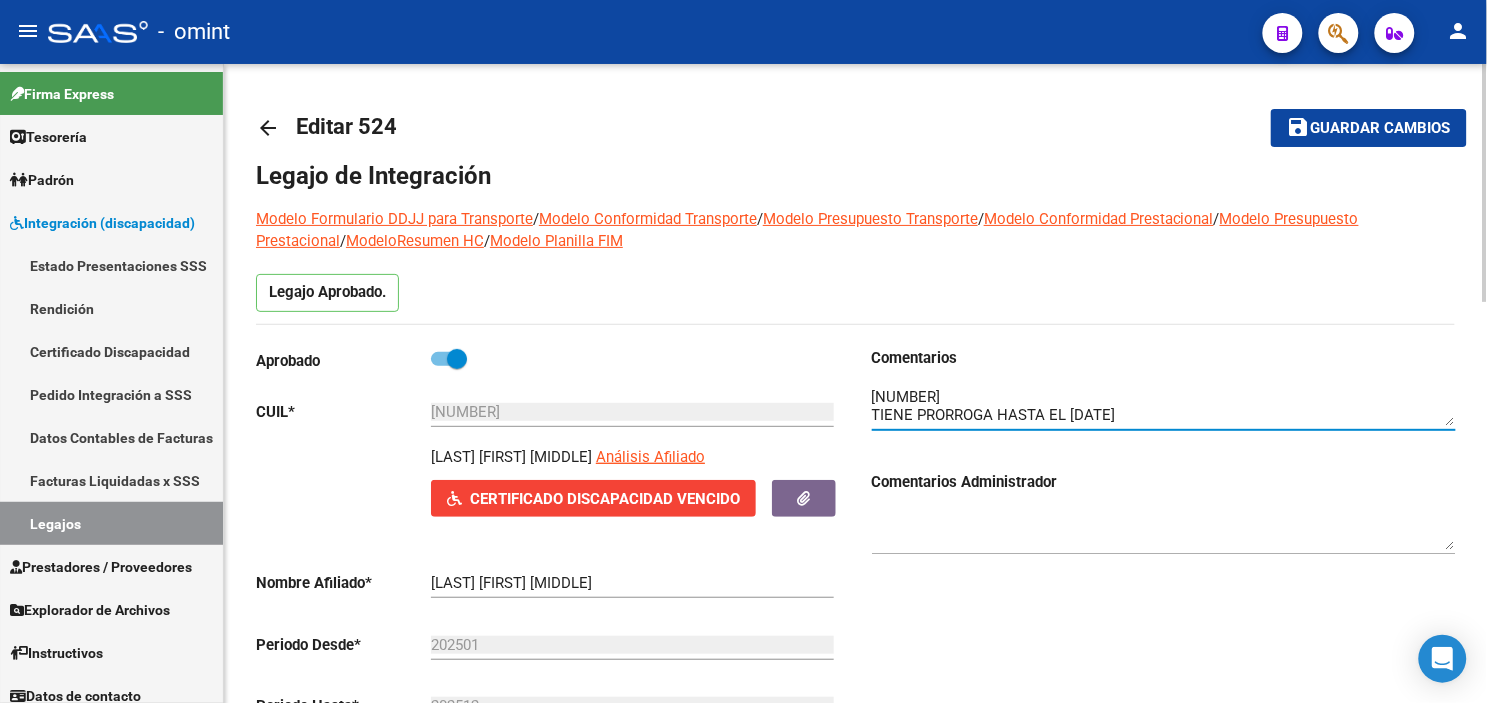 drag, startPoint x: 960, startPoint y: 397, endPoint x: 875, endPoint y: 391, distance: 85.2115 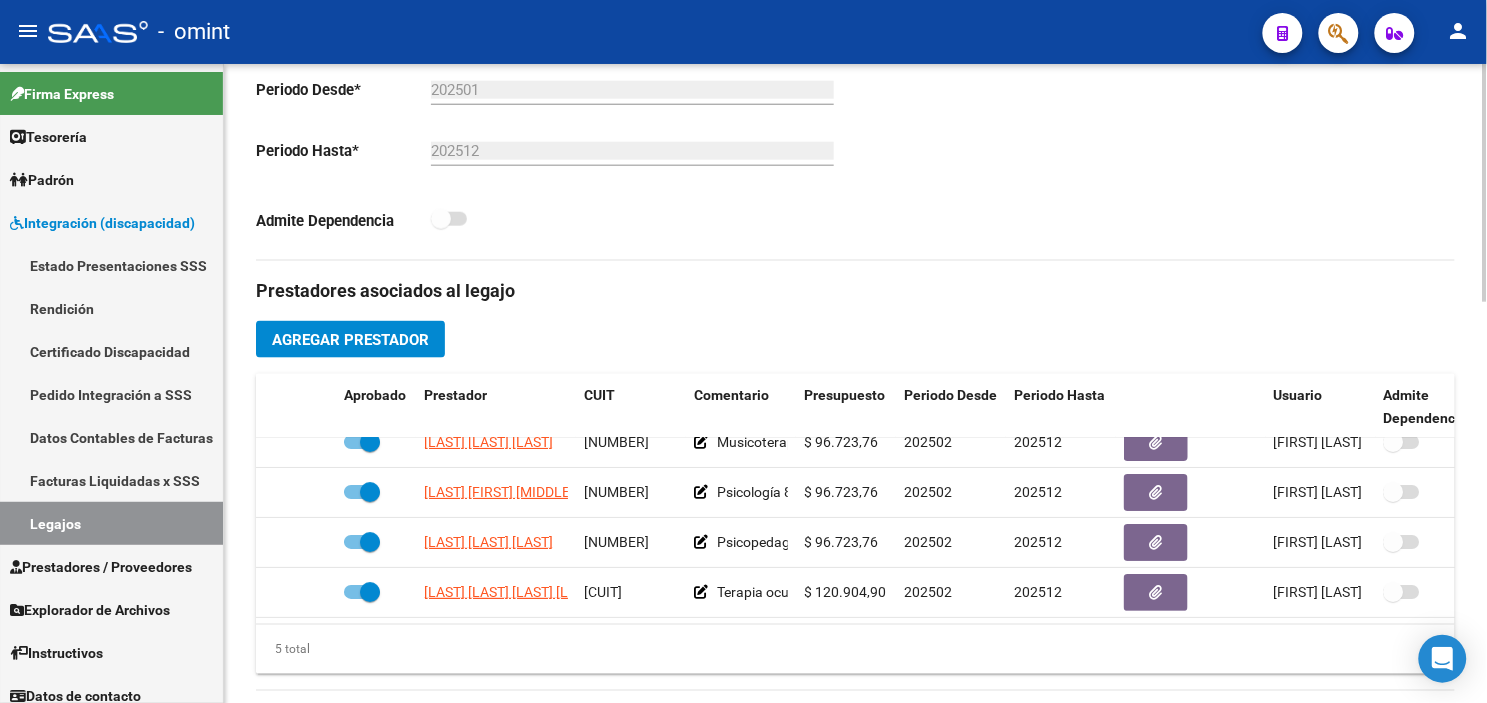 scroll, scrollTop: 666, scrollLeft: 0, axis: vertical 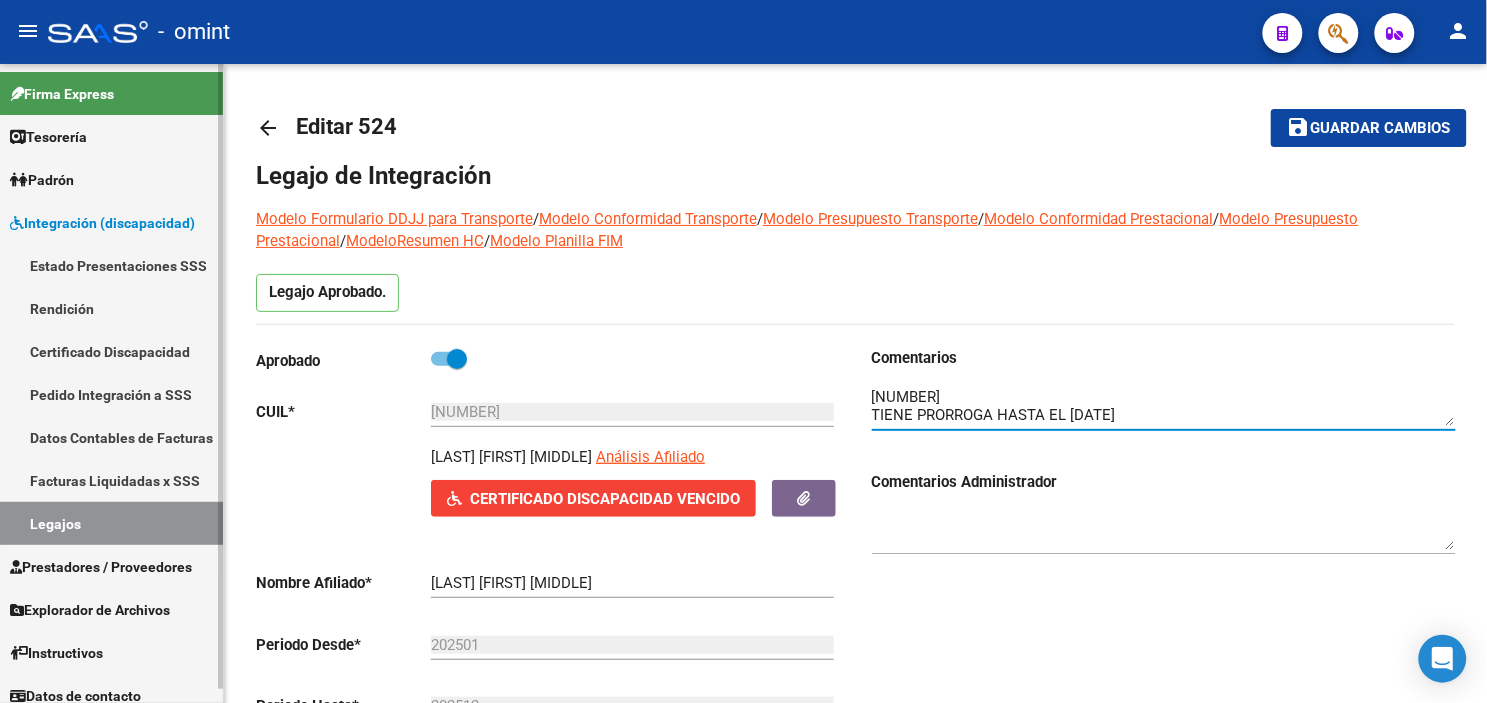 click on "Legajos" at bounding box center [111, 523] 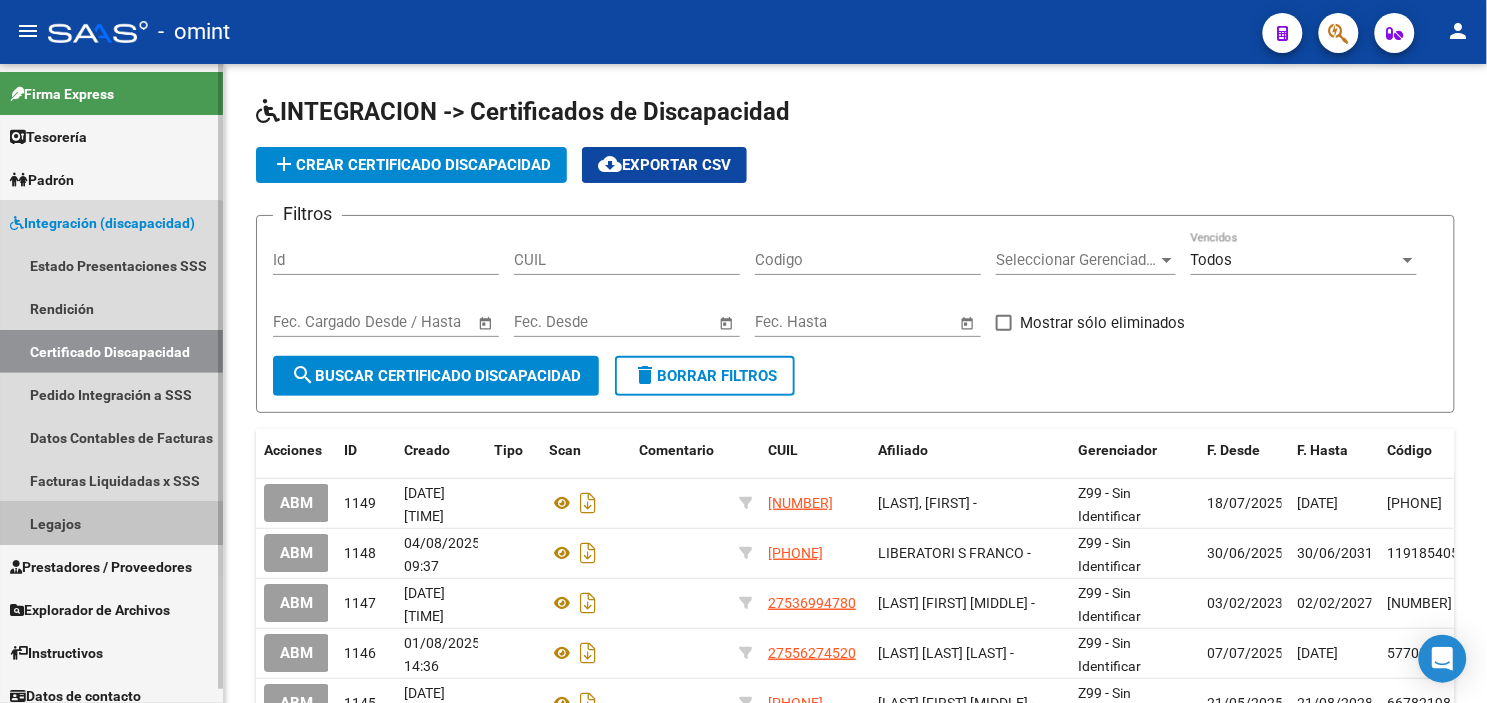 click on "Legajos" at bounding box center [111, 523] 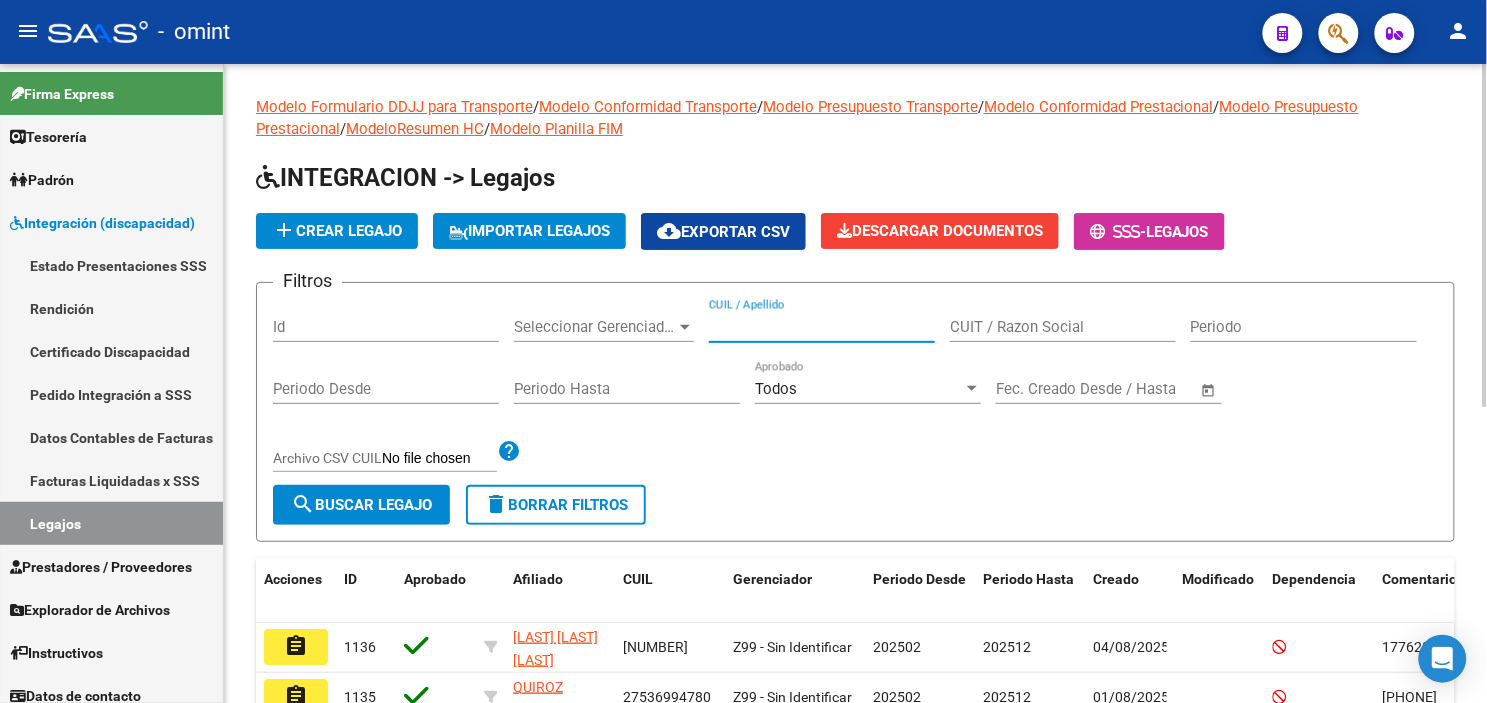paste on "[LAST] [LAST] [LAST]" 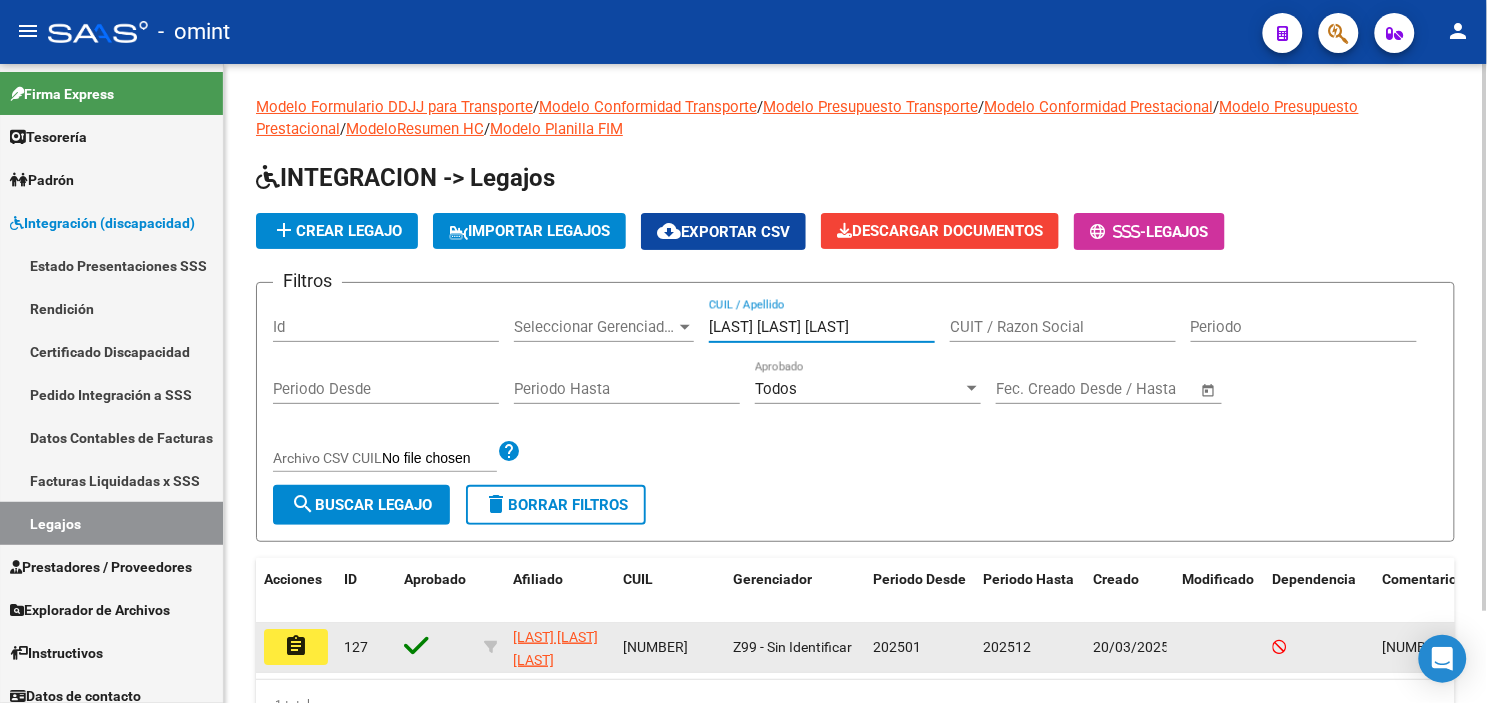 type on "[LAST] [LAST] [LAST]" 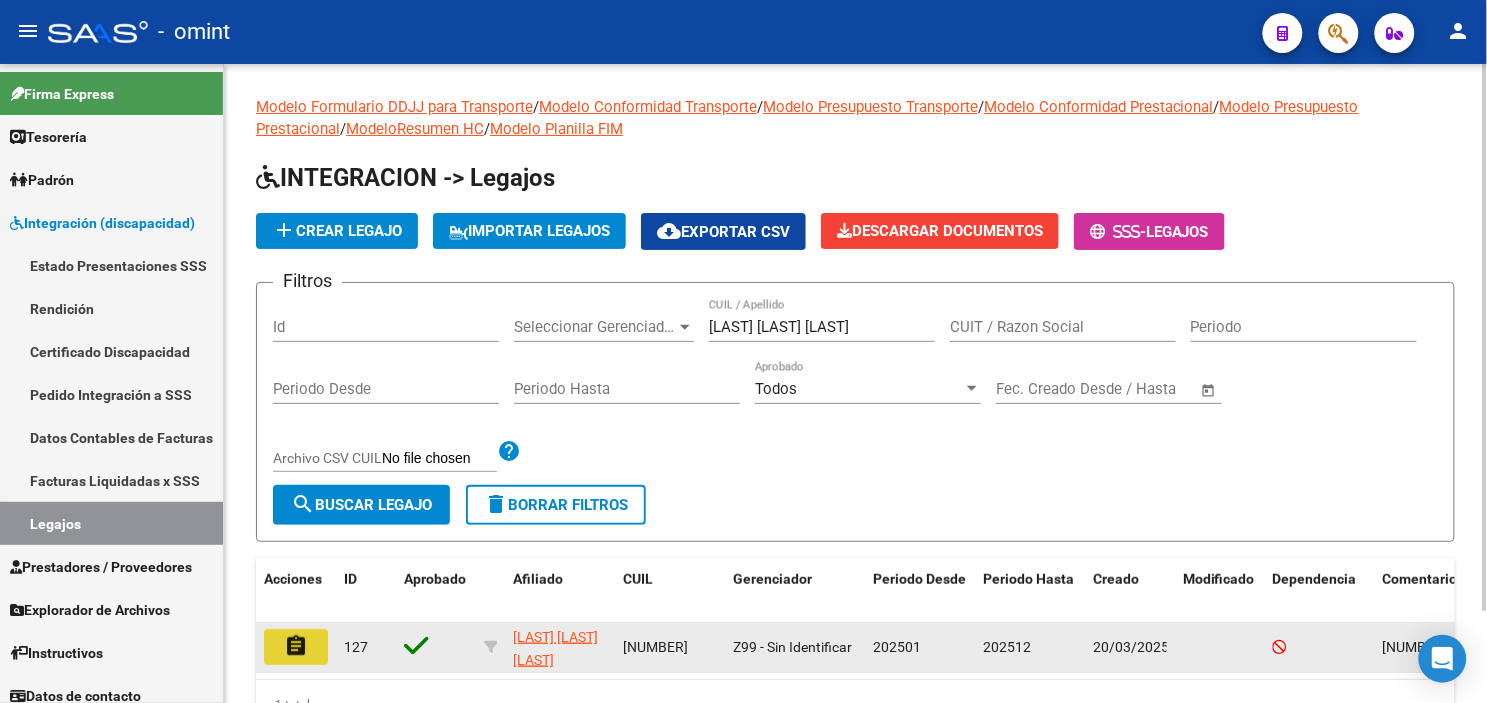 click on "assignment" 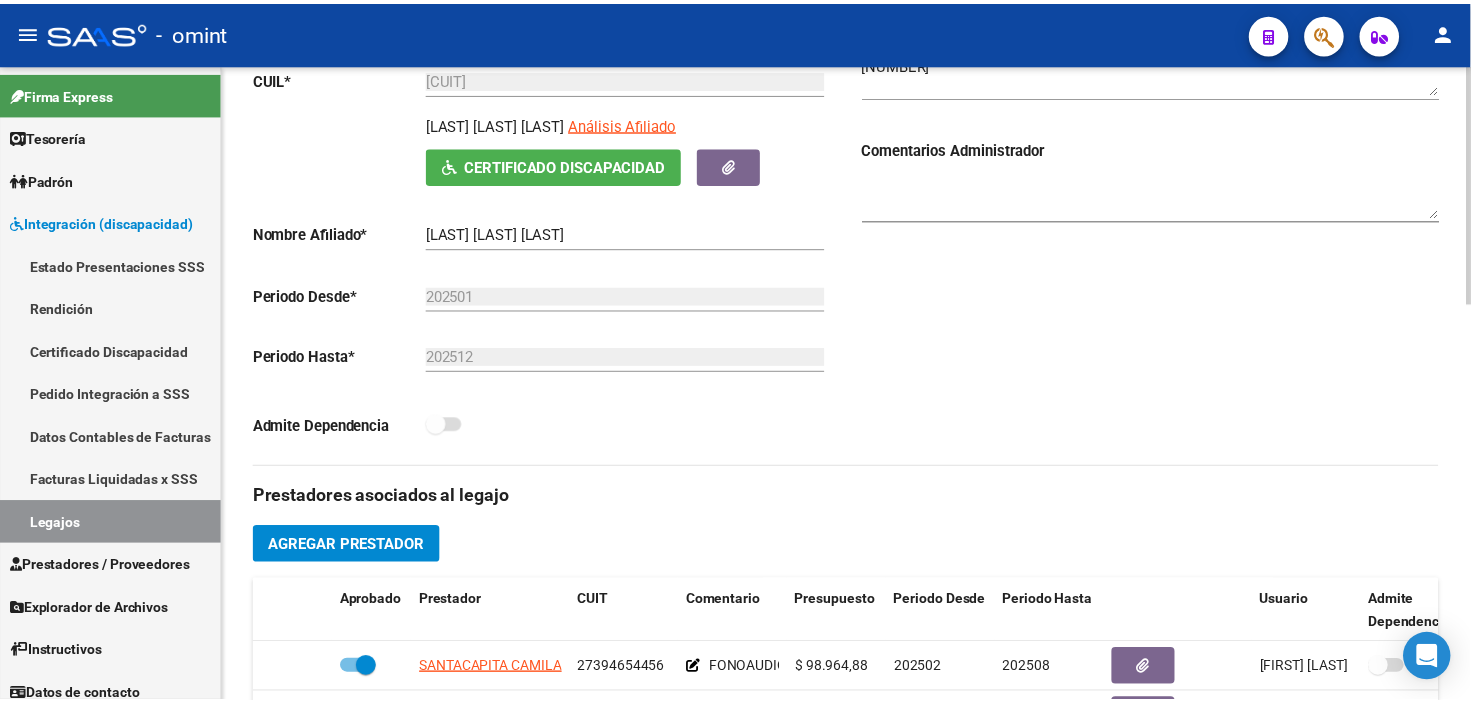 scroll, scrollTop: 555, scrollLeft: 0, axis: vertical 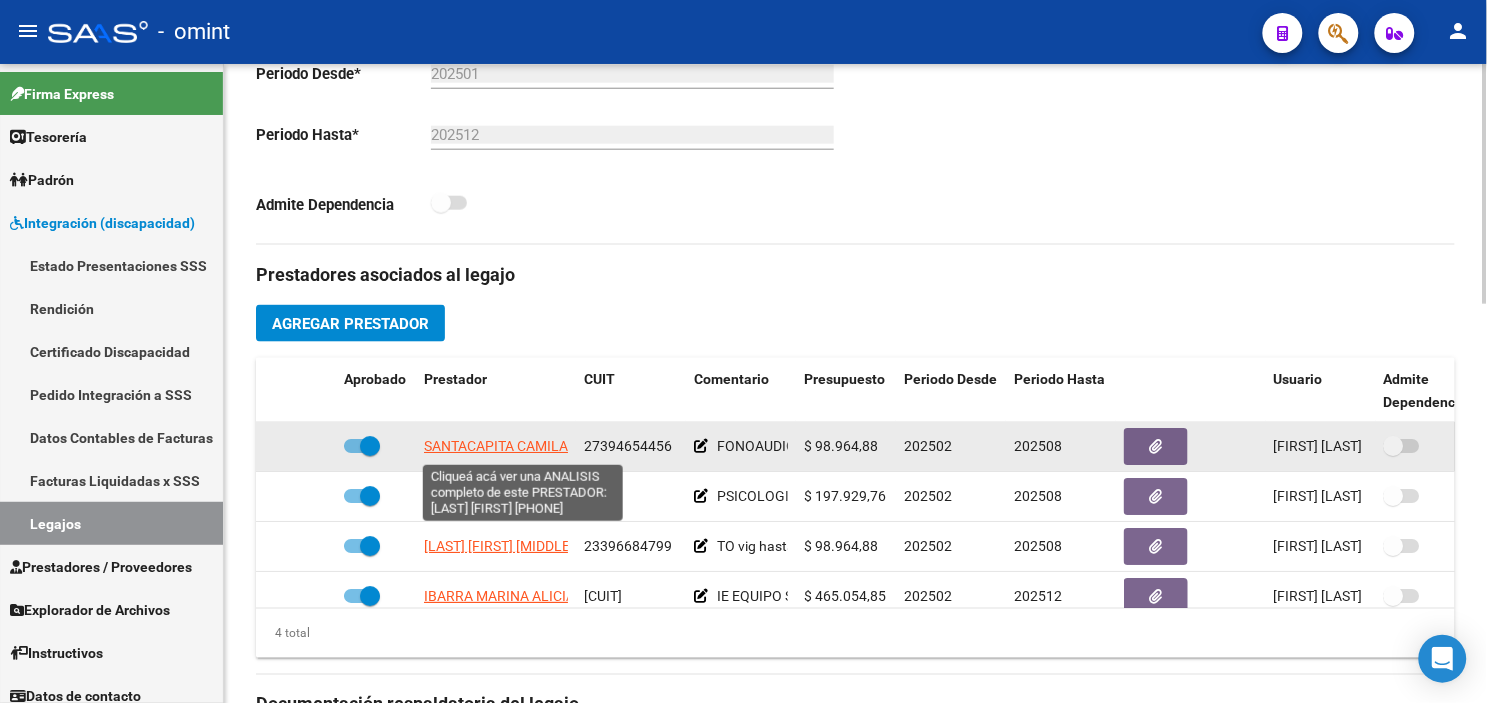 click on "SANTACAPITA CAMILA AYELEN" 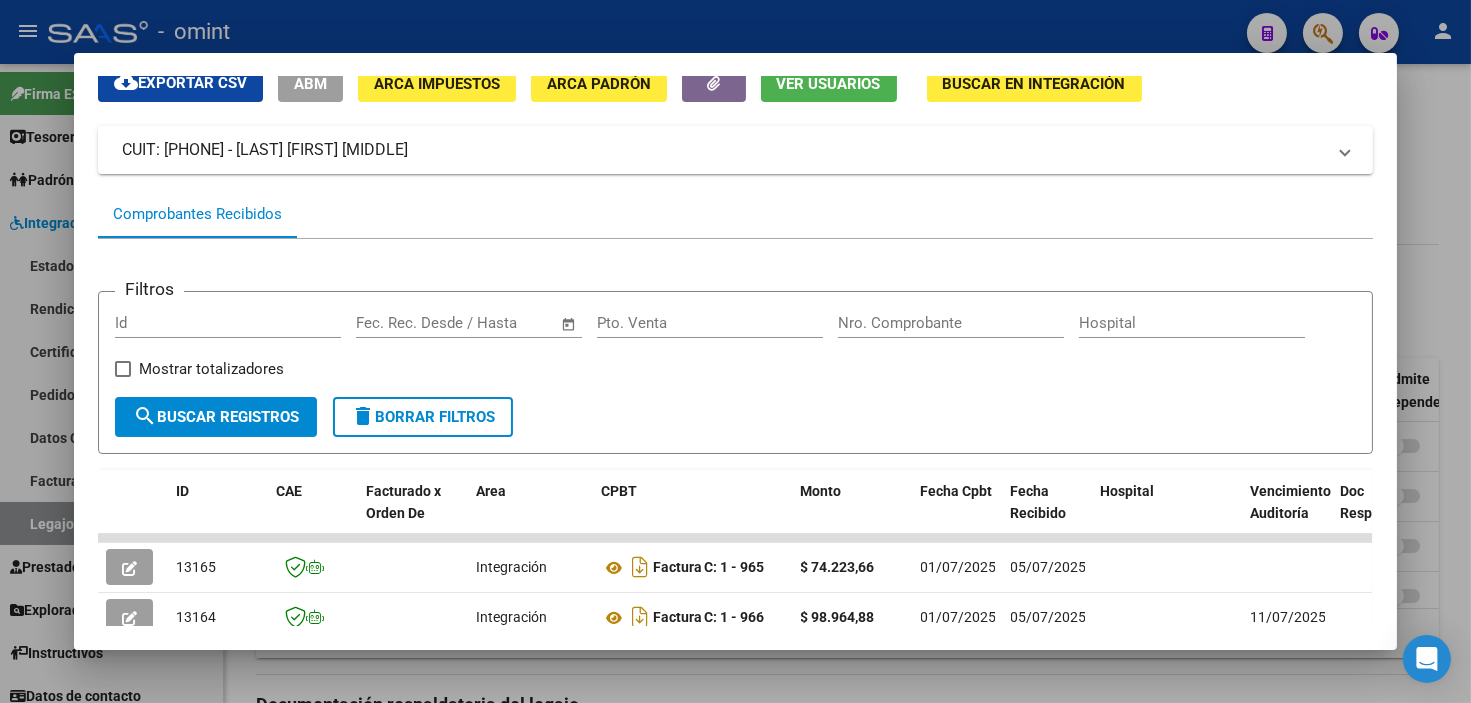 scroll, scrollTop: 194, scrollLeft: 0, axis: vertical 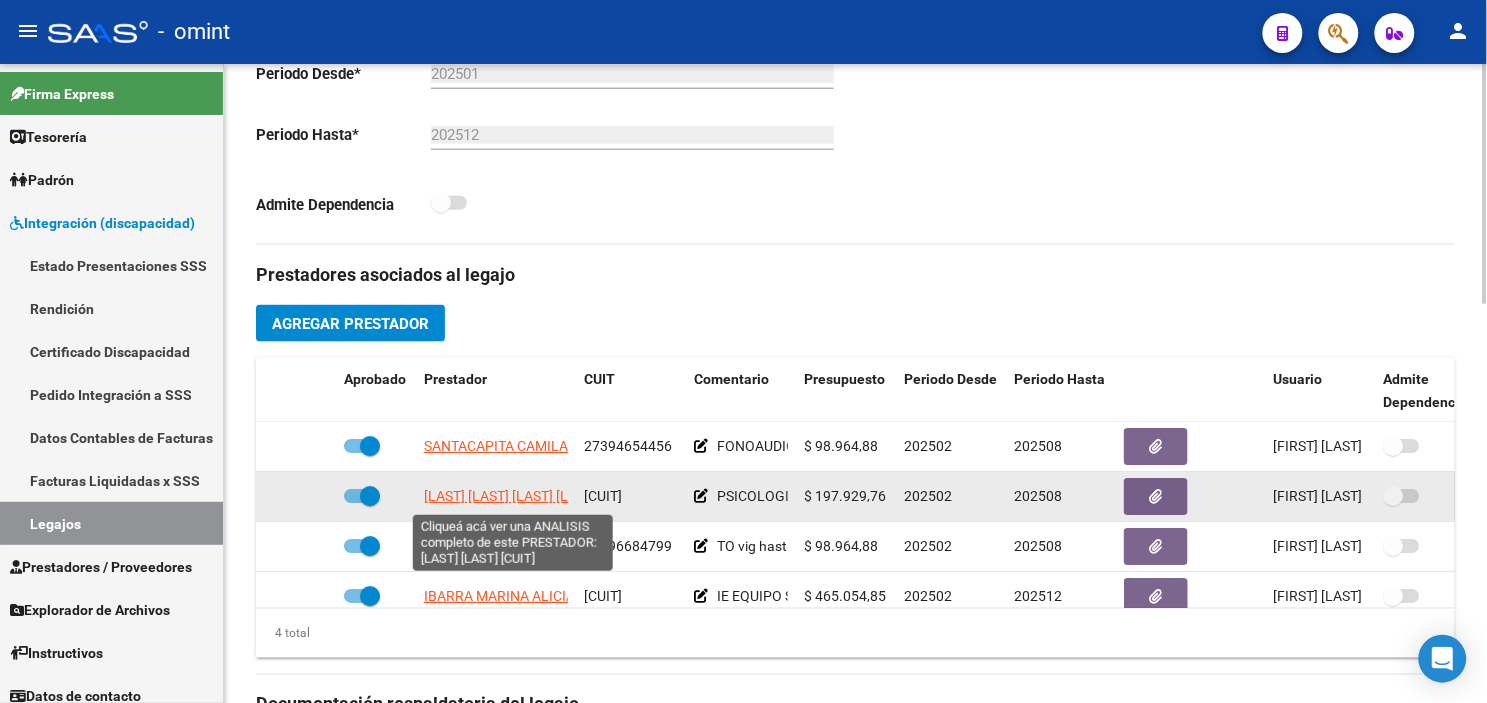 click on "[LAST] [LAST] [LAST] [LAST]" 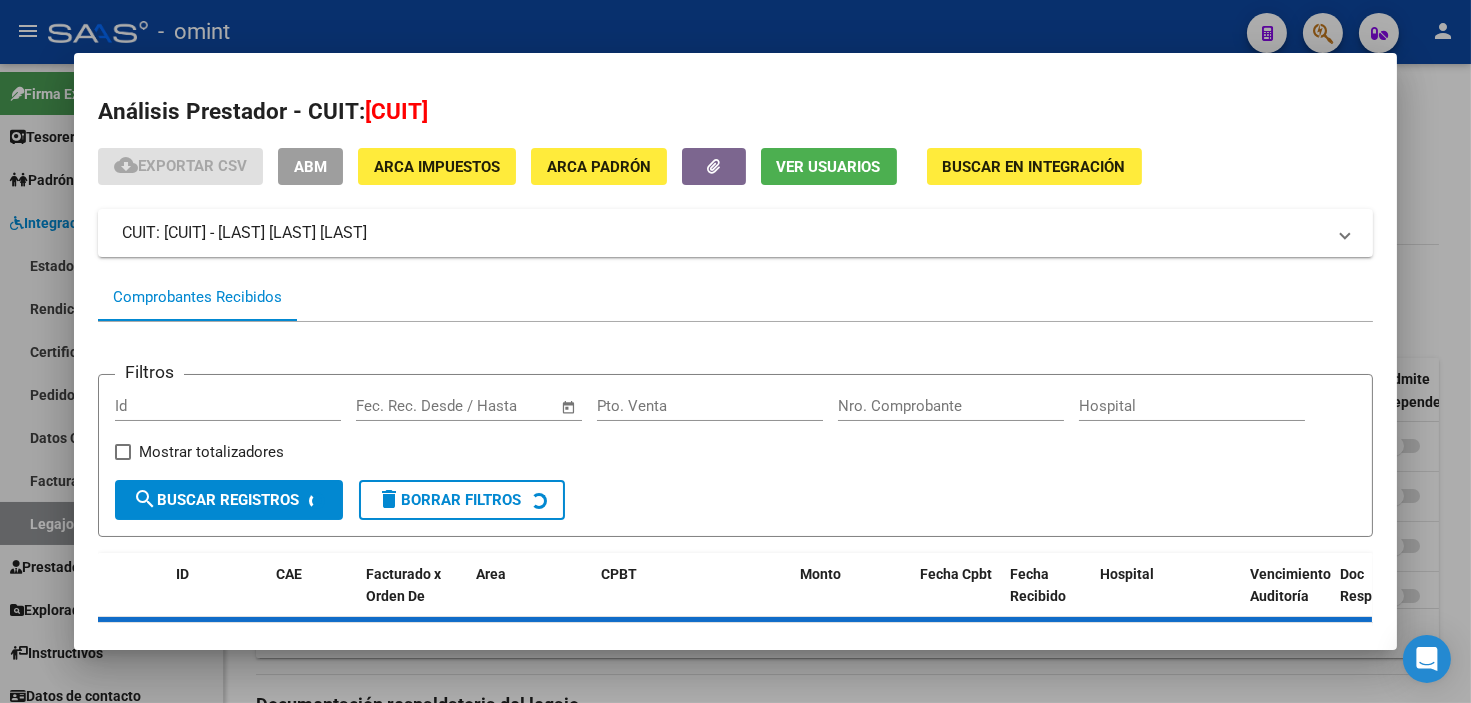 scroll, scrollTop: 194, scrollLeft: 0, axis: vertical 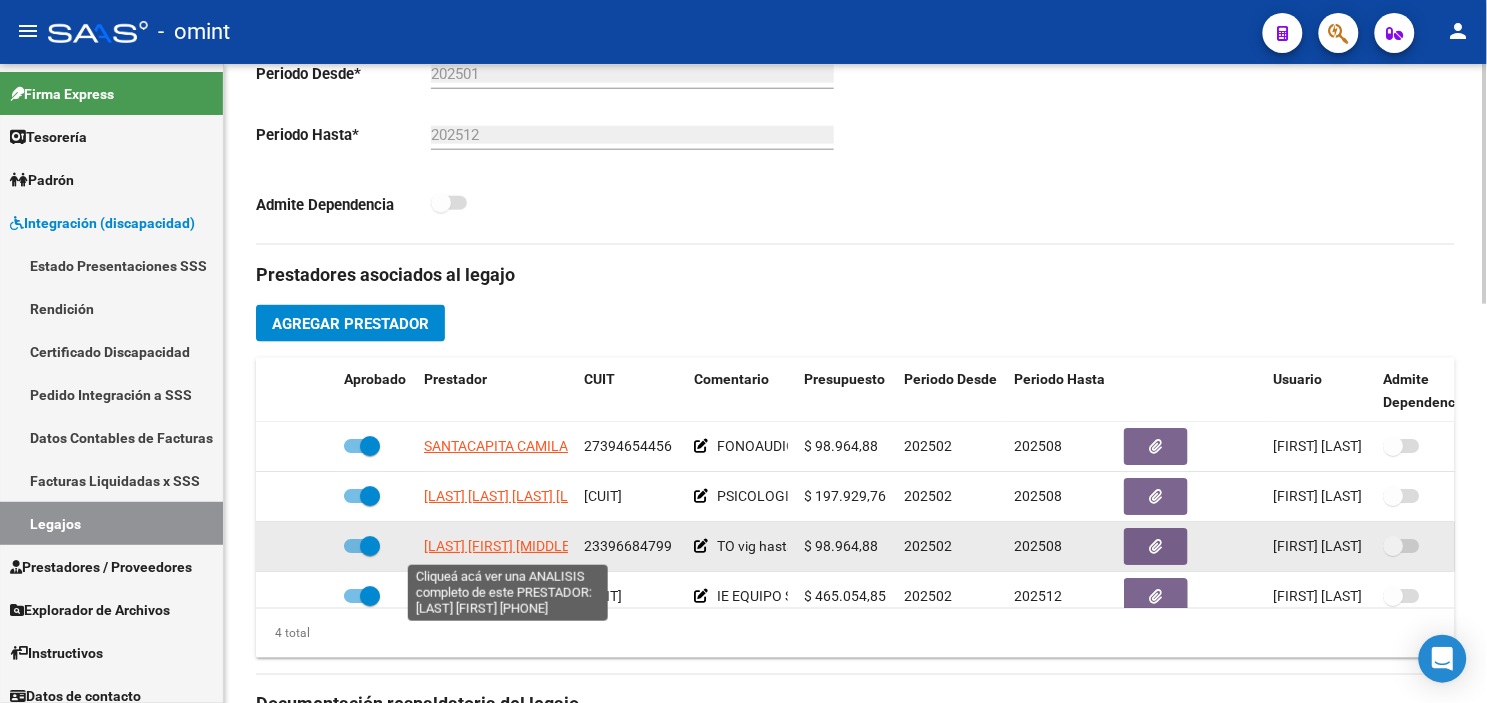 click on "[LAST] [FIRST] [MIDDLE]" 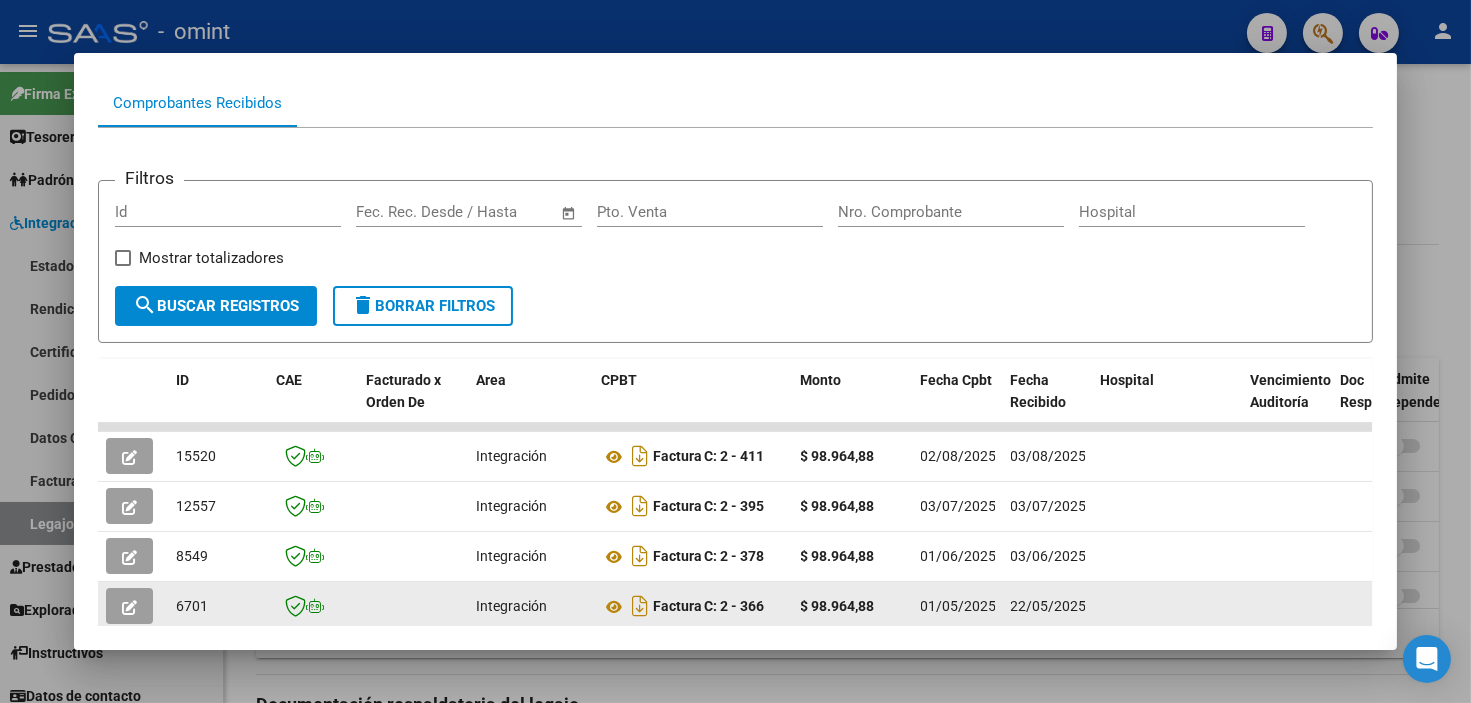 scroll, scrollTop: 410, scrollLeft: 0, axis: vertical 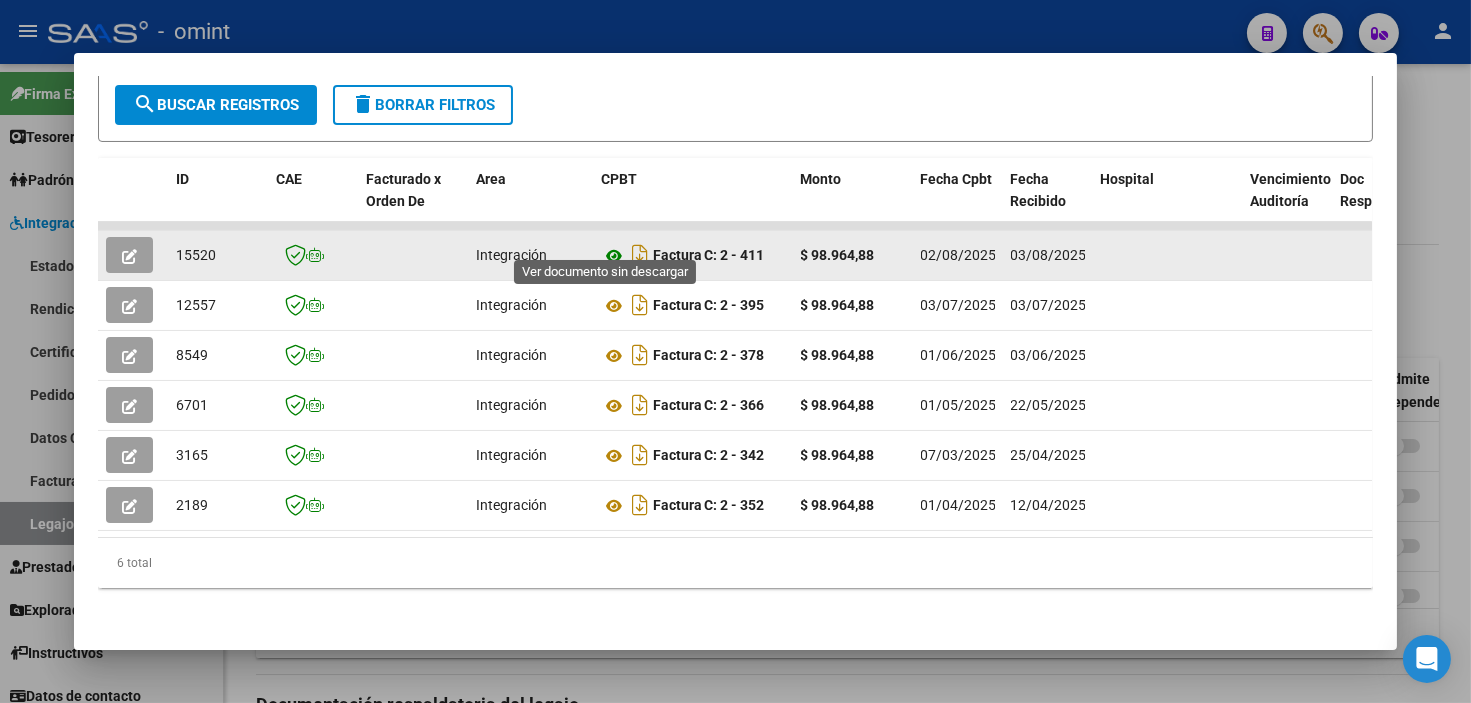 click 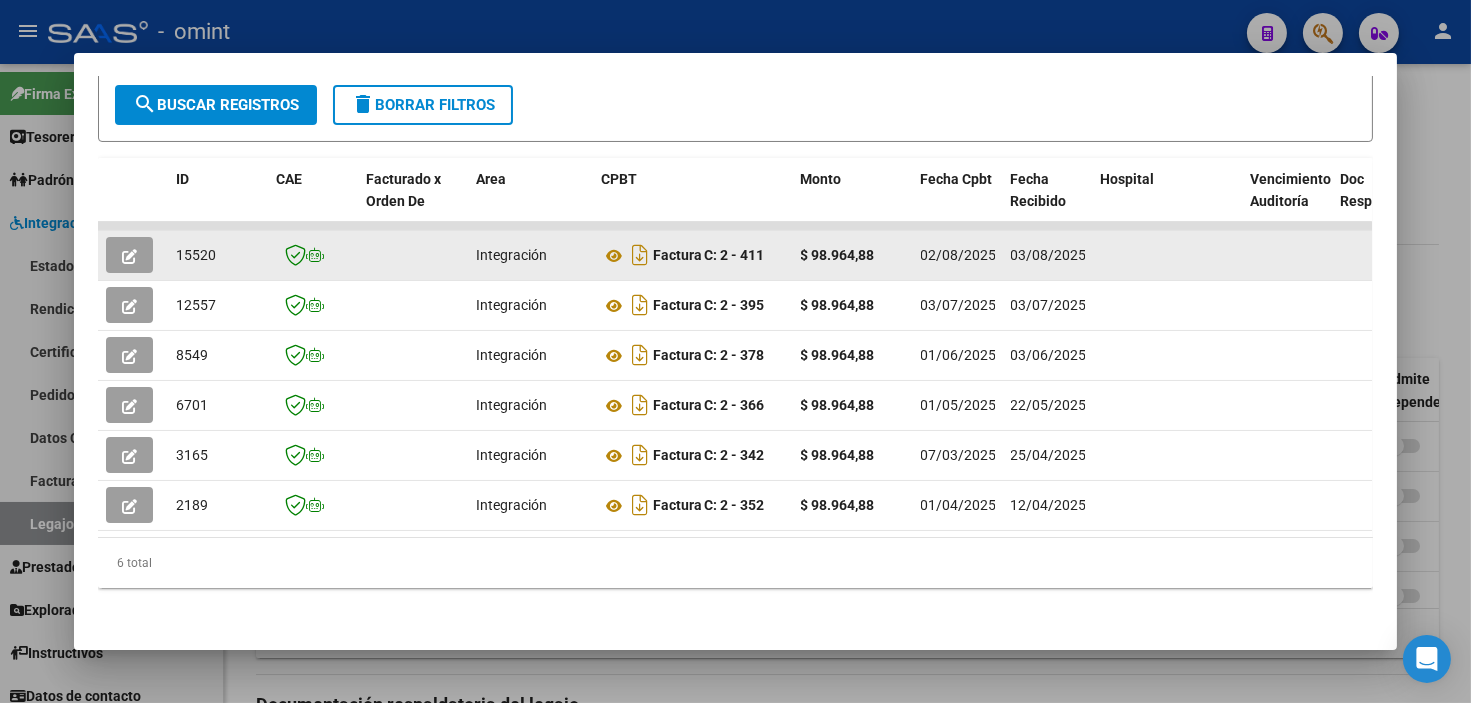 click 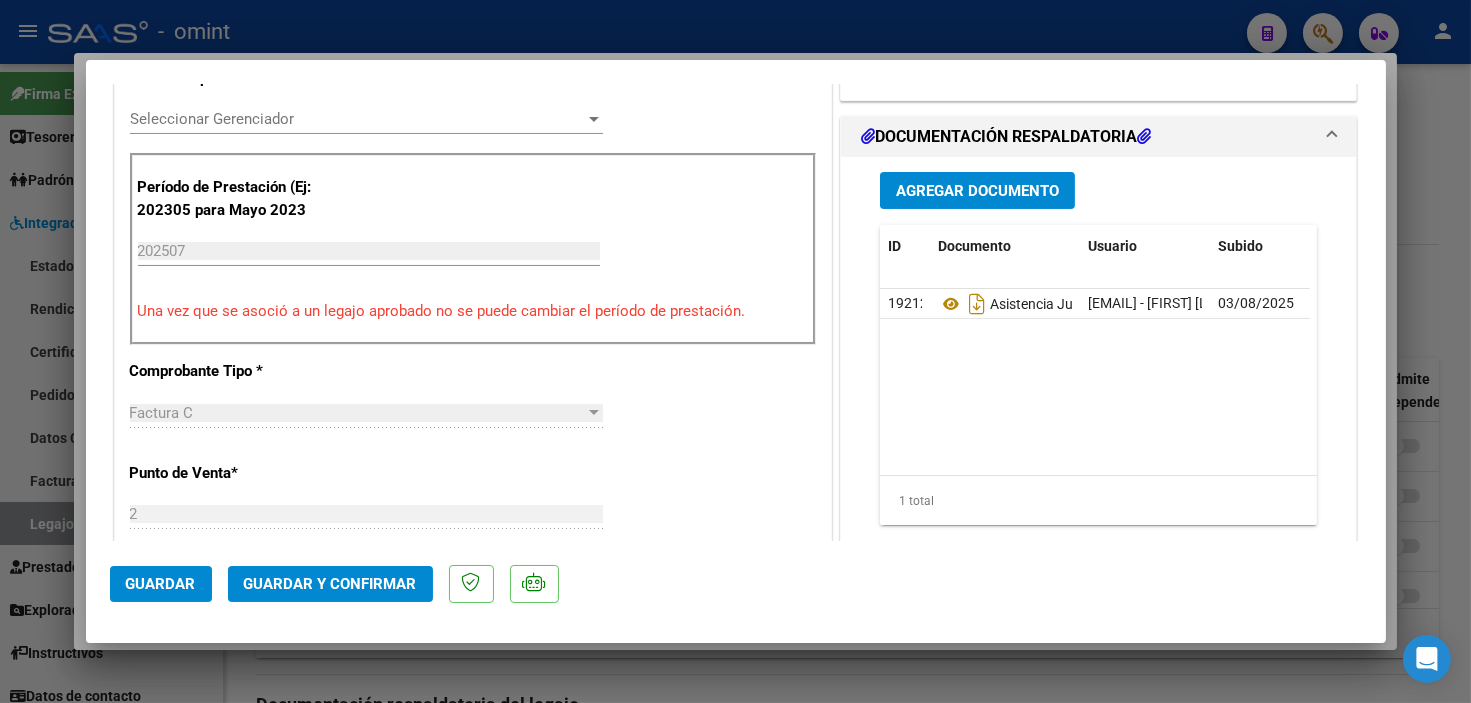 scroll, scrollTop: 666, scrollLeft: 0, axis: vertical 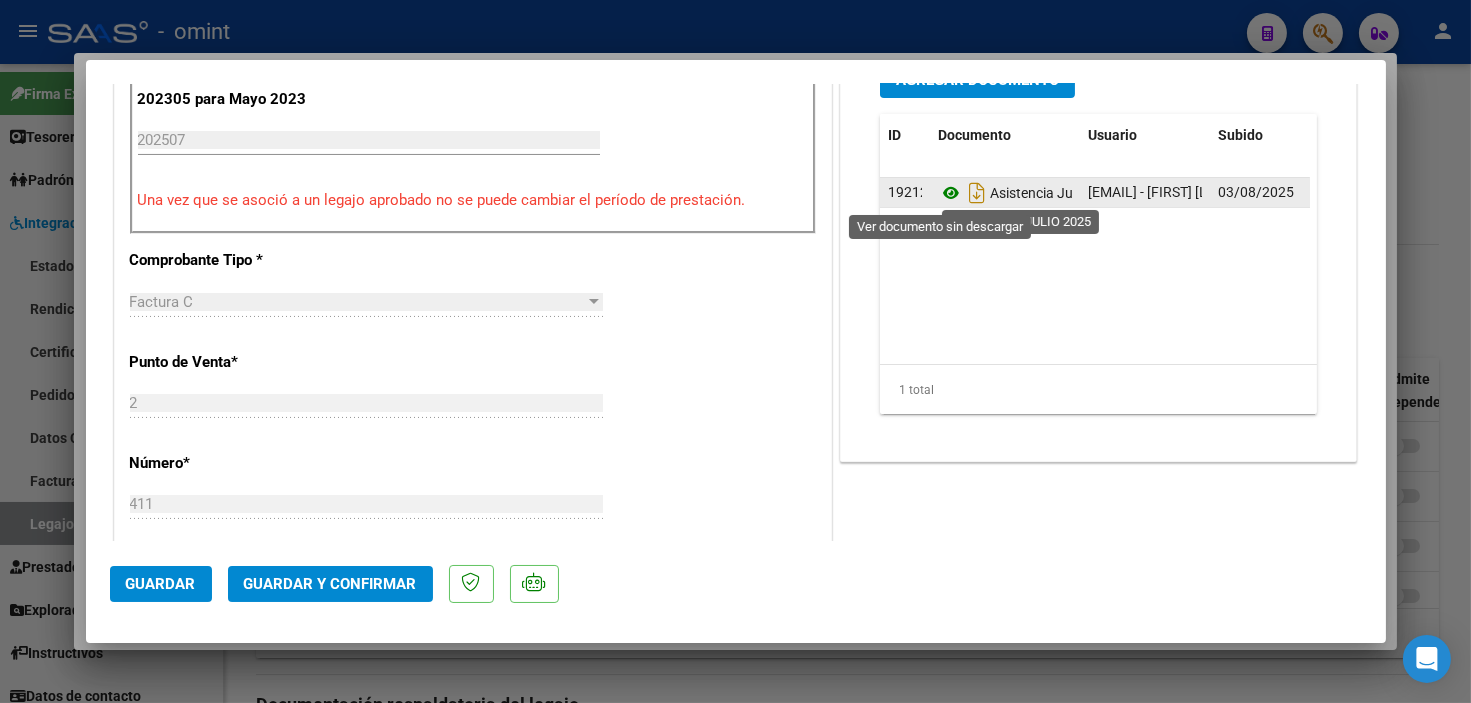 click 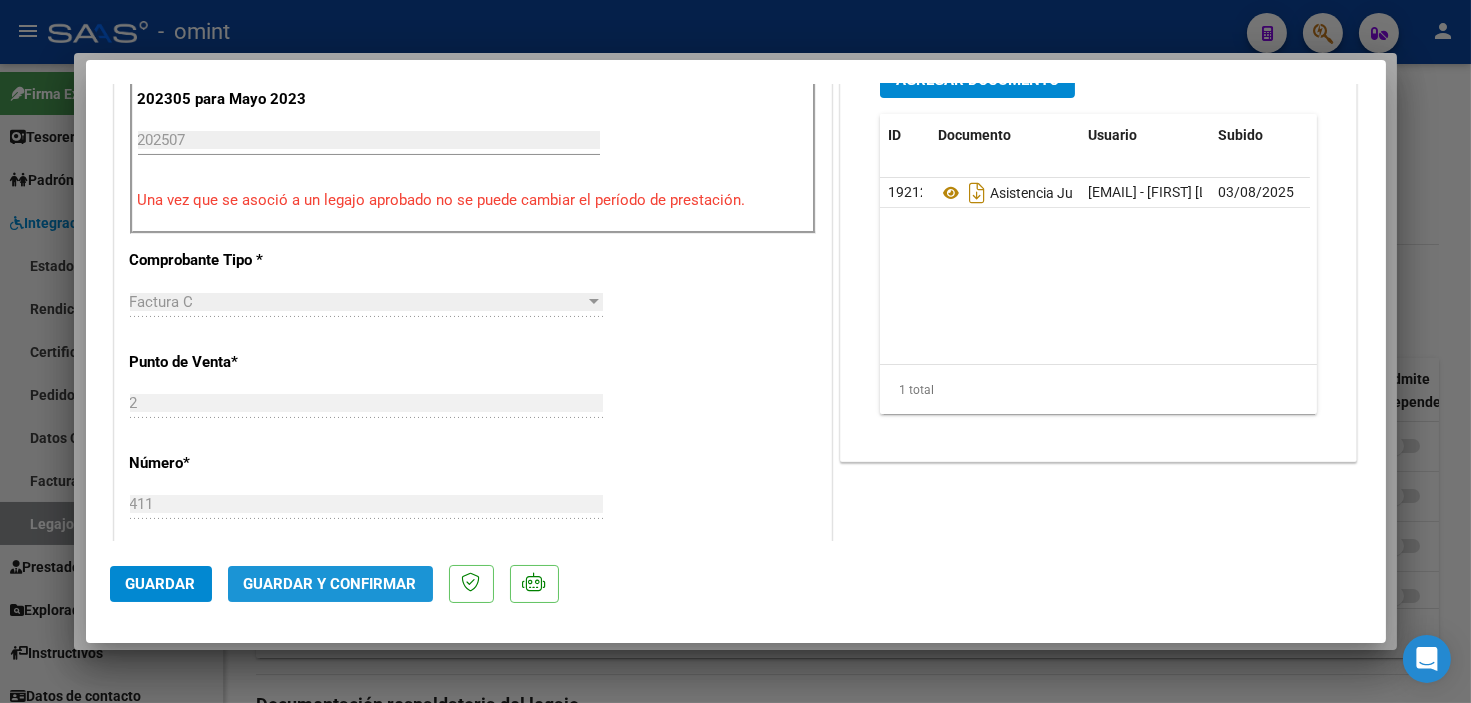 click on "Guardar y Confirmar" 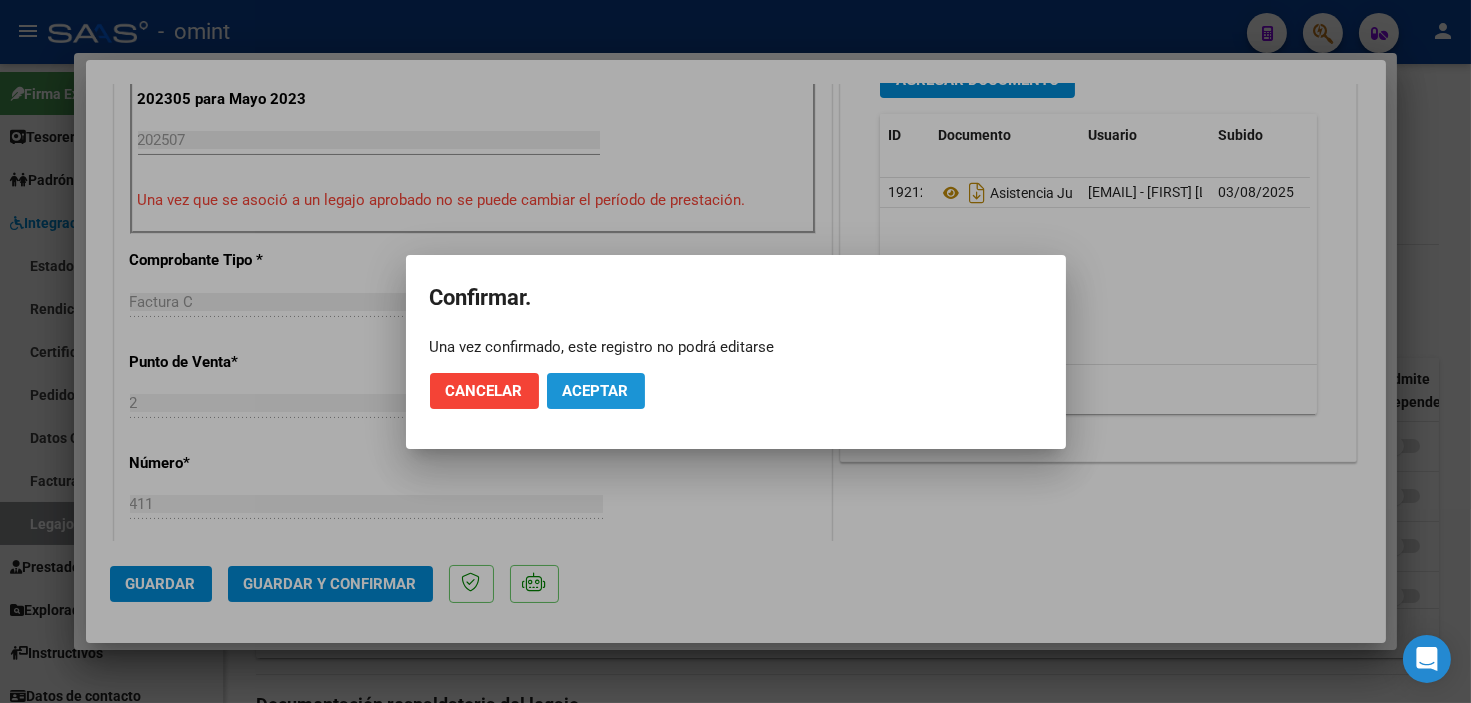 click on "Aceptar" 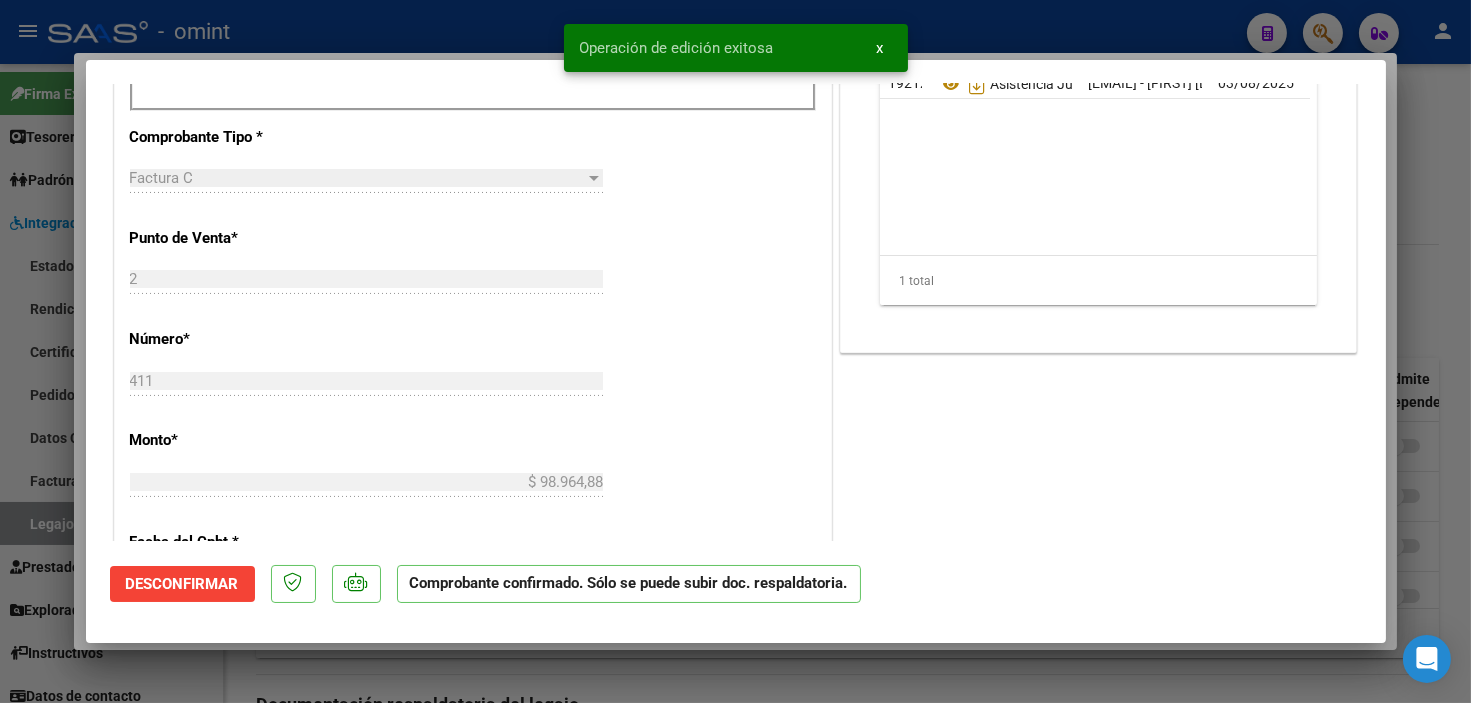 type 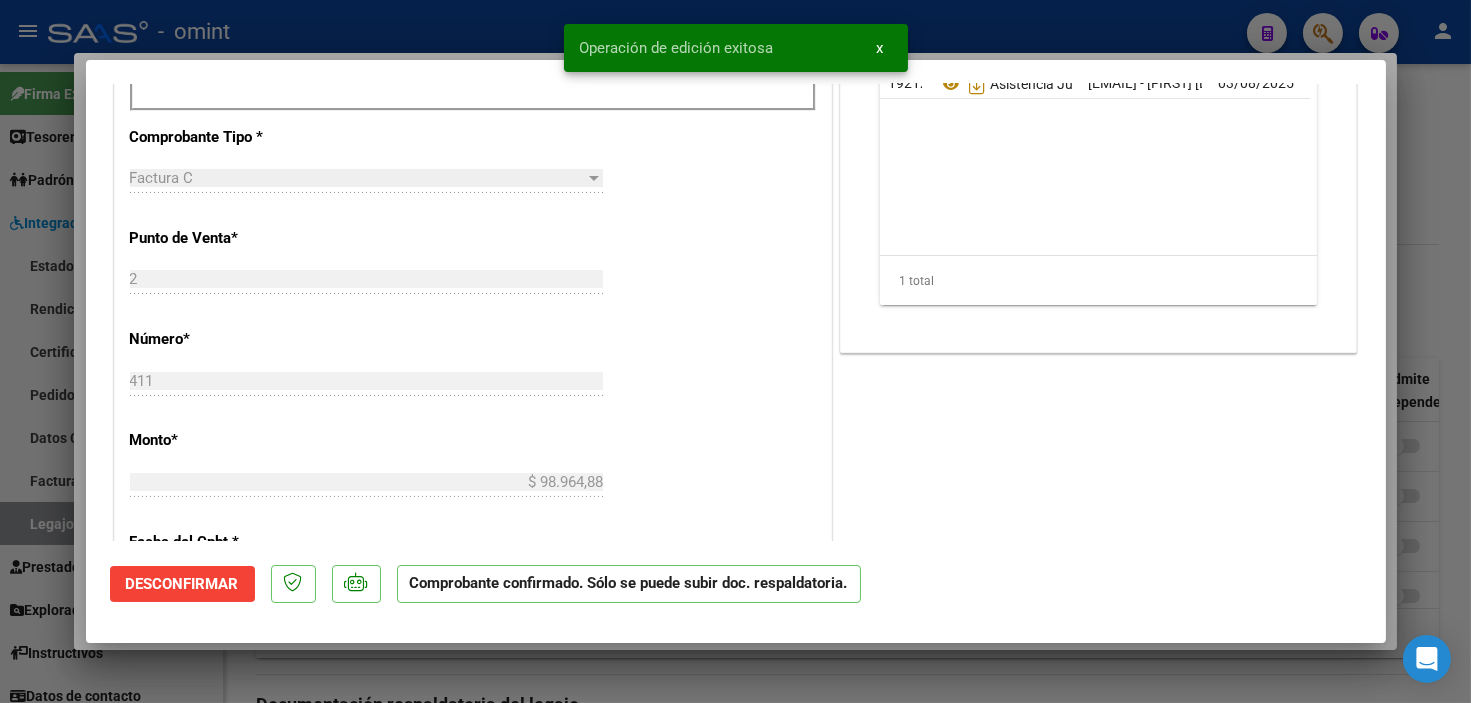 type 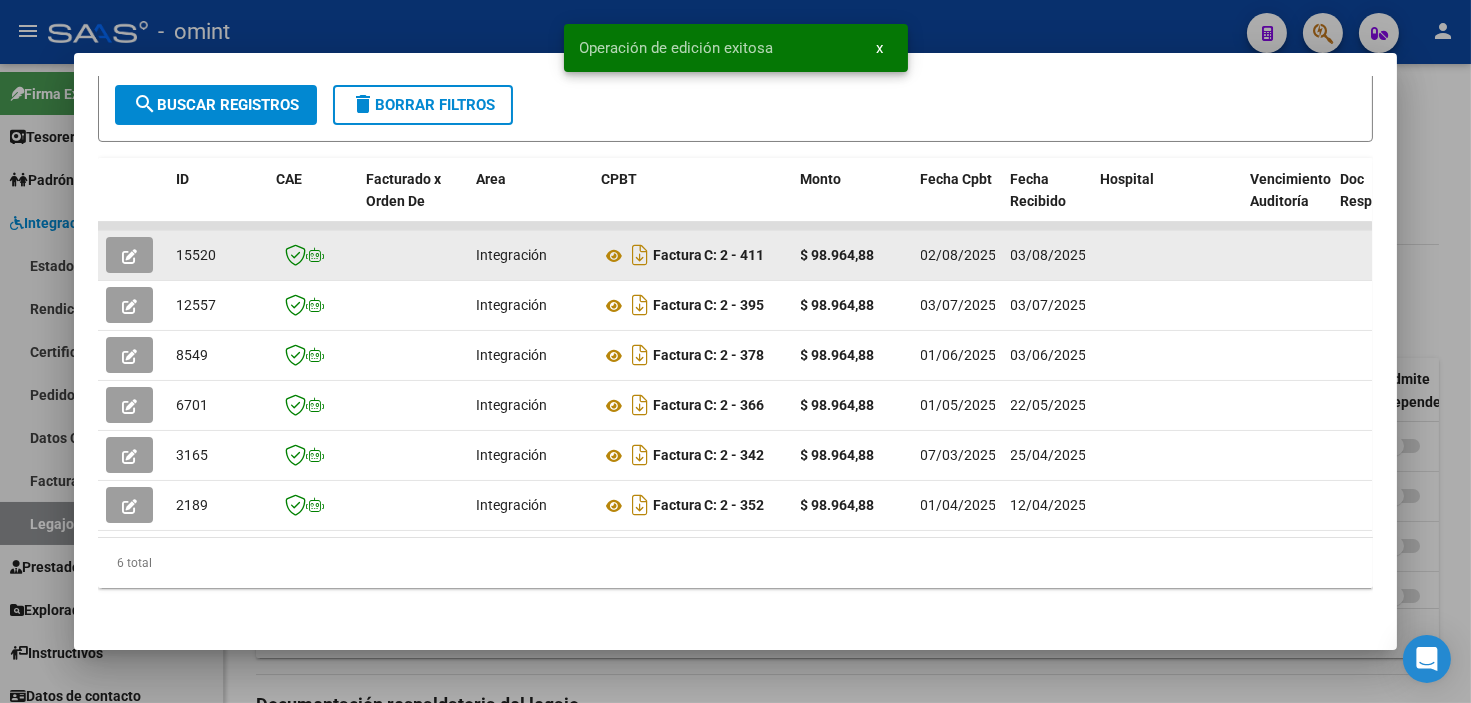 drag, startPoint x: 171, startPoint y: 241, endPoint x: 213, endPoint y: 246, distance: 42.296574 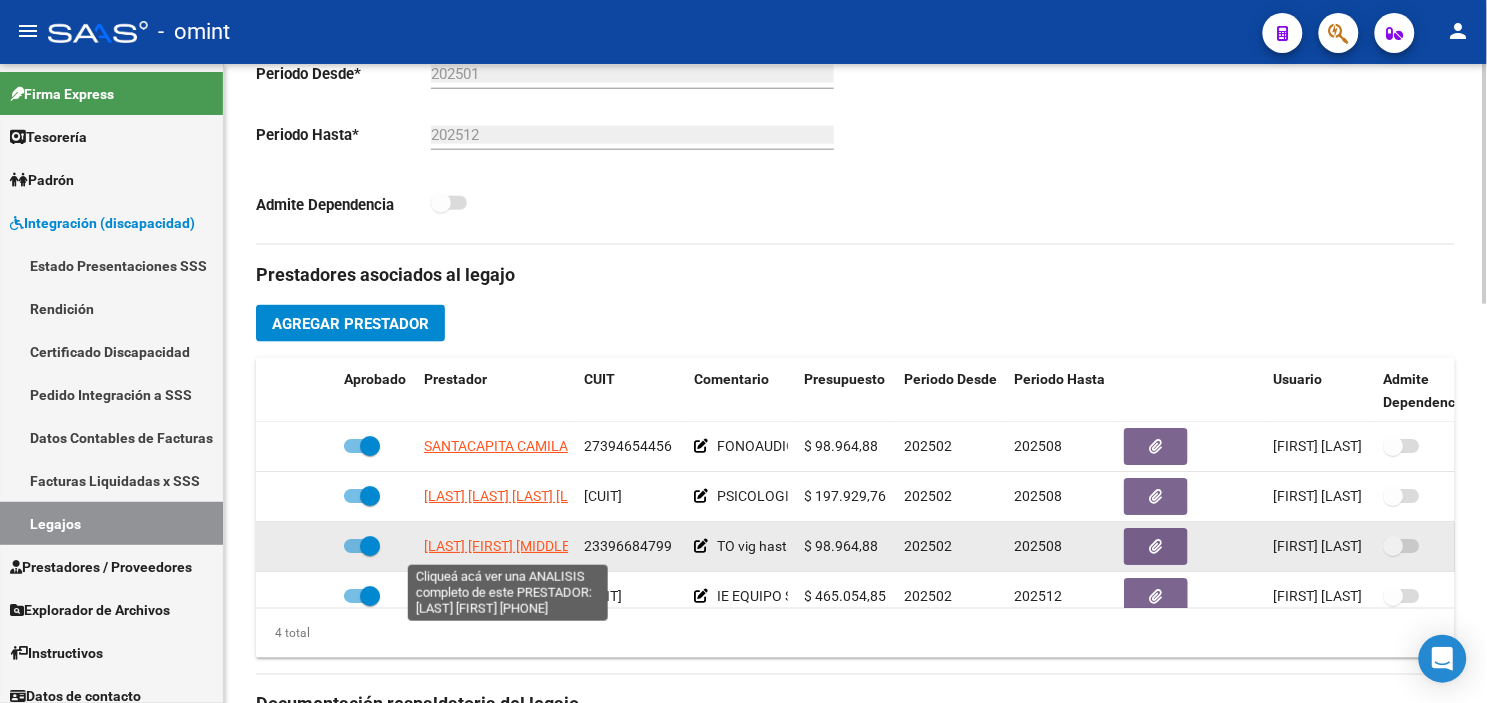 click on "[LAST] [FIRST] [MIDDLE]" 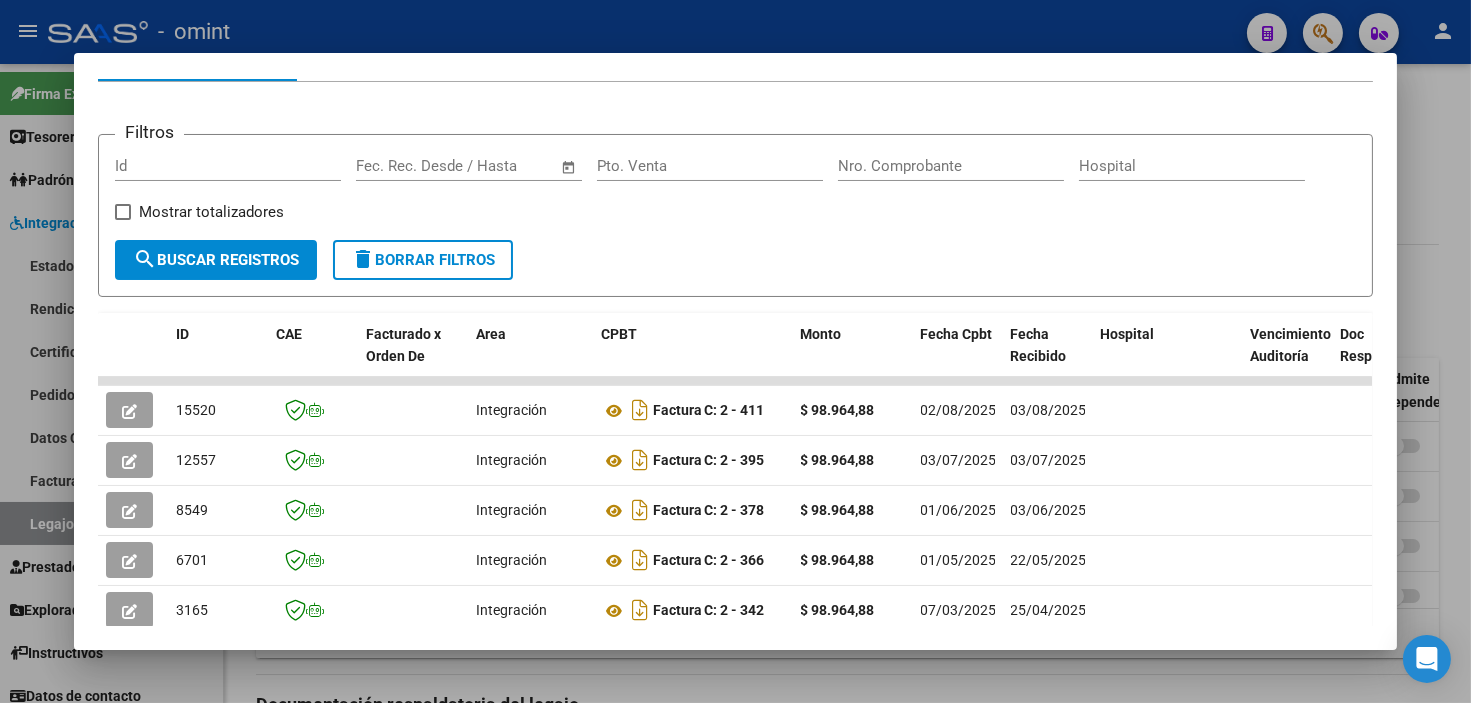 scroll, scrollTop: 410, scrollLeft: 0, axis: vertical 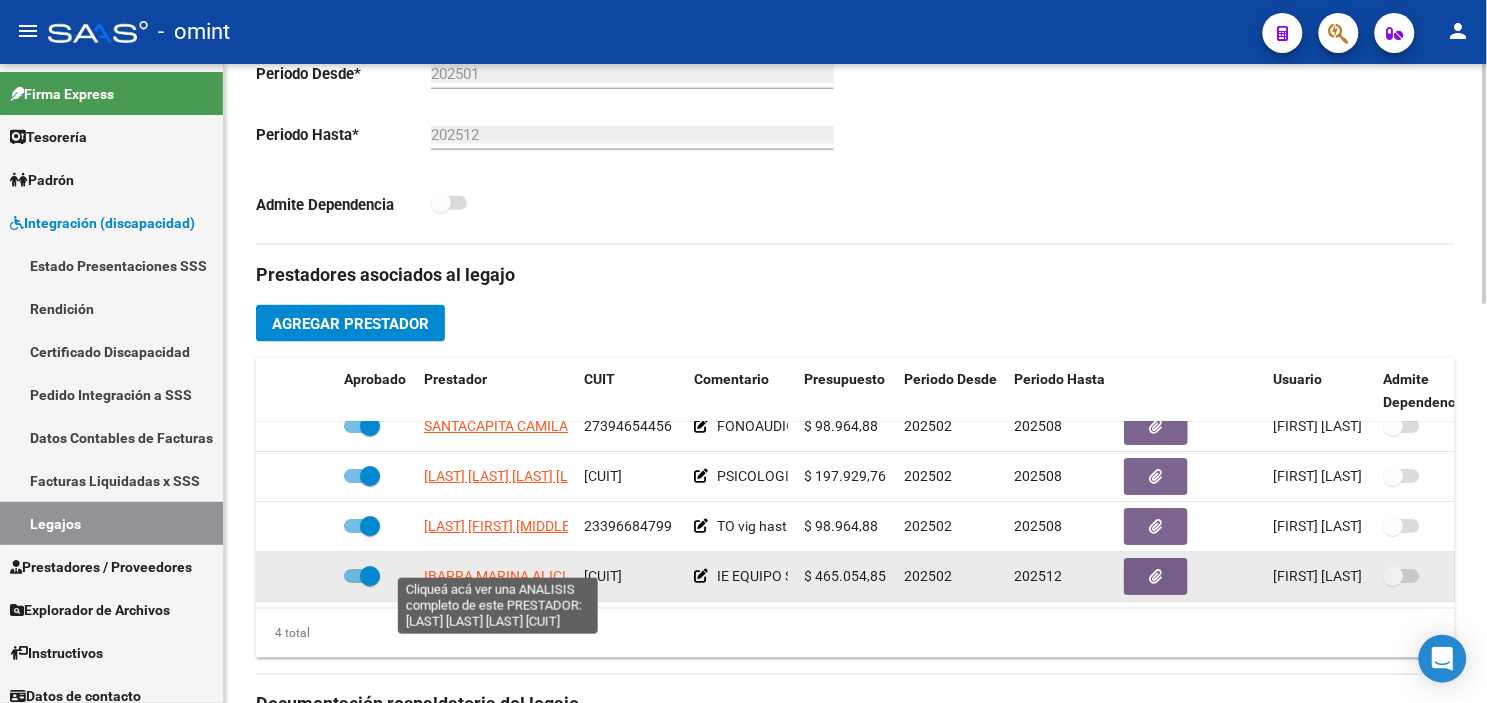 click on "IBARRA MARINA ALICIA" 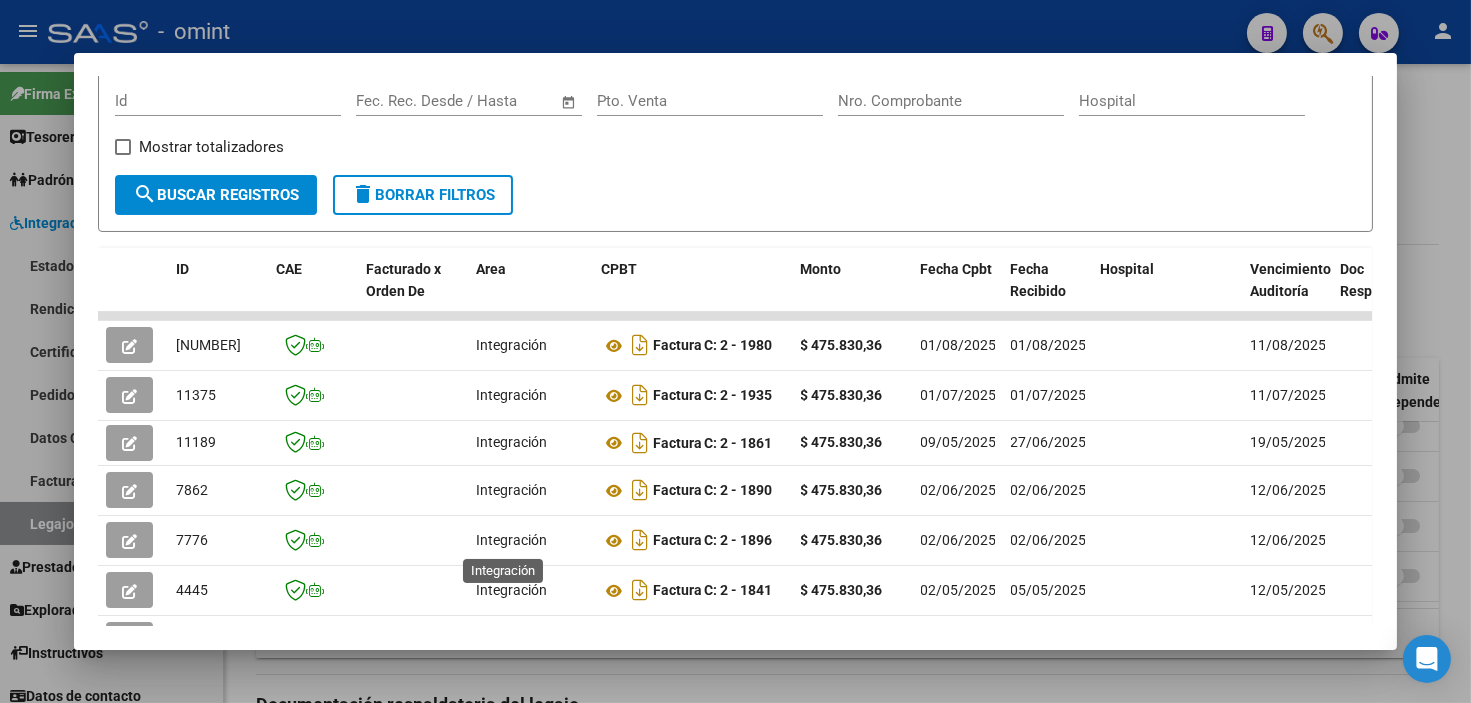 scroll, scrollTop: 510, scrollLeft: 0, axis: vertical 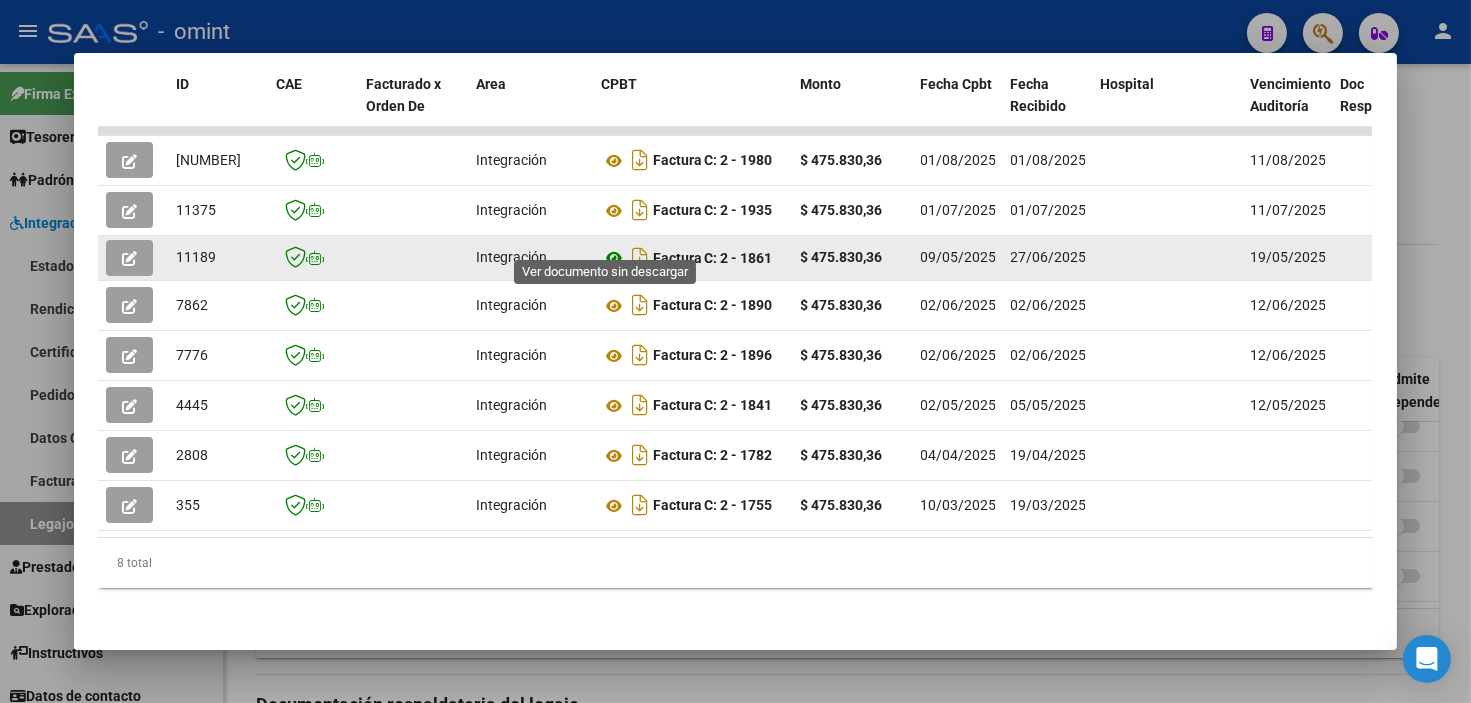click 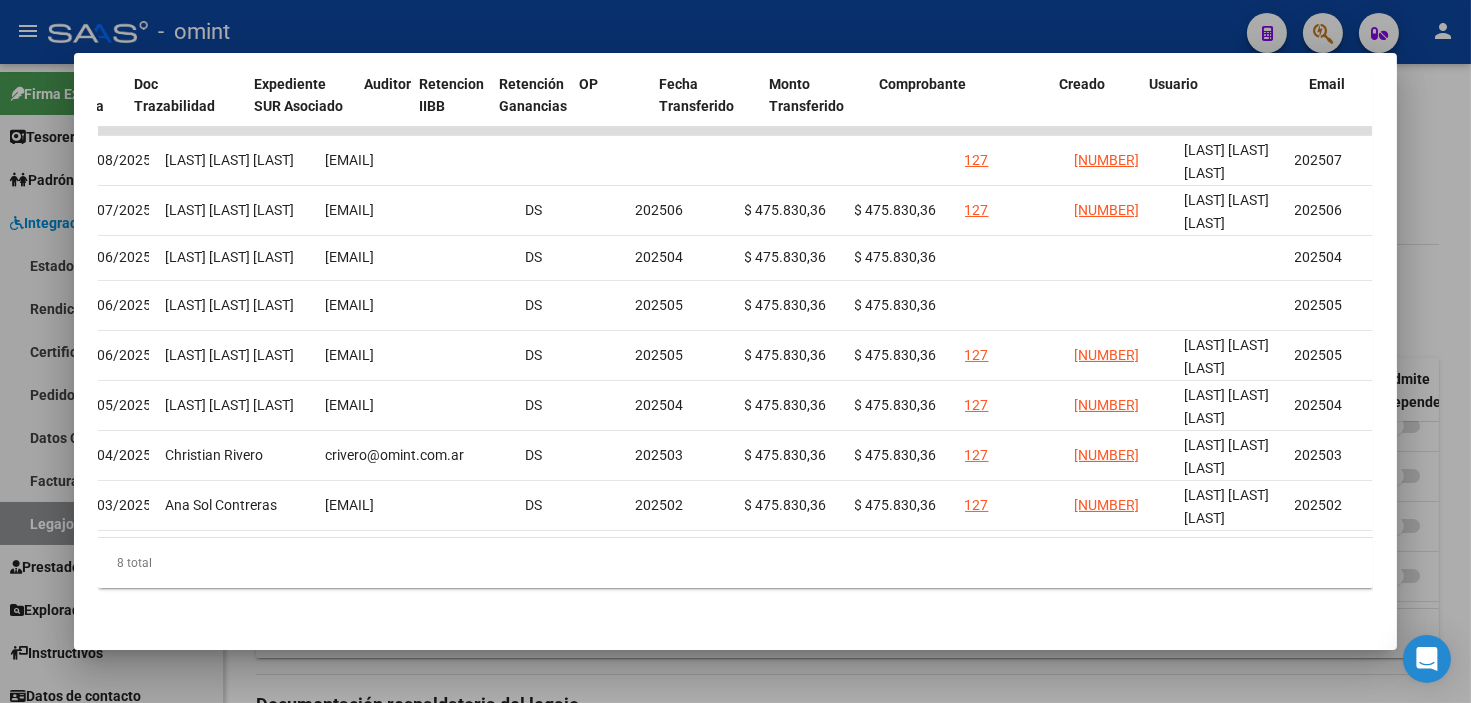scroll, scrollTop: 0, scrollLeft: 0, axis: both 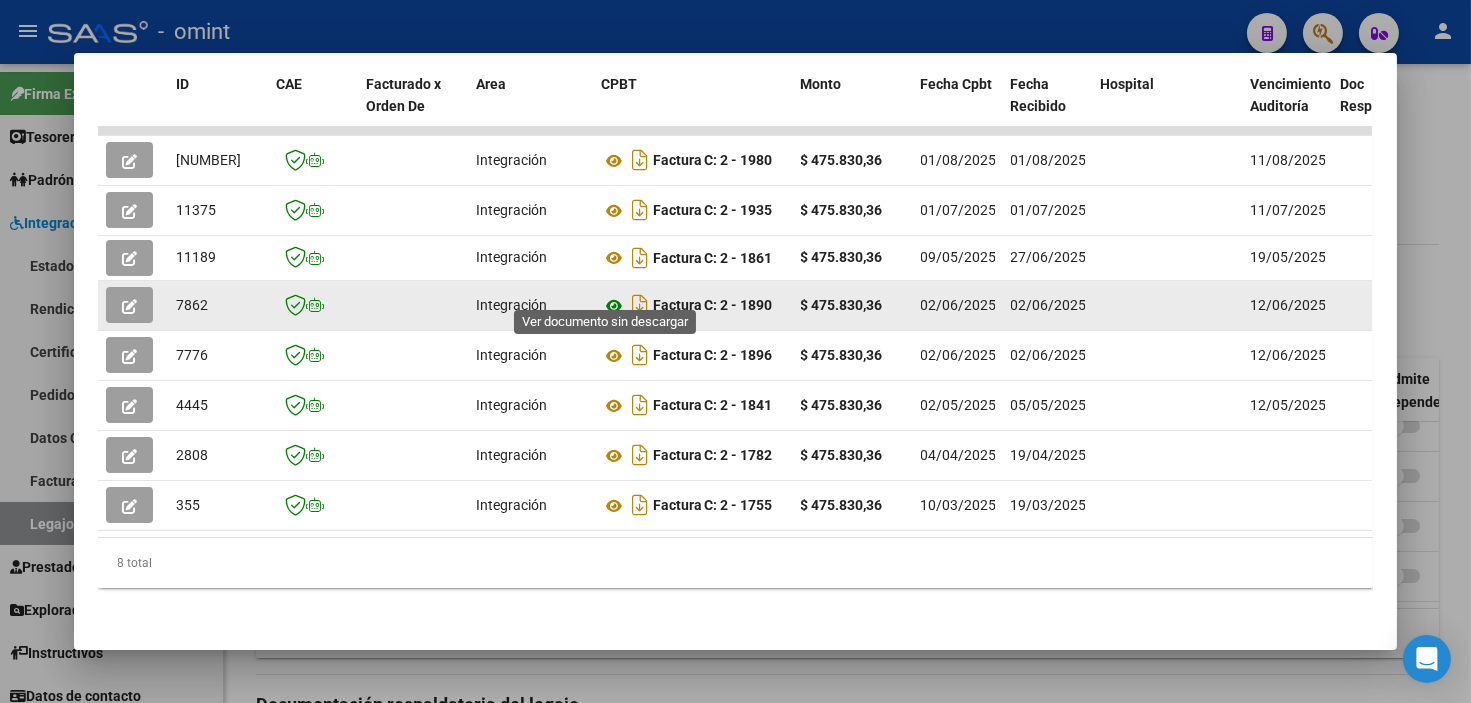click 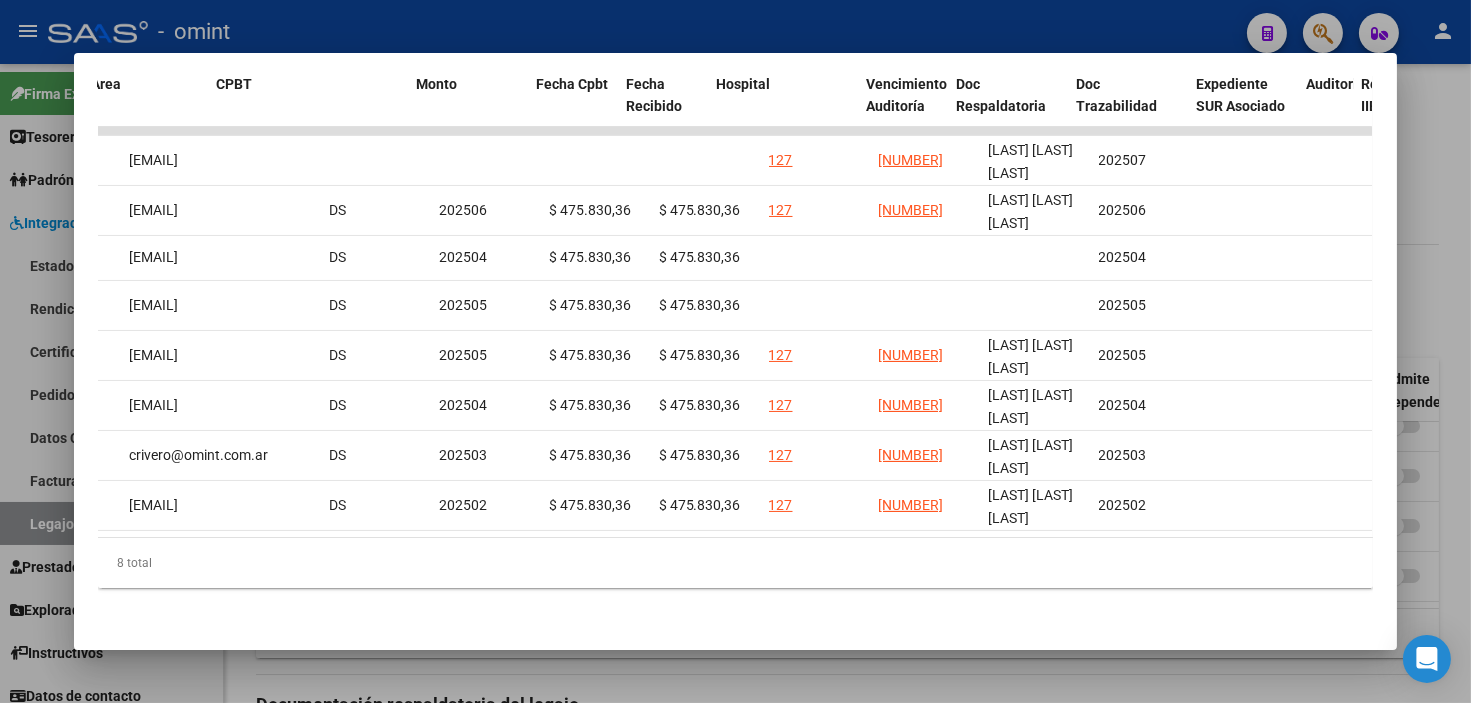 scroll, scrollTop: 0, scrollLeft: 0, axis: both 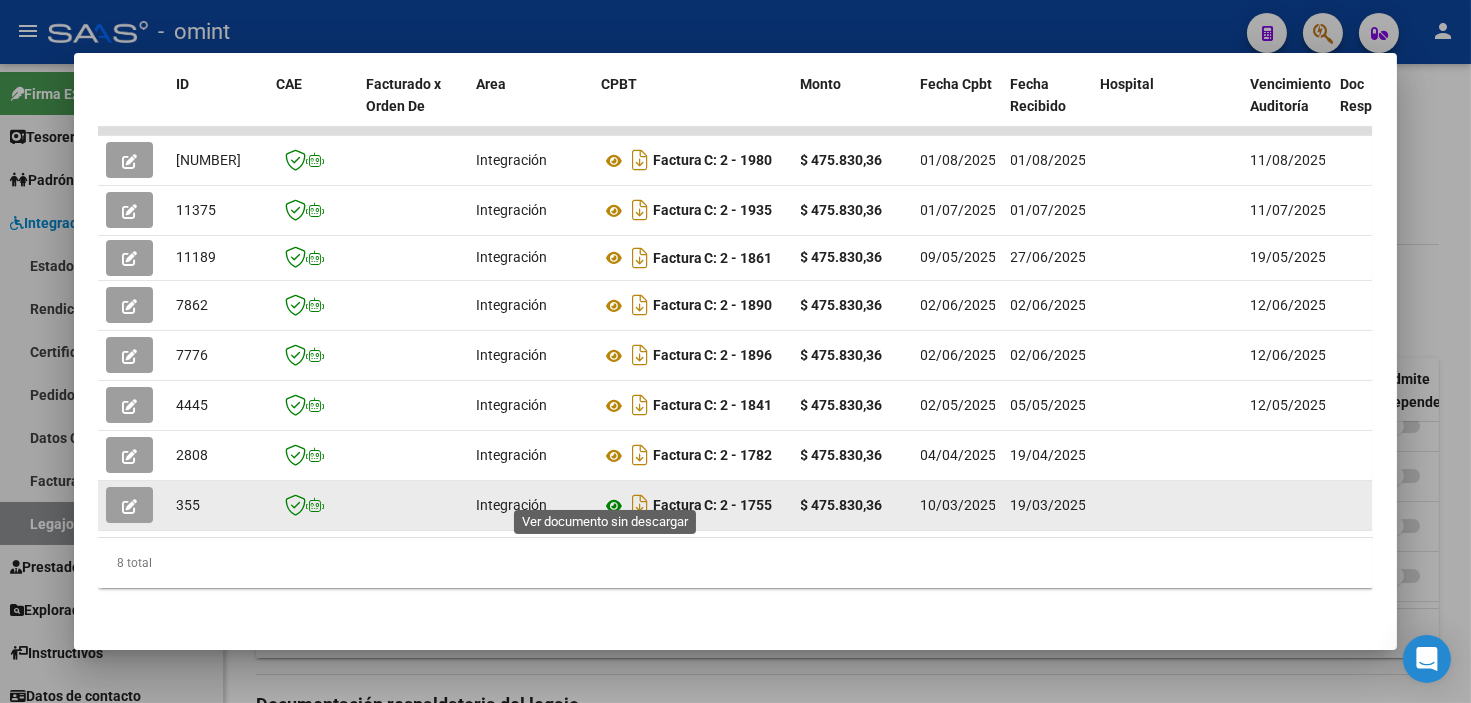 click 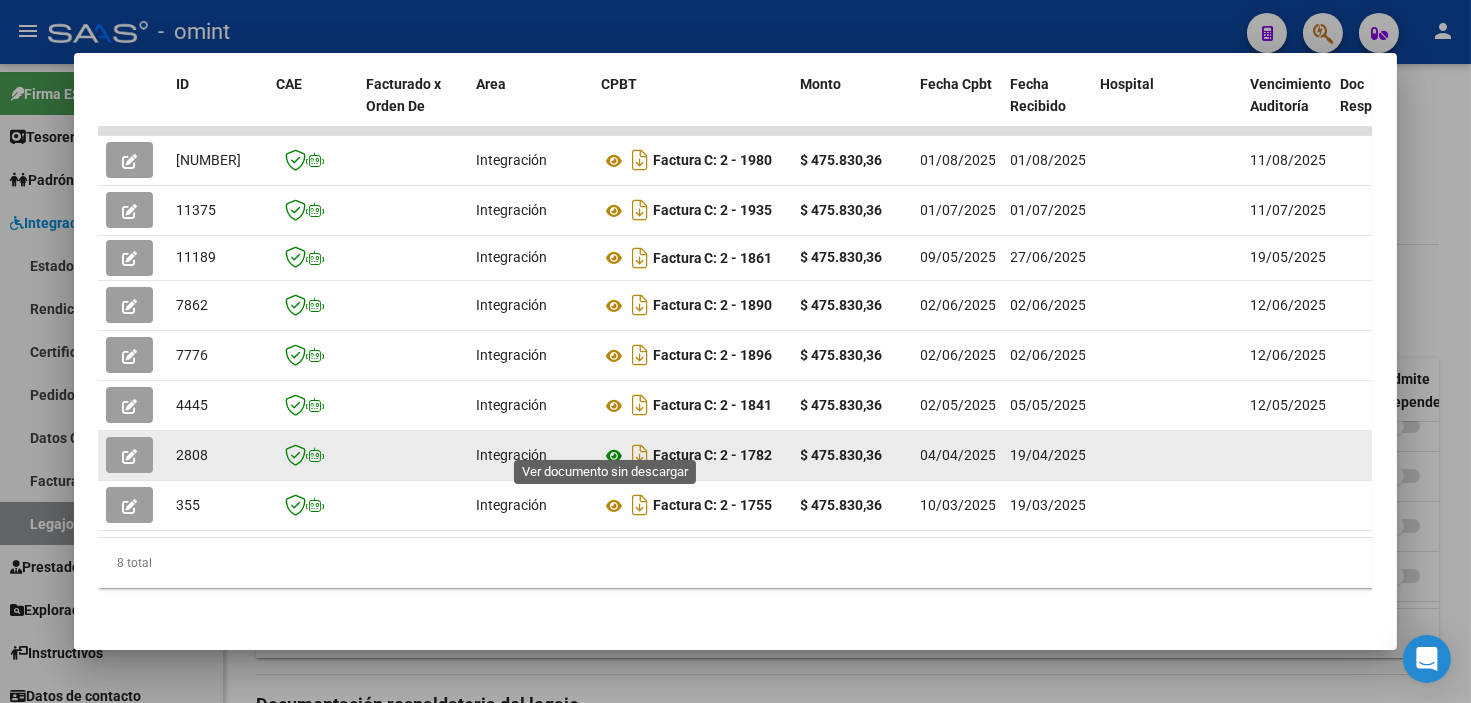 click 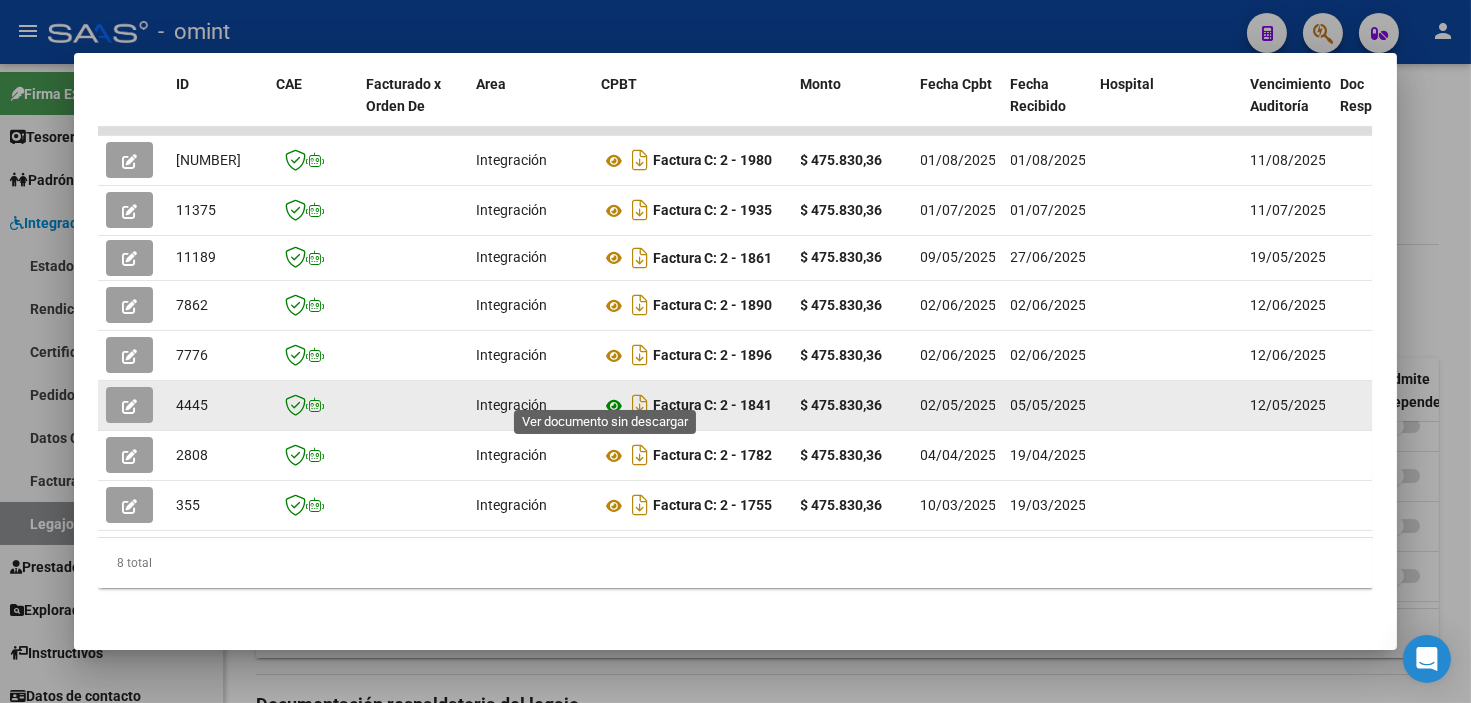 click 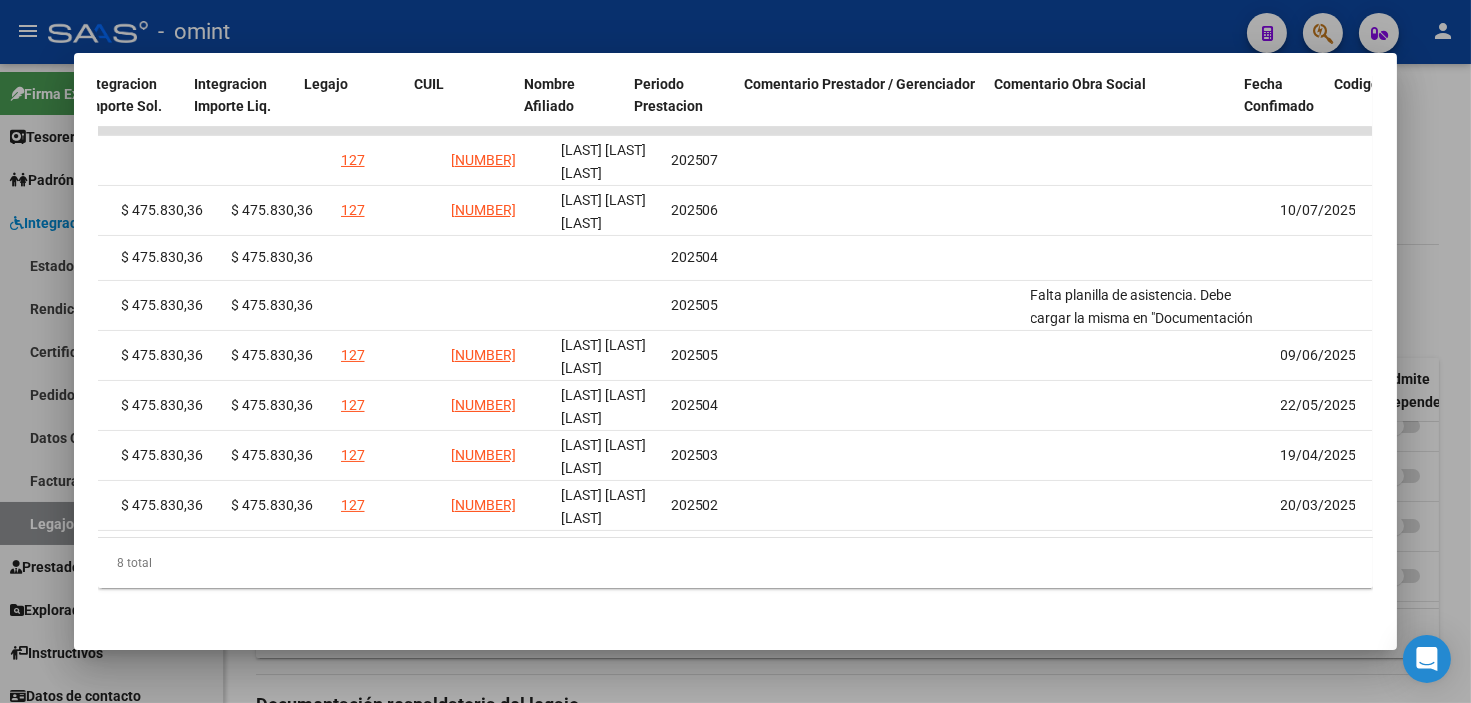 scroll, scrollTop: 0, scrollLeft: 3045, axis: horizontal 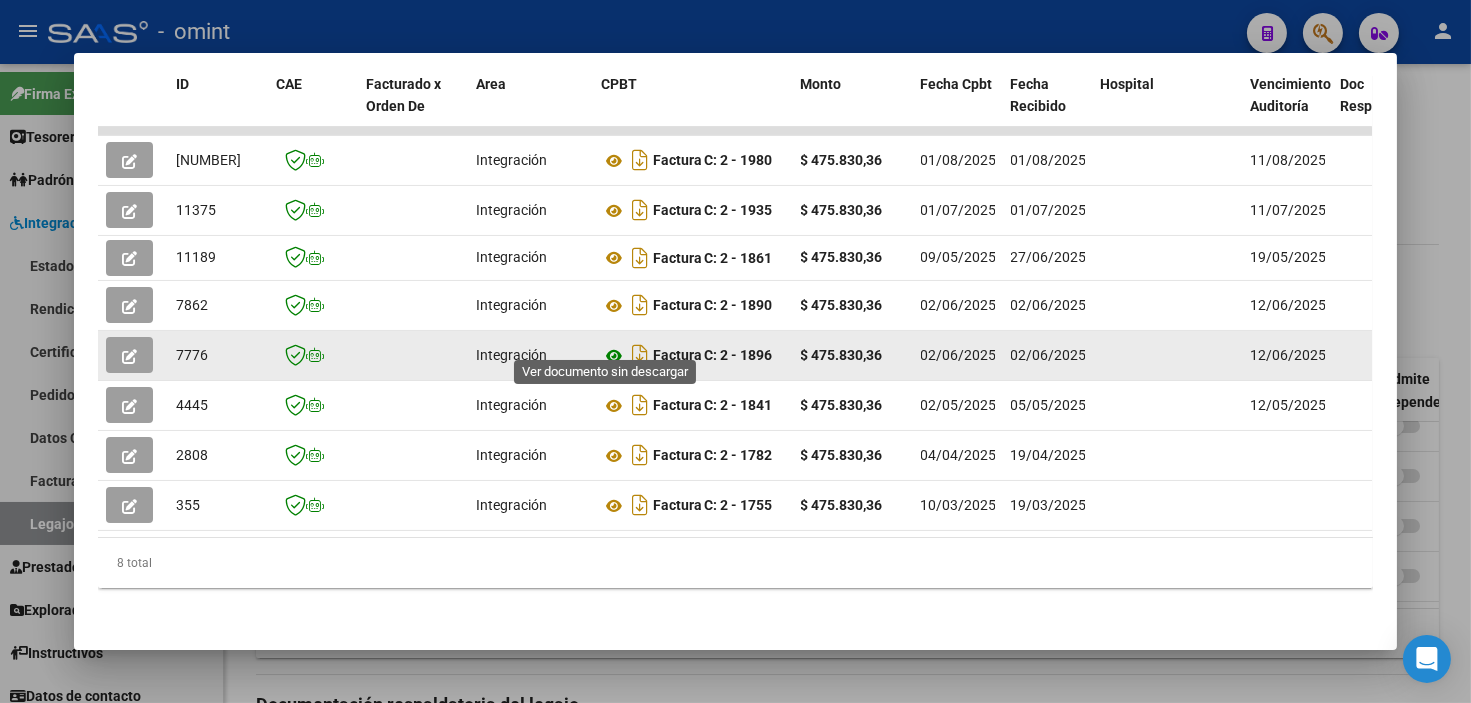 click 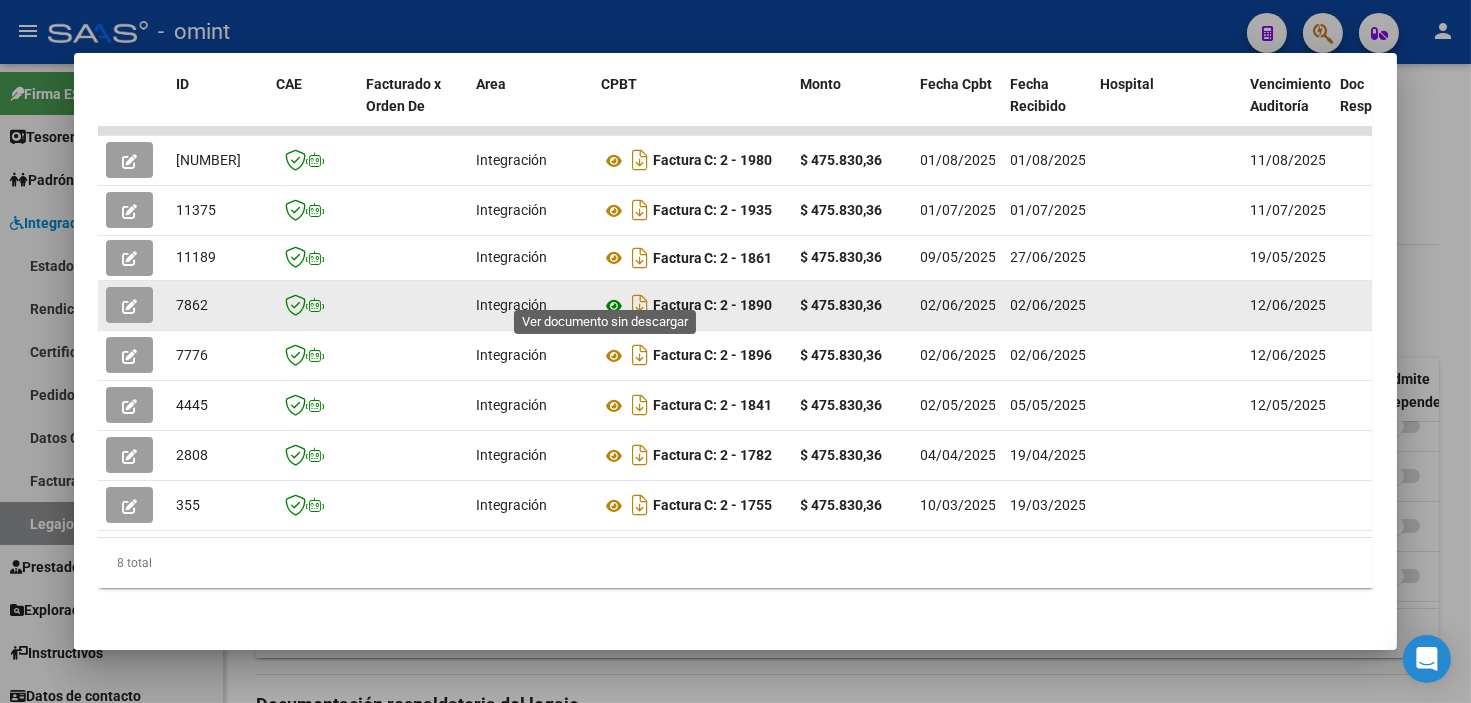 click 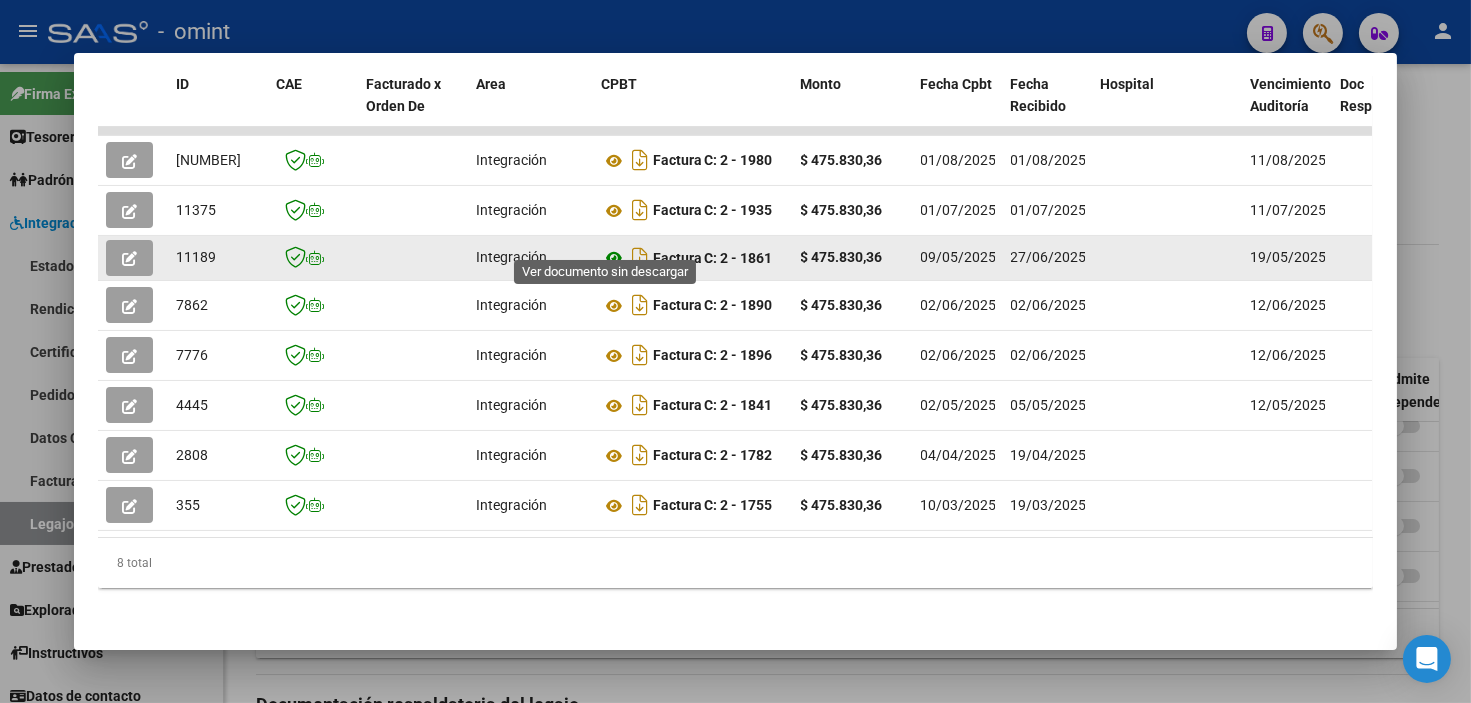 click 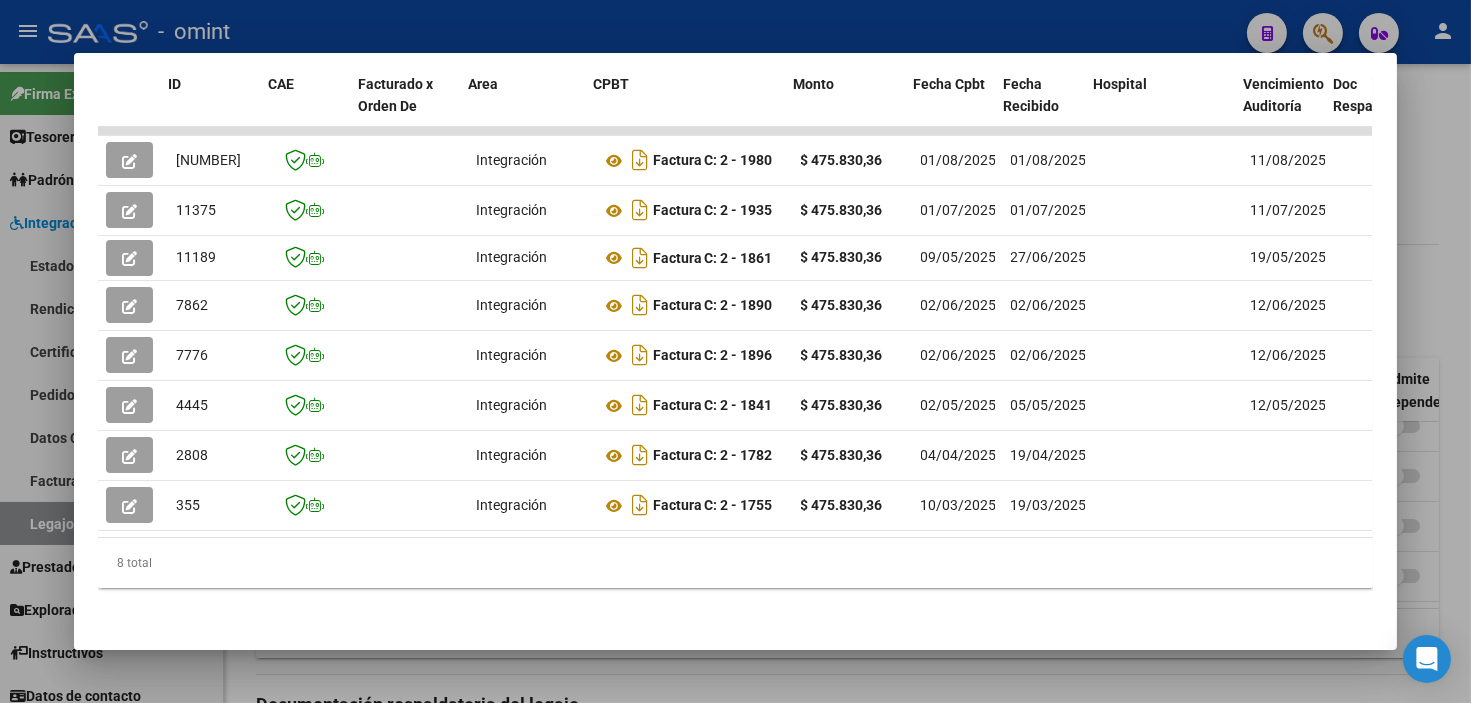scroll, scrollTop: 0, scrollLeft: 23, axis: horizontal 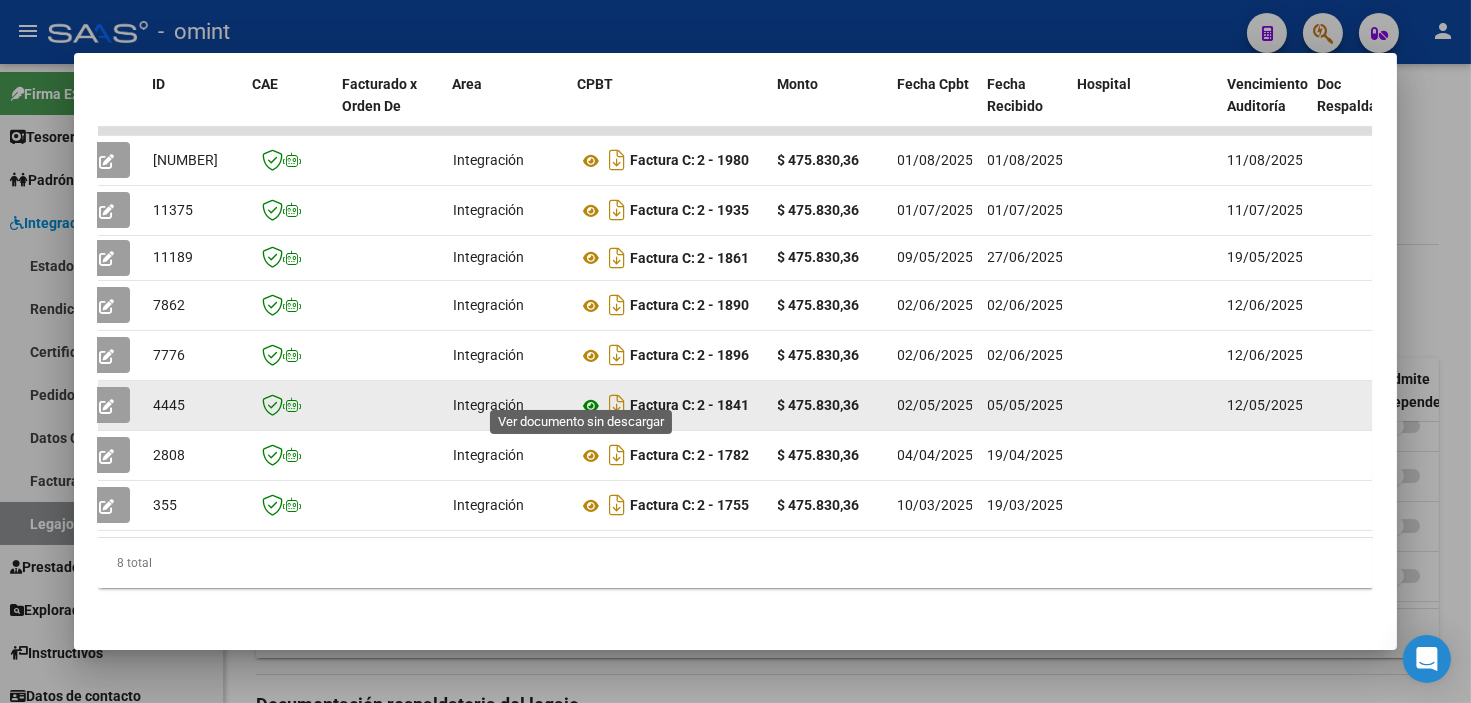 click 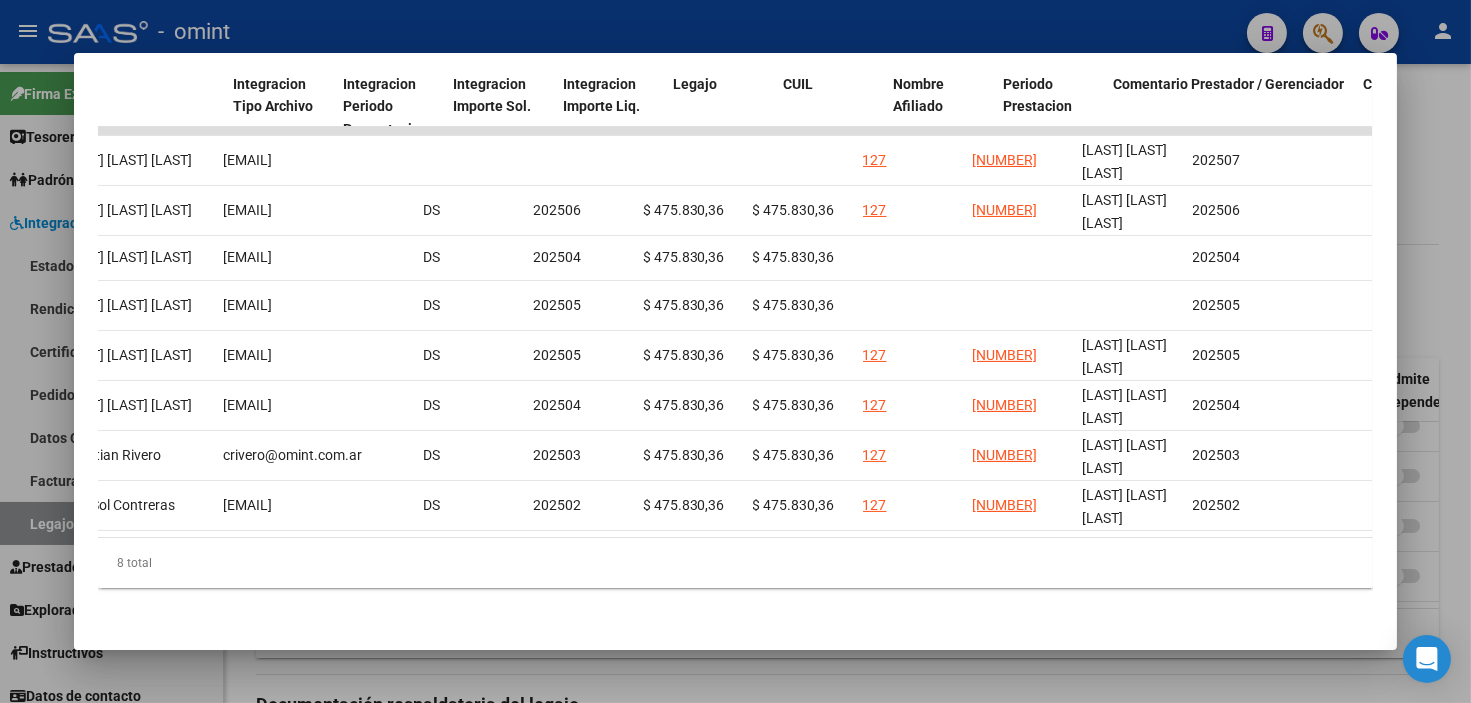 scroll, scrollTop: 0, scrollLeft: 3045, axis: horizontal 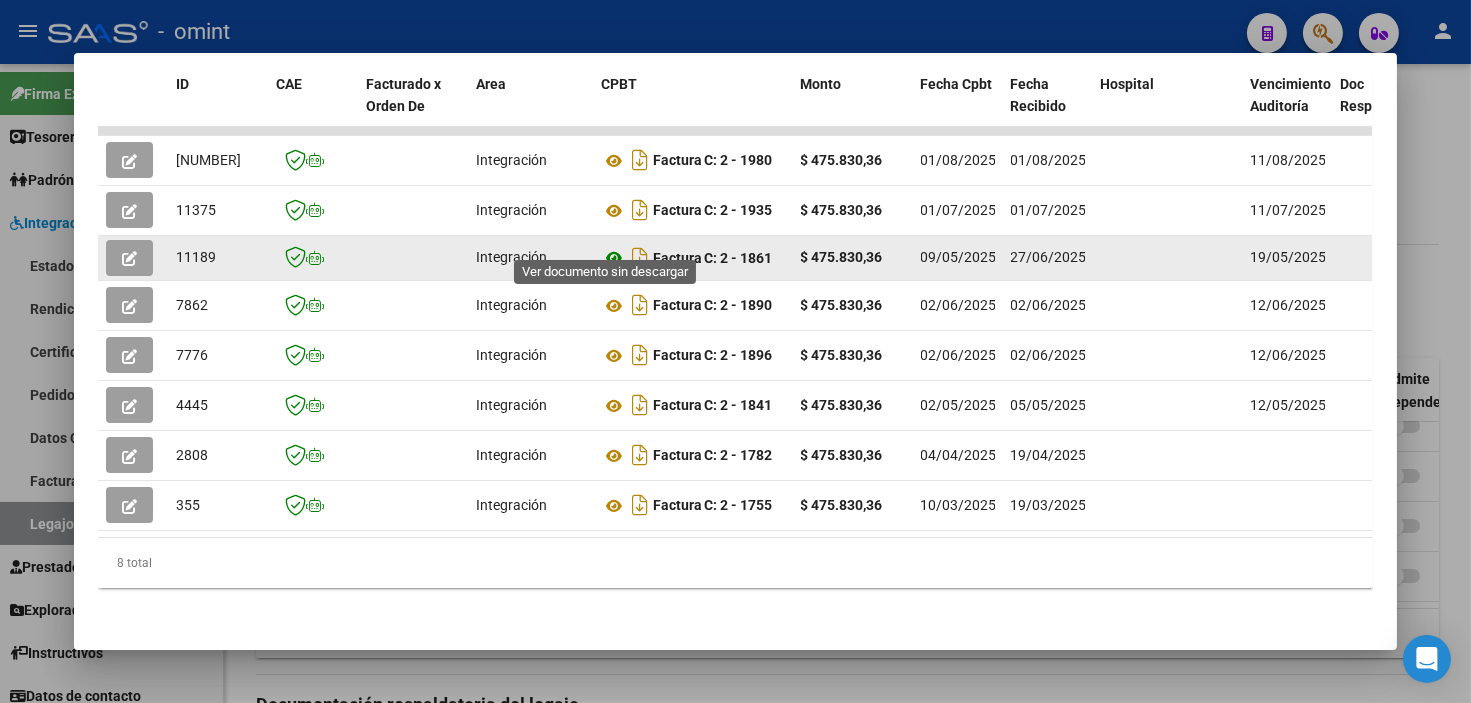 click 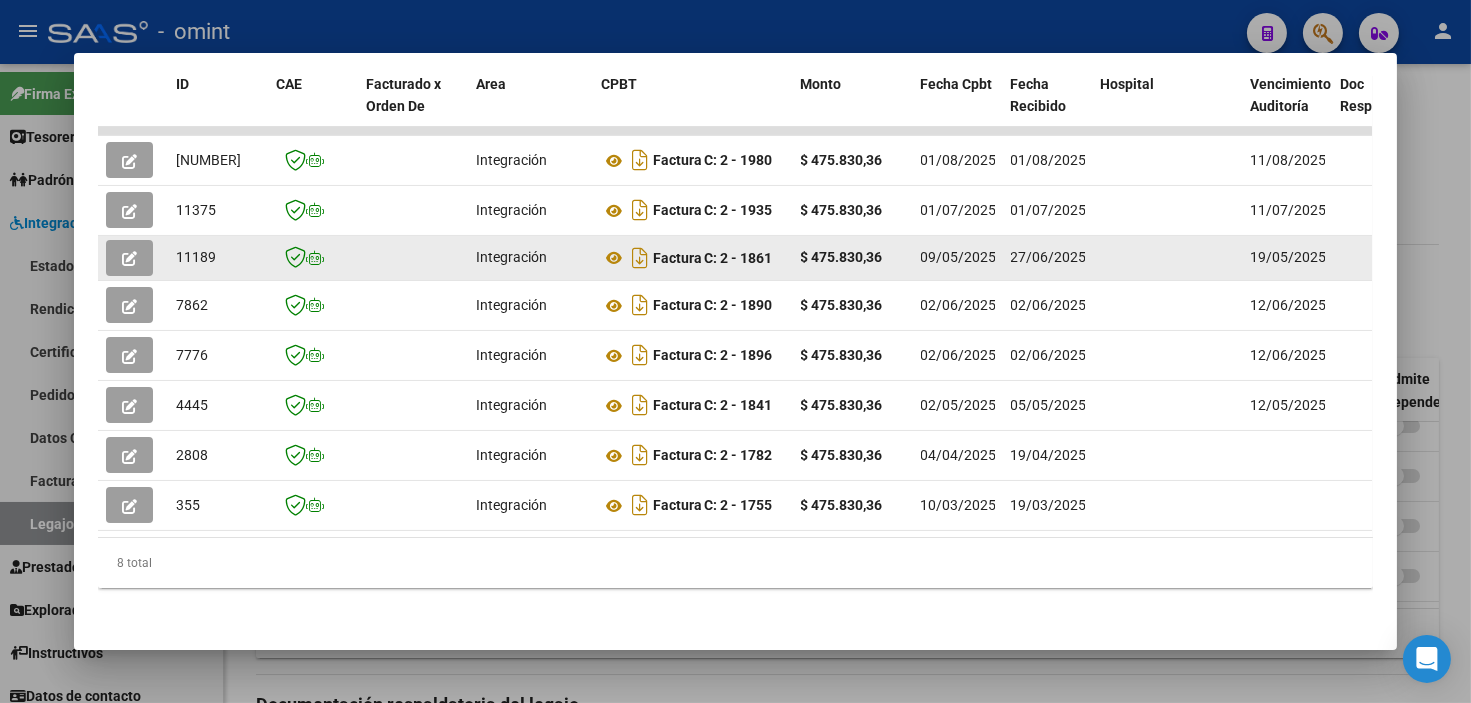 click 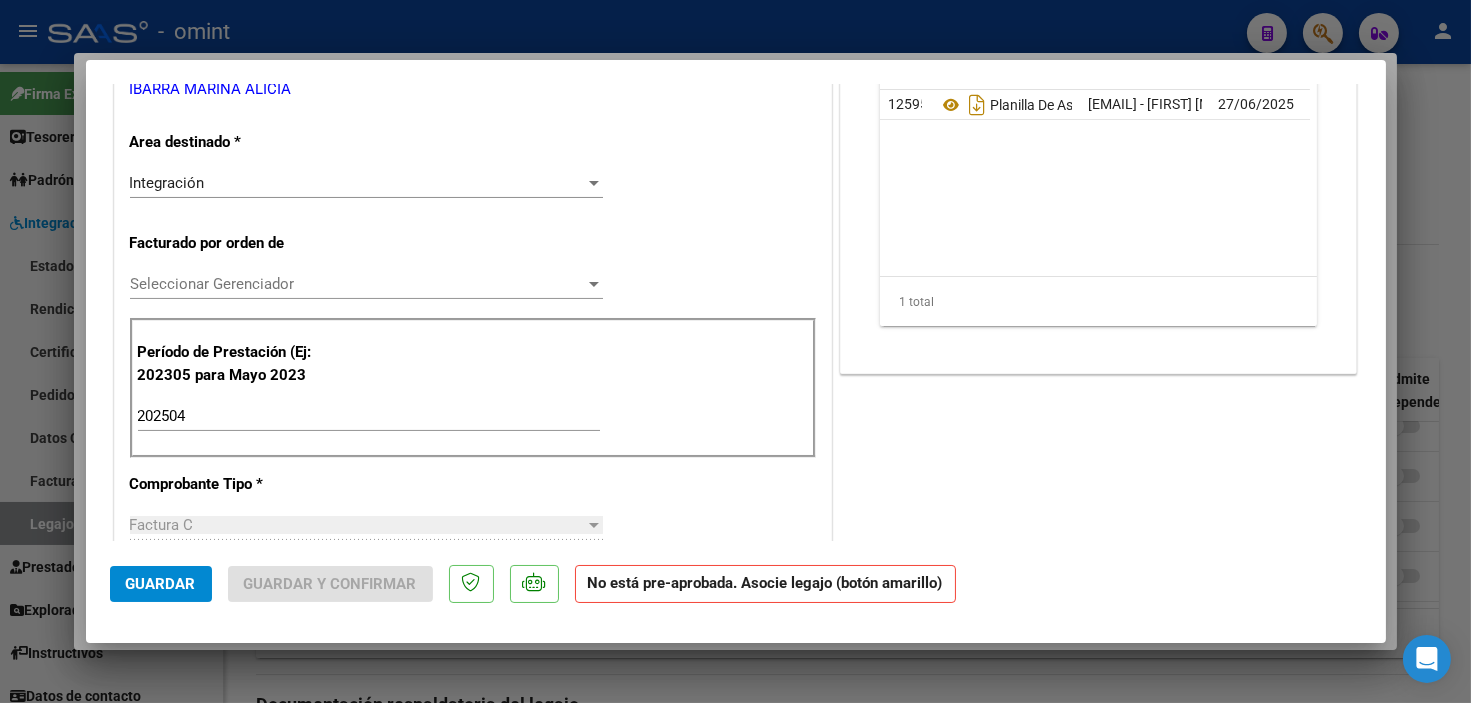 scroll, scrollTop: 444, scrollLeft: 0, axis: vertical 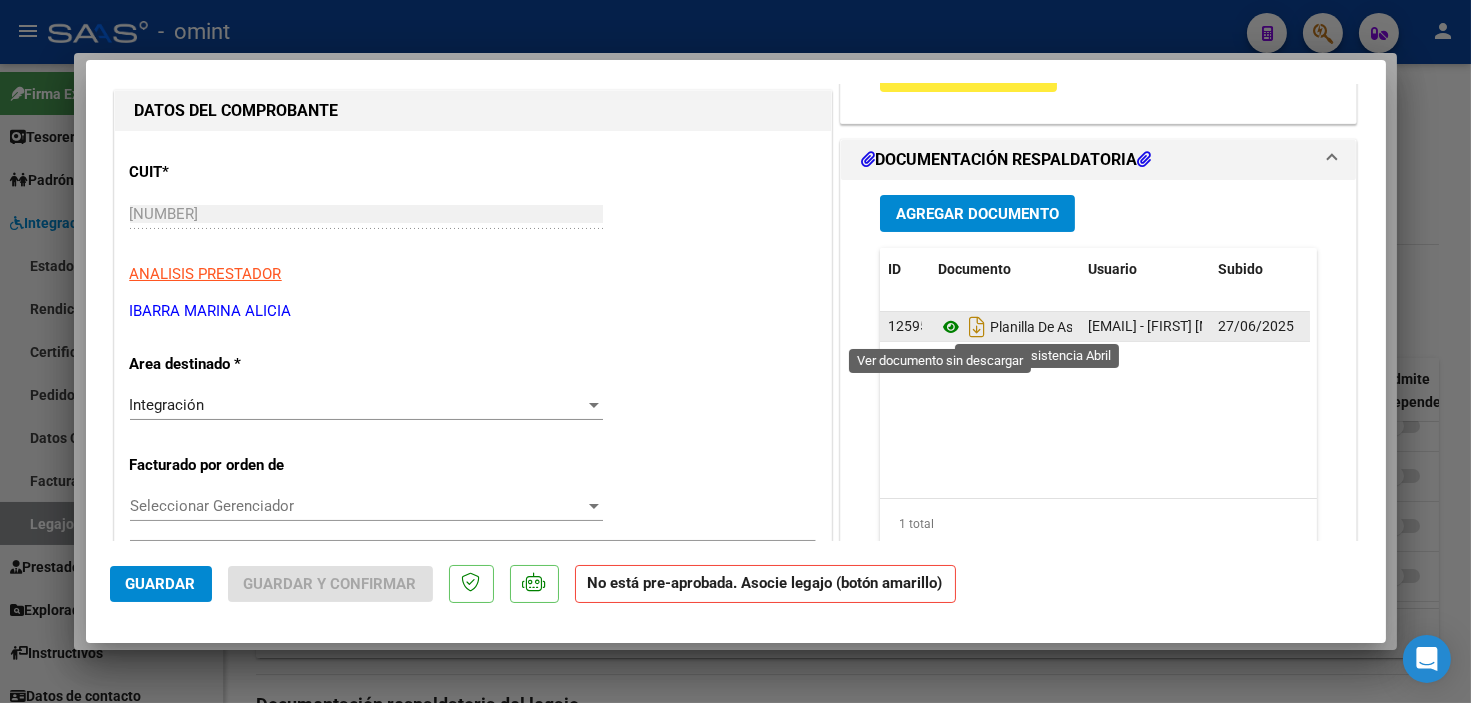click 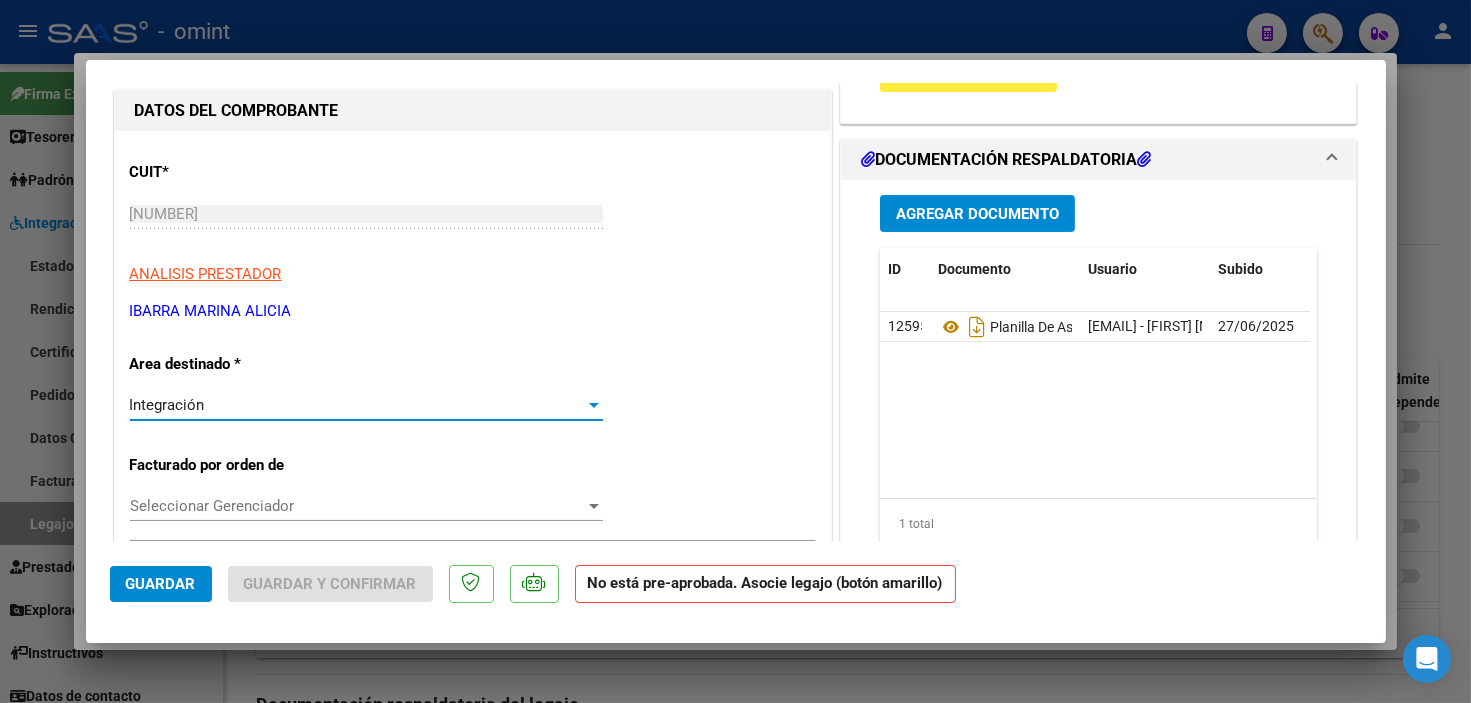 click on "Integración" at bounding box center [357, 405] 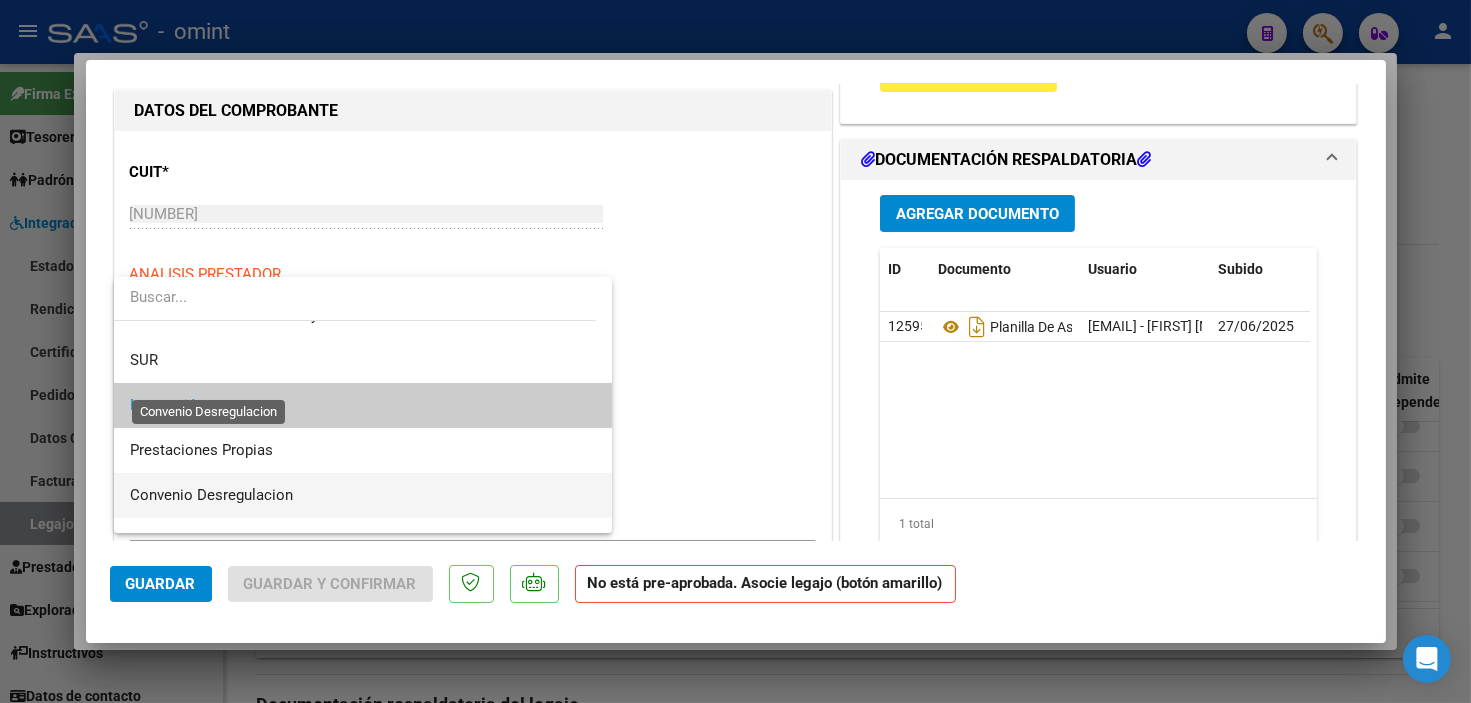 scroll, scrollTop: 193, scrollLeft: 0, axis: vertical 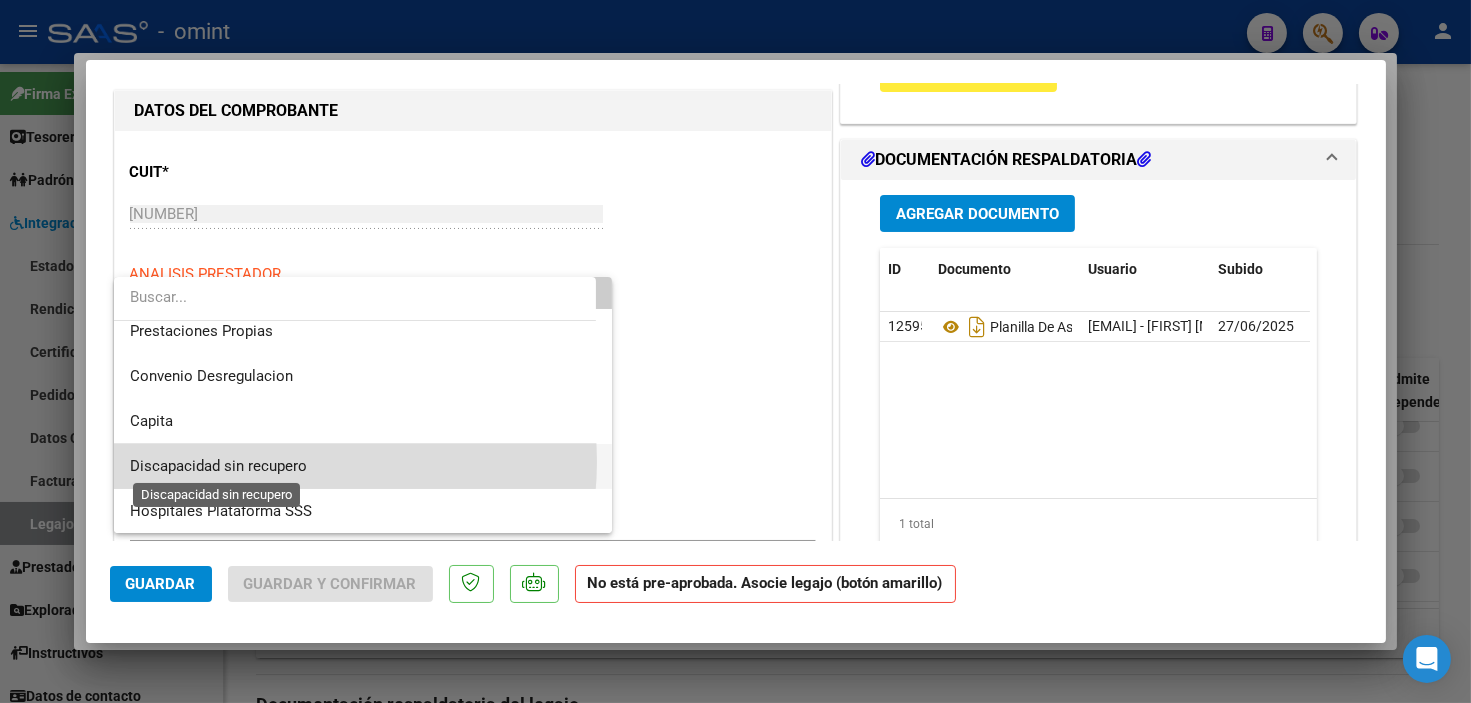 click on "Discapacidad sin recupero" at bounding box center (218, 466) 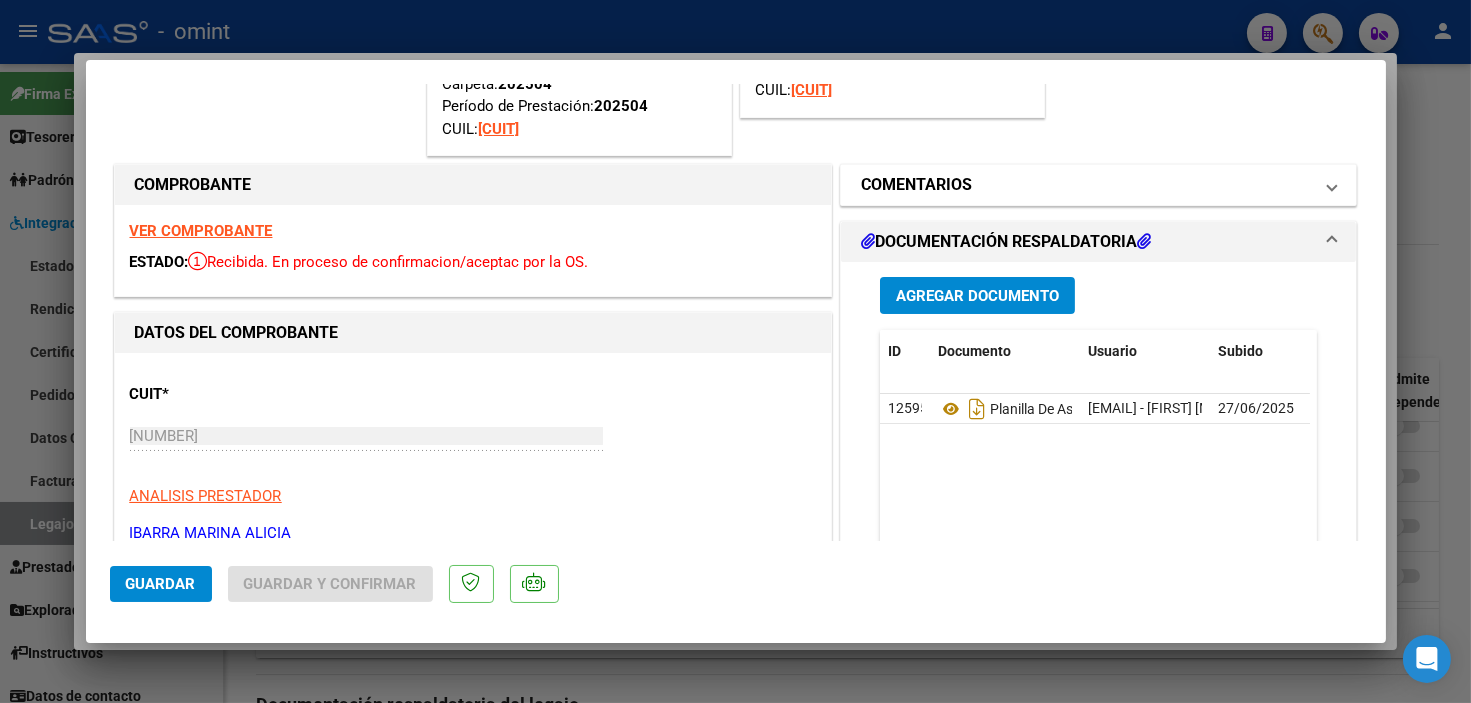 scroll, scrollTop: 0, scrollLeft: 0, axis: both 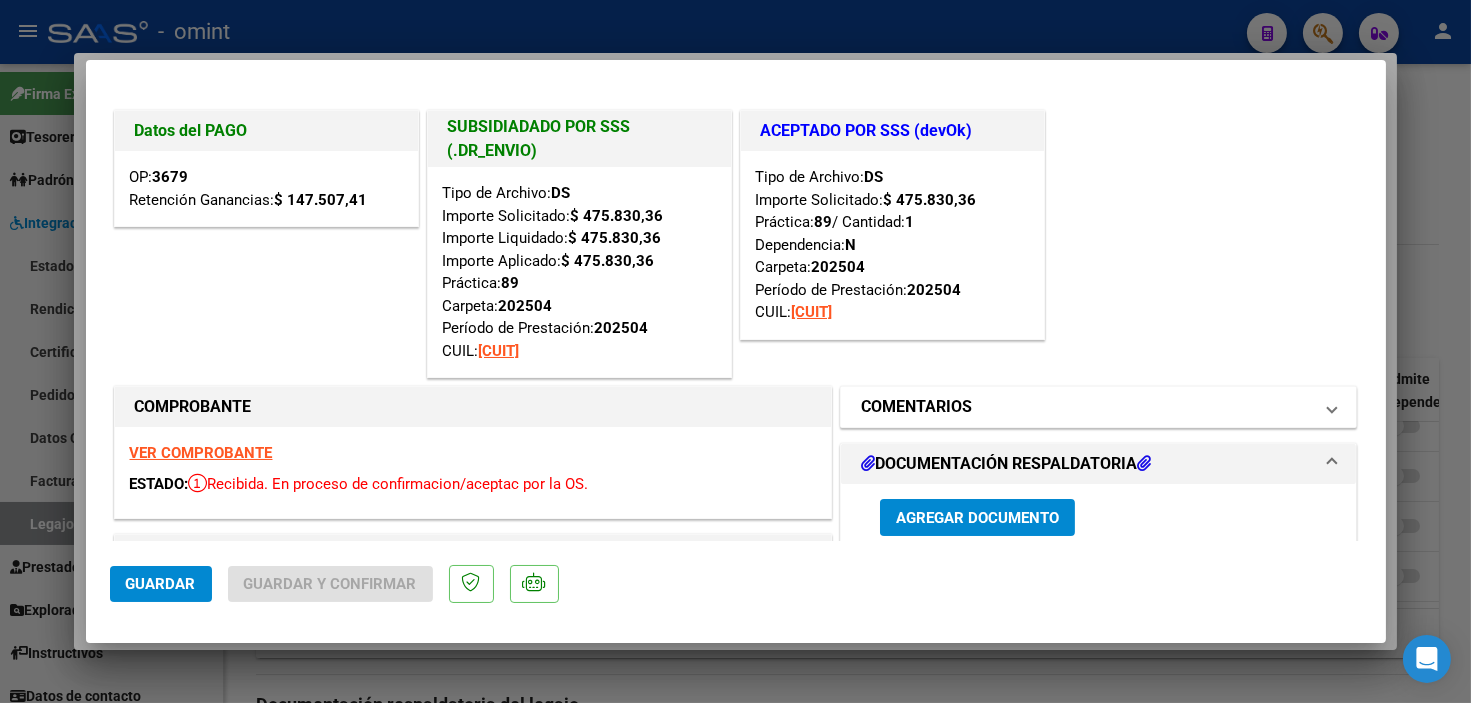 click on "COMENTARIOS" at bounding box center (1087, 407) 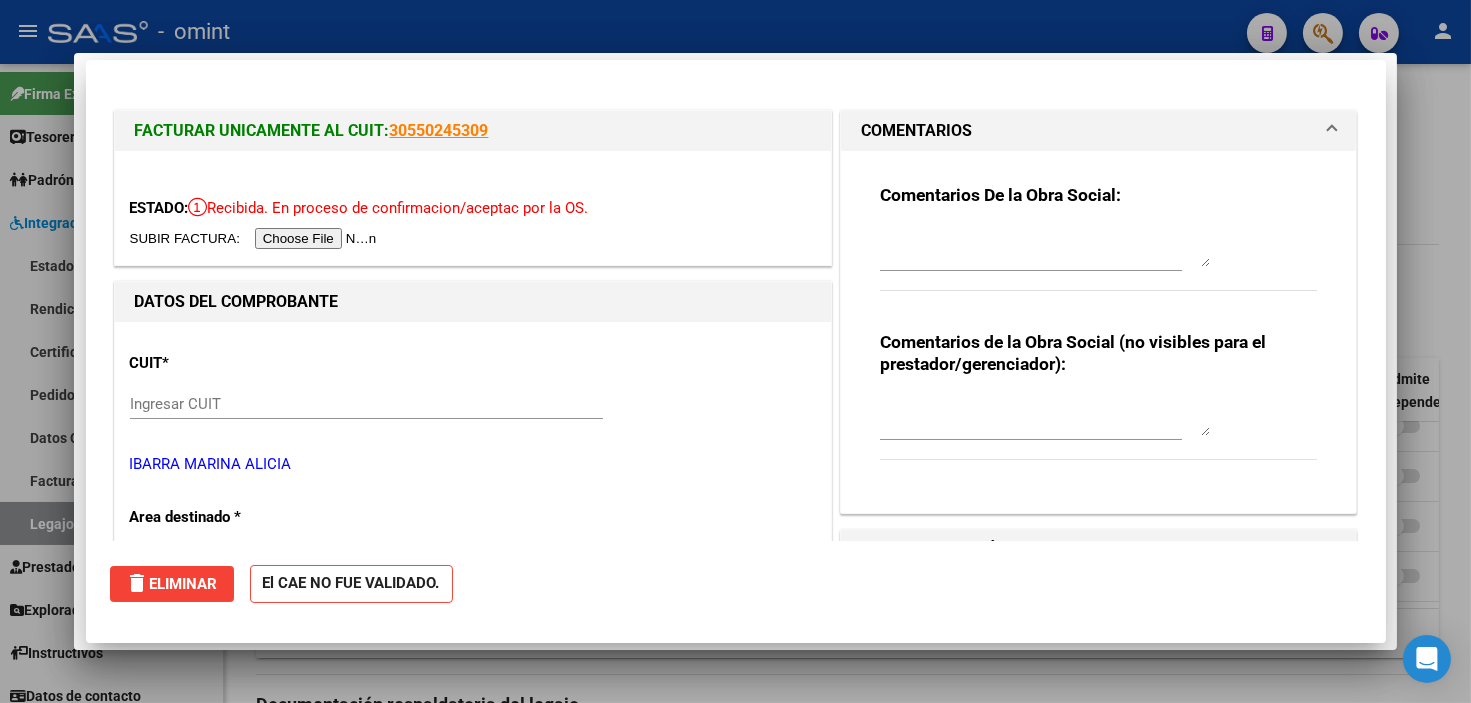 type 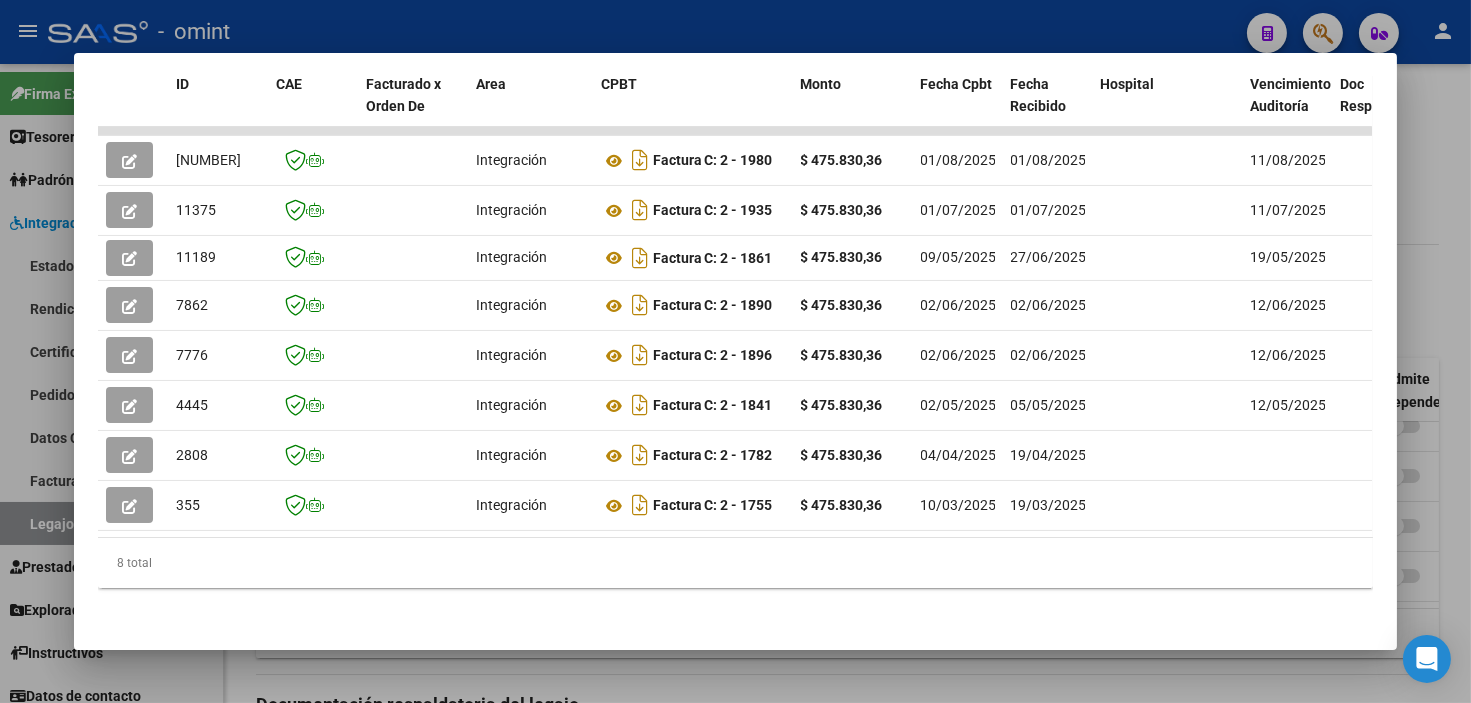 click on "14863  Integración  Factura C: 2 - 1980  $ 475.830,36 [DATE] [DATE]    [DATE]  -     [DATE]   [LAST] [LAST] [LAST] [LAST] [EMAIL] [NUMBER] [CUIT]  [LAST] [LAST] [LAST]  202507
11375  Integración  Factura C: 2 - 1935  $ 475.830,36 [DATE] [DATE]    [DATE]  -     [DATE]   [LAST] [LAST] [LAST] [LAST] [EMAIL] DS [NUMBER] [NUMBER] [CUIT]  [LAST] [LAST] [LAST]  202506 $ 475.830,36 $ 475.830,36 [NUMBER] [CUIT]  [LAST] [LAST] [LAST]  202506
11189  Integración  Factura C: 2 - 1861  $ 475.830,36 [DATE] [DATE]    [DATE] $ 147.507,41 3679    [DATE]   [LAST] [LAST] [LAST] [LAST] [EMAIL] DS [NUMBER] [NUMBER] [CUIT]  [LAST] [LAST] [LAST]  202504 $ 475.830,36 $ 475.830,36 [NUMBER] [CUIT]  [LAST] [LAST] [LAST]  202504
7862  Integración  Factura C: 2 - 1890  $ 475.830,36 [DATE] [DATE]    [DATE]  -     [DATE]   [LAST] [LAST] [LAST] [LAST] [EMAIL] DS [NUMBER] [NUMBER] [CUIT]  [LAST] [LAST] [LAST]  202505 $ 475.830,36 $ 475.830,36 [NUMBER] [CUIT]  [LAST] [LAST] [LAST]  202505
7776  Integración  Factura C: 2 - 1896  $ 475.830,36" 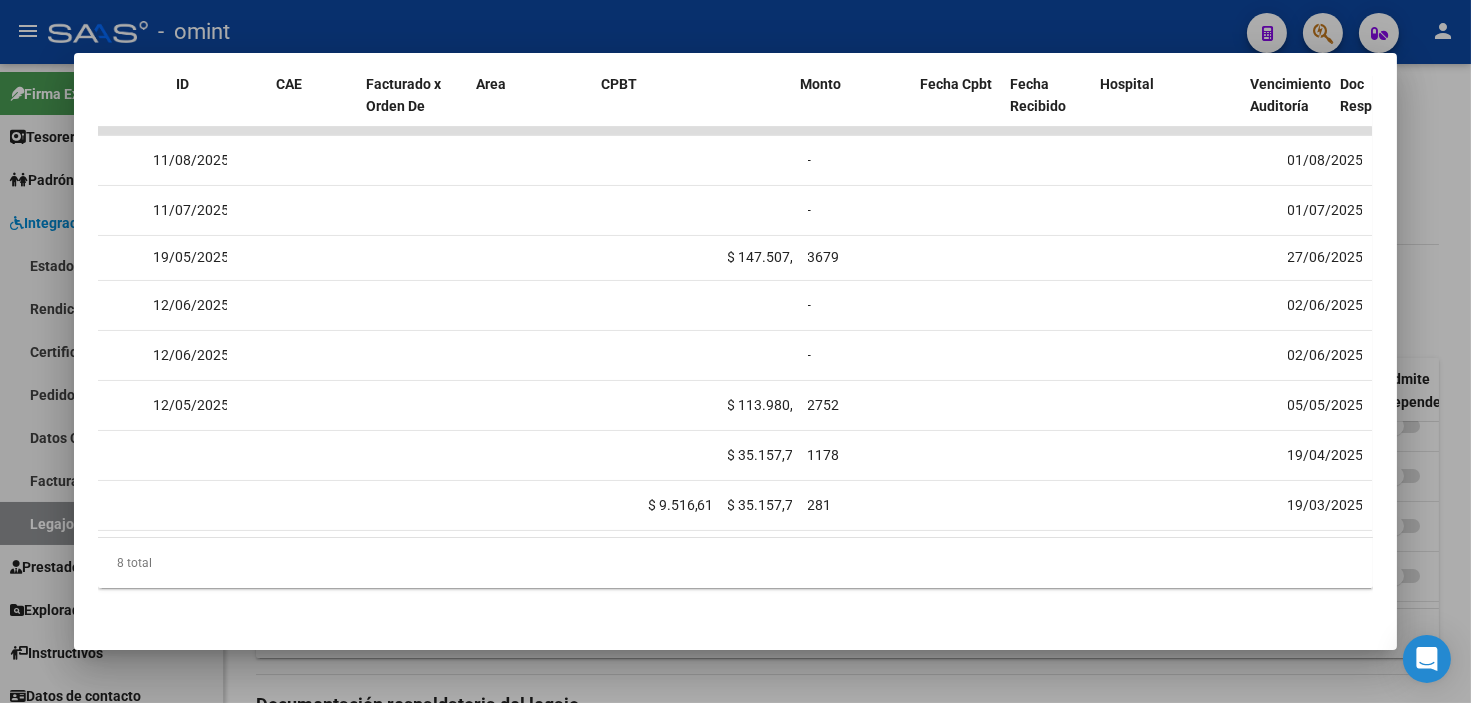 scroll, scrollTop: 0, scrollLeft: 0, axis: both 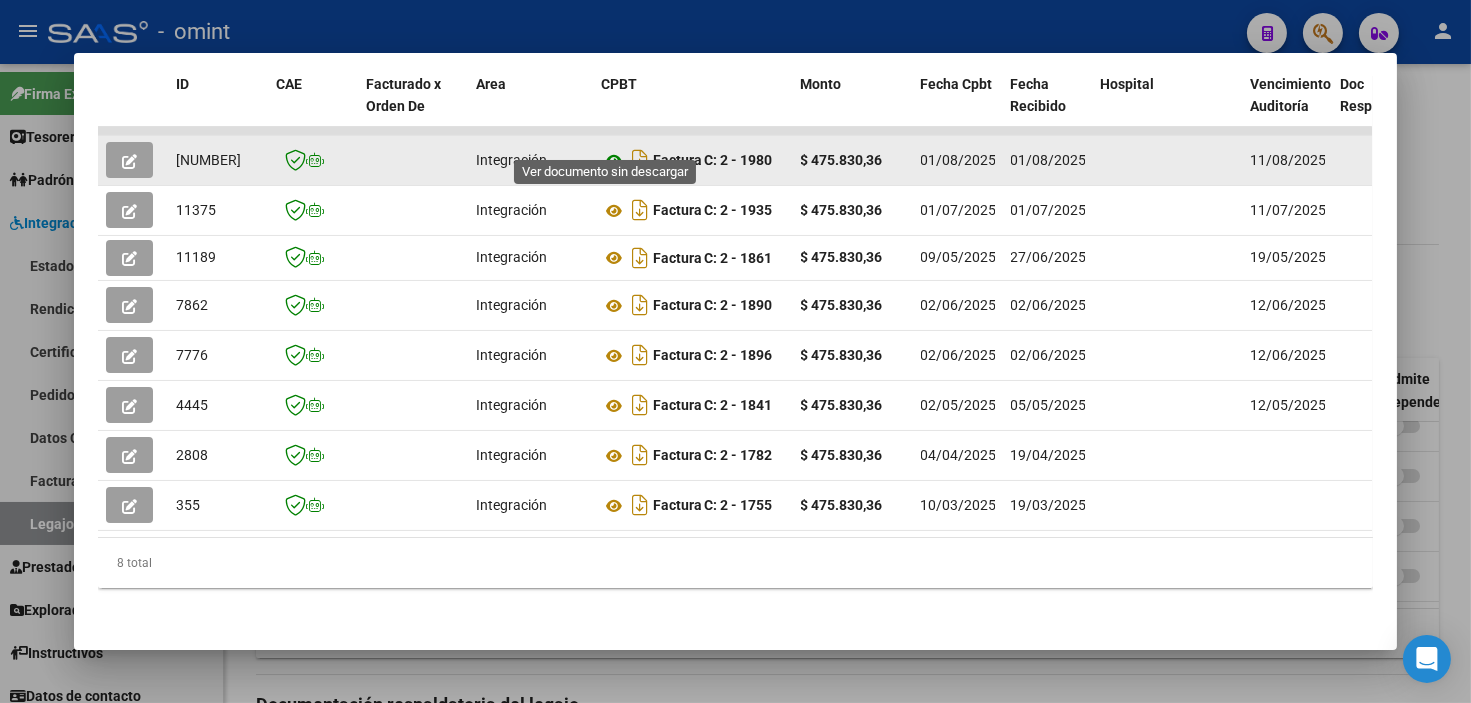 click 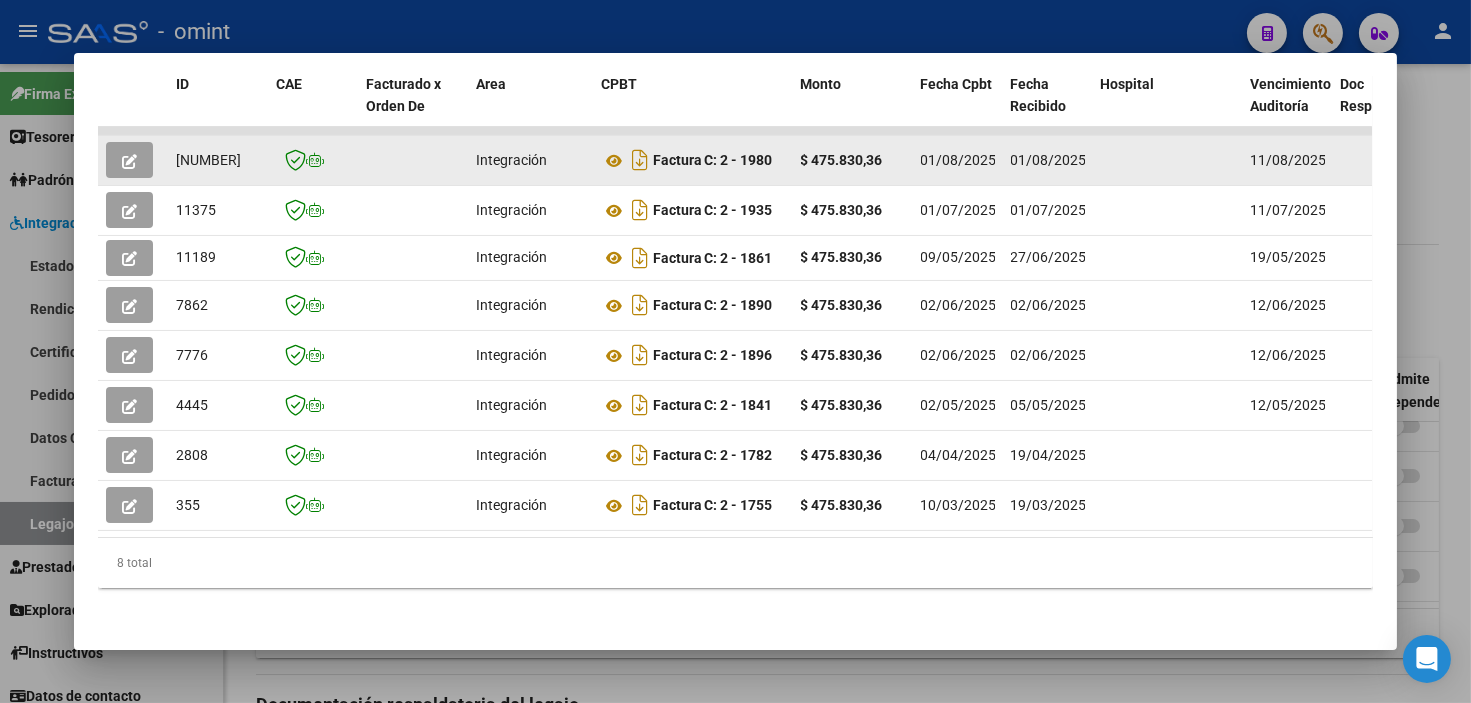 click 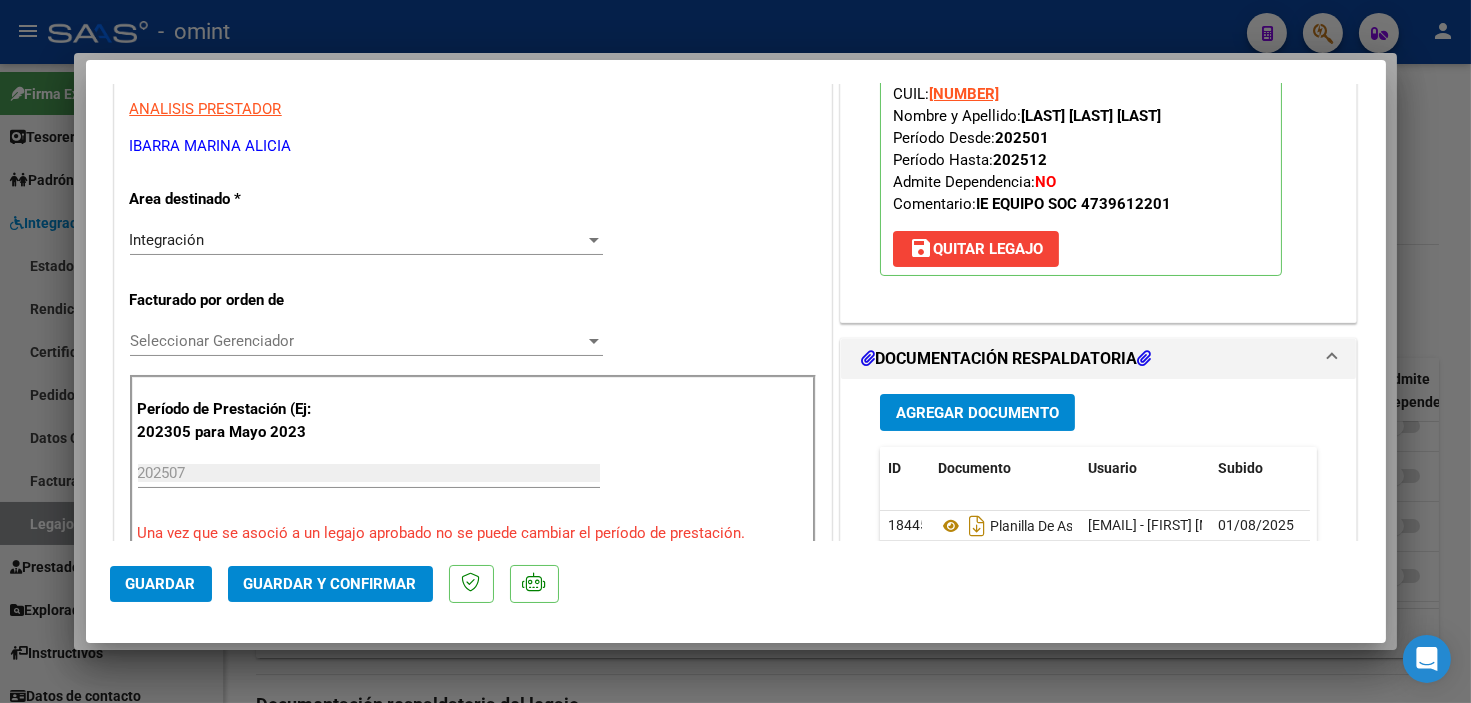 scroll, scrollTop: 555, scrollLeft: 0, axis: vertical 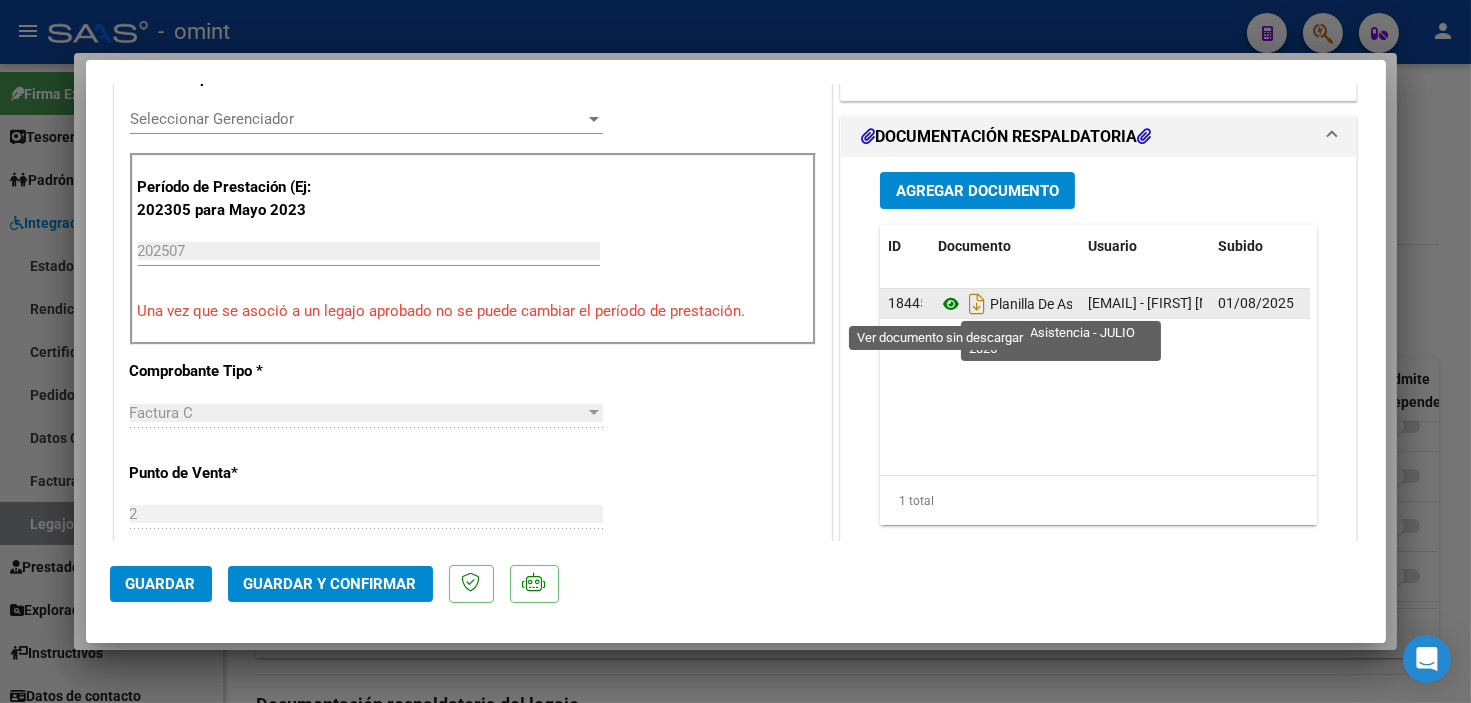 click 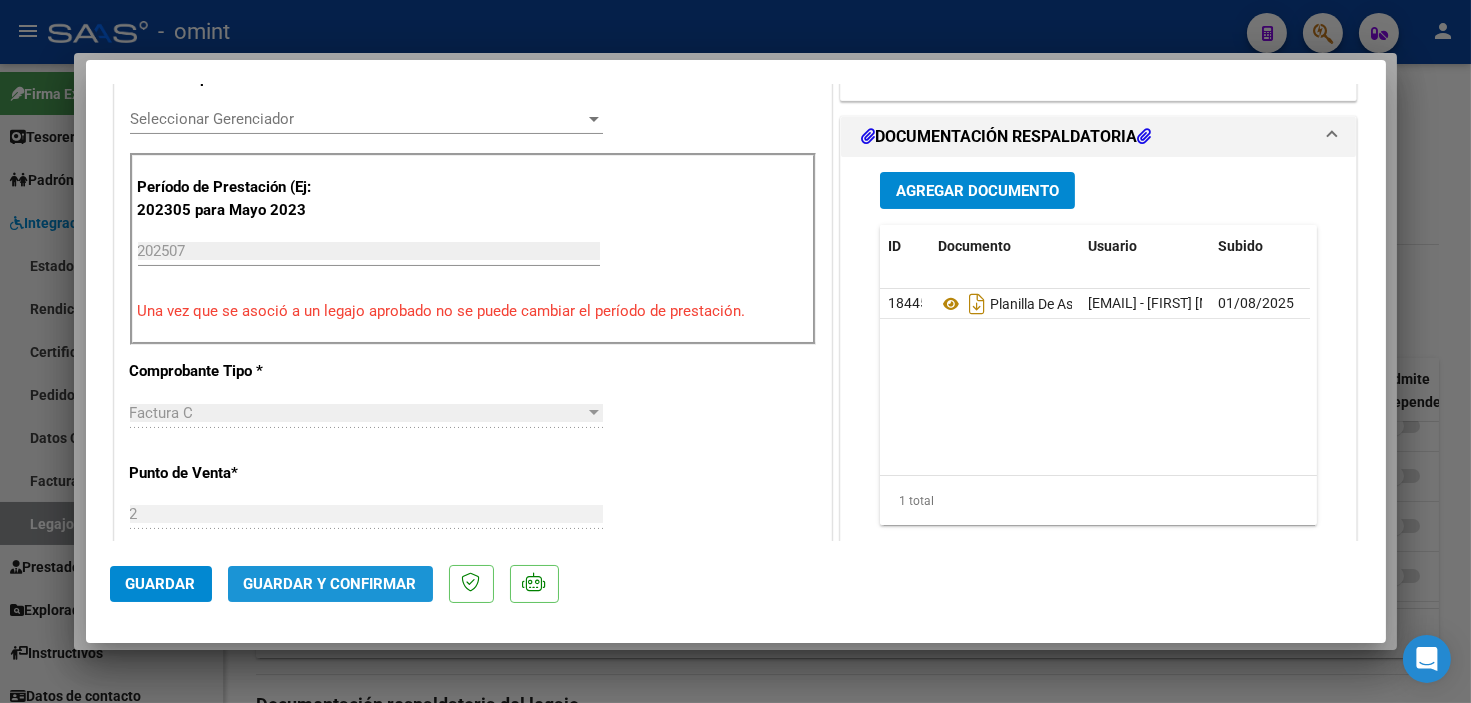 click on "Guardar y Confirmar" 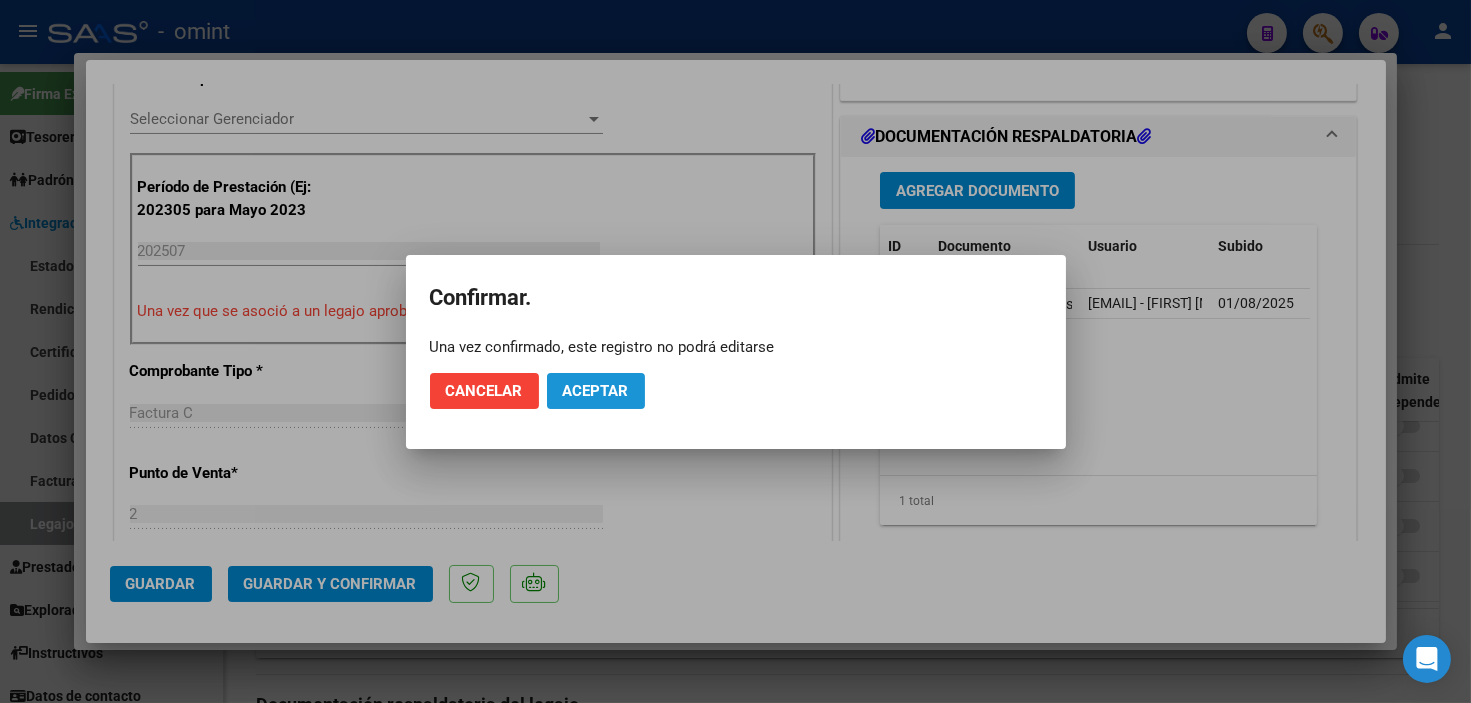 click on "Aceptar" 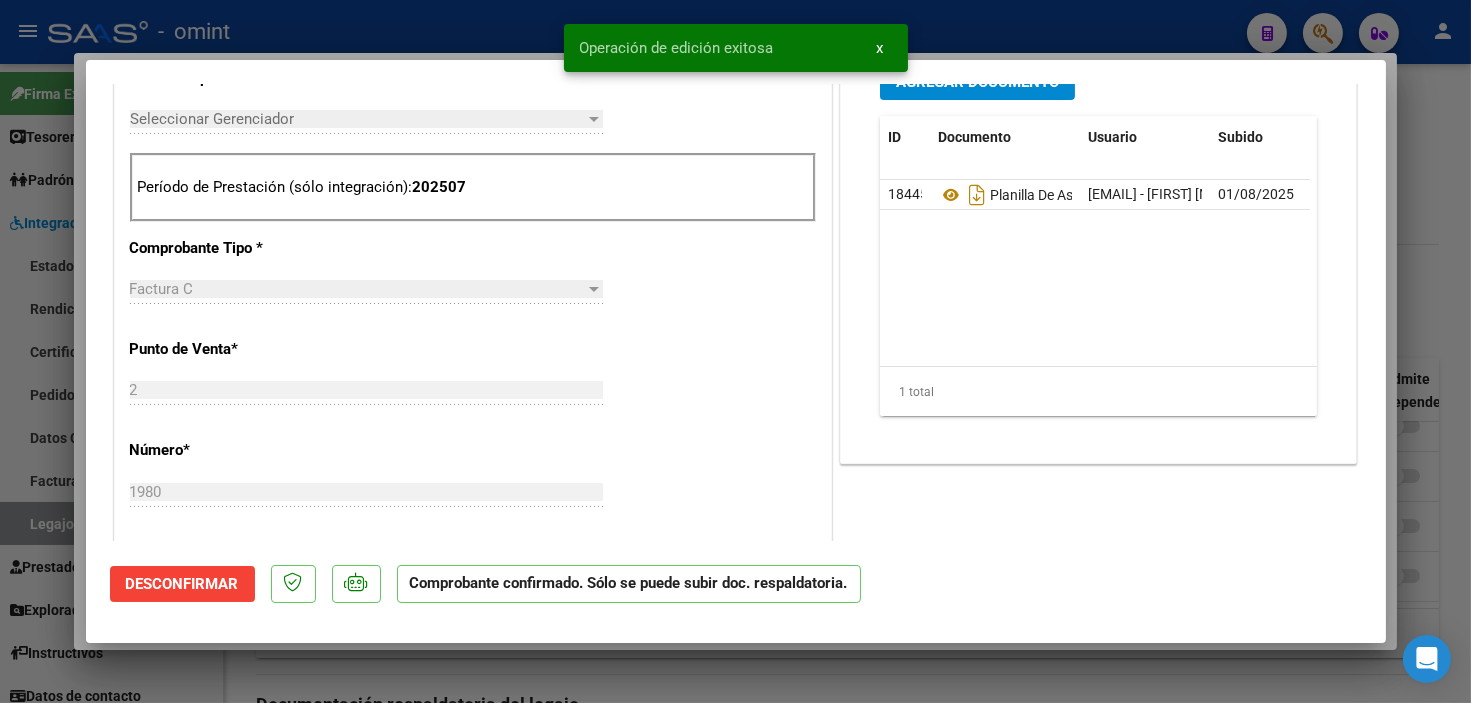 type 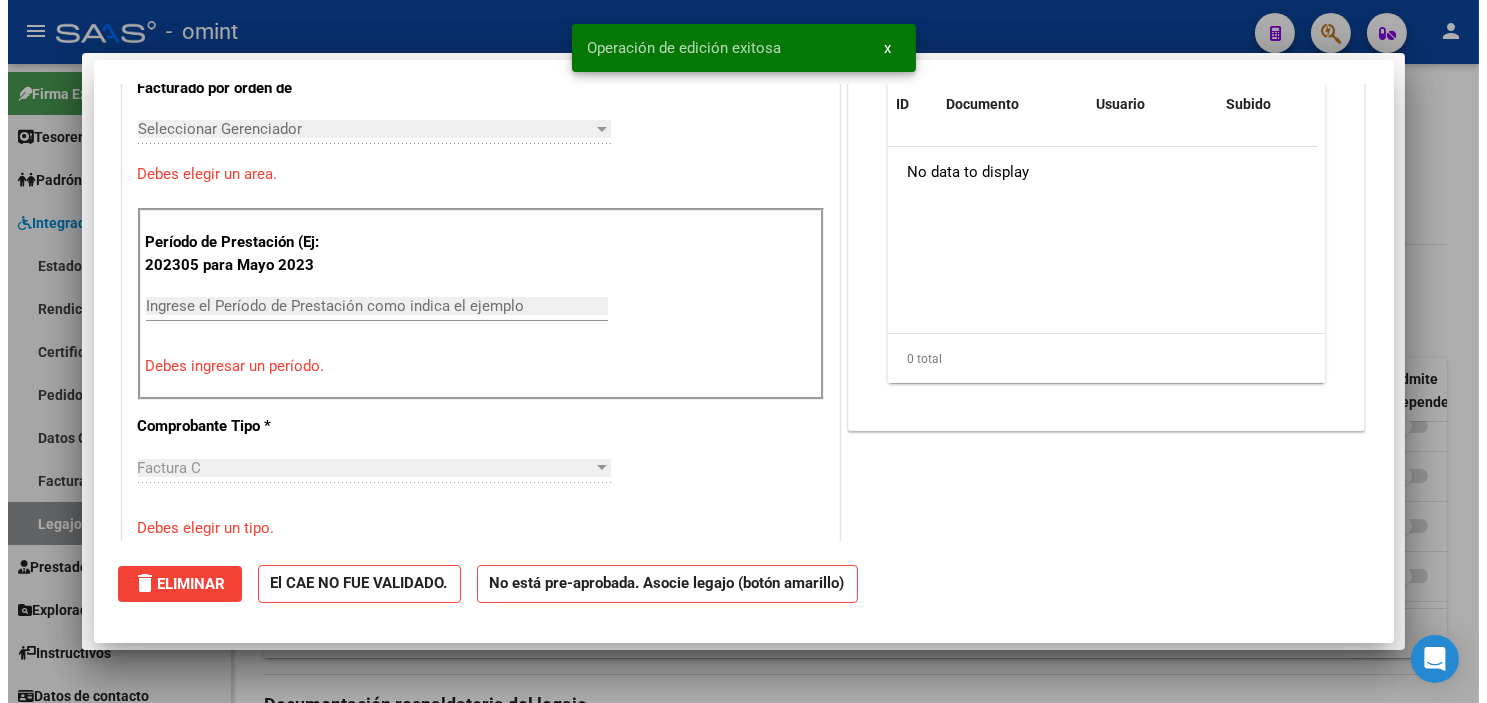 scroll, scrollTop: 591, scrollLeft: 0, axis: vertical 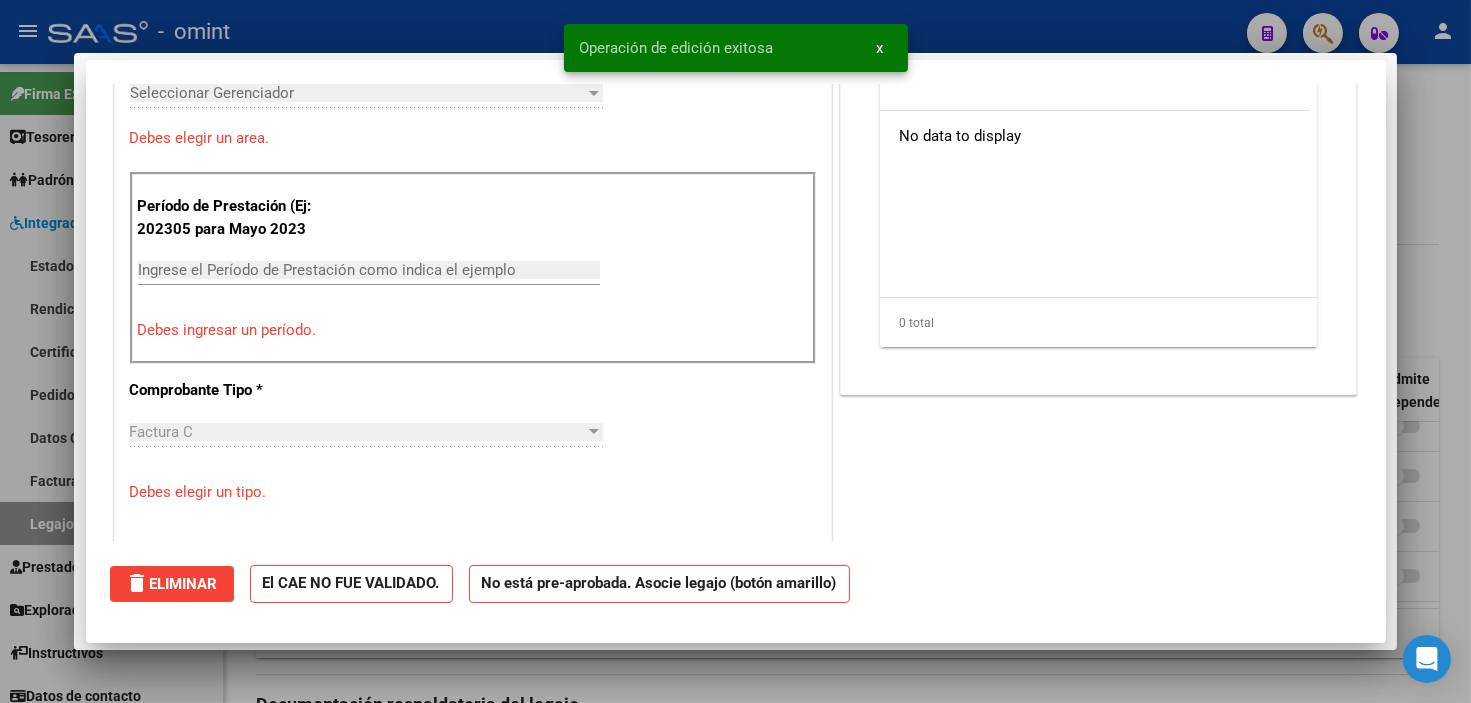 type 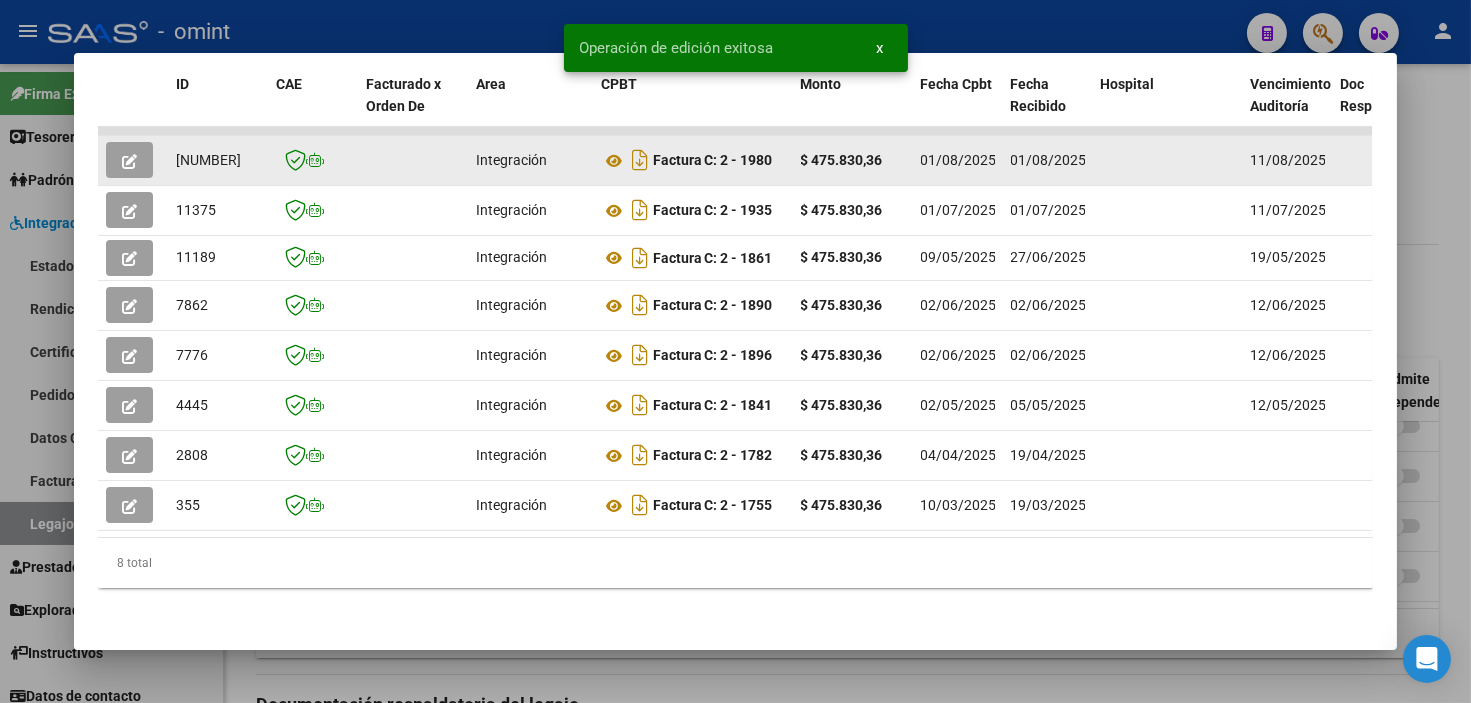 drag, startPoint x: 166, startPoint y: 135, endPoint x: 208, endPoint y: 143, distance: 42.755116 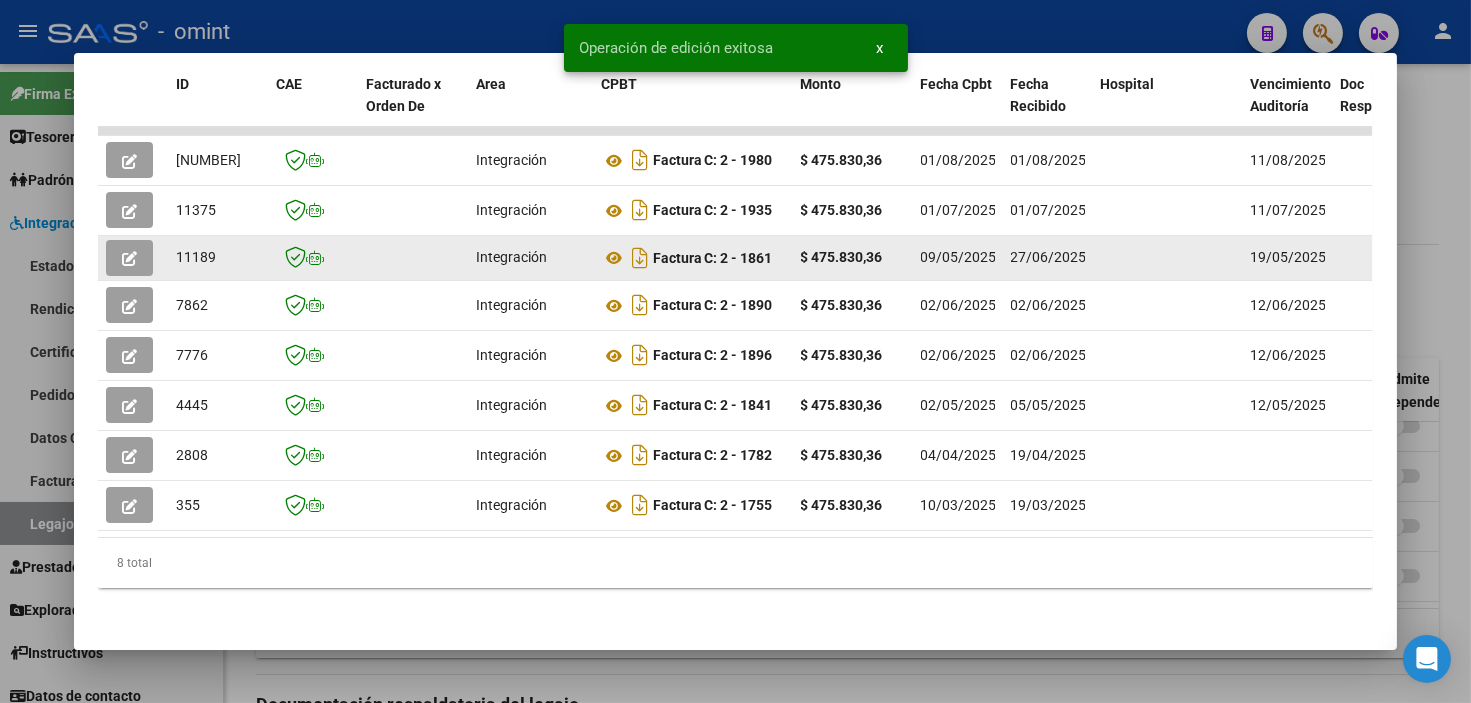 drag, startPoint x: 208, startPoint y: 143, endPoint x: 206, endPoint y: 245, distance: 102.01961 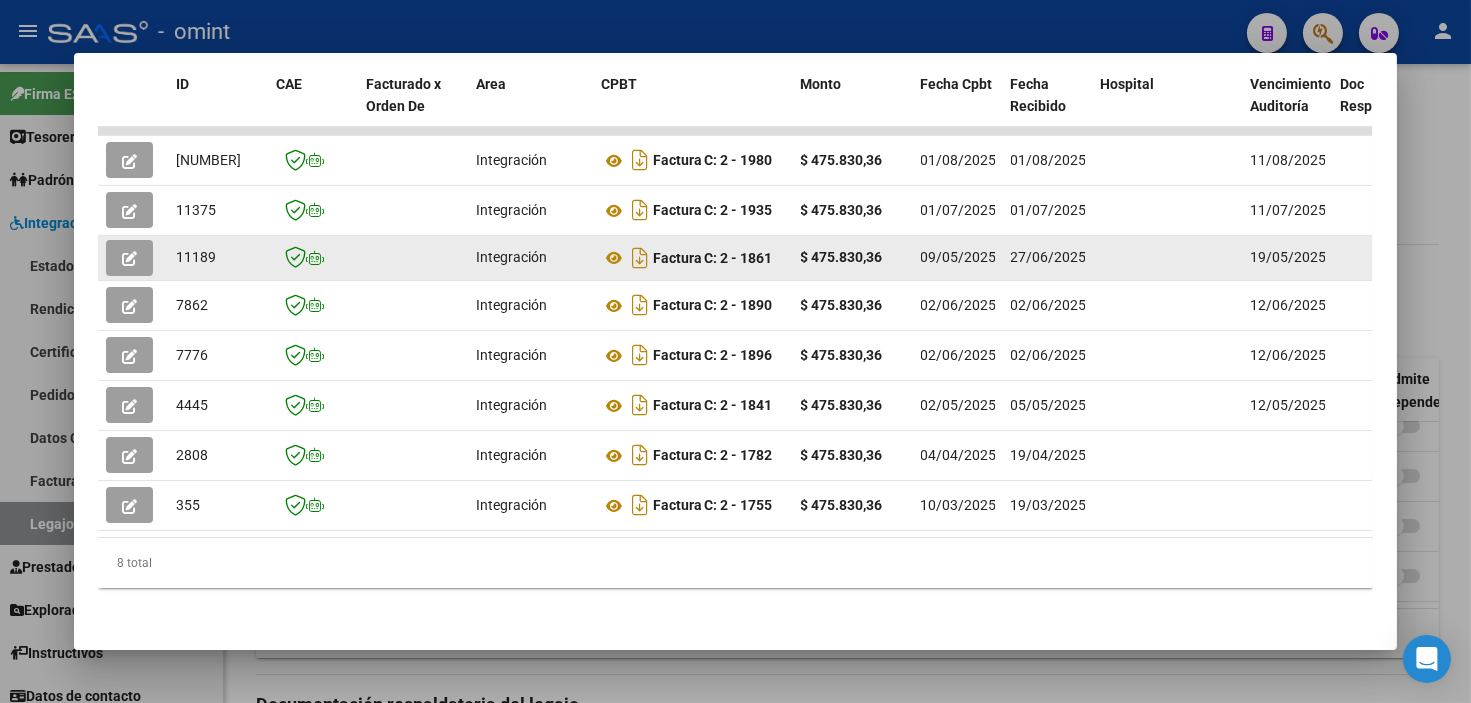 copy on "[NUMBER]" 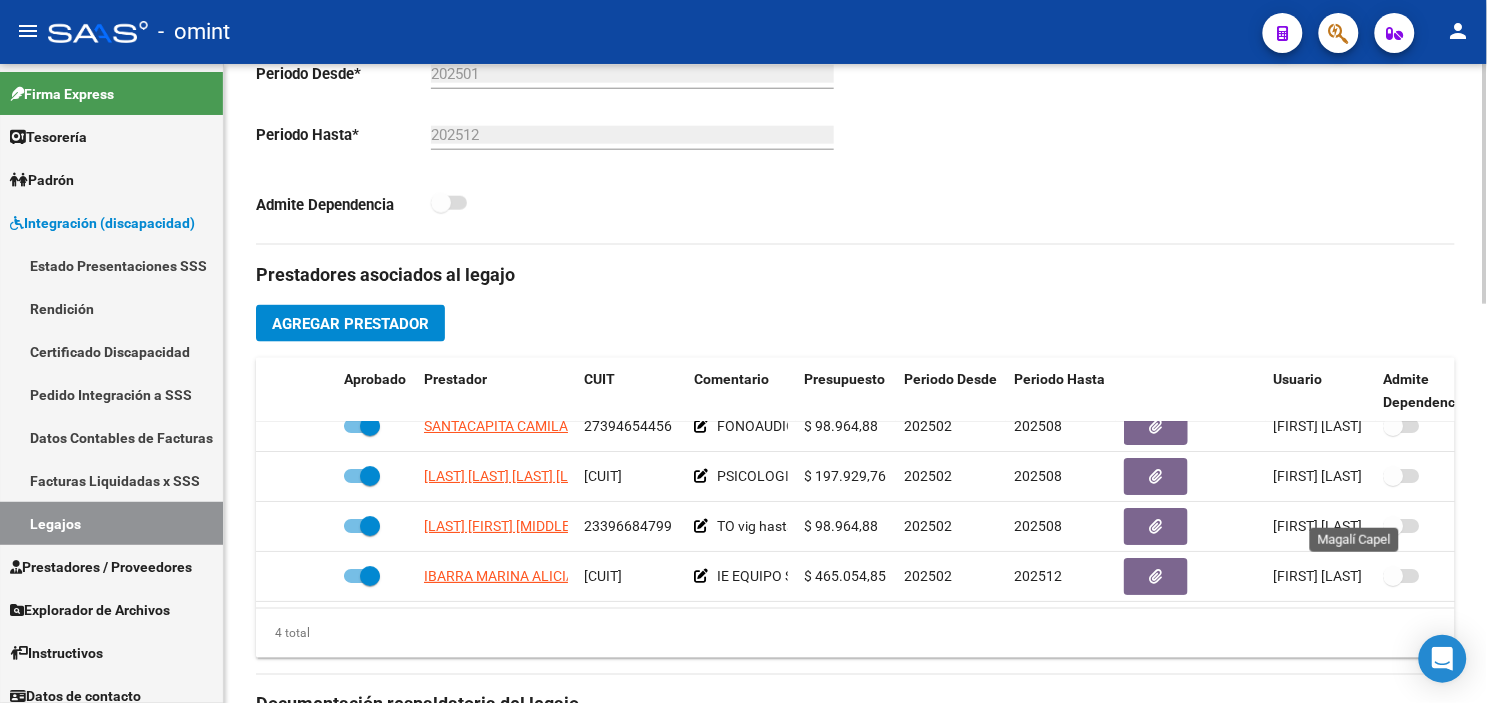 scroll, scrollTop: 777, scrollLeft: 0, axis: vertical 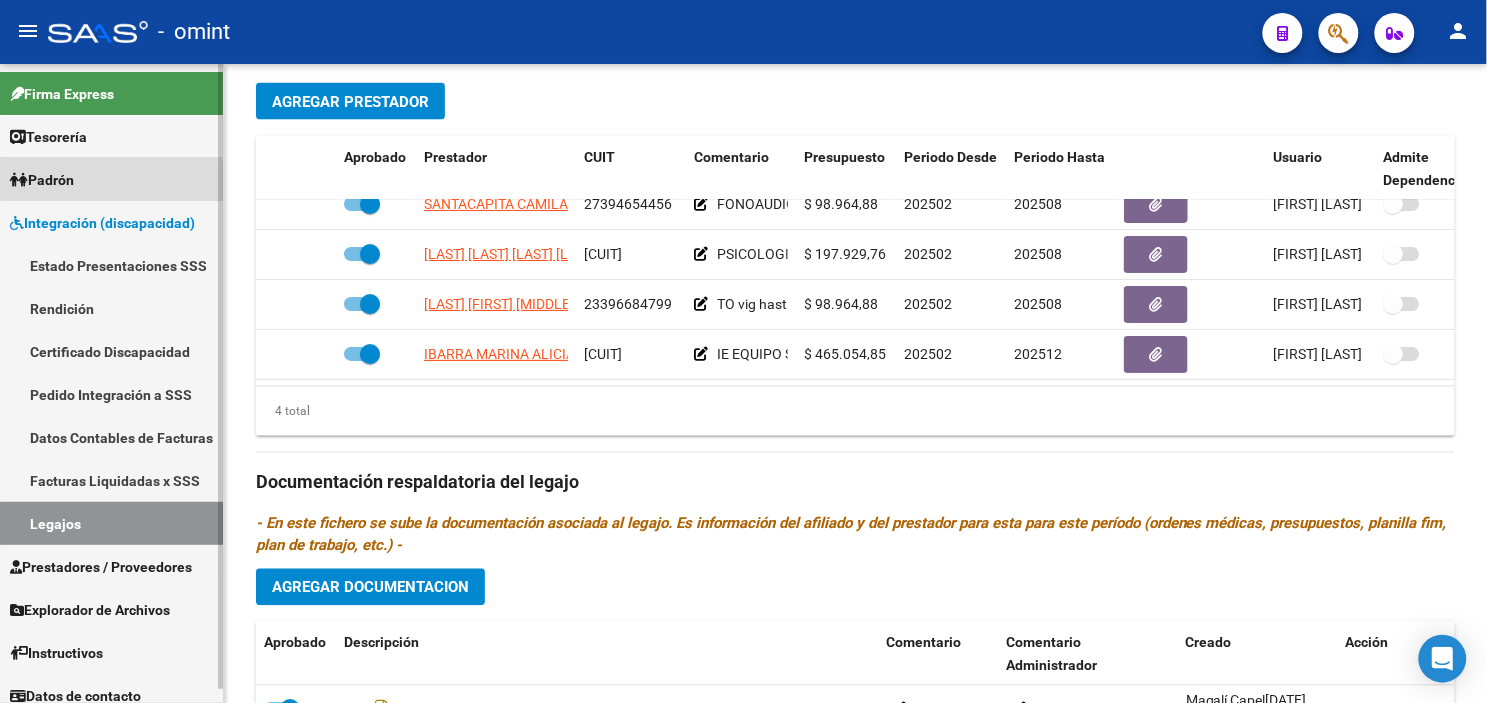 click on "Padrón" at bounding box center [42, 180] 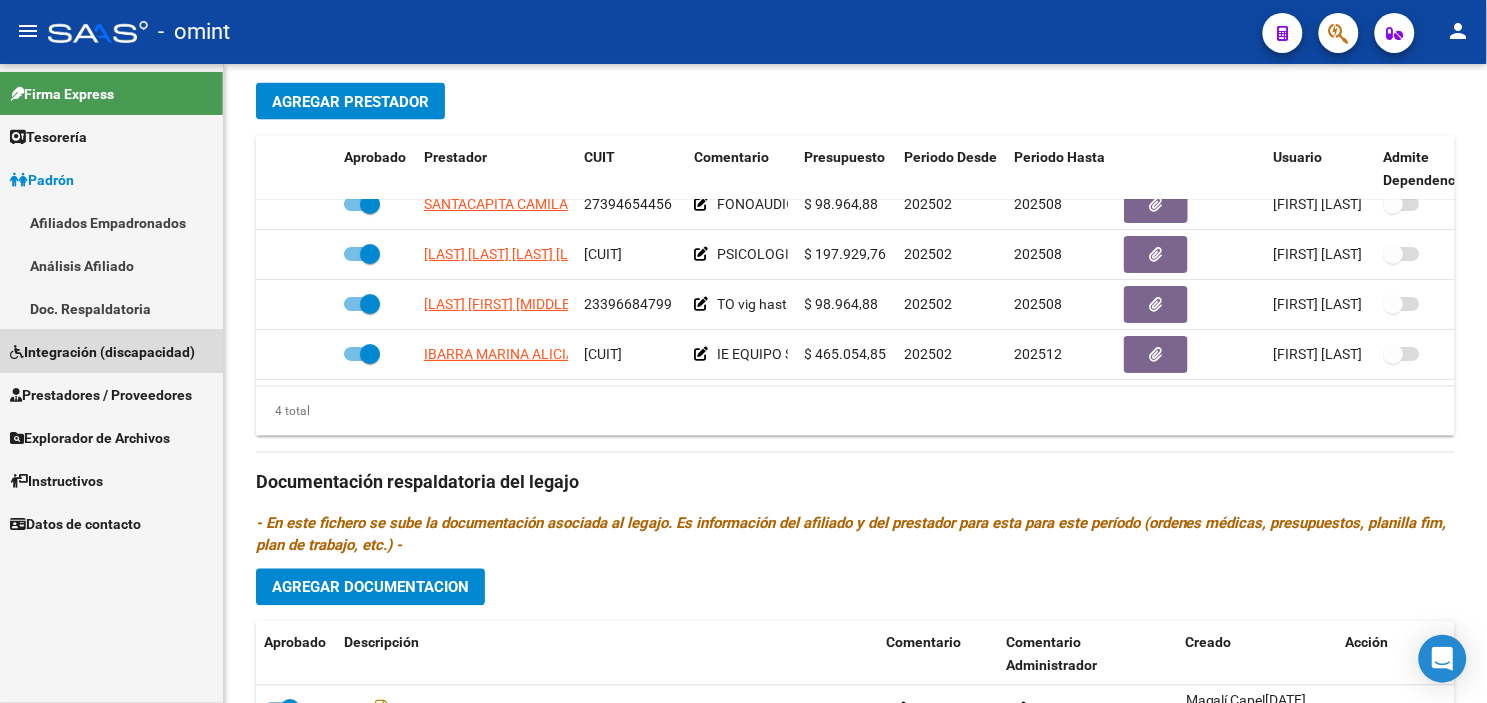 click on "Integración (discapacidad)" at bounding box center [102, 352] 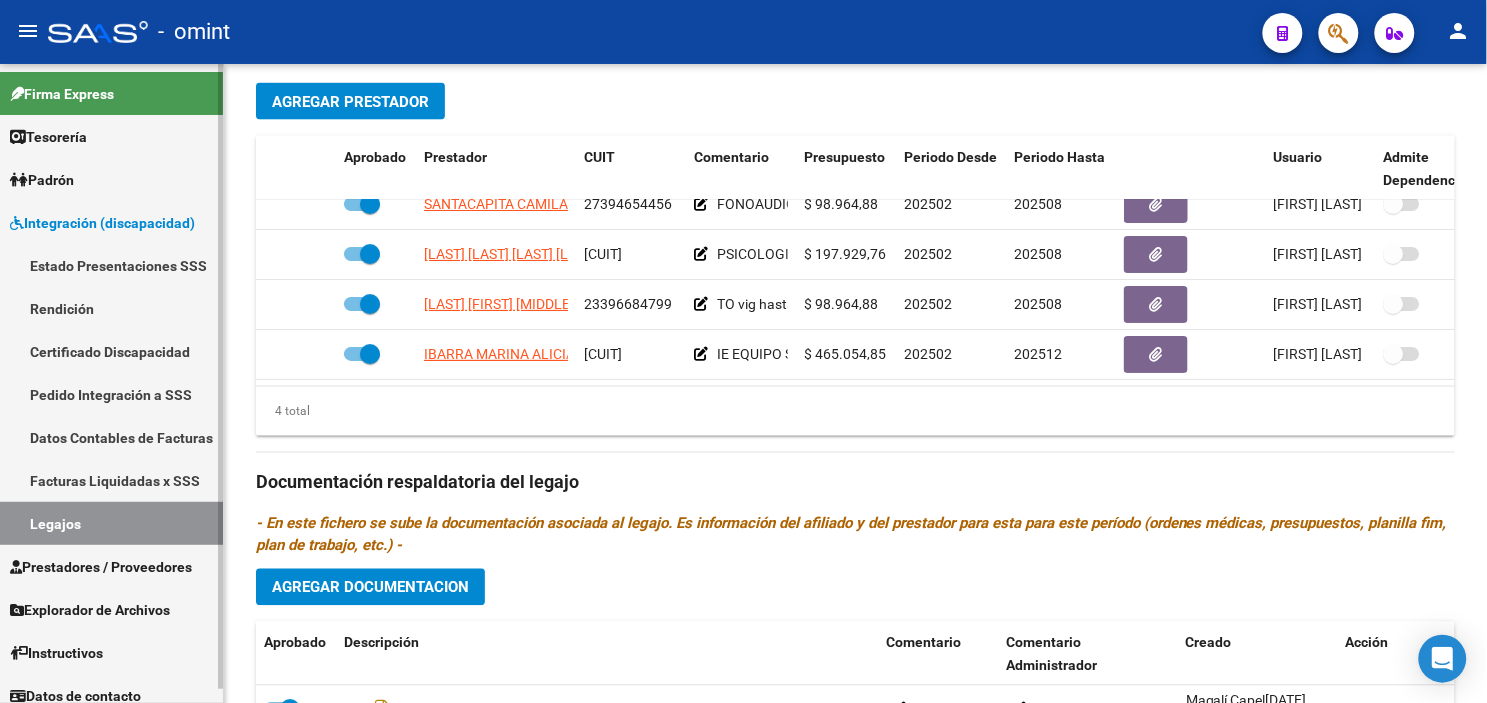click on "Legajos" at bounding box center (111, 523) 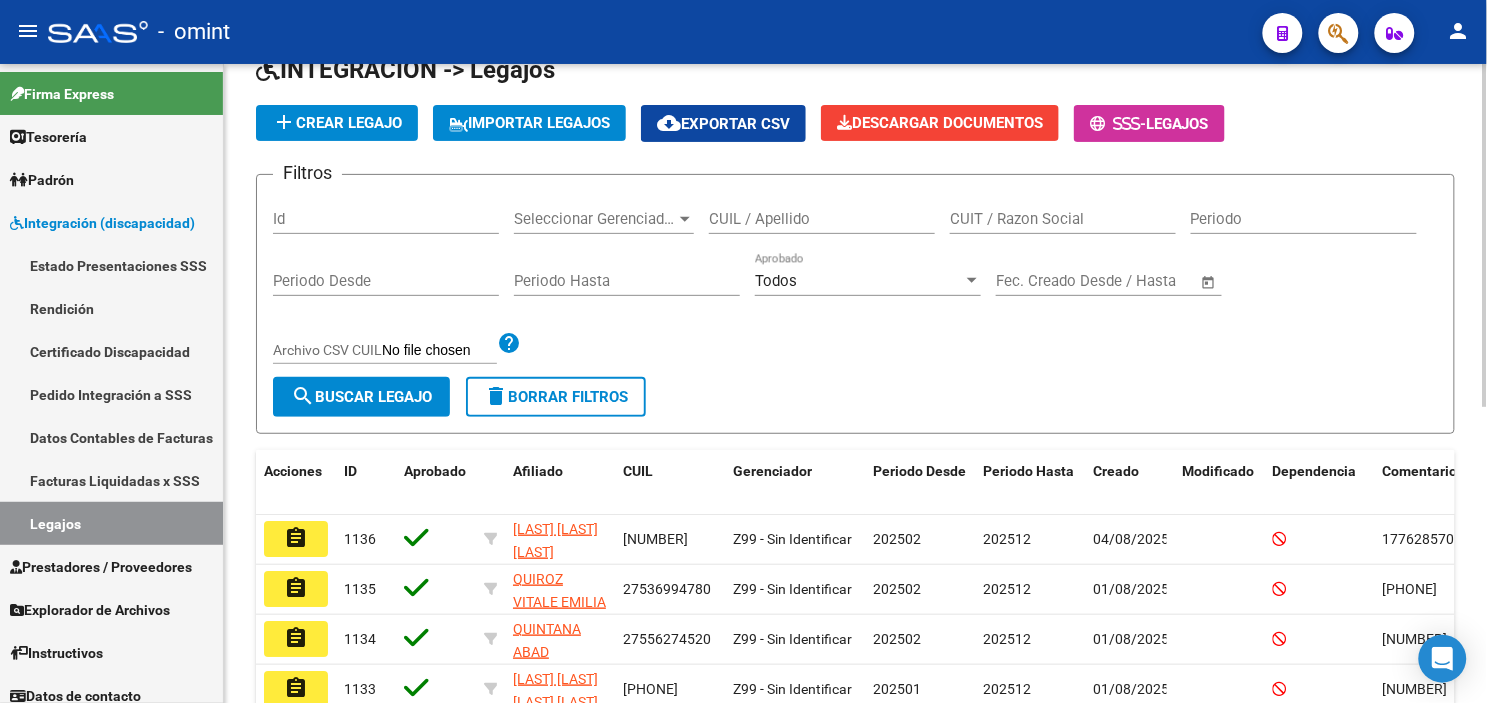 scroll, scrollTop: 0, scrollLeft: 0, axis: both 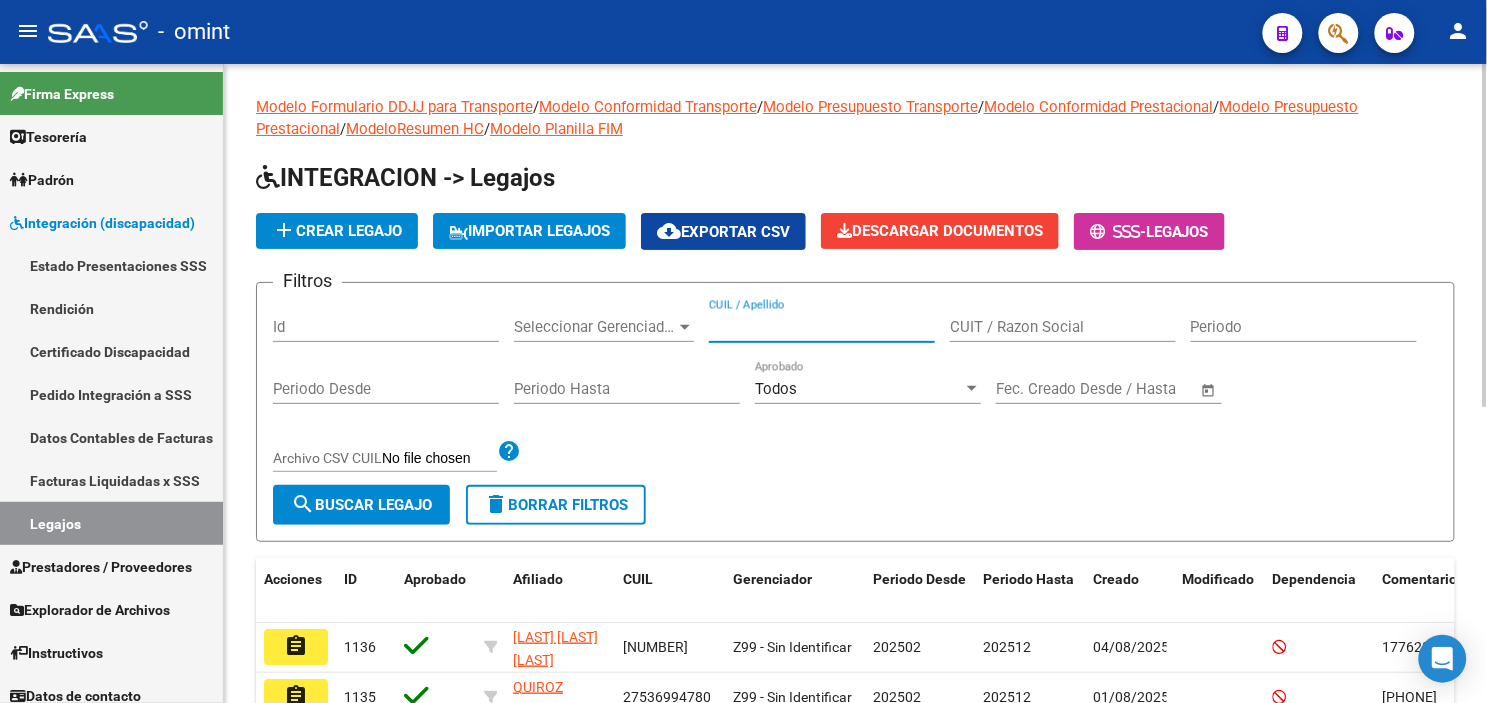 paste on "[LAST] [FIRST]" 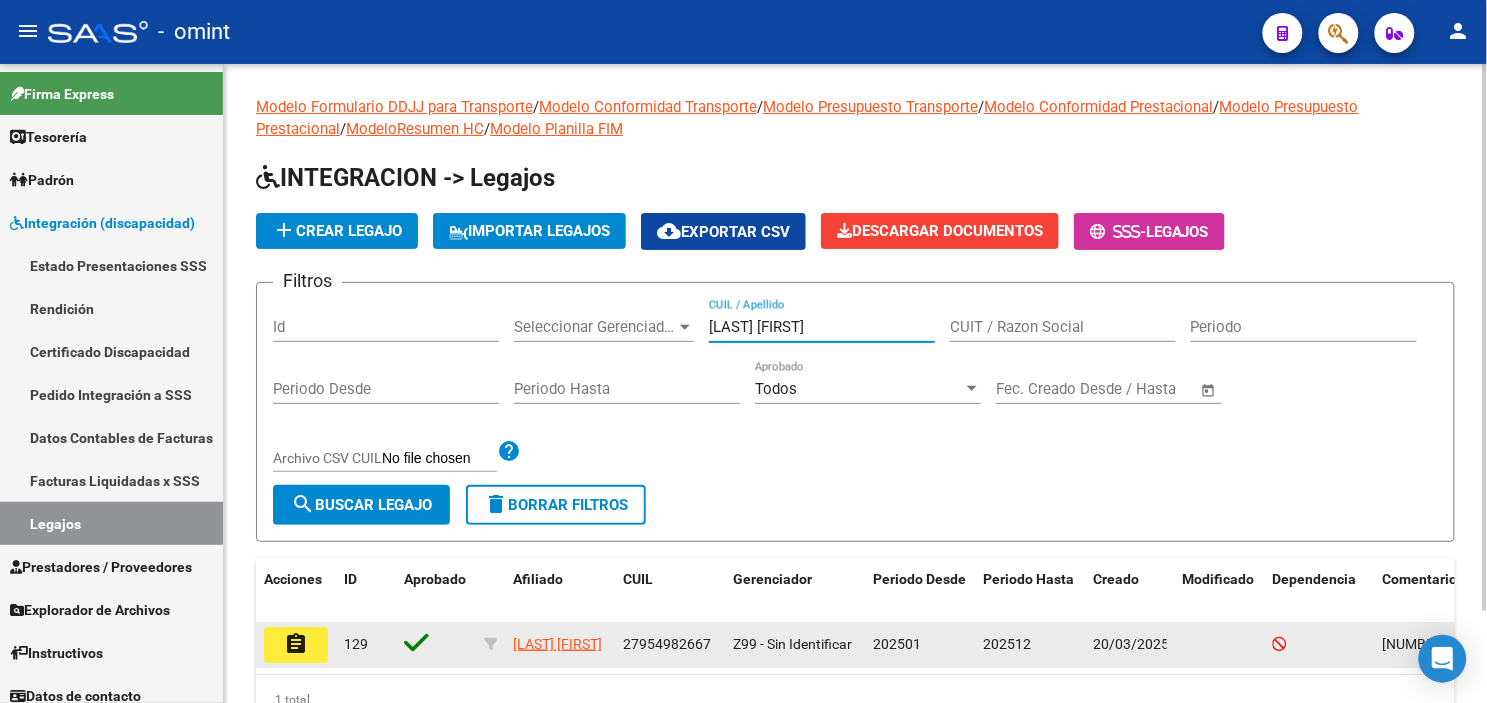 type on "[LAST] [FIRST]" 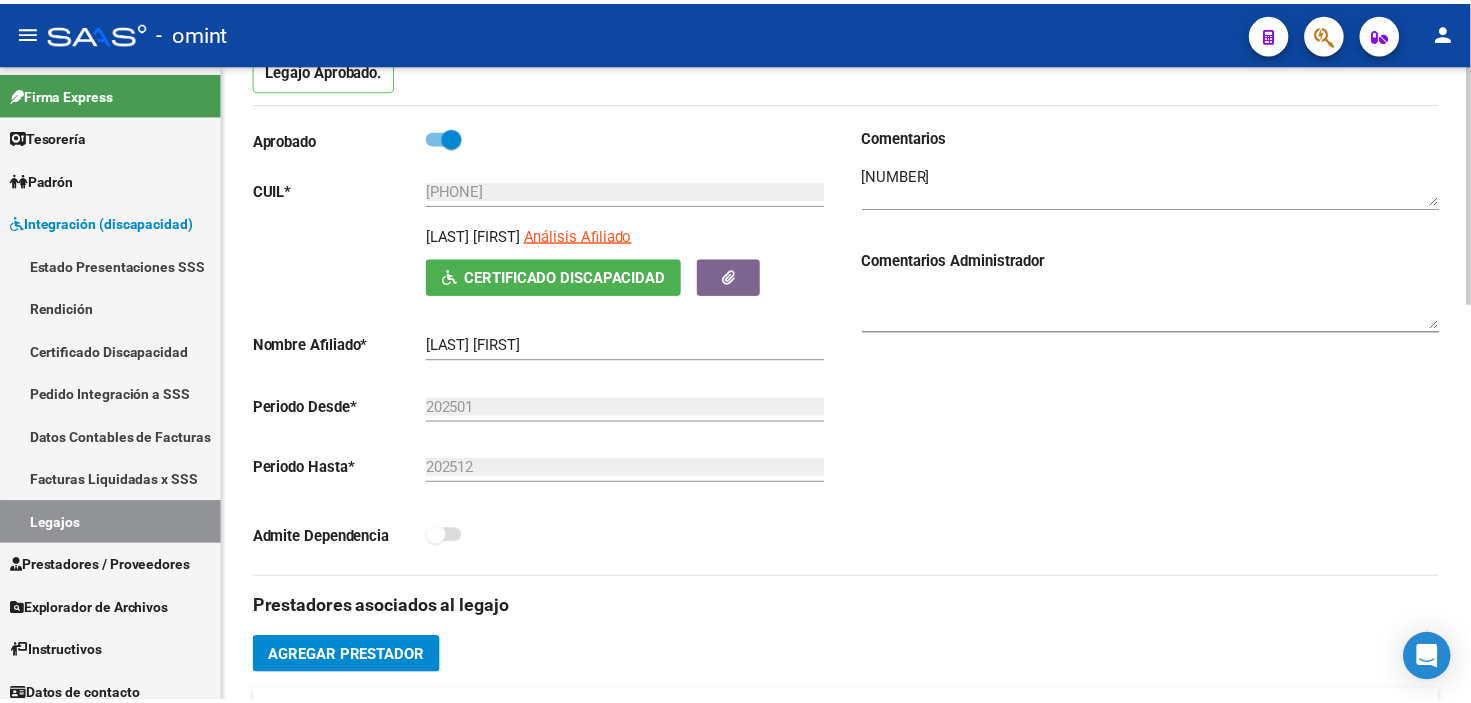 scroll, scrollTop: 444, scrollLeft: 0, axis: vertical 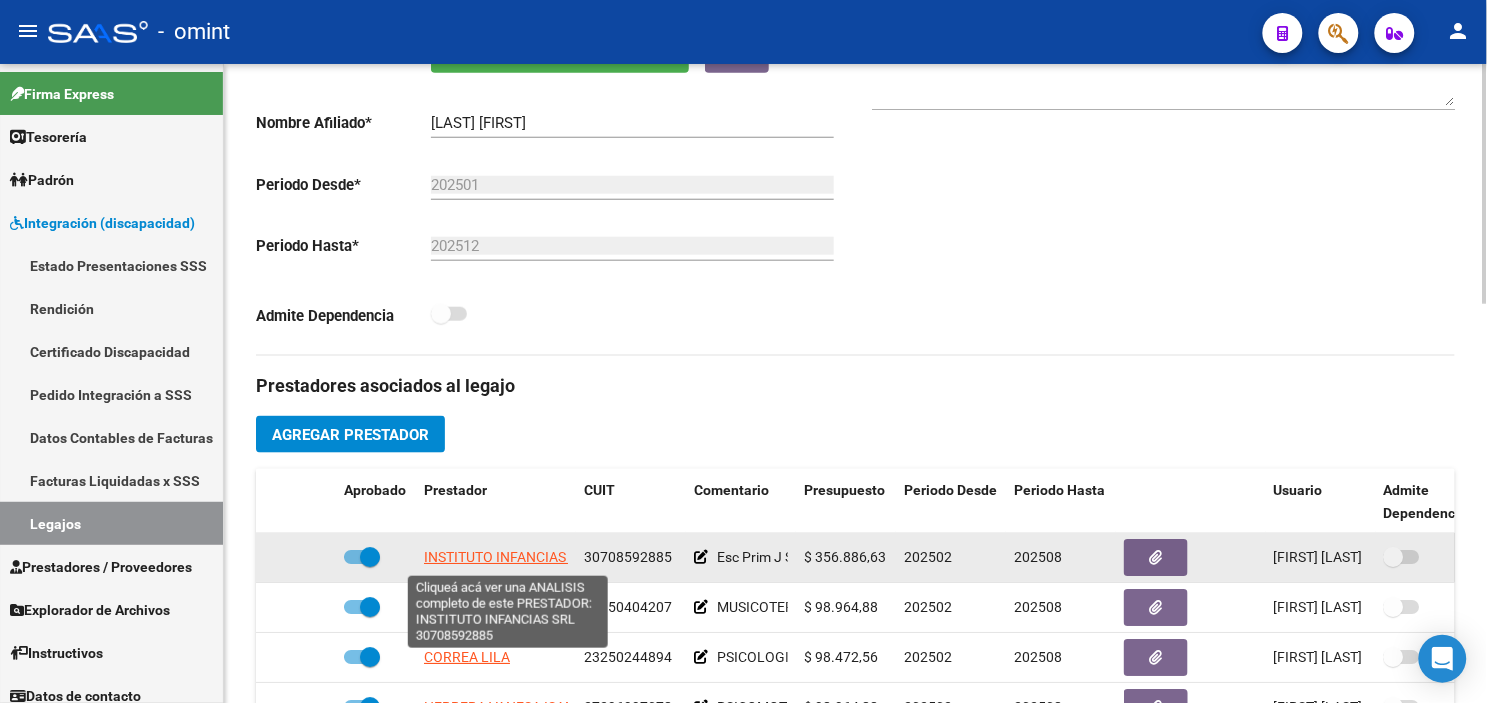 click on "INSTITUTO INFANCIAS SRL" 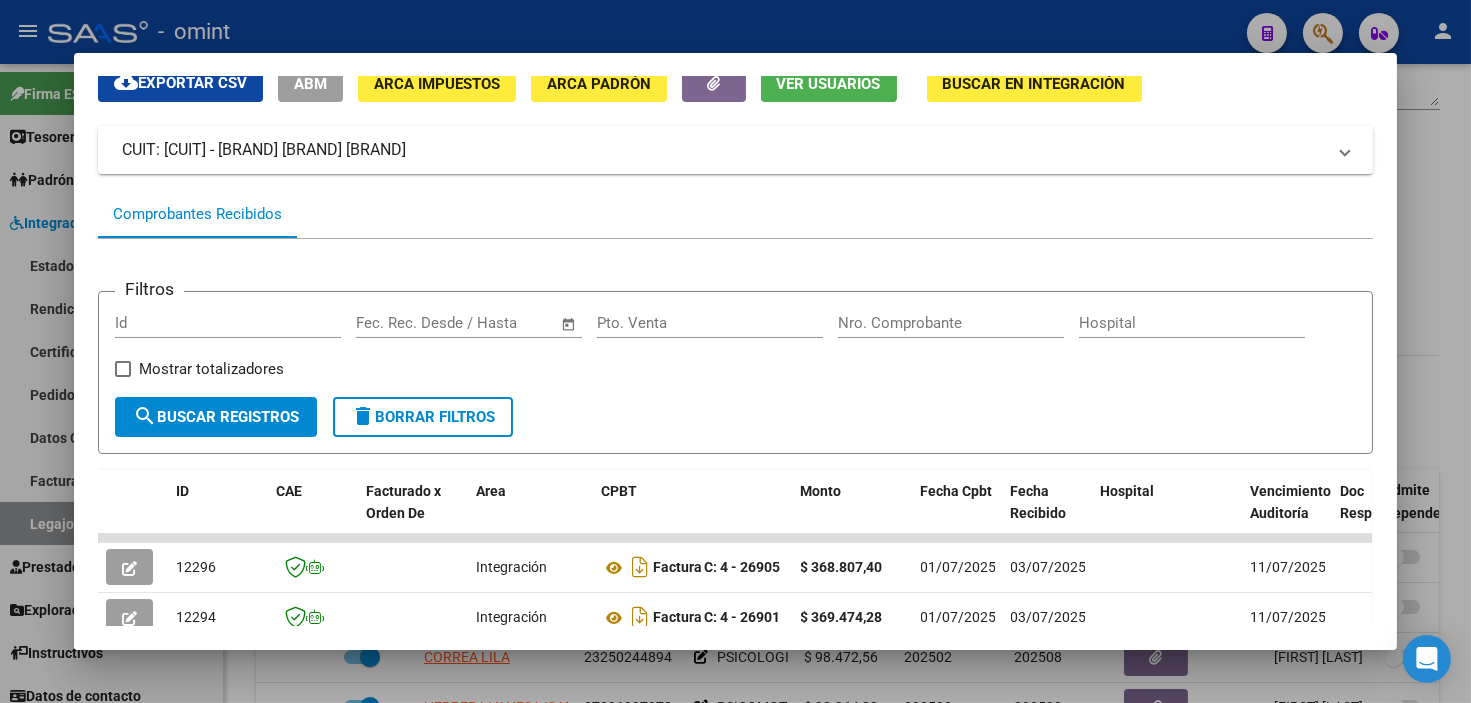 scroll, scrollTop: 194, scrollLeft: 0, axis: vertical 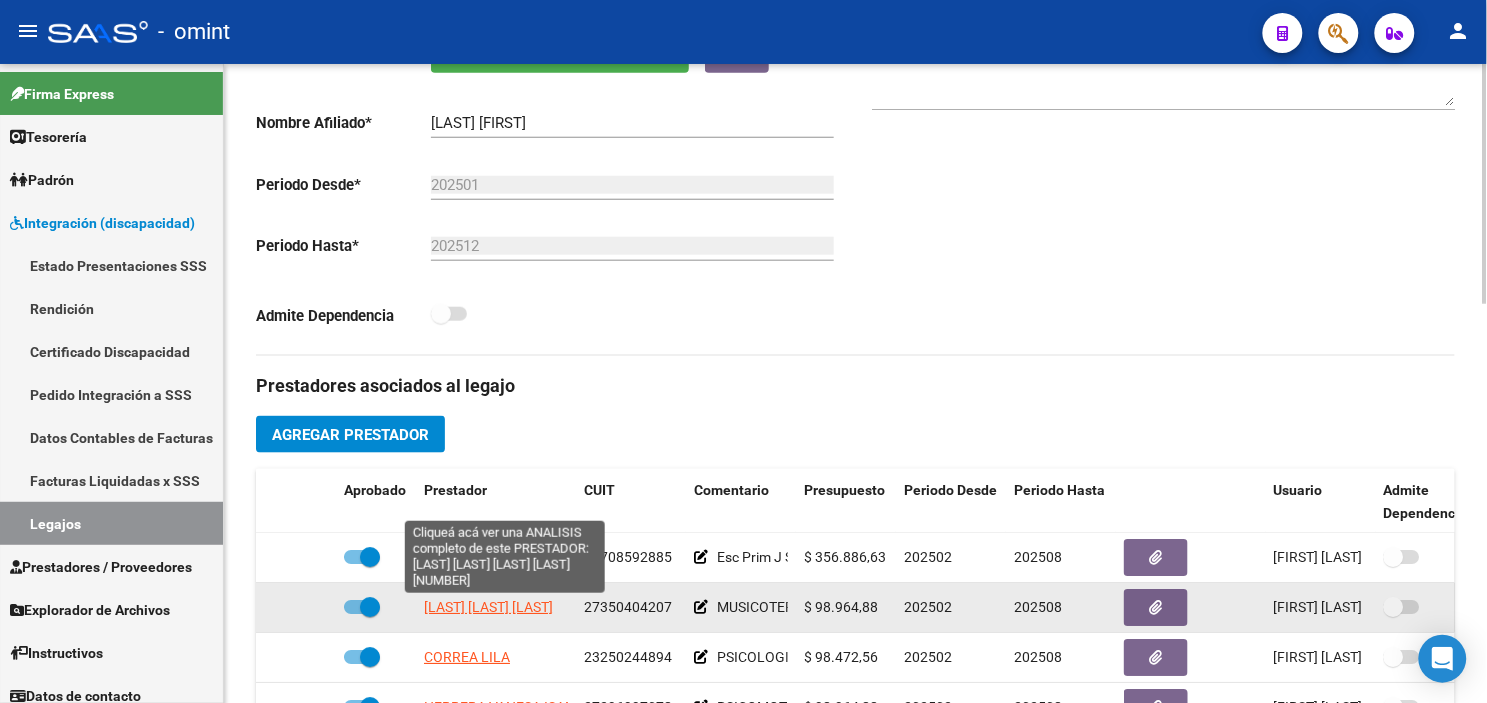 click on "[LAST] [LAST] [LAST]" 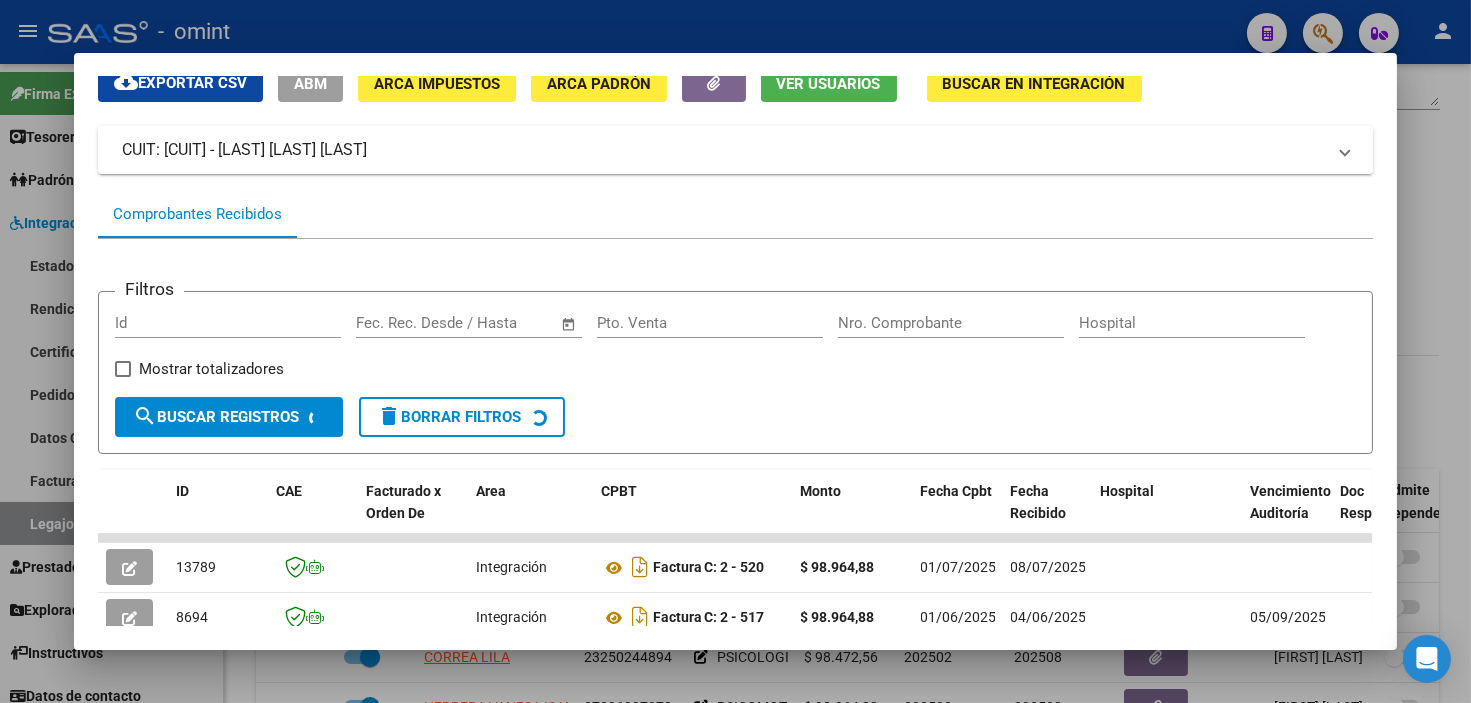 scroll, scrollTop: 194, scrollLeft: 0, axis: vertical 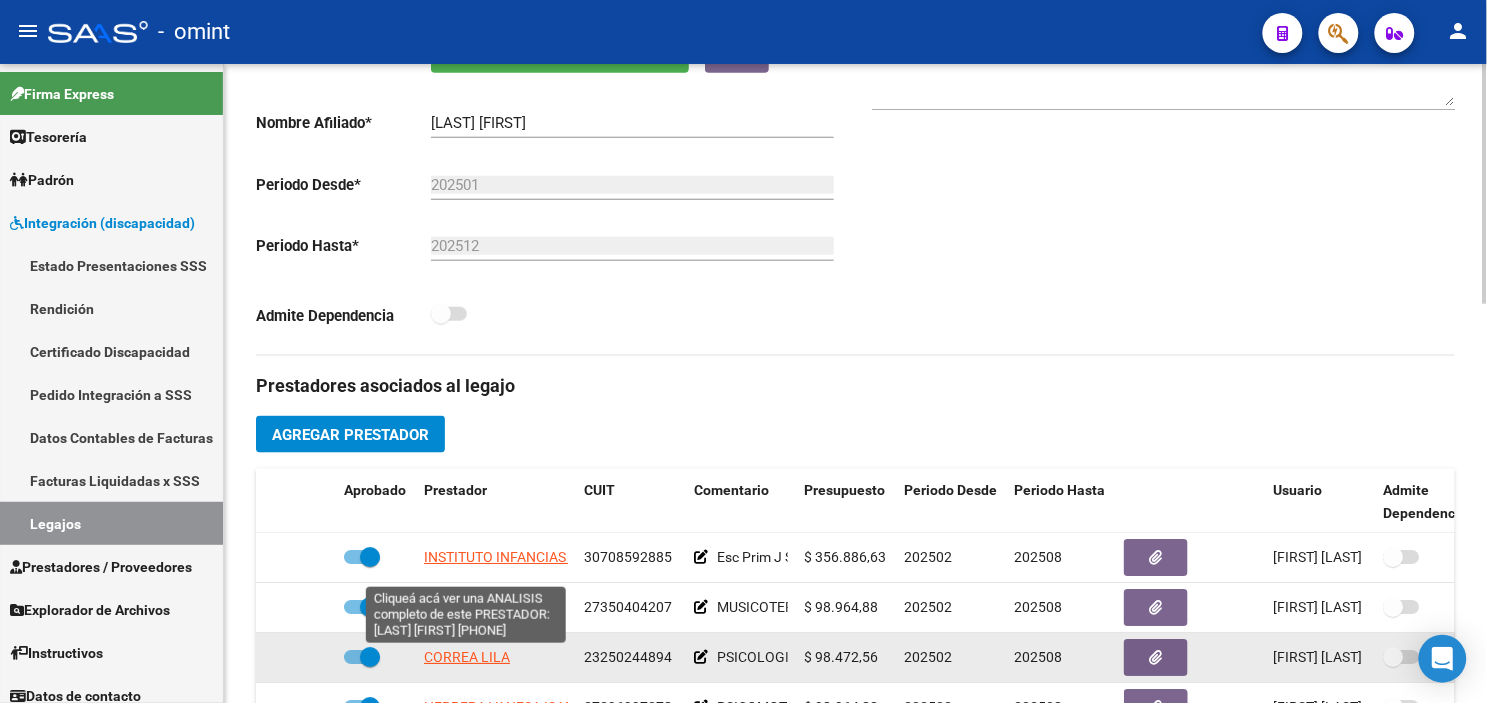 click on "CORREA LILA" 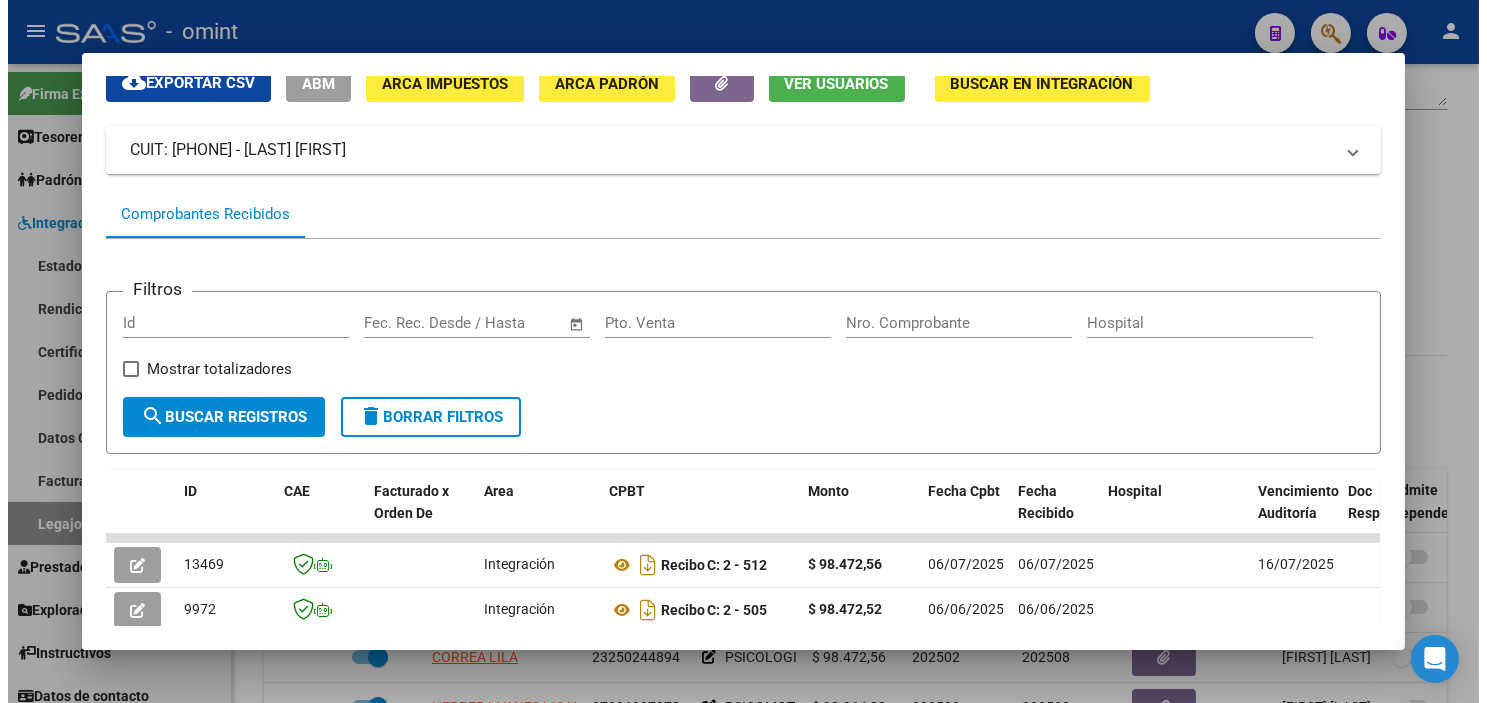 scroll, scrollTop: 194, scrollLeft: 0, axis: vertical 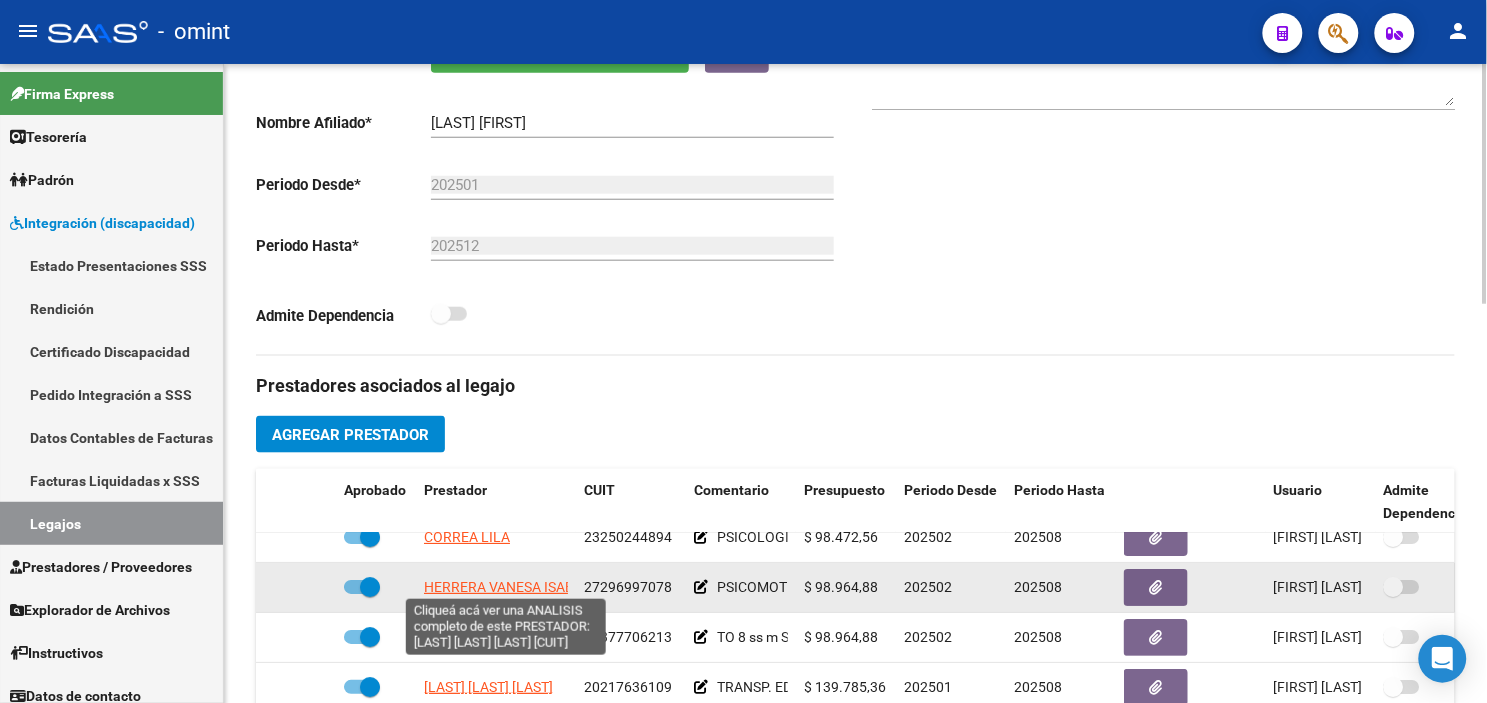 click on "HERRERA VANESA ISABEL" 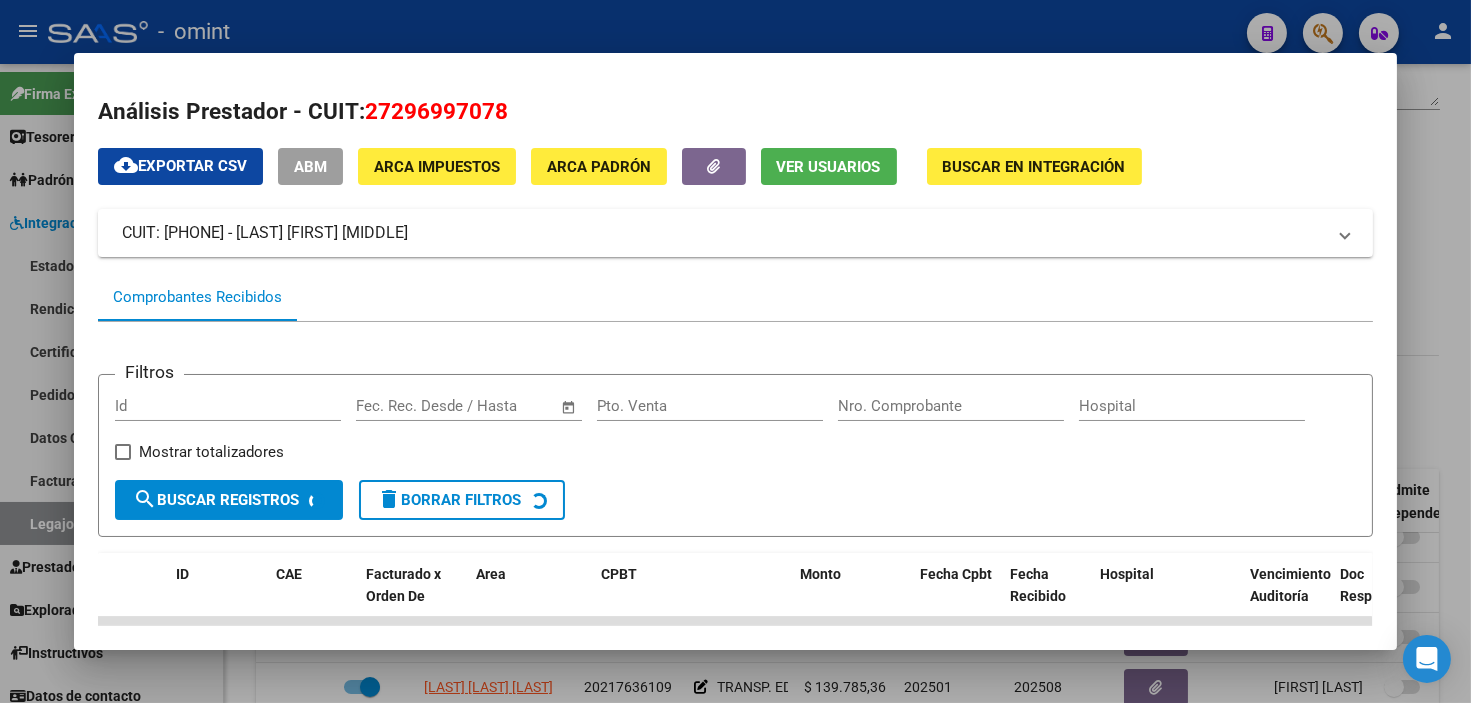 scroll, scrollTop: 194, scrollLeft: 0, axis: vertical 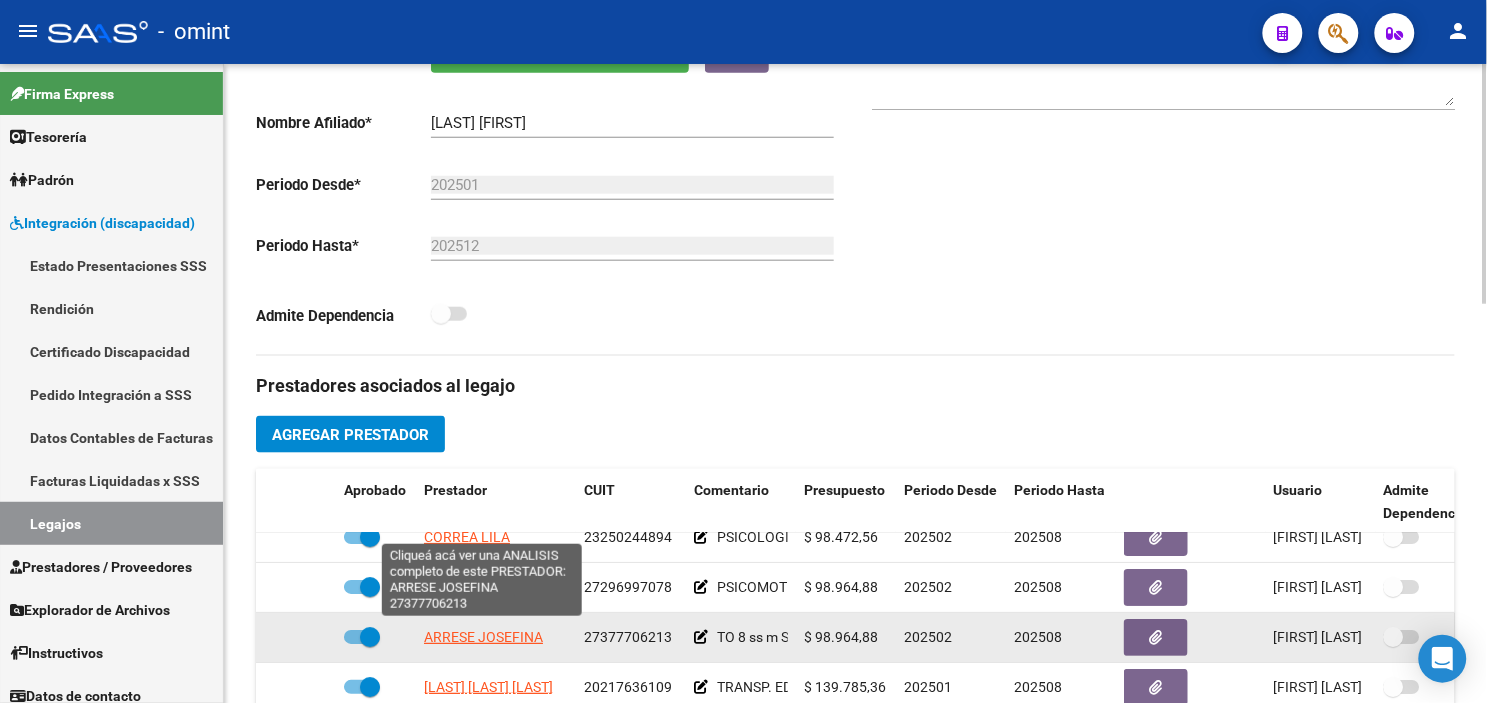 click on "ARRESE JOSEFINA" 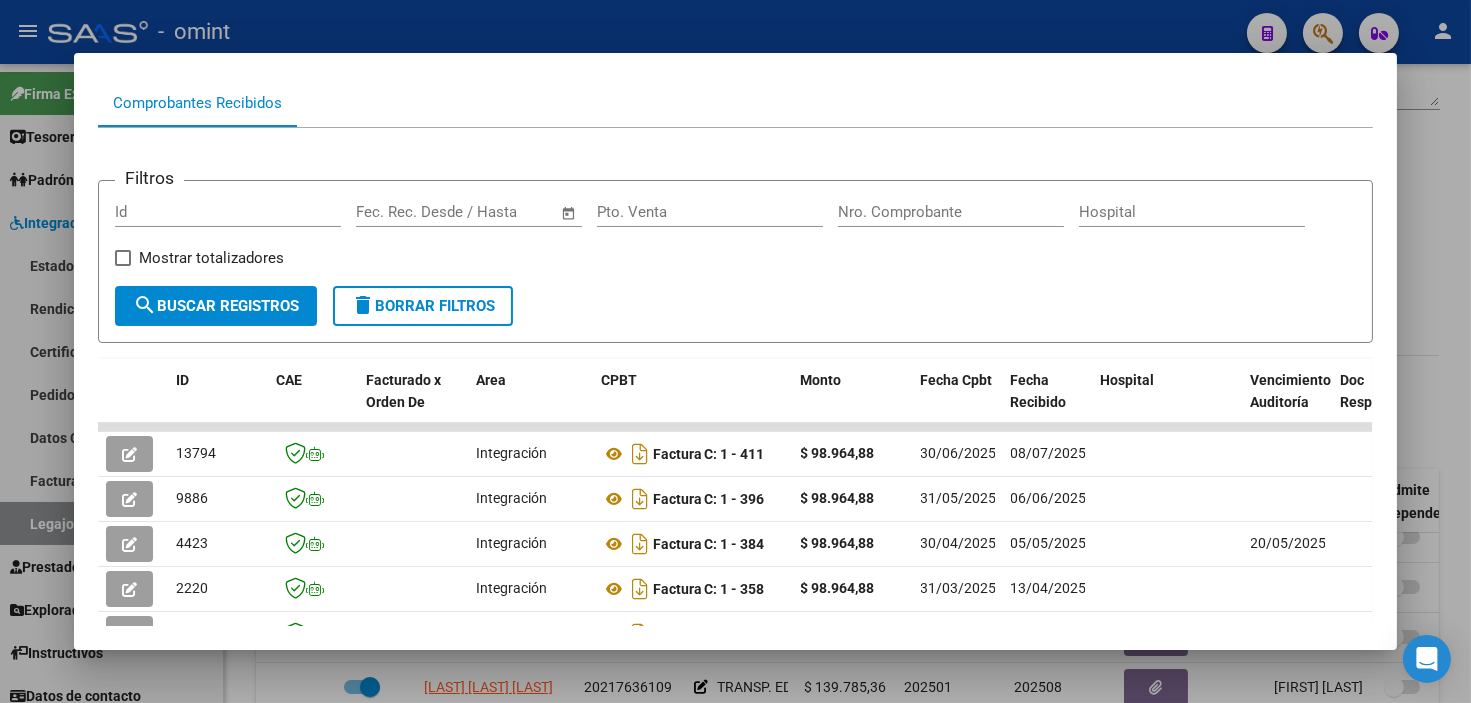 scroll, scrollTop: 360, scrollLeft: 0, axis: vertical 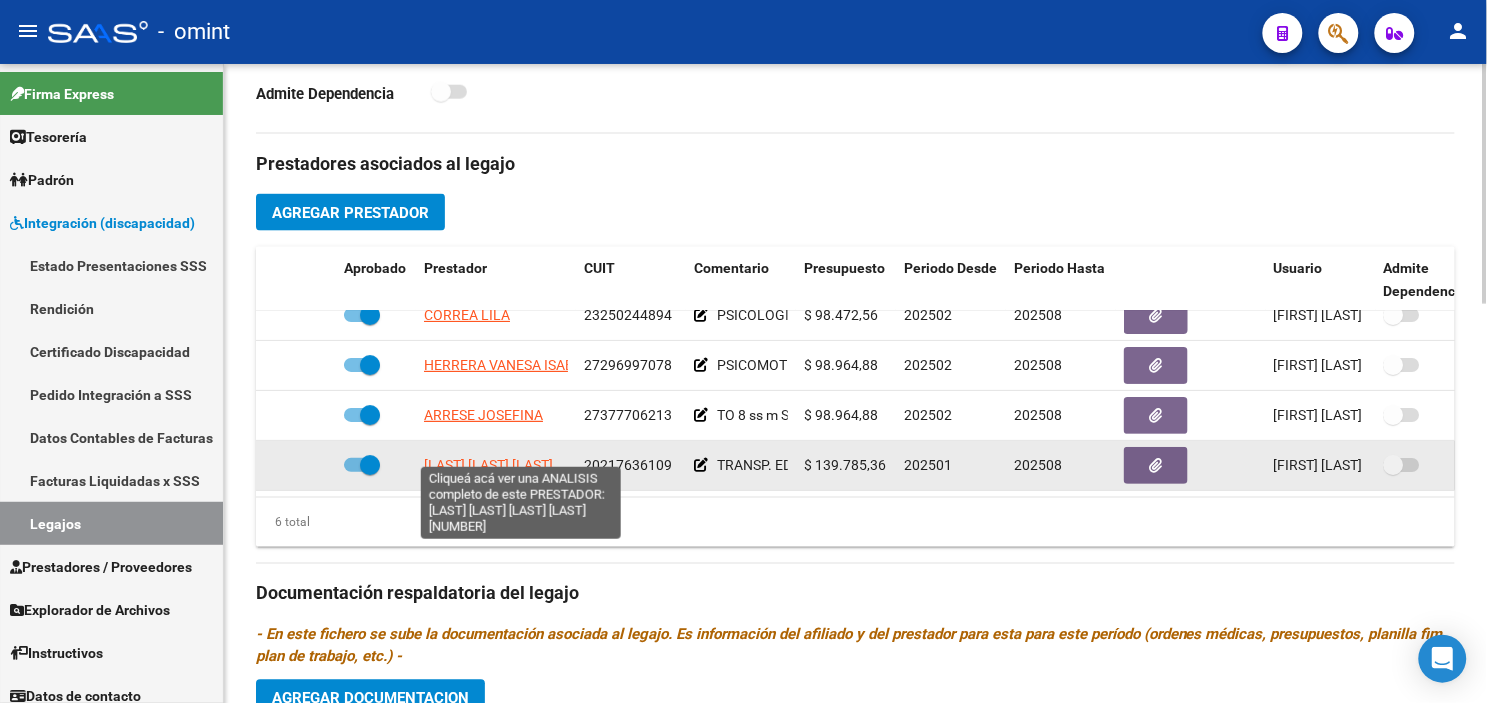 click on "[LAST] [LAST] [LAST]" 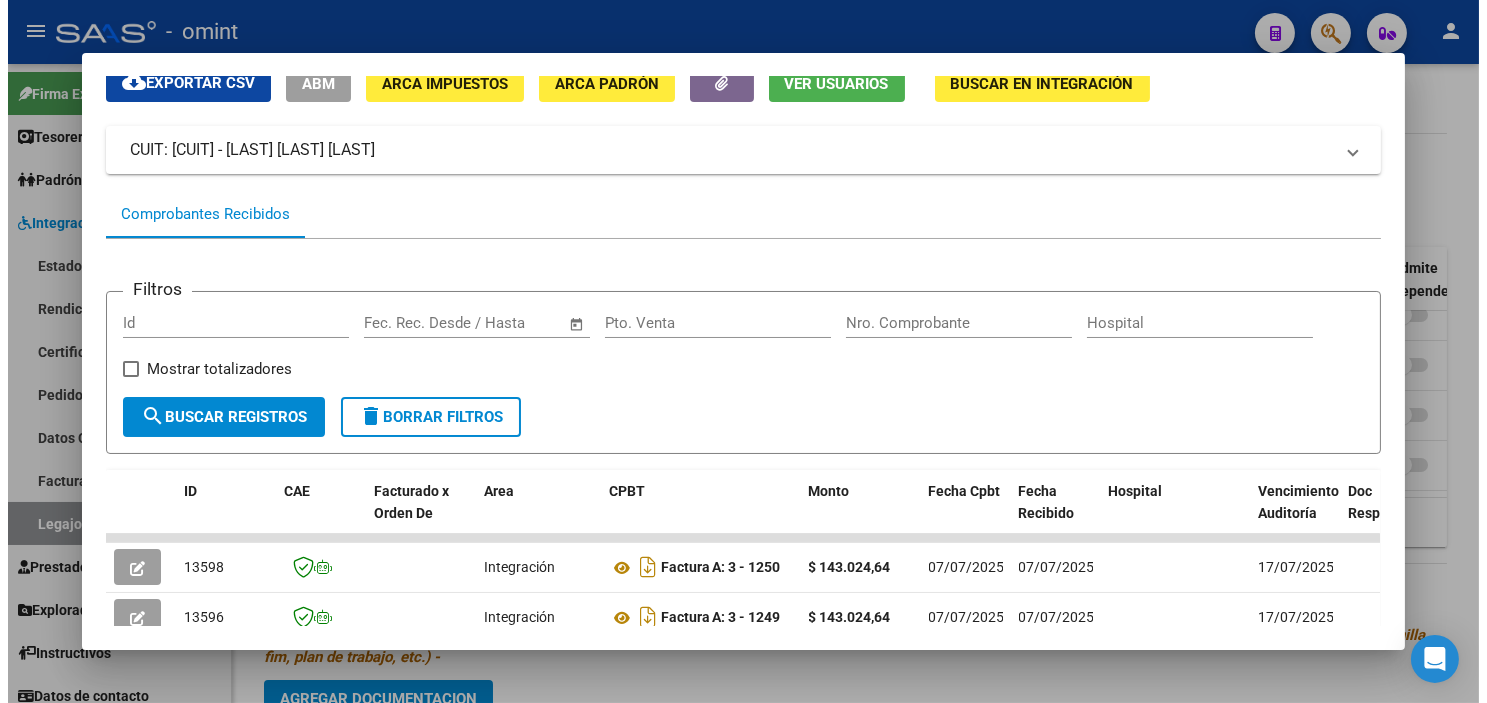 scroll, scrollTop: 194, scrollLeft: 0, axis: vertical 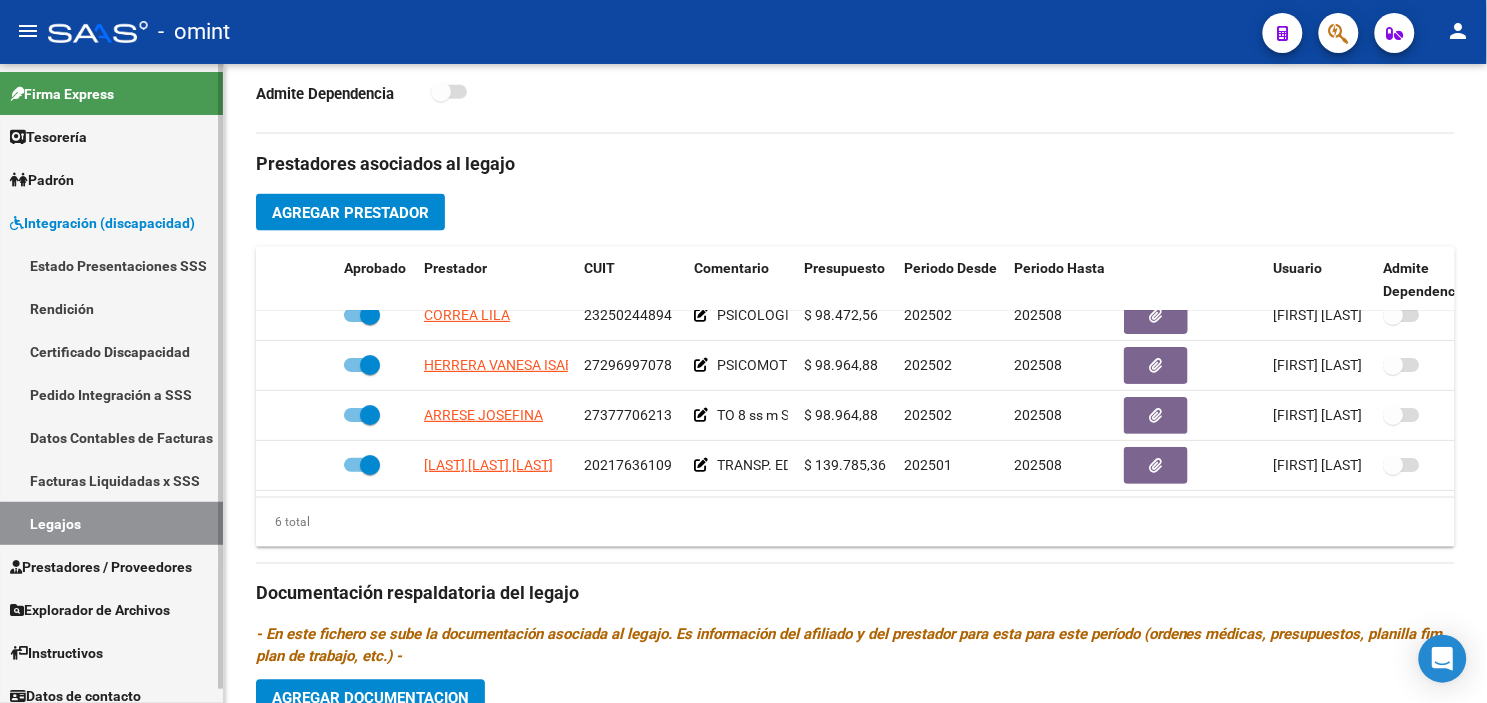 click on "Certificado Discapacidad" at bounding box center (111, 351) 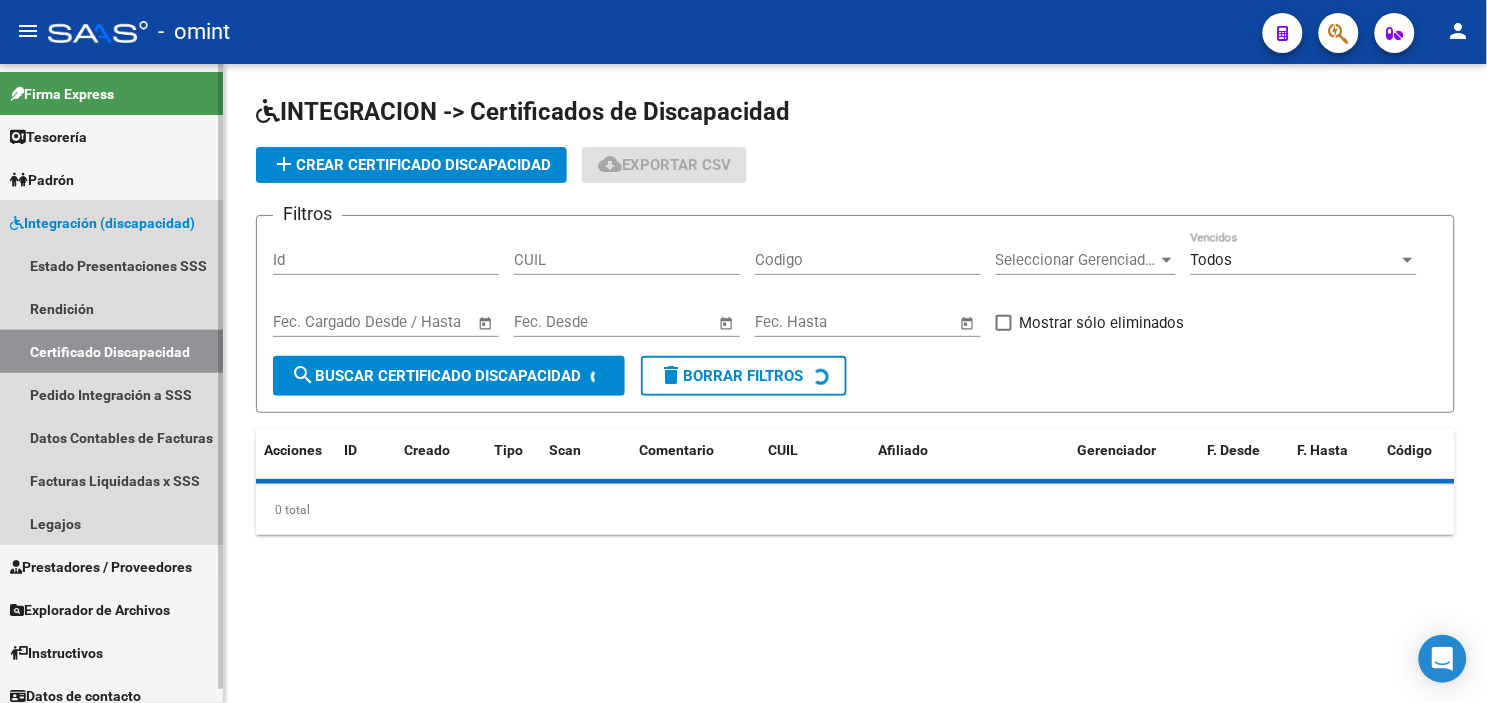 scroll, scrollTop: 0, scrollLeft: 0, axis: both 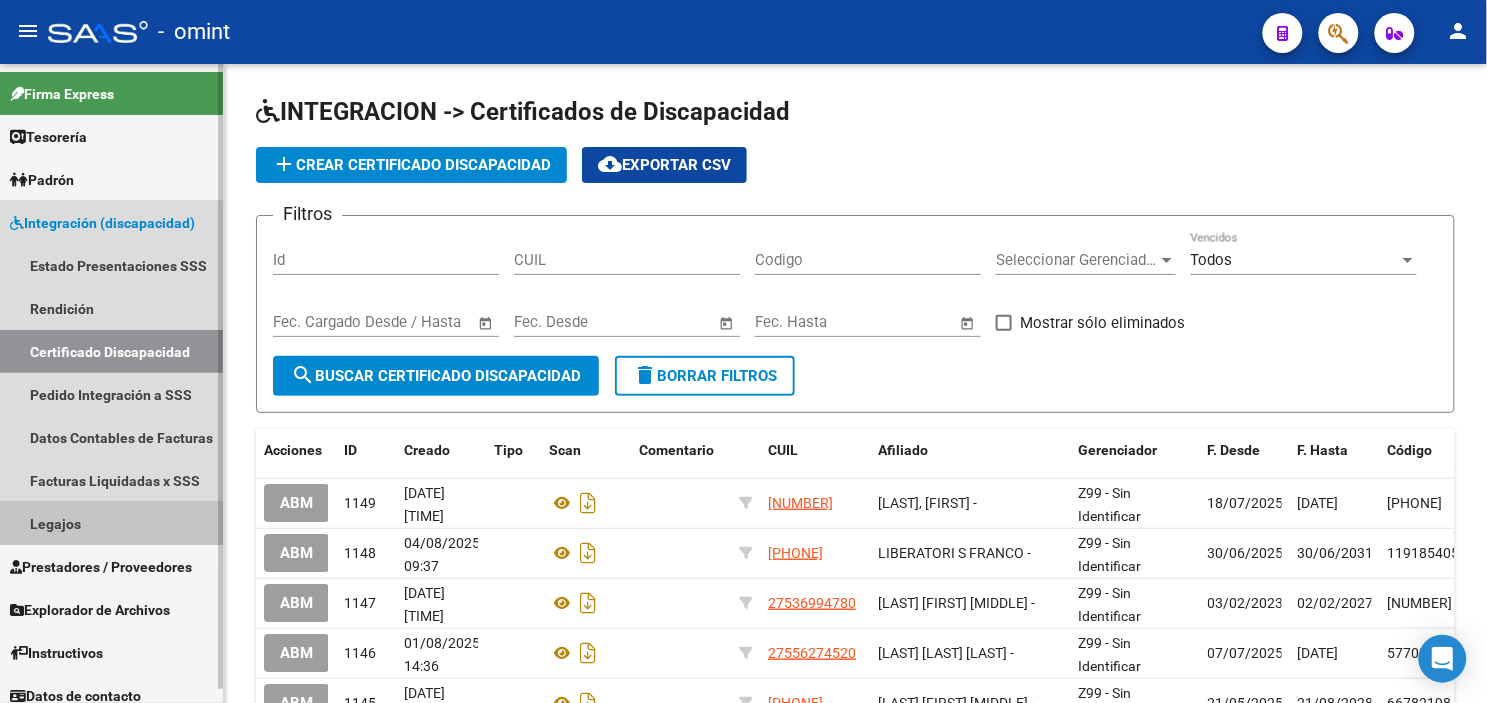 click on "Legajos" at bounding box center (111, 523) 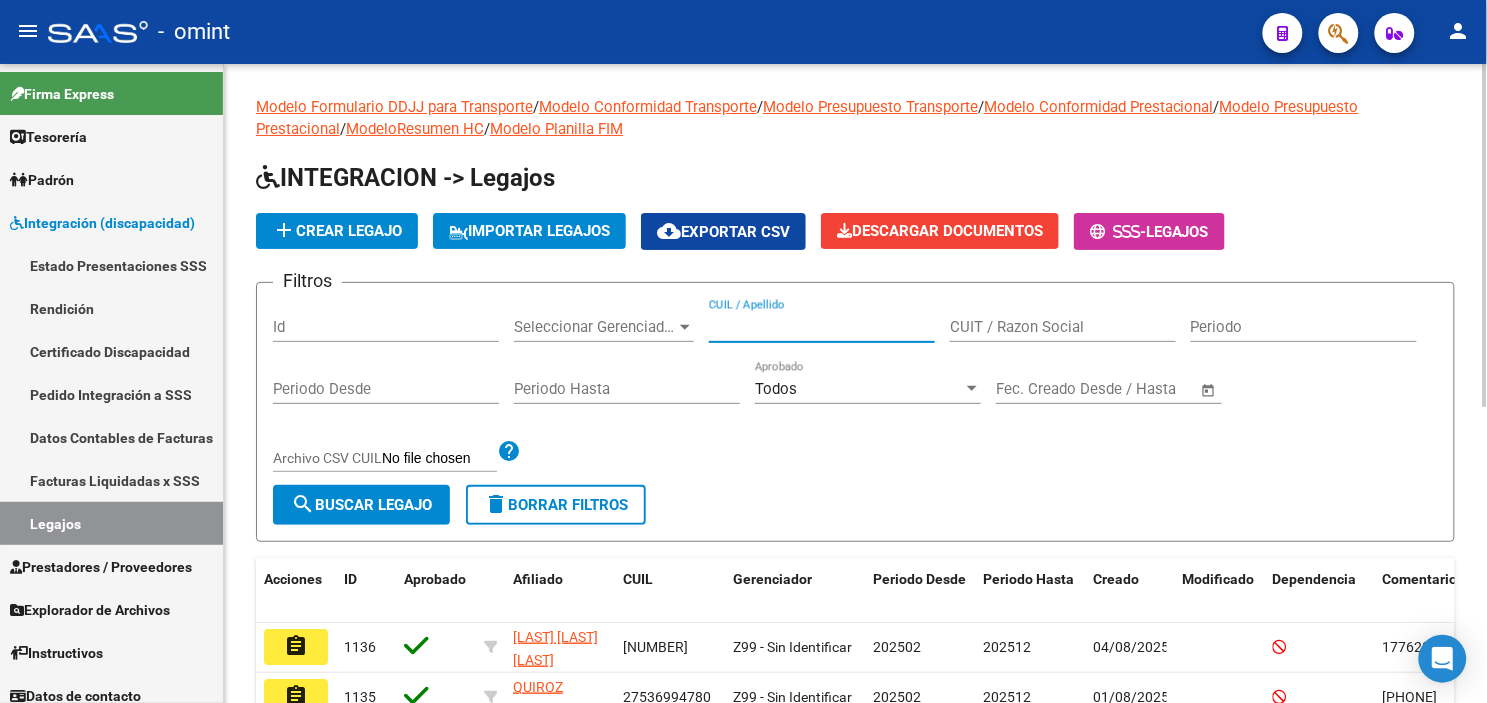 paste on "[LAST] [FIRST]" 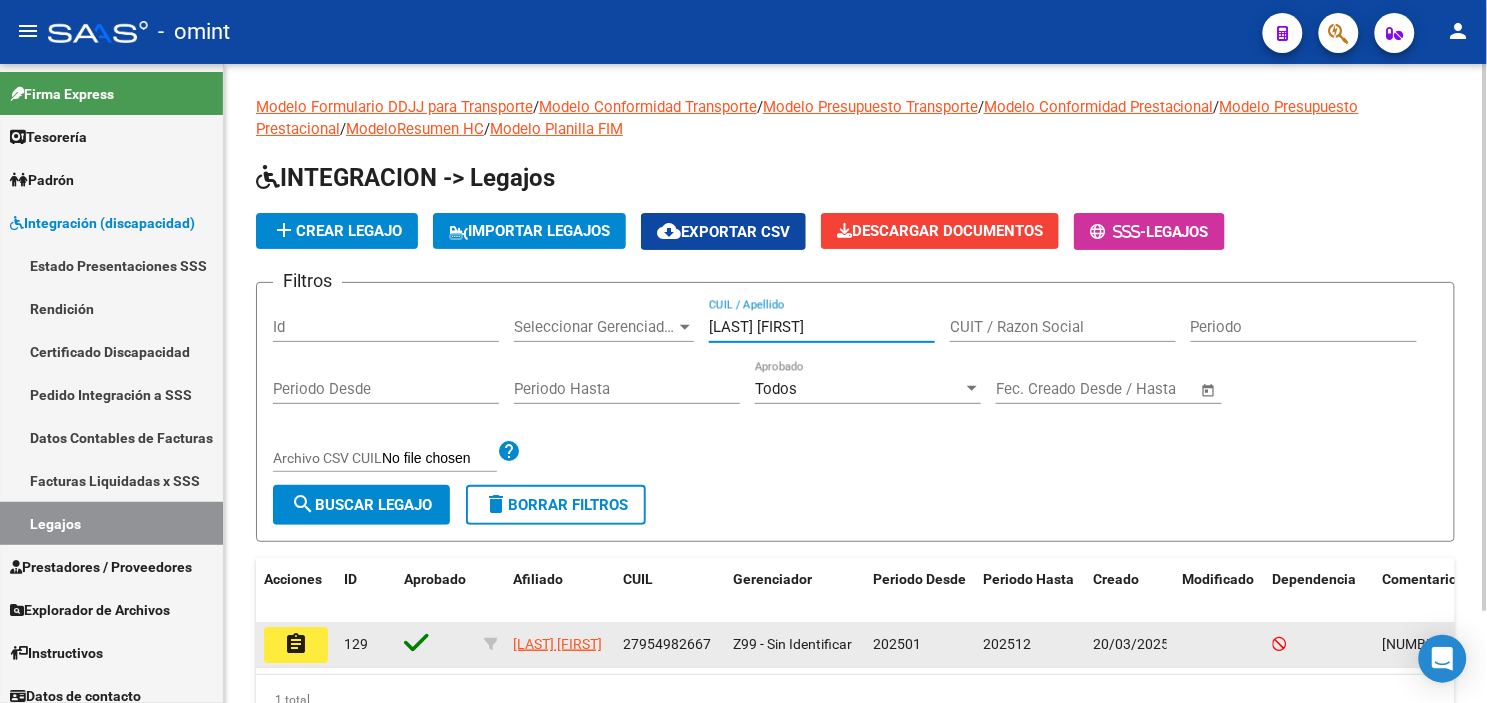 type on "[LAST] [FIRST]" 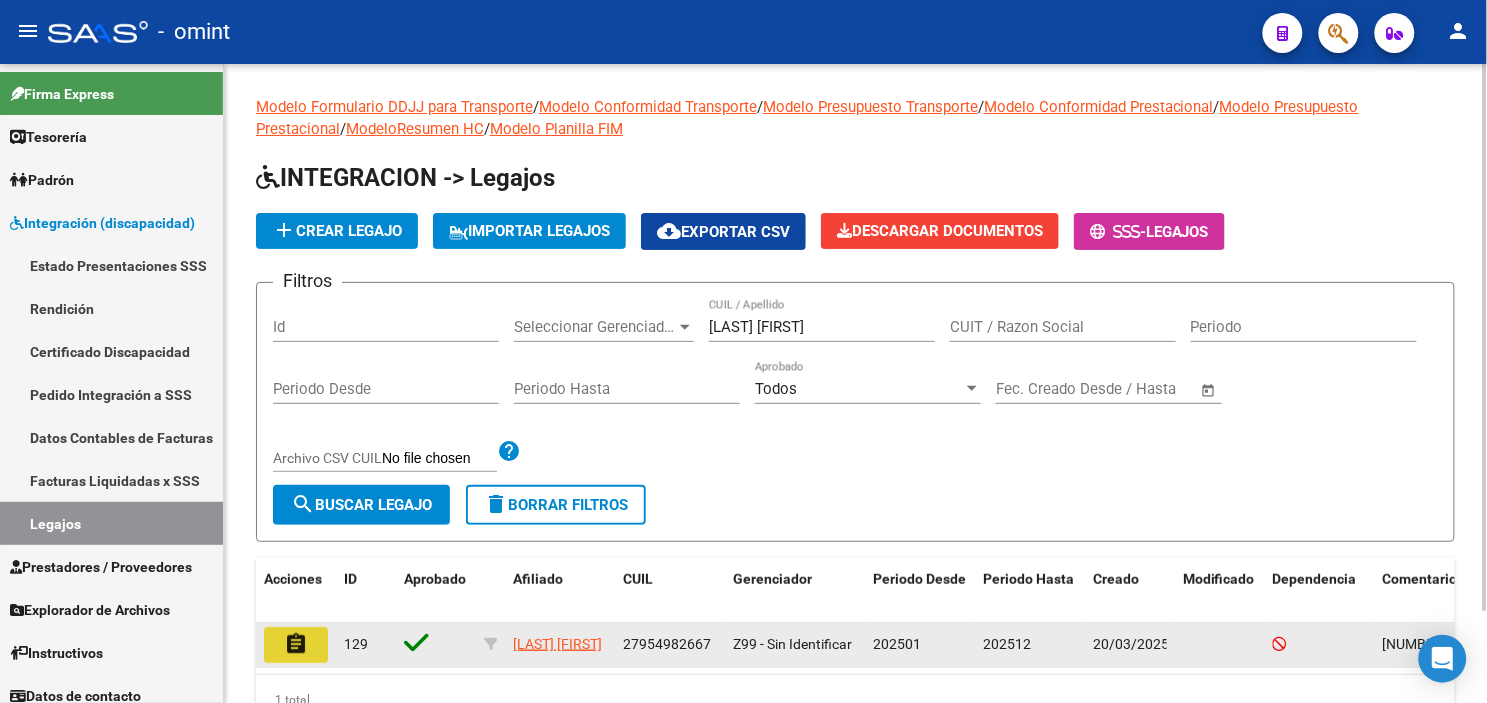 click on "assignment" 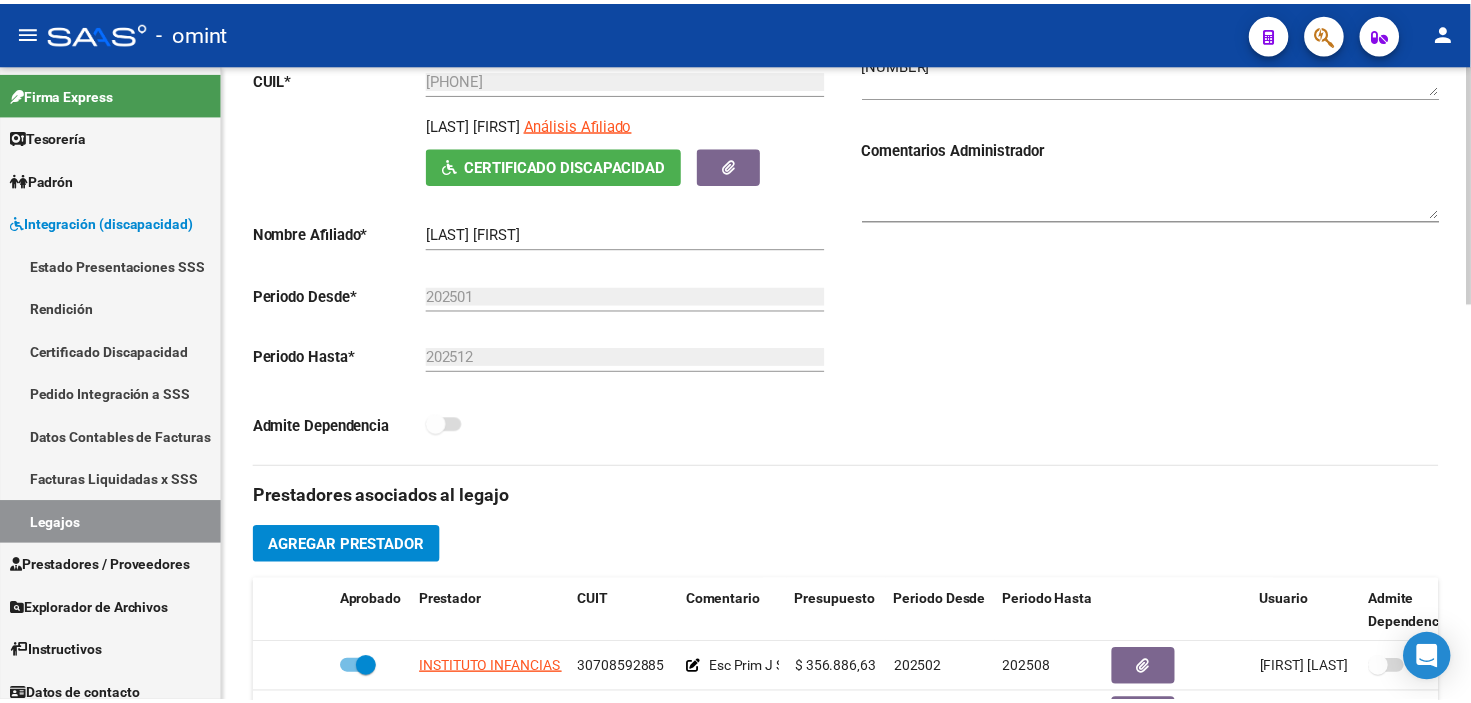 scroll, scrollTop: 555, scrollLeft: 0, axis: vertical 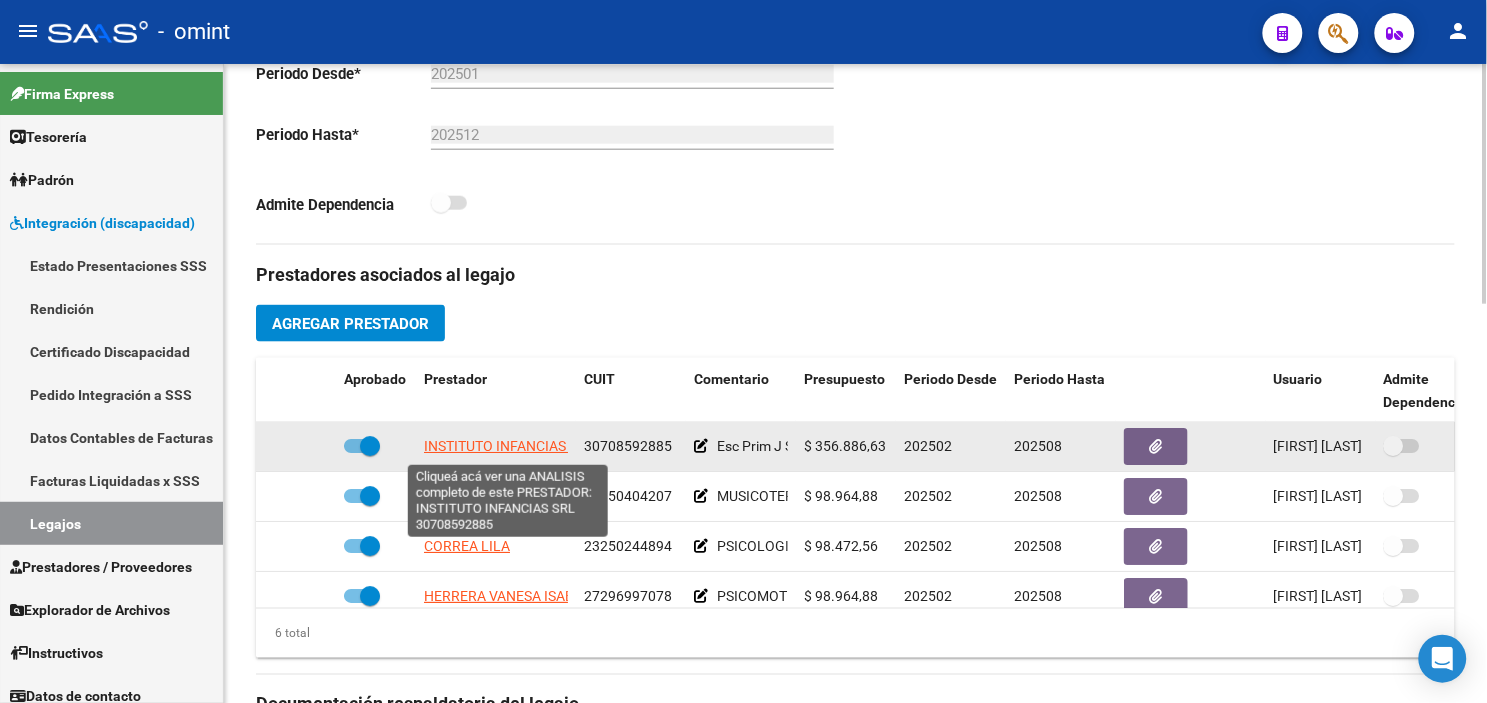 click on "INSTITUTO INFANCIAS SRL" 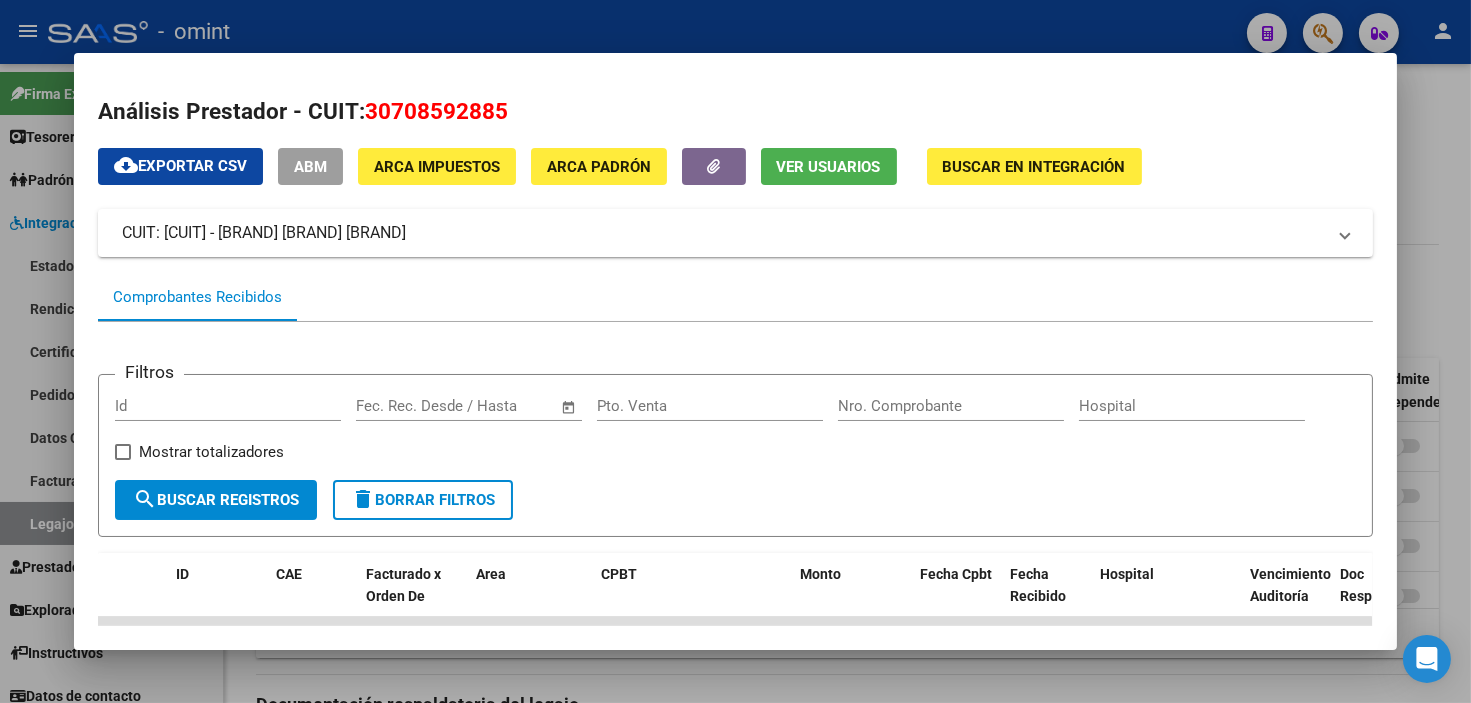 scroll, scrollTop: 444, scrollLeft: 0, axis: vertical 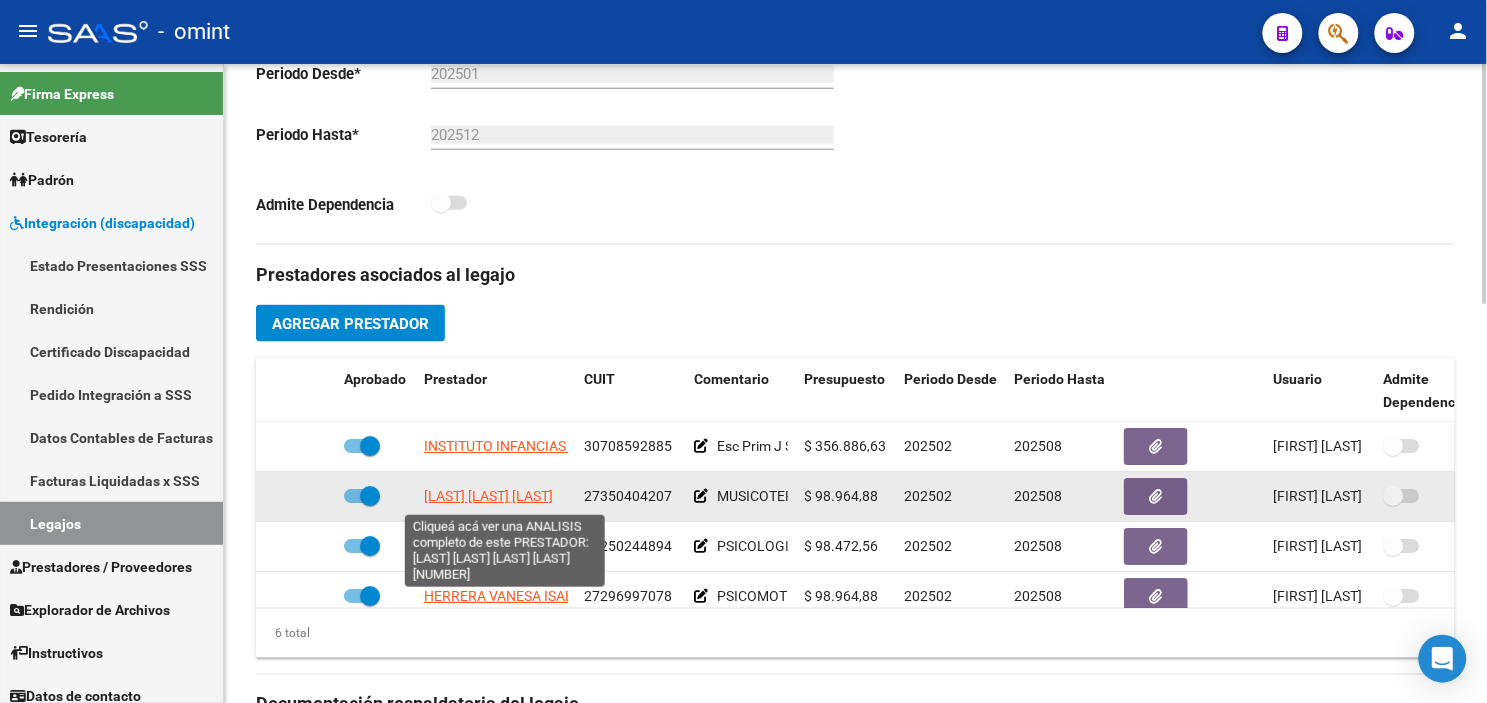click on "[LAST] [LAST] [LAST]" 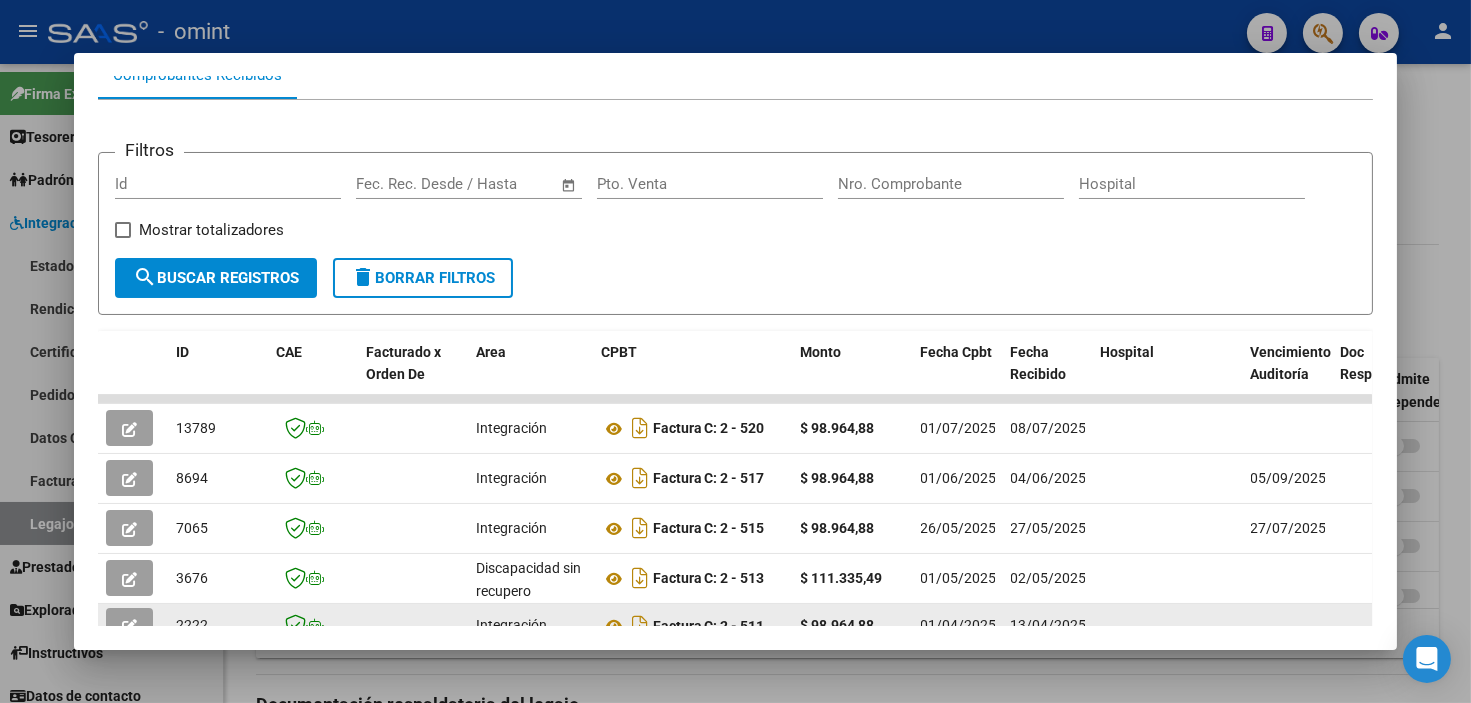 scroll, scrollTop: 410, scrollLeft: 0, axis: vertical 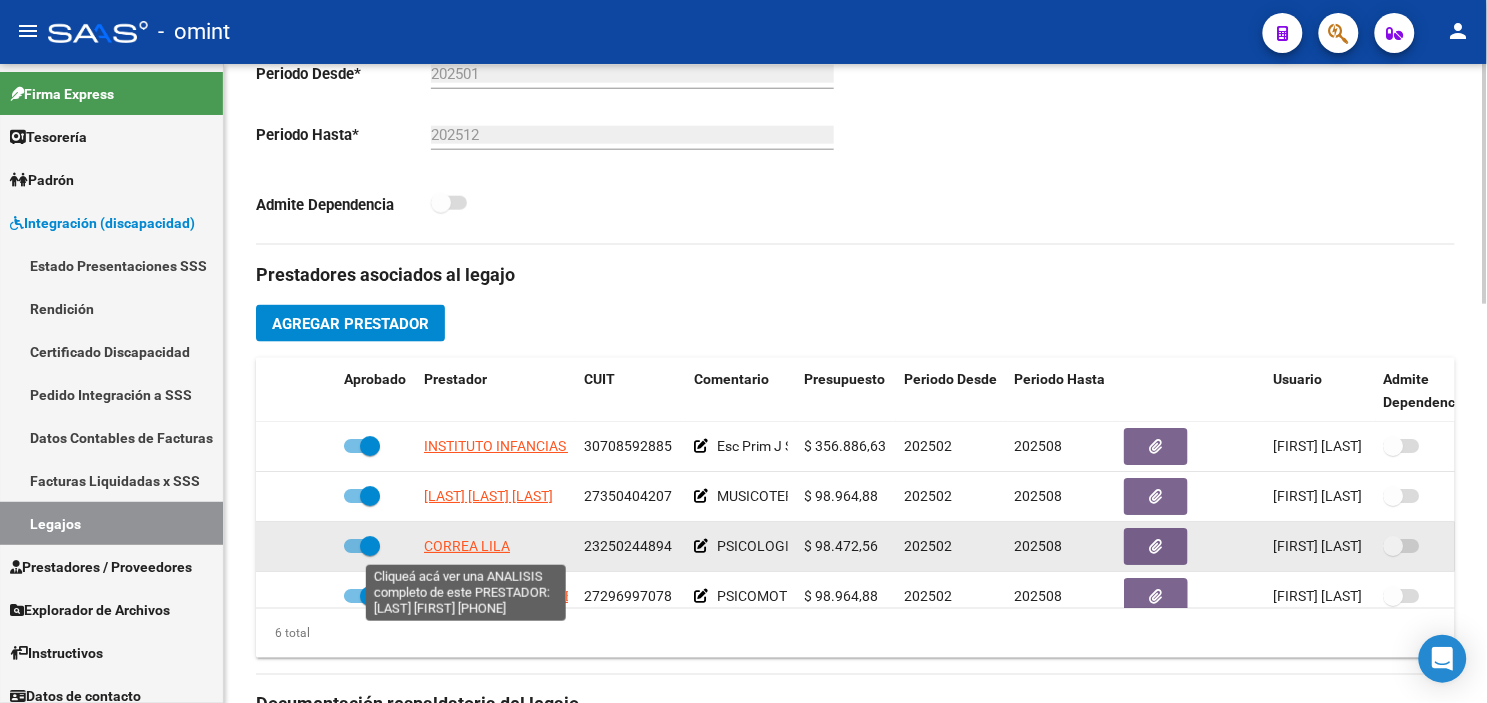 click on "CORREA LILA" 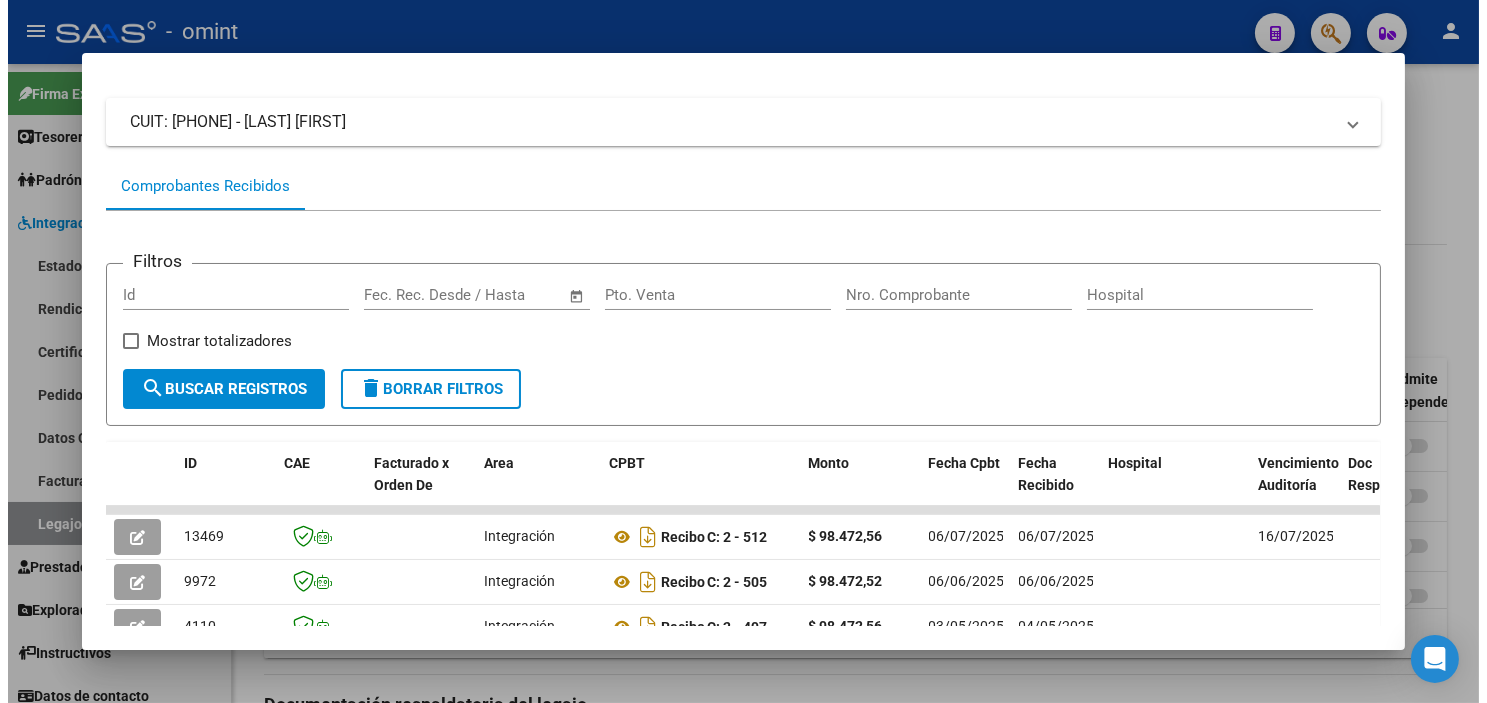 scroll, scrollTop: 222, scrollLeft: 0, axis: vertical 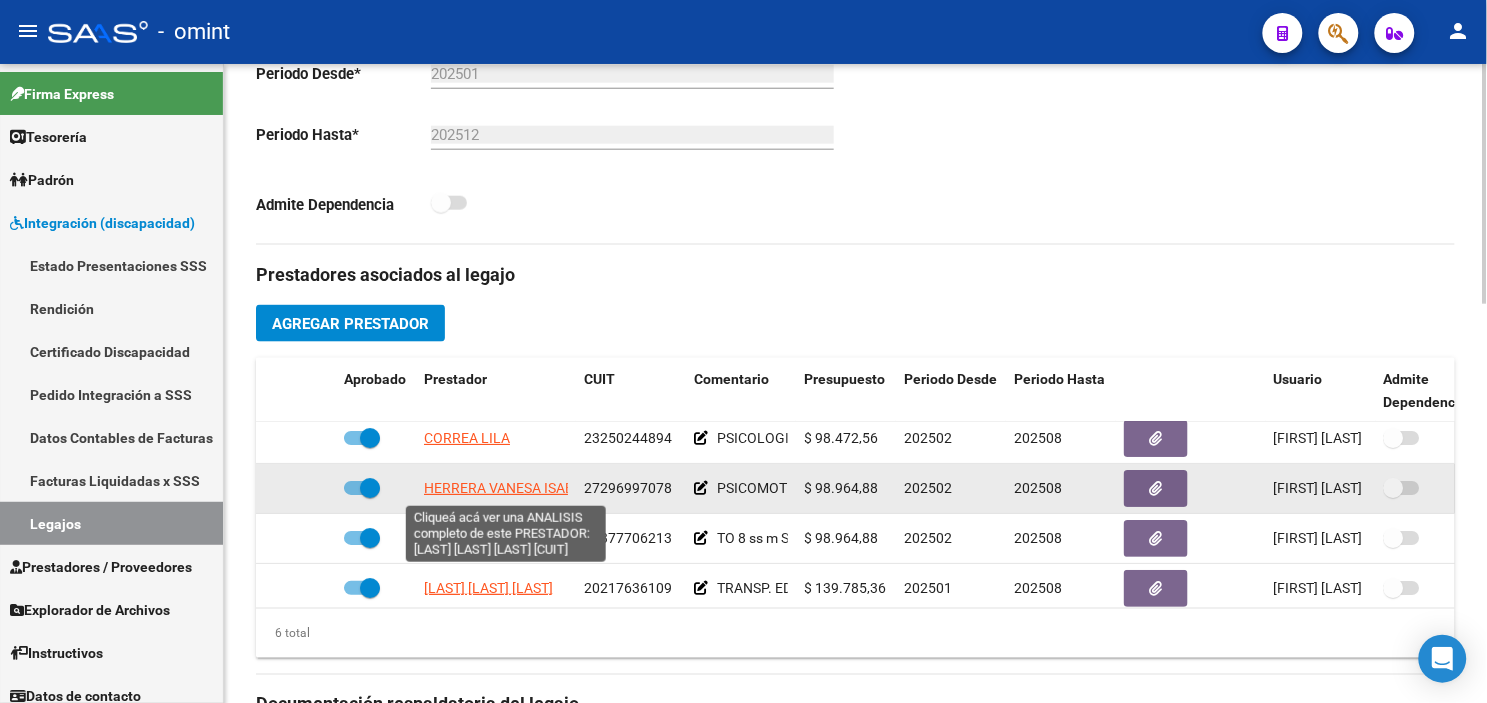 click on "HERRERA VANESA ISABEL" 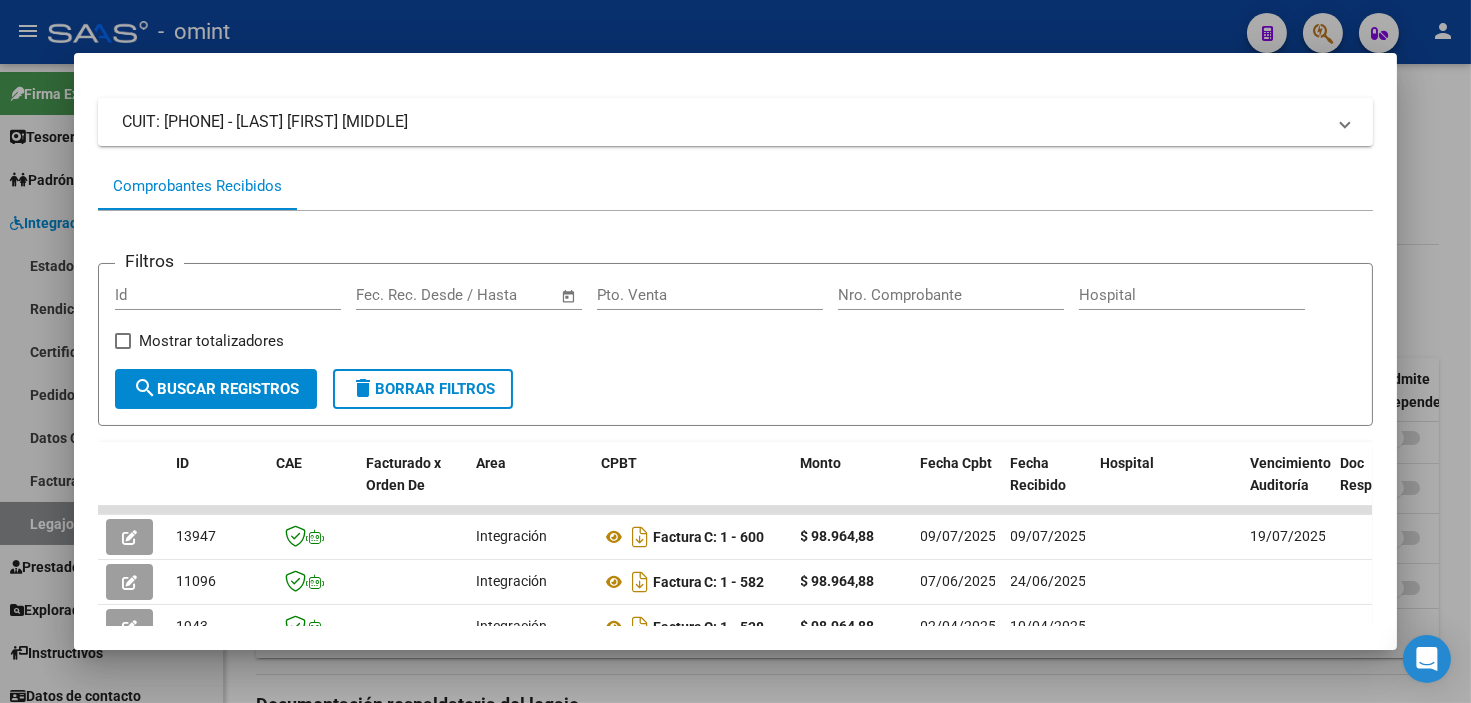 scroll, scrollTop: 222, scrollLeft: 0, axis: vertical 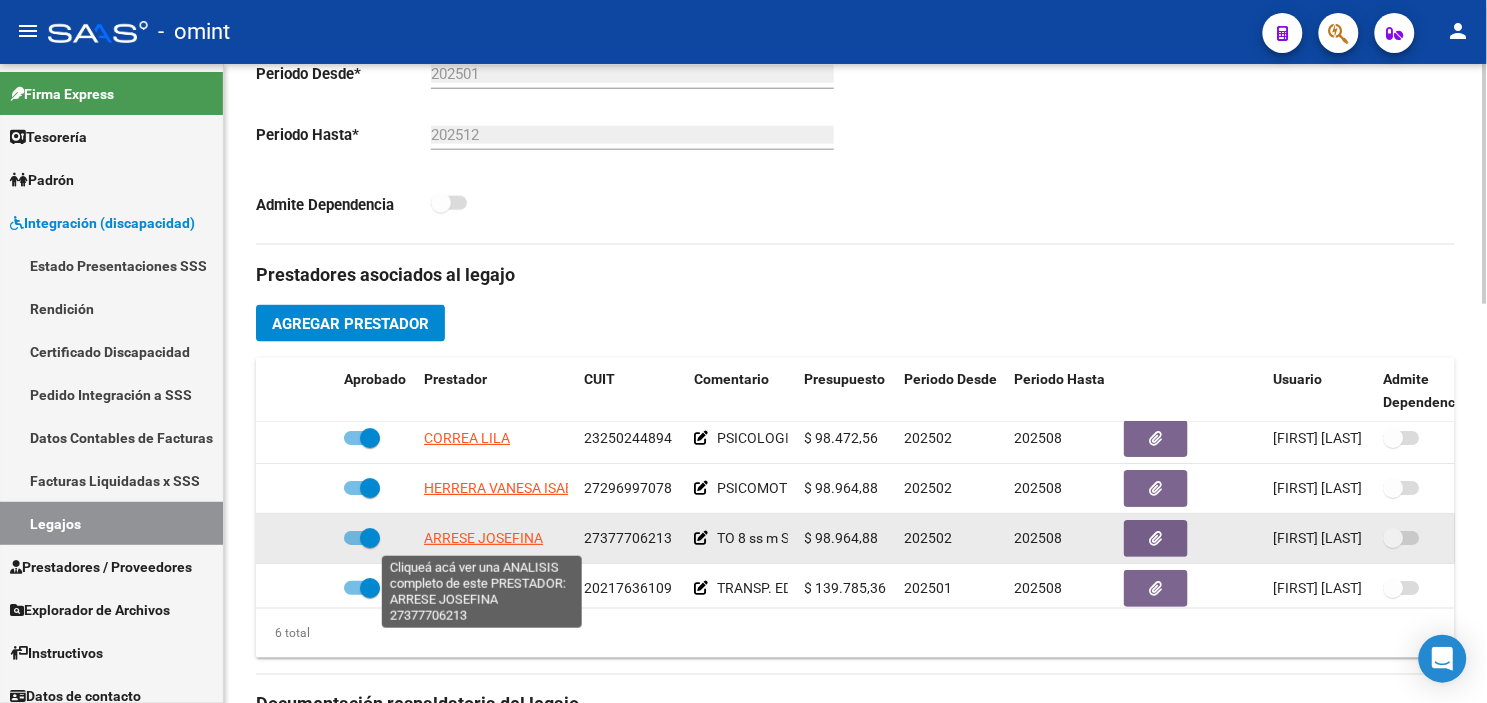click on "ARRESE JOSEFINA" 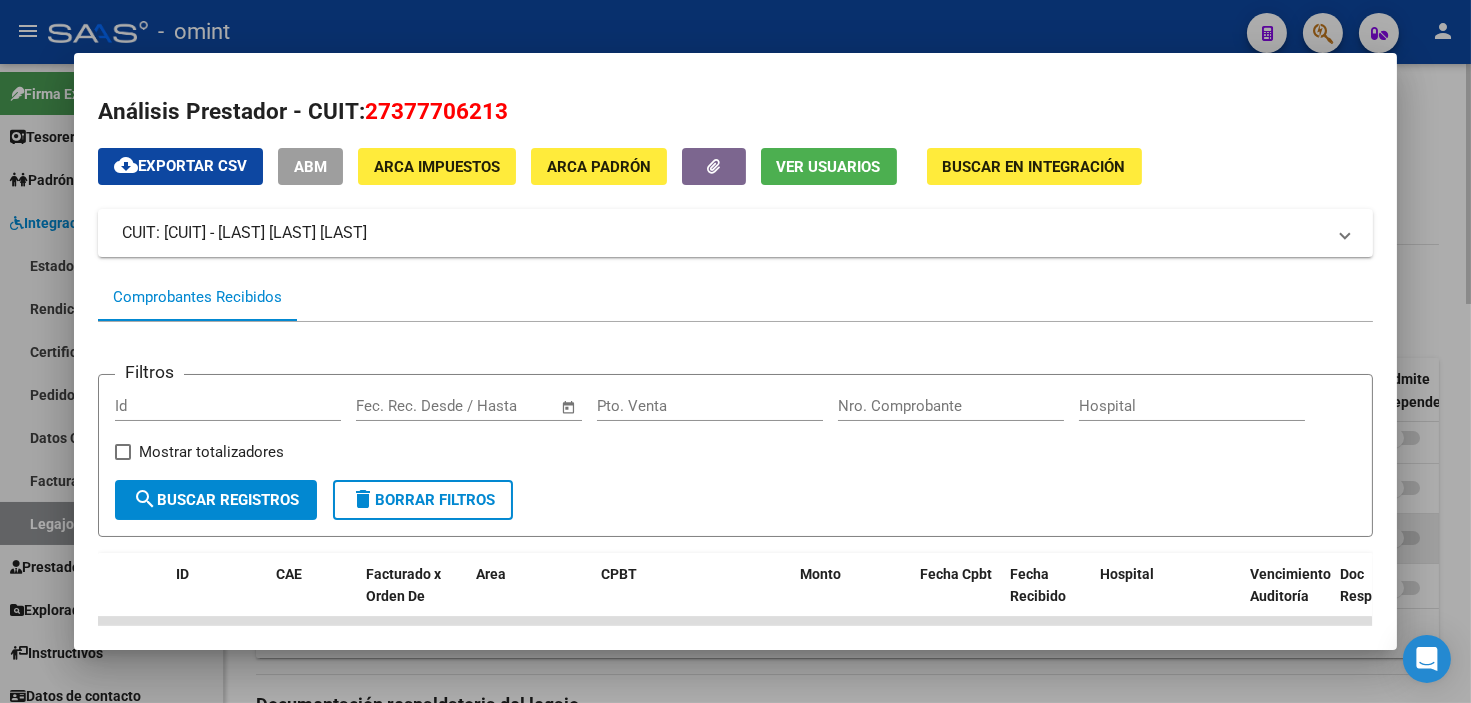 scroll, scrollTop: 360, scrollLeft: 0, axis: vertical 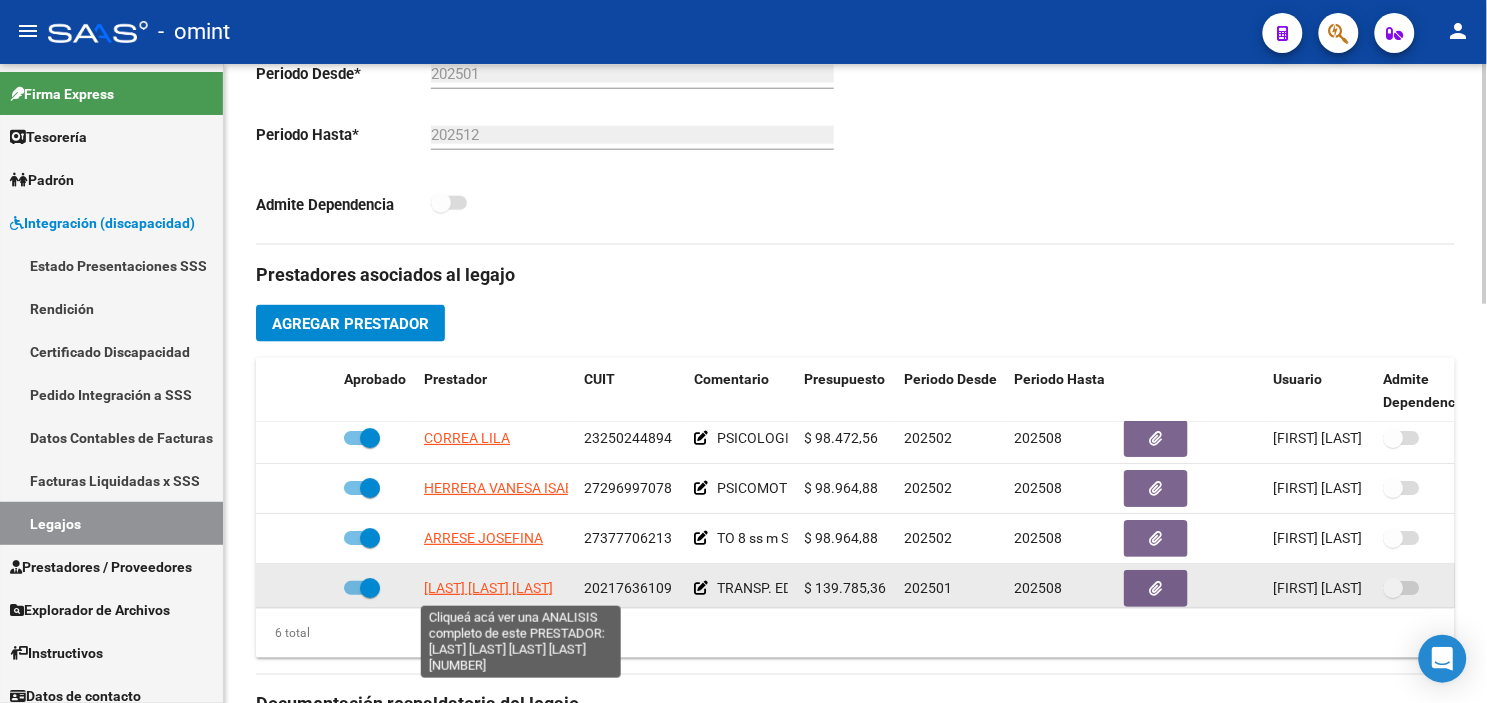click on "[LAST] [LAST] [LAST]" 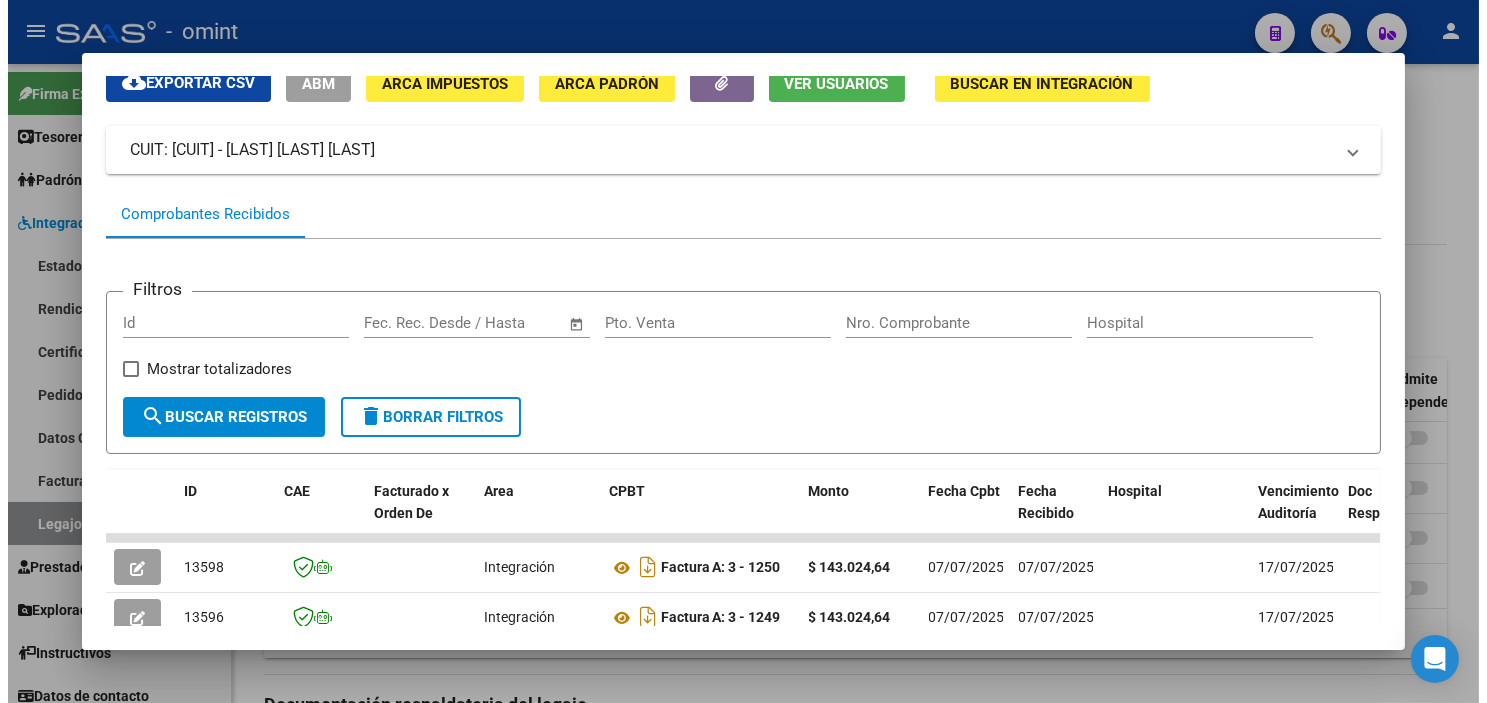 scroll, scrollTop: 194, scrollLeft: 0, axis: vertical 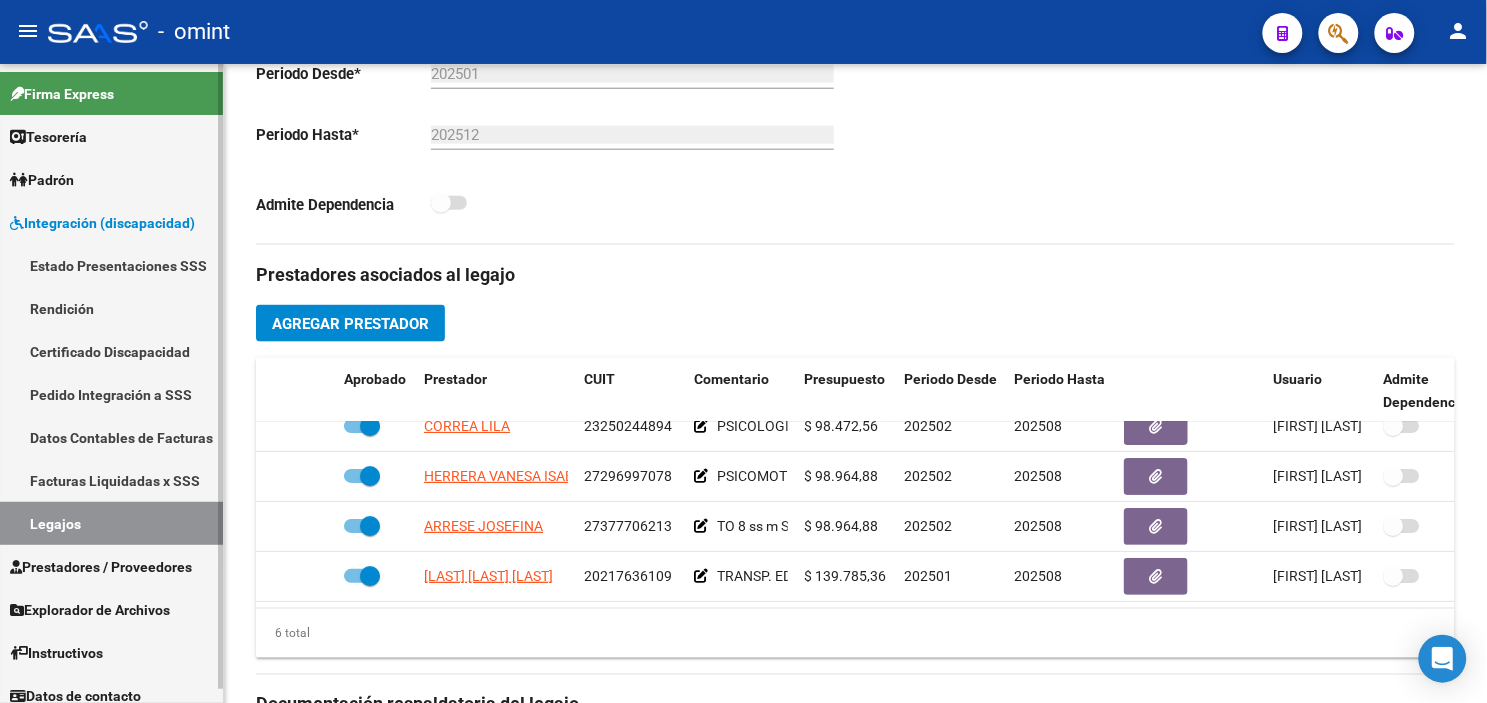 click on "Certificado Discapacidad" at bounding box center (111, 351) 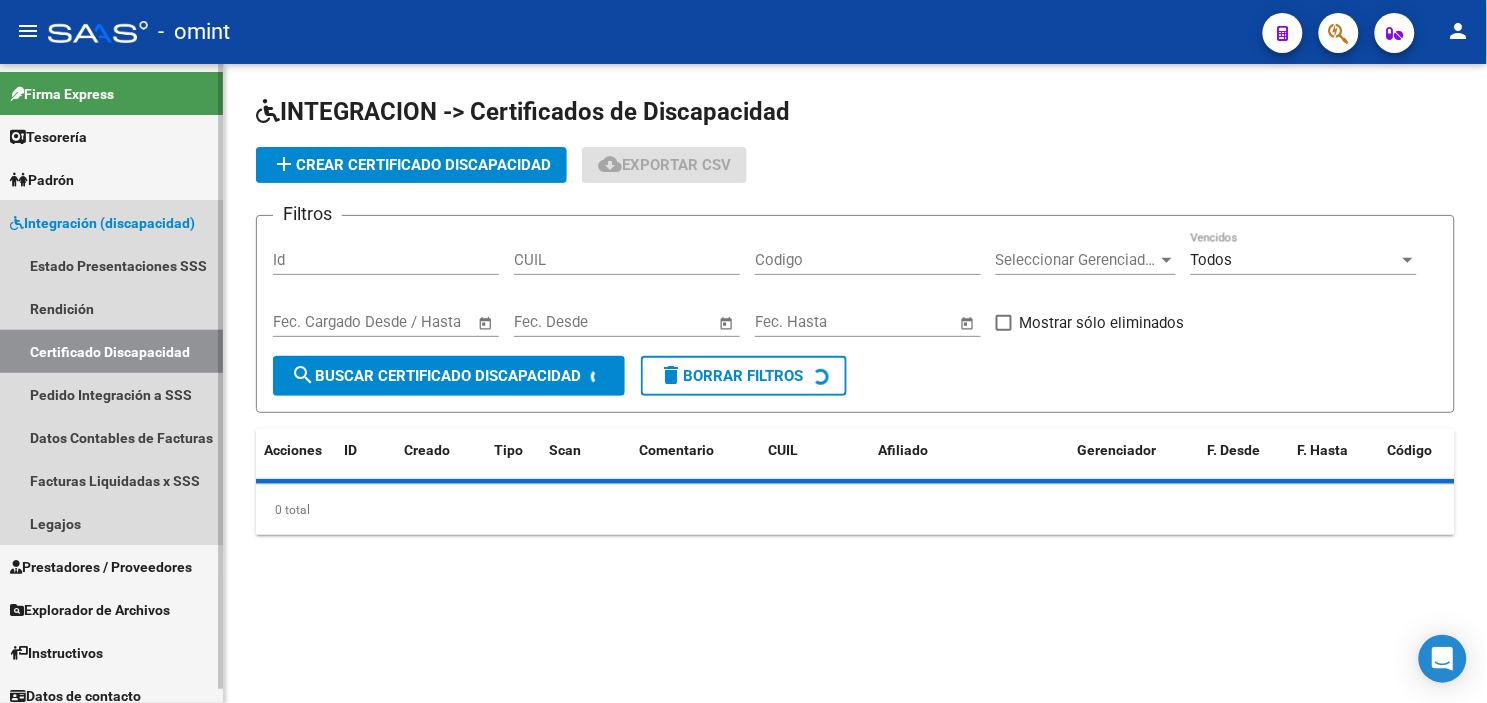 scroll, scrollTop: 0, scrollLeft: 0, axis: both 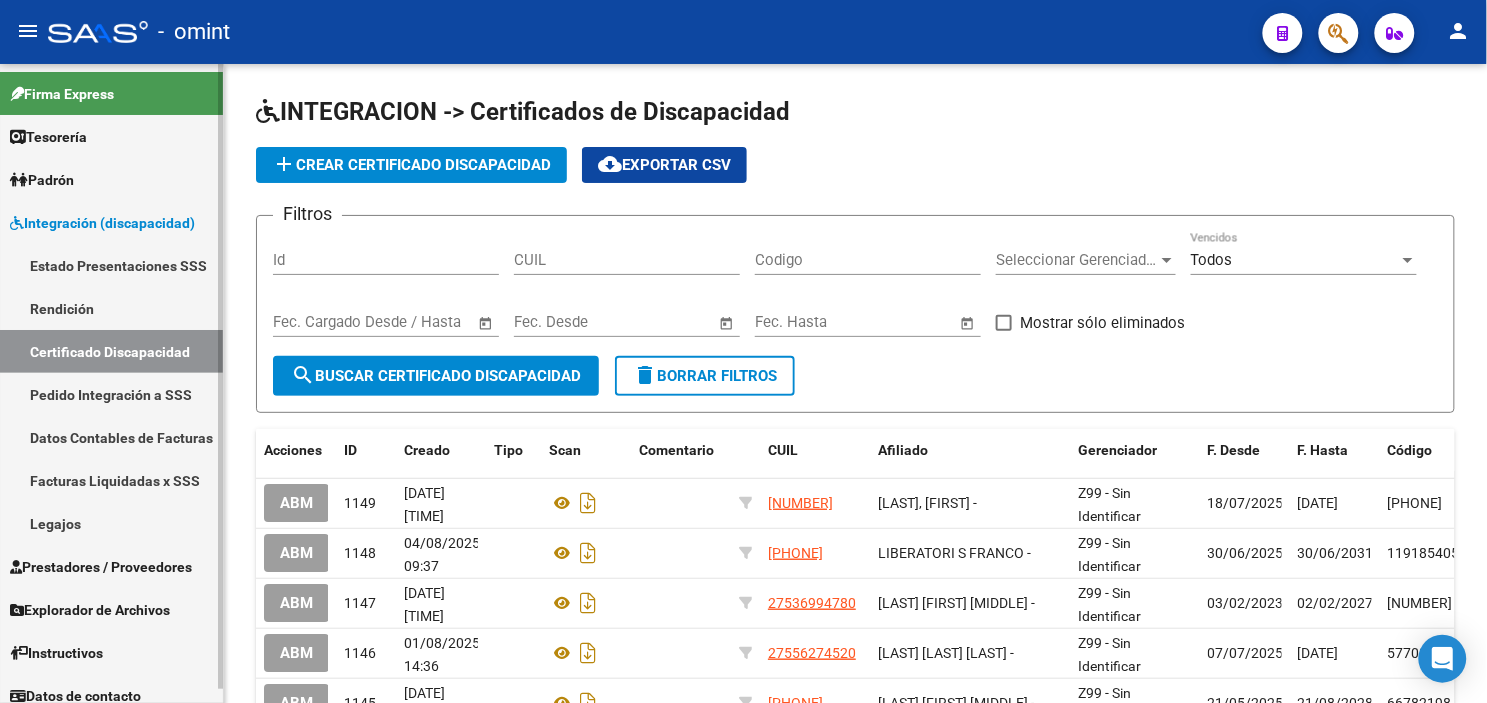 click on "Legajos" at bounding box center (111, 523) 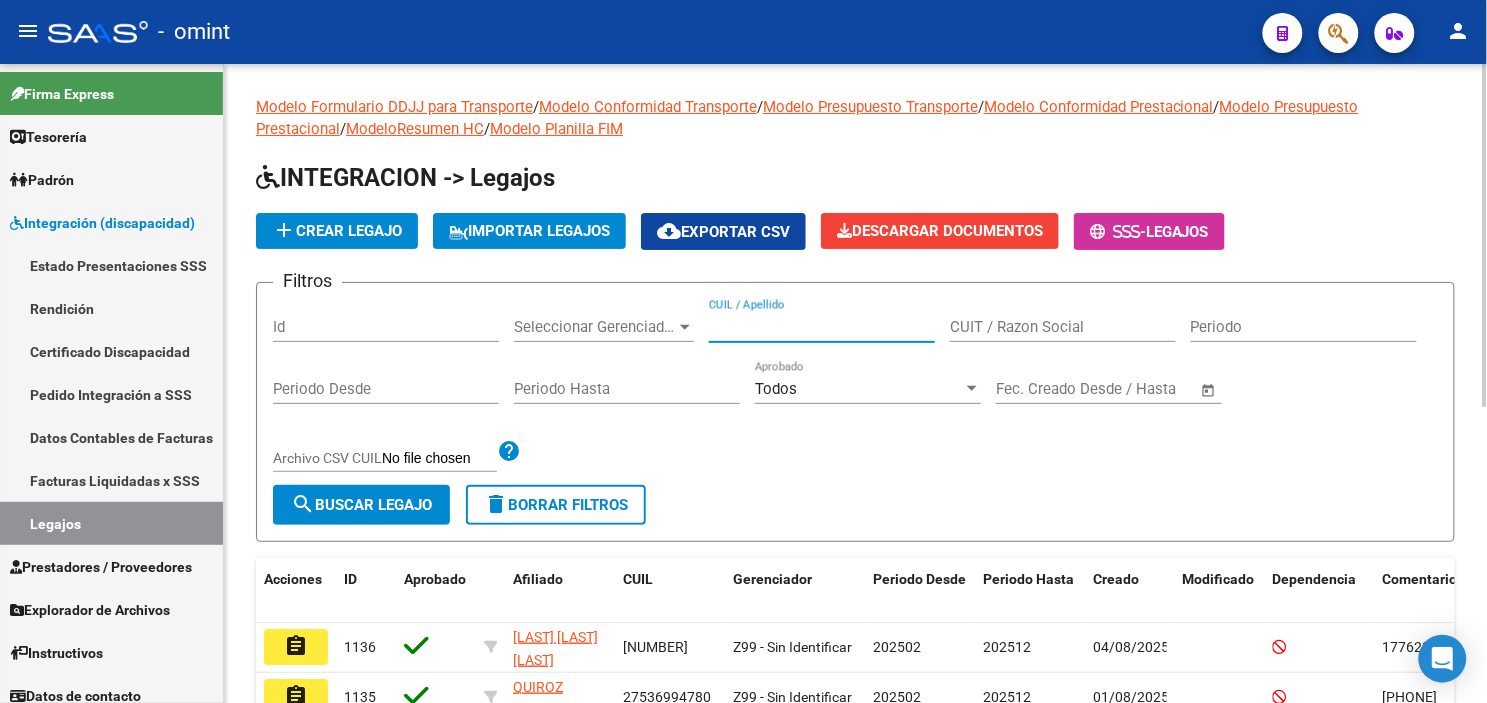 paste on "[LAST], [FIRST]" 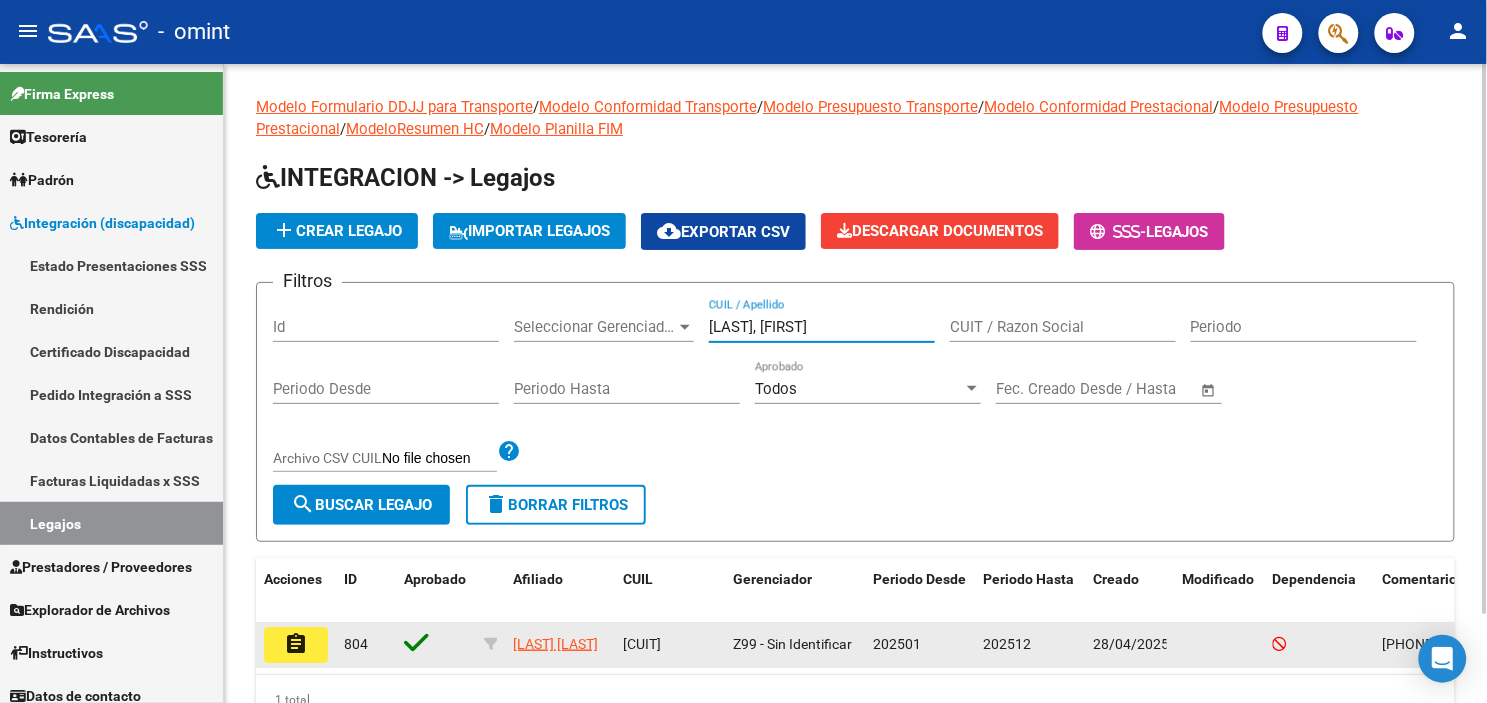 type on "[LAST], [FIRST]" 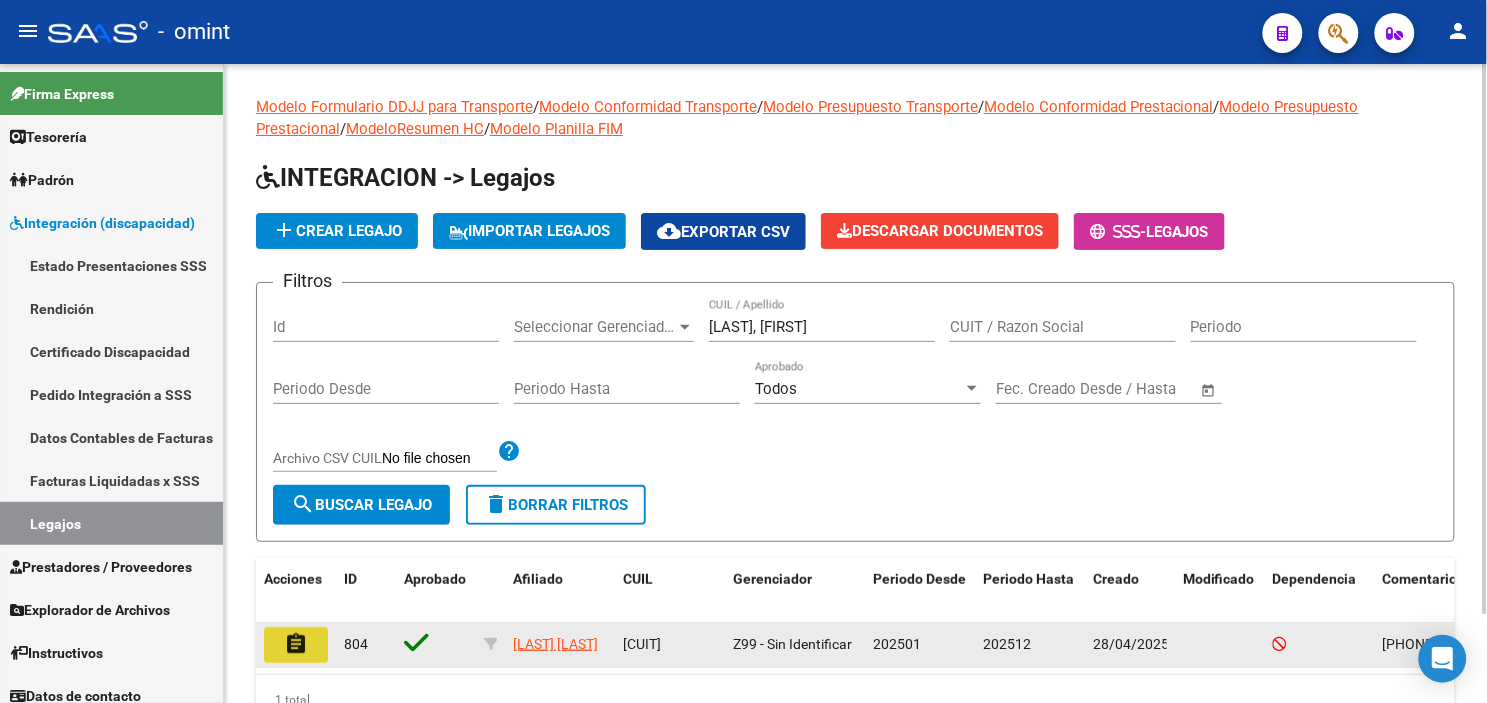 click on "assignment" 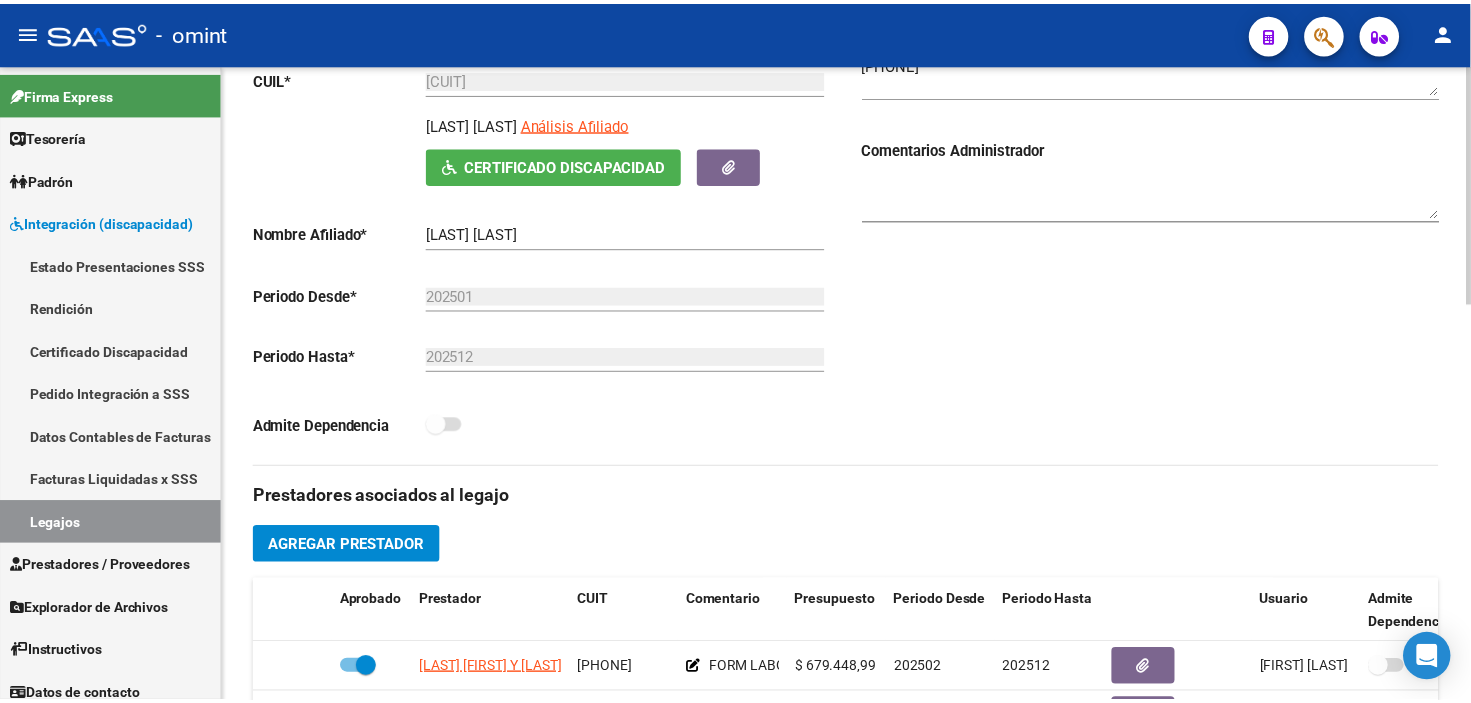 scroll, scrollTop: 444, scrollLeft: 0, axis: vertical 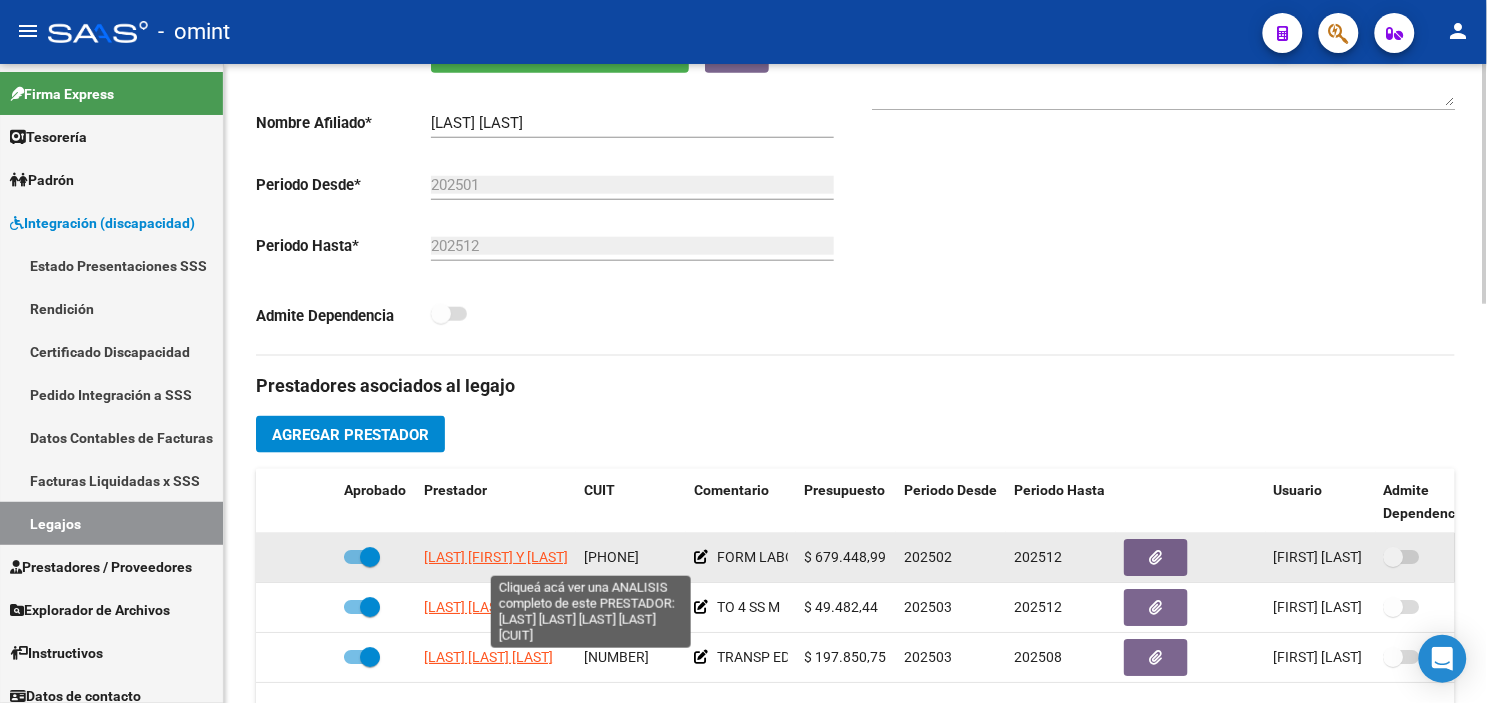 click on "[LAST] [FIRST] Y [LAST] [FIRST] S H" 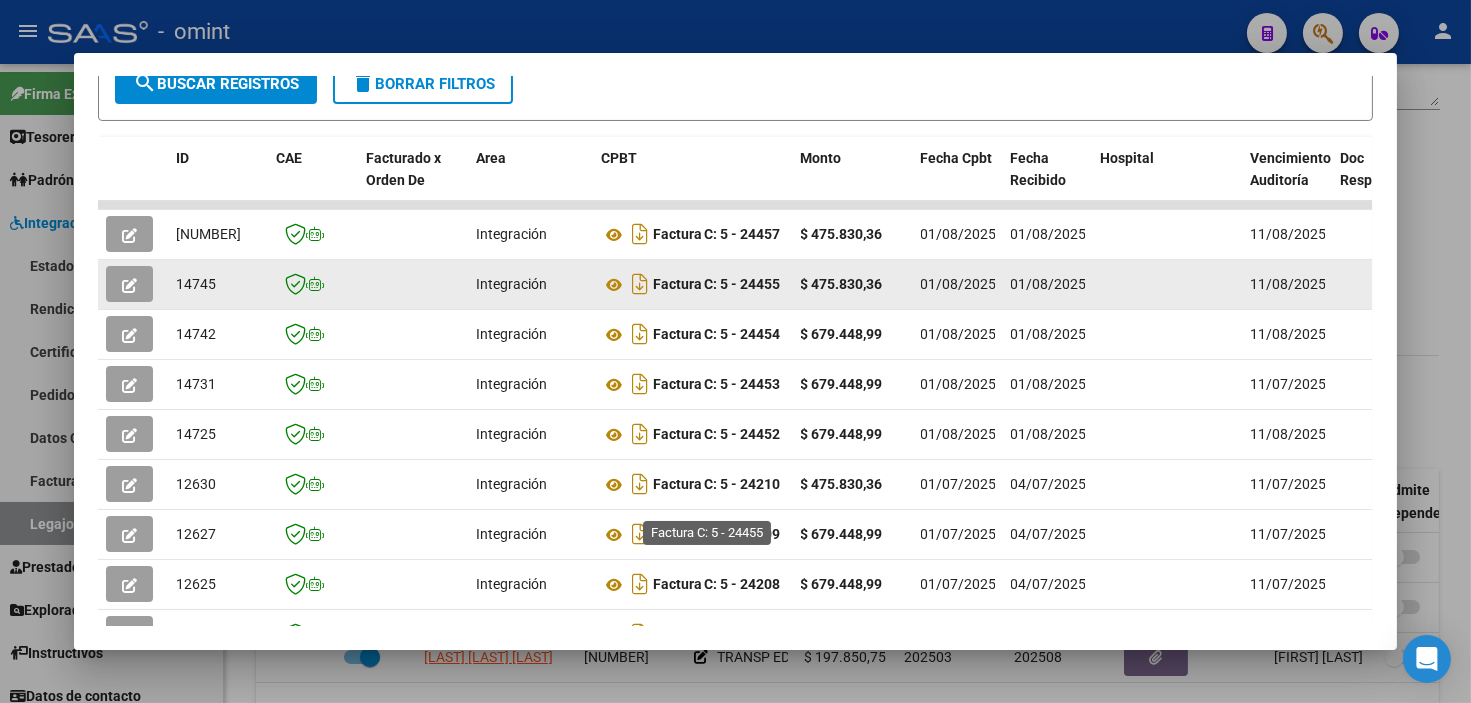 scroll, scrollTop: 610, scrollLeft: 0, axis: vertical 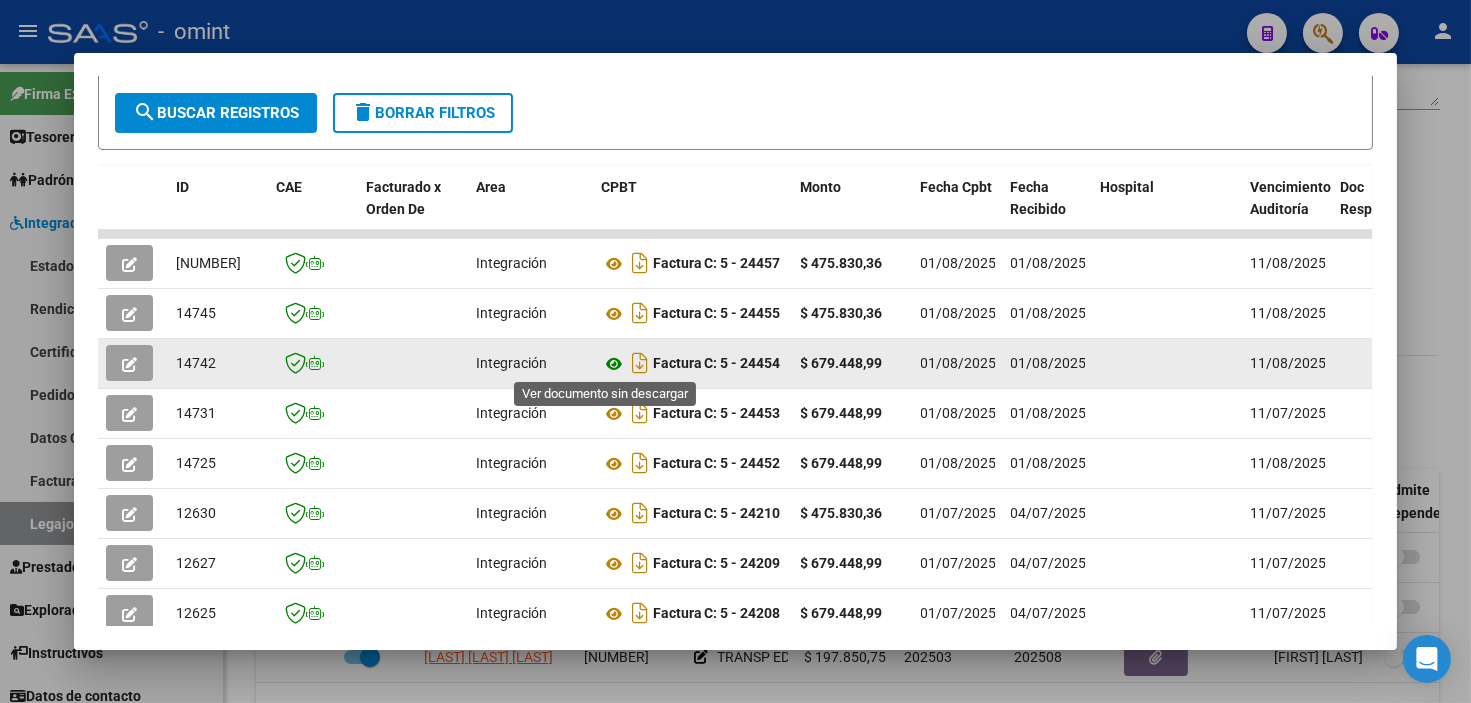 click 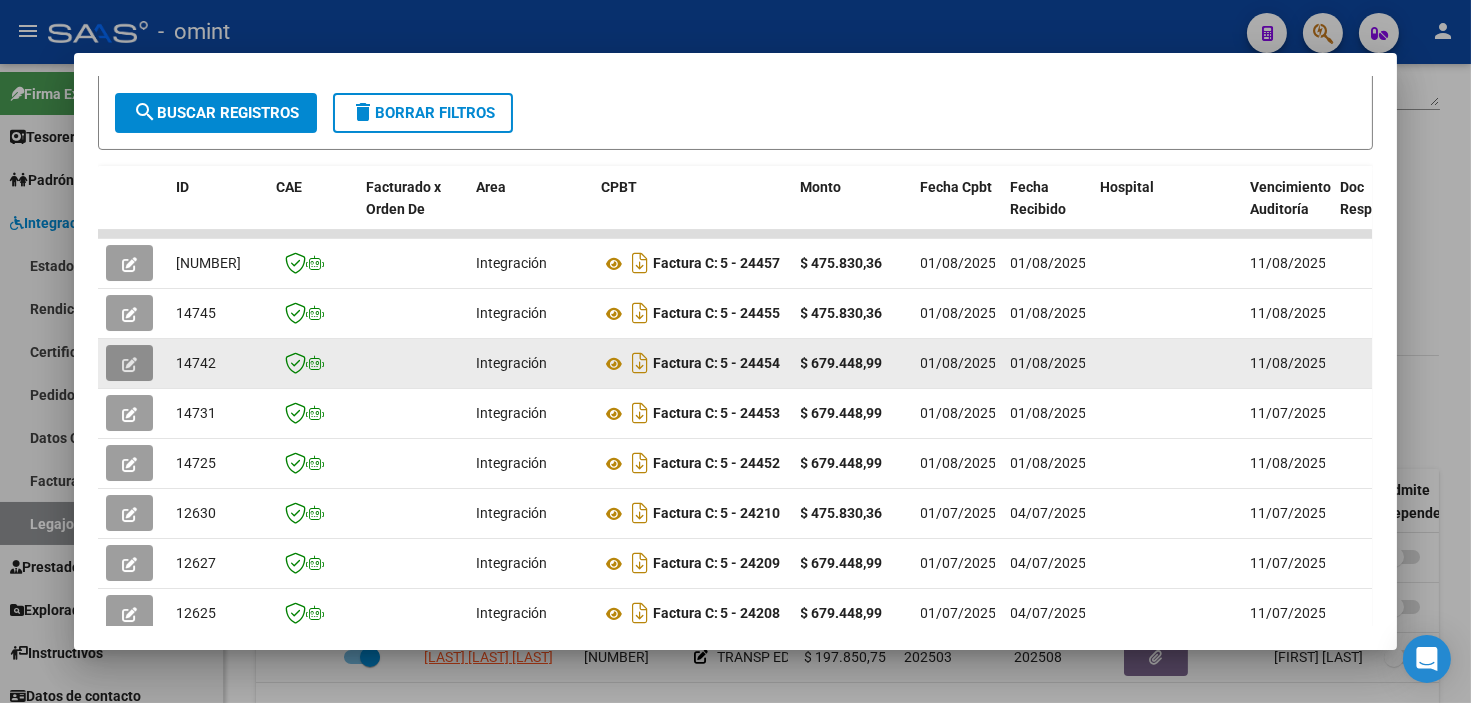 click 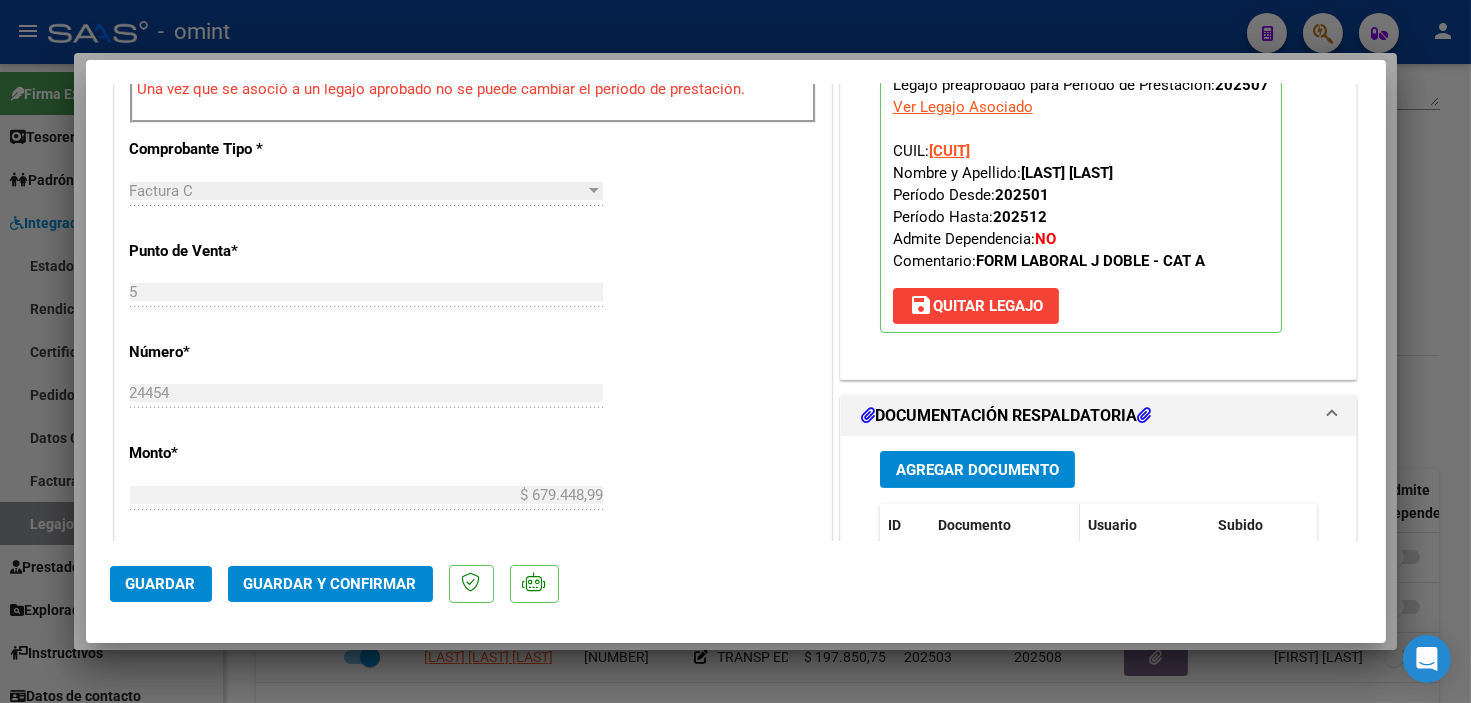 scroll, scrollTop: 1000, scrollLeft: 0, axis: vertical 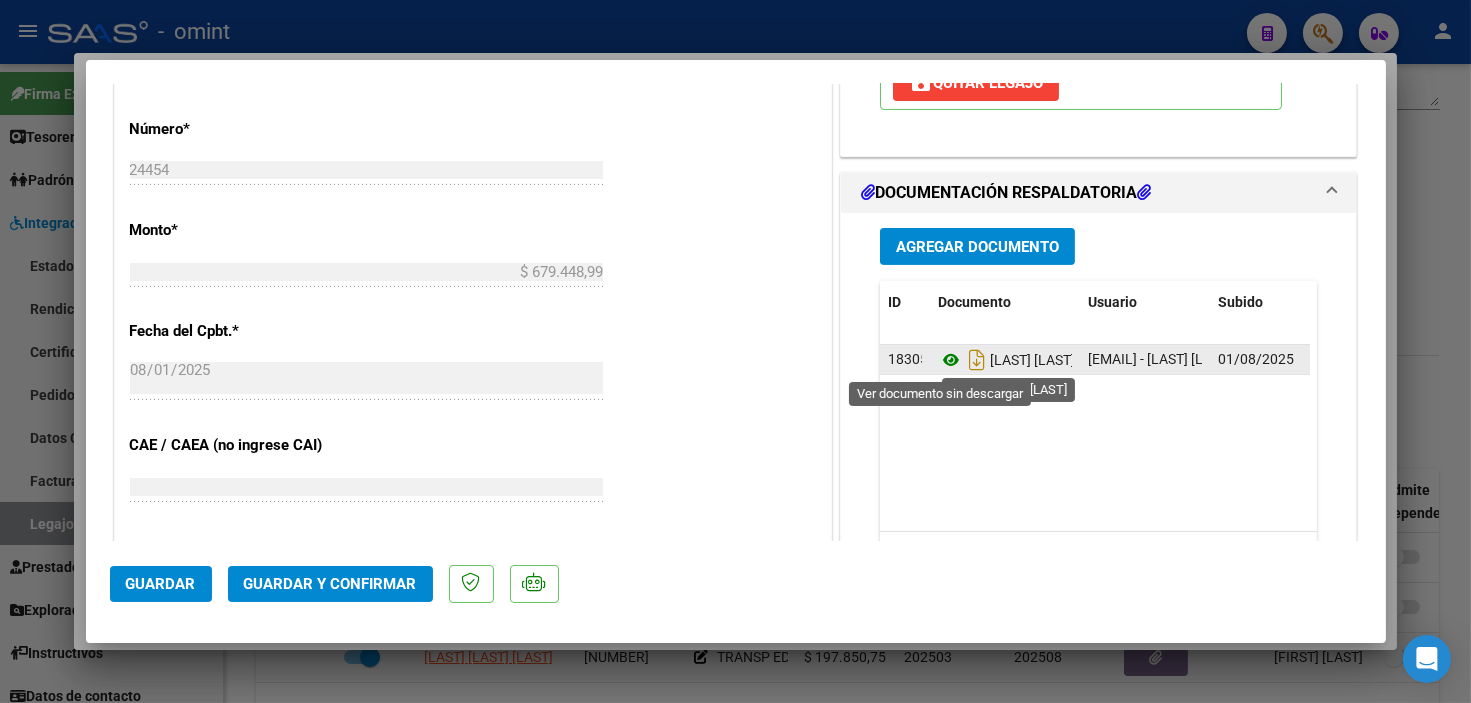 click 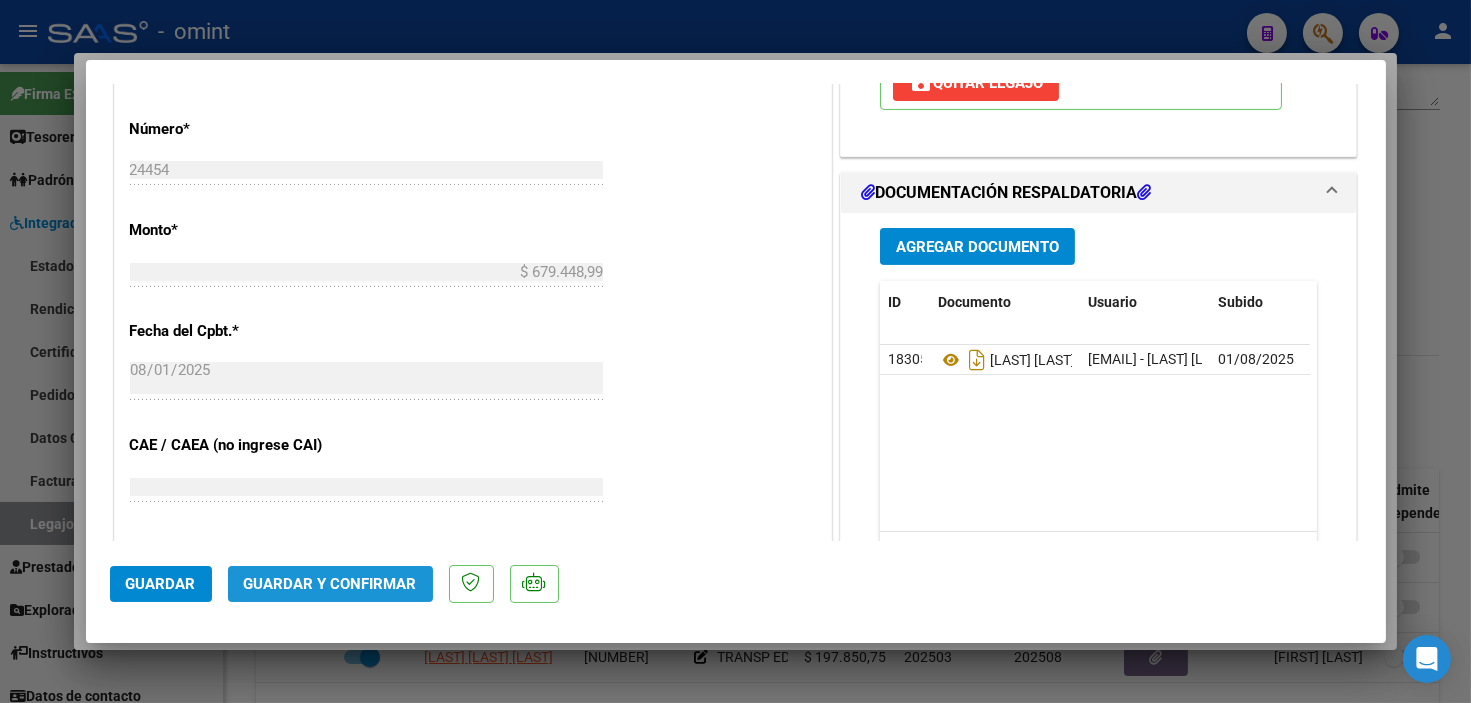 click on "Guardar y Confirmar" 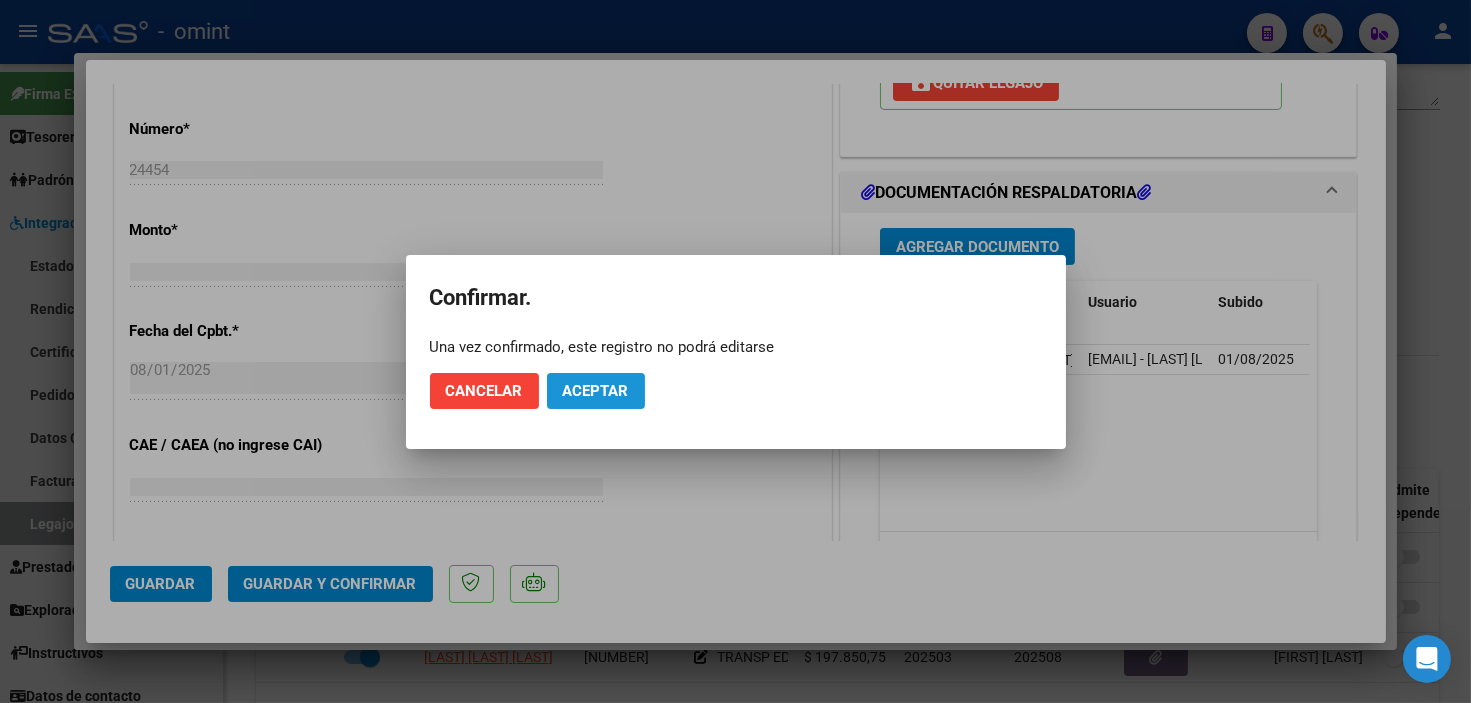 click on "Aceptar" 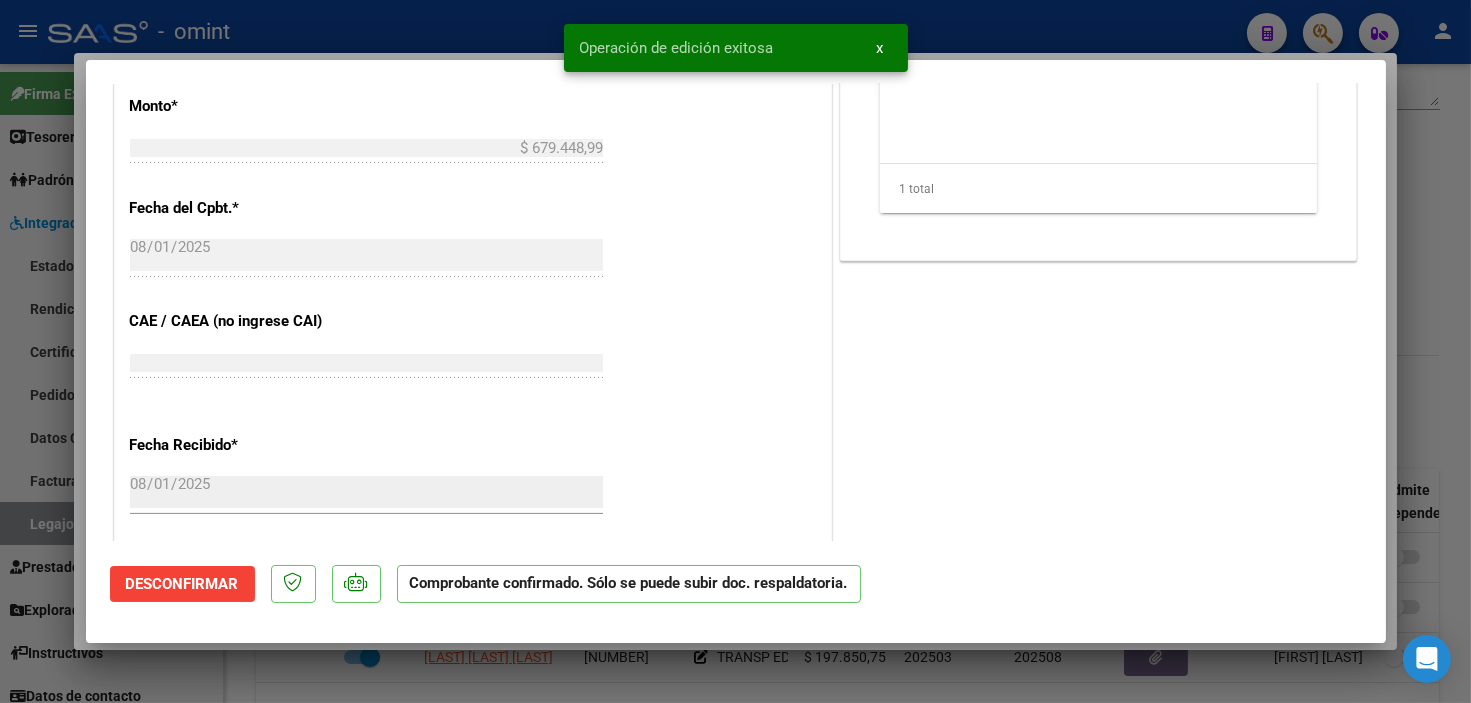 type 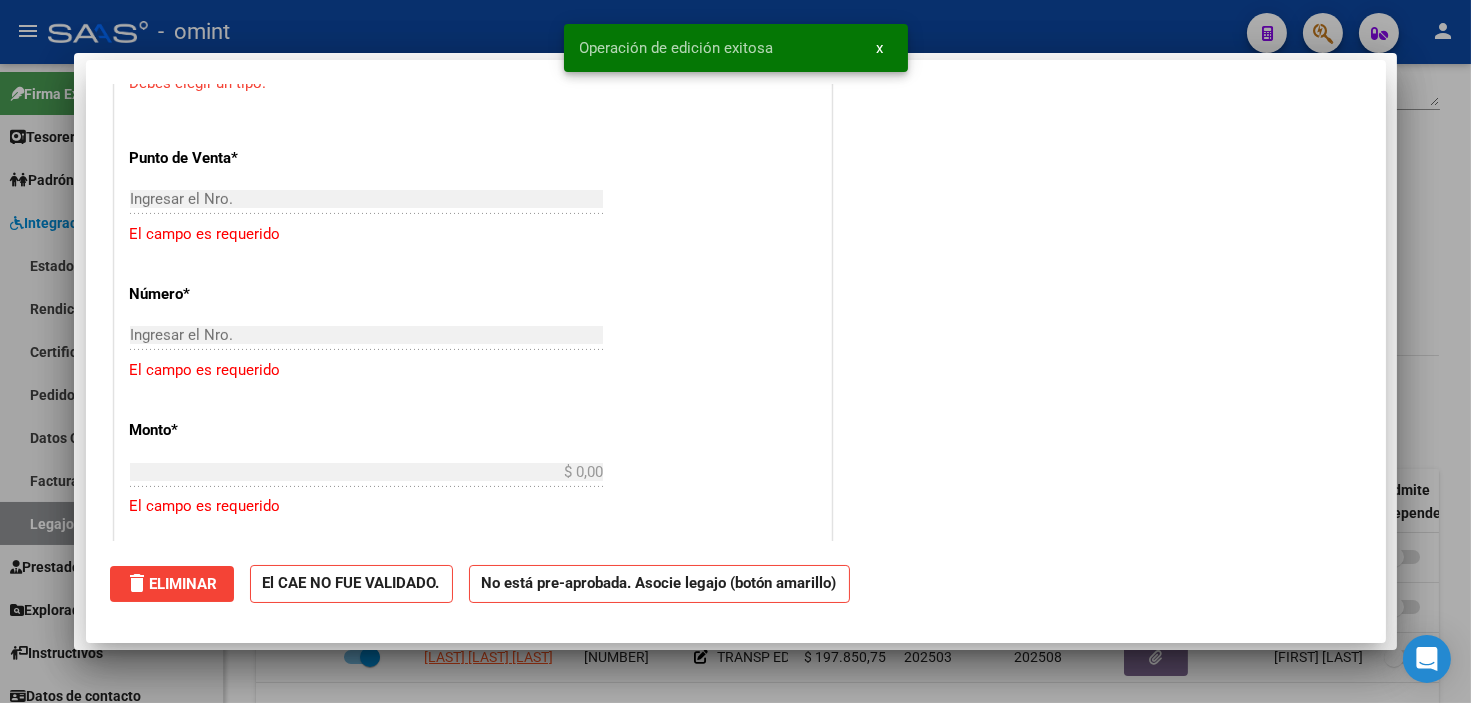 type 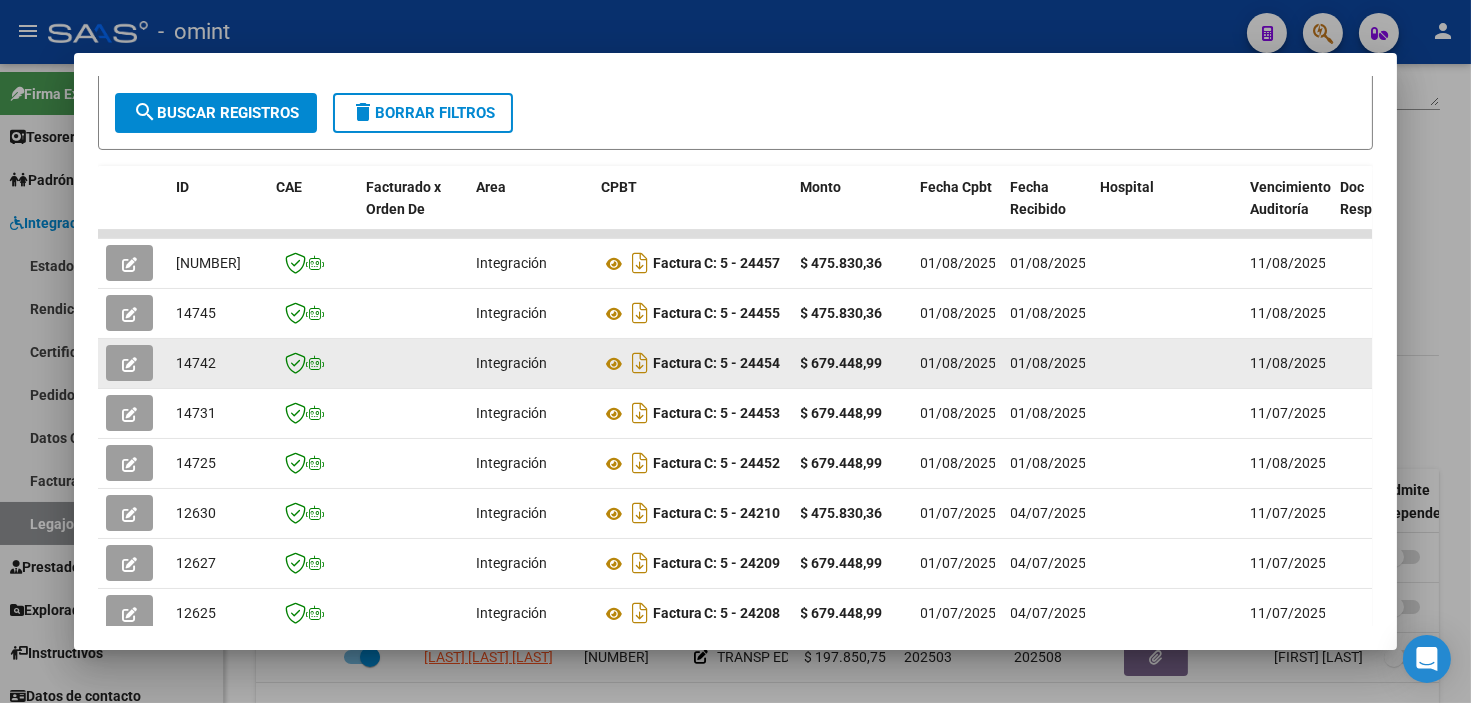 drag, startPoint x: 166, startPoint y: 357, endPoint x: 207, endPoint y: 363, distance: 41.4367 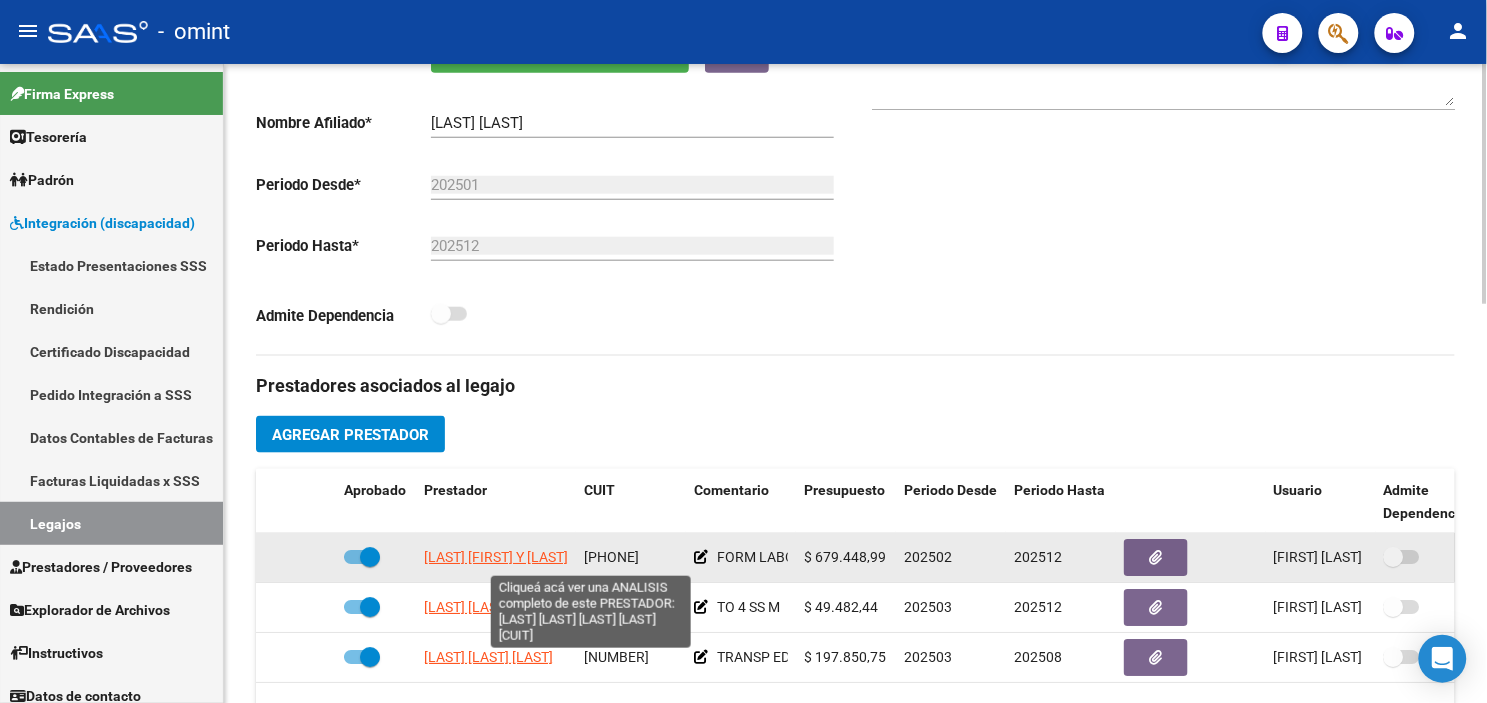 click on "[LAST] [FIRST] Y [LAST] [FIRST] S H" 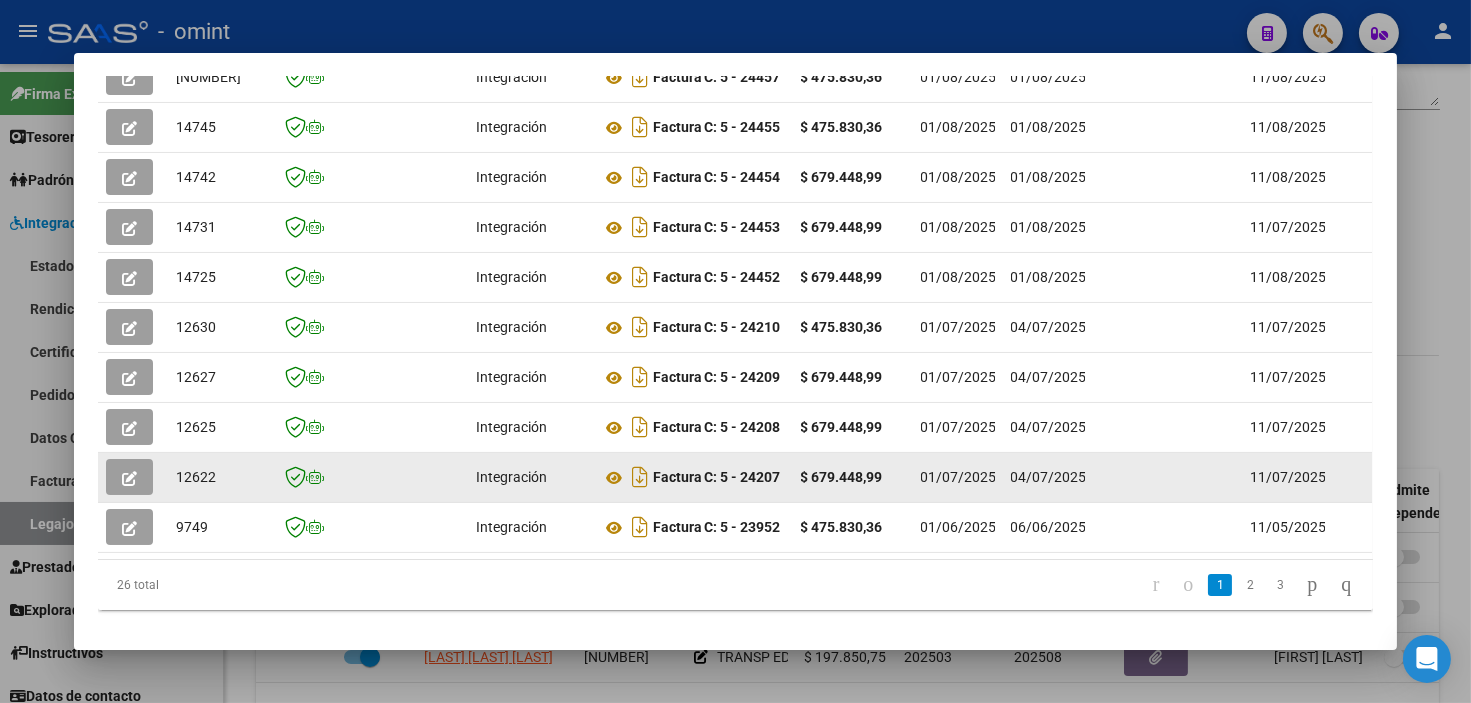 scroll, scrollTop: 610, scrollLeft: 0, axis: vertical 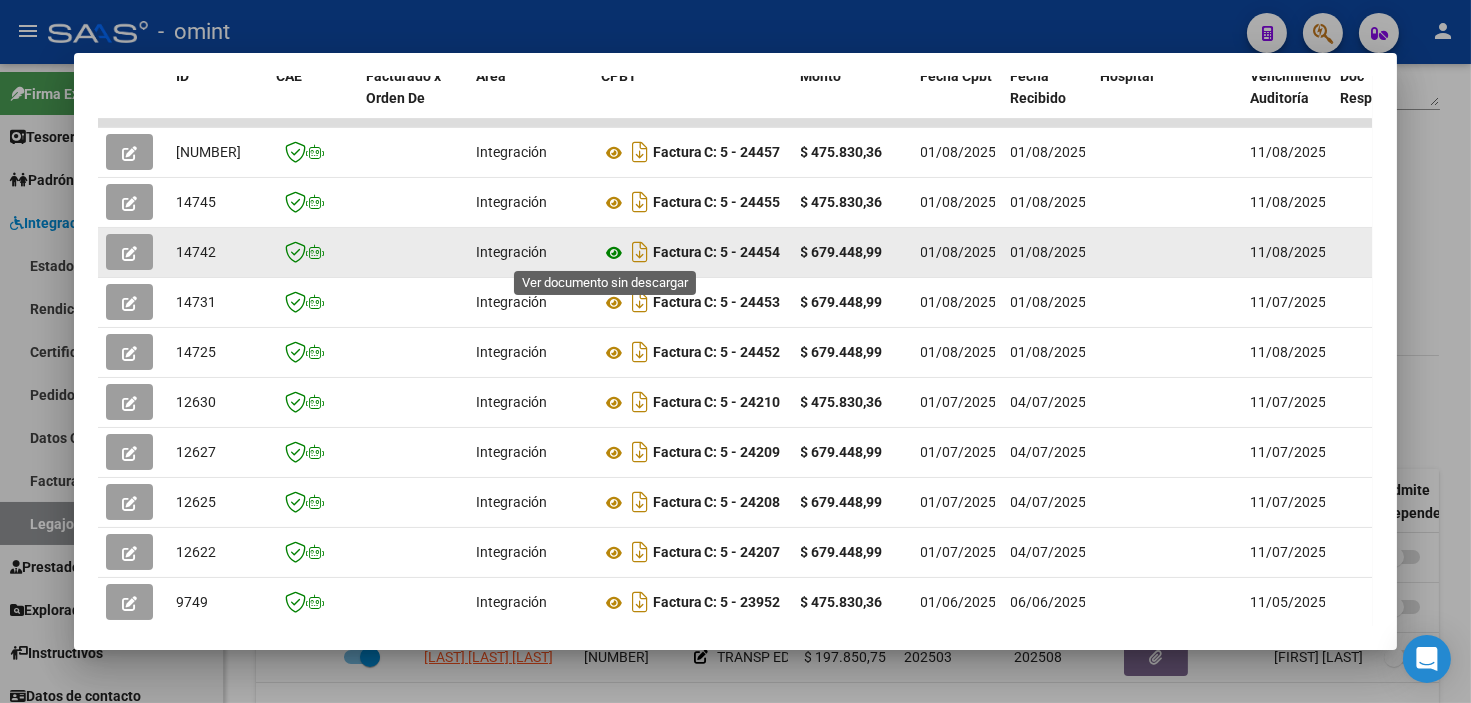 click 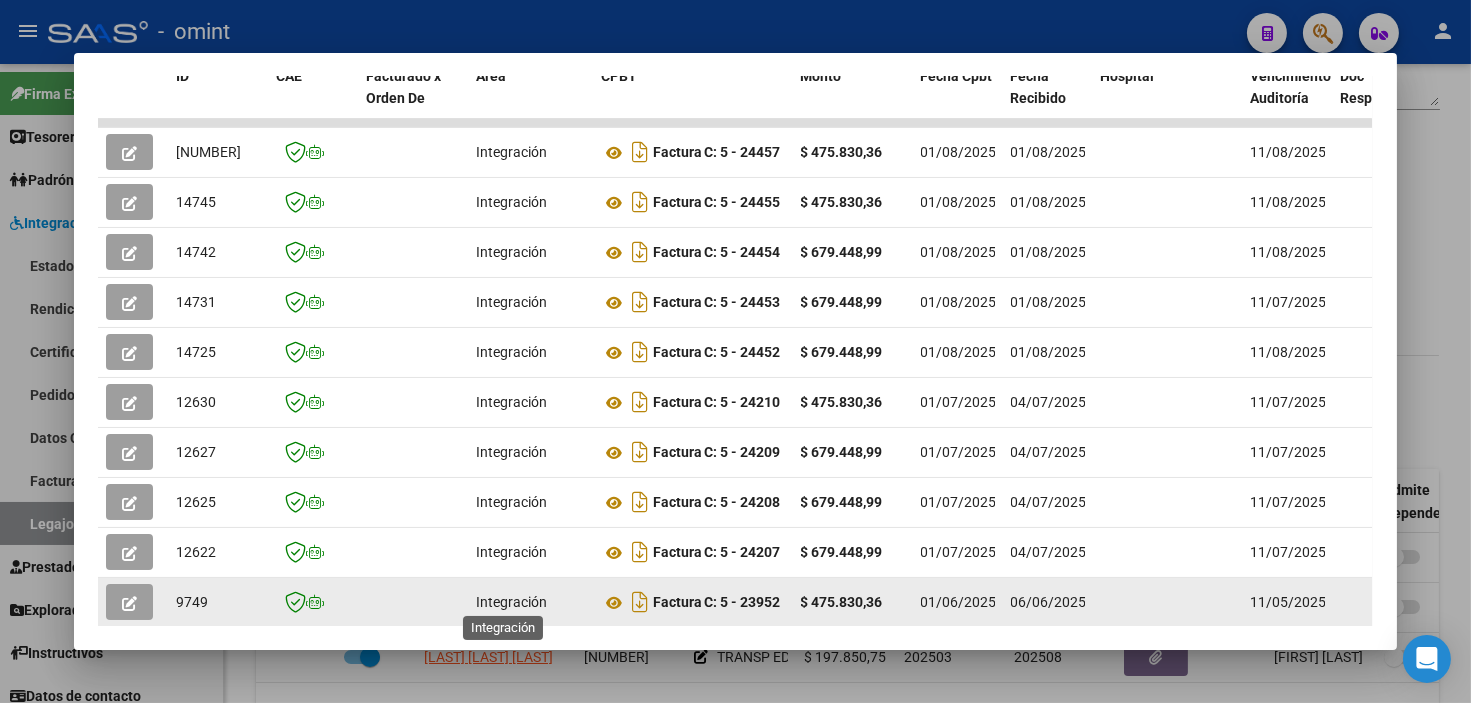 scroll, scrollTop: 610, scrollLeft: 0, axis: vertical 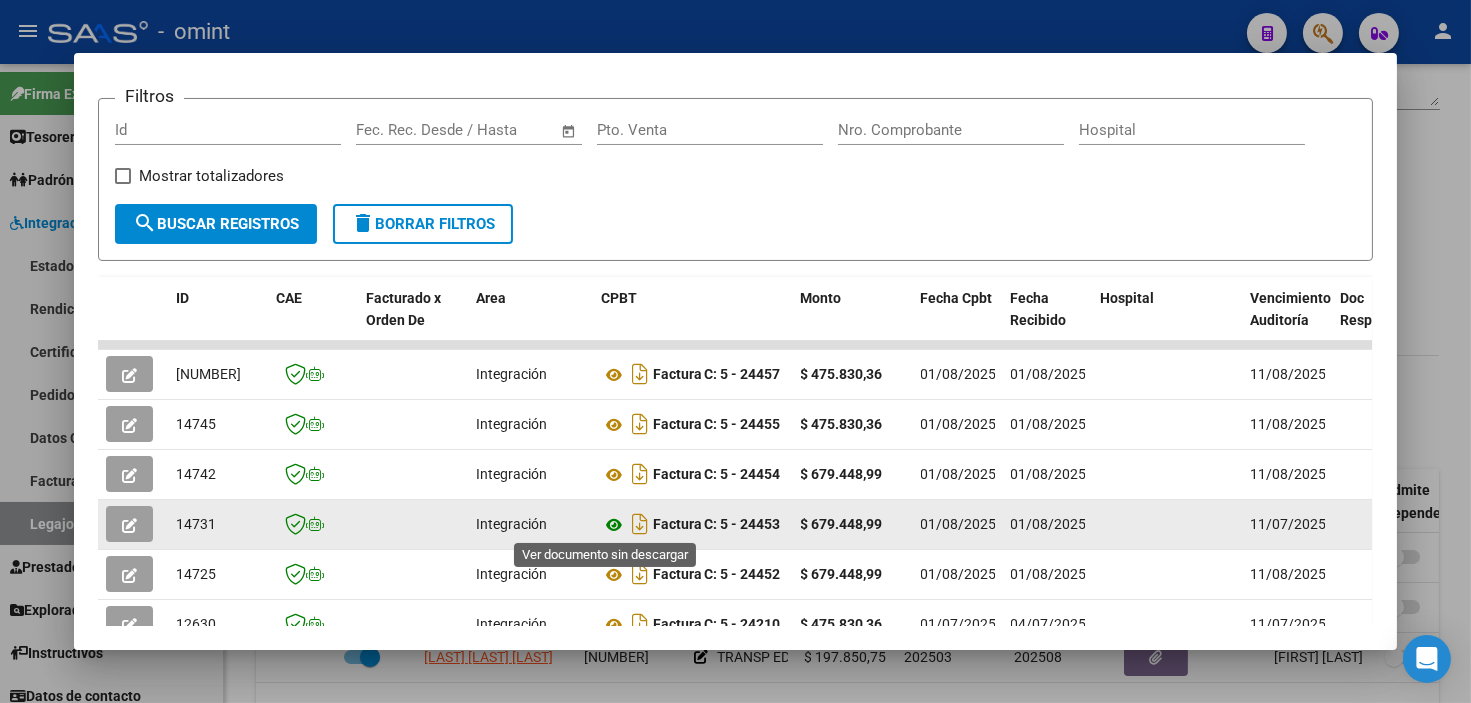 click 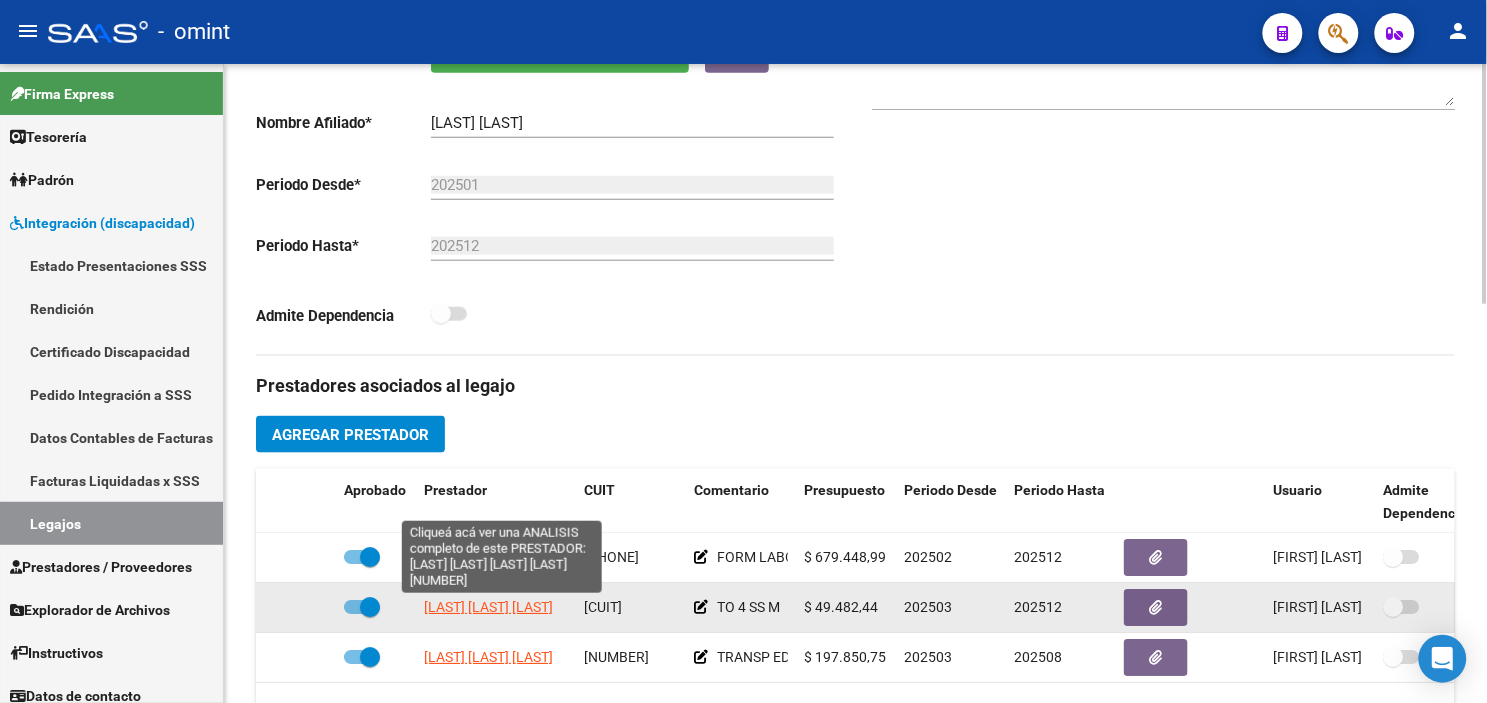 click on "[LAST] [LAST] [LAST]" 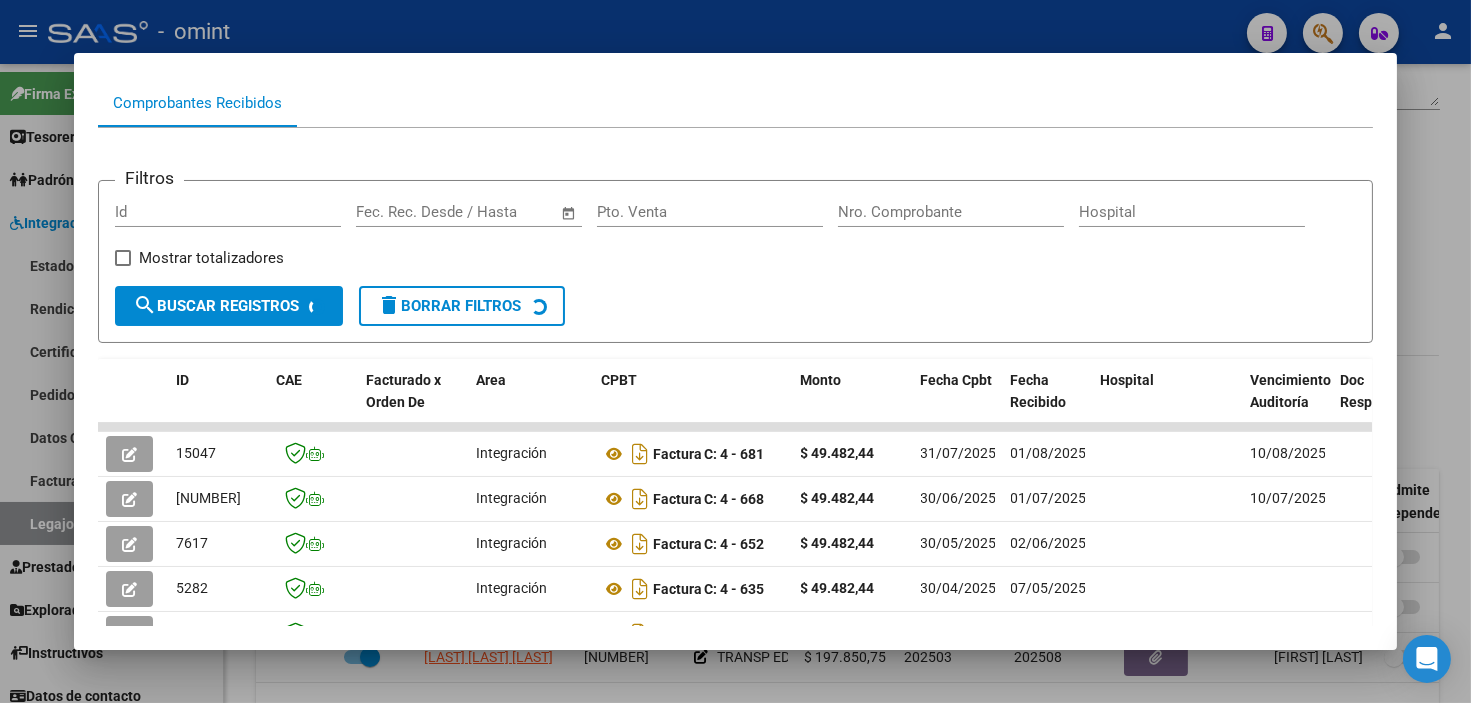 scroll, scrollTop: 305, scrollLeft: 0, axis: vertical 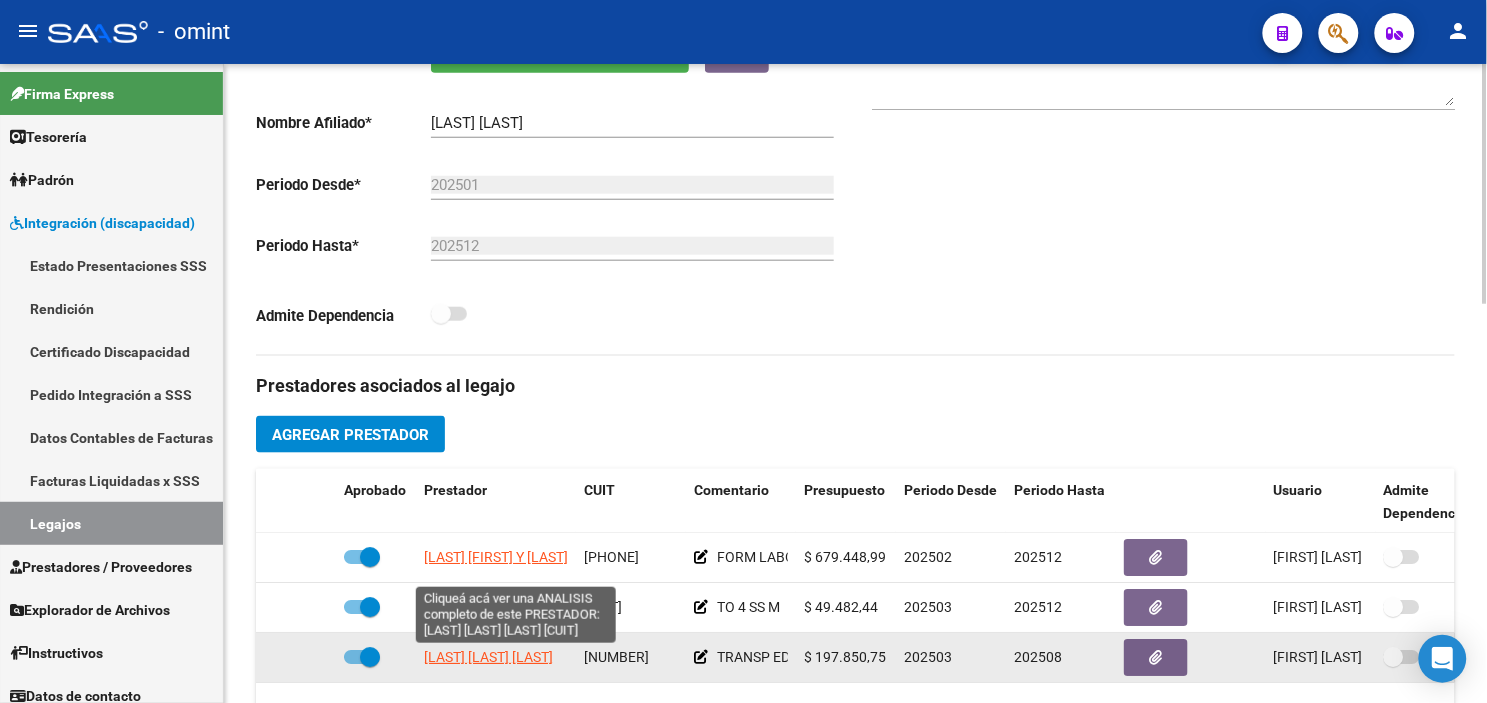click on "[LAST] [LAST] [LAST]" 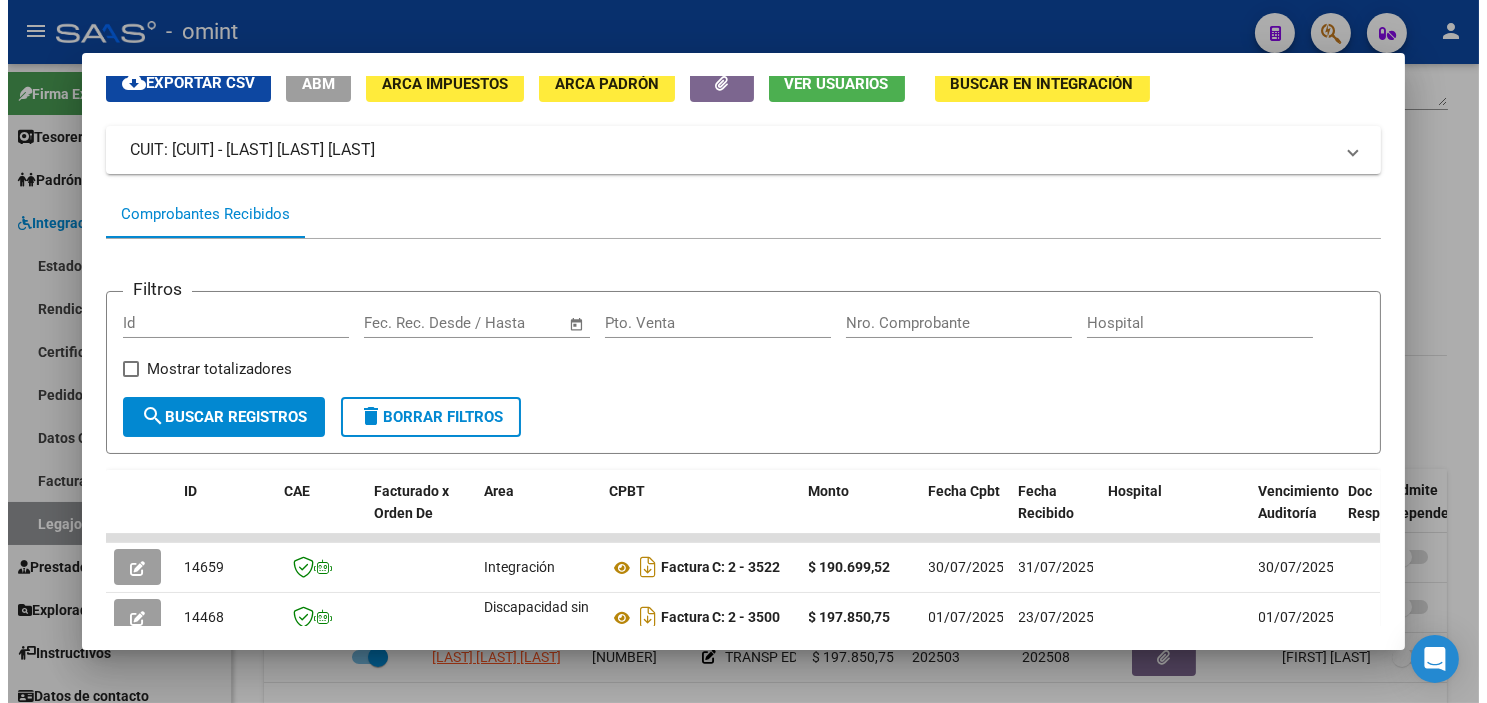 scroll, scrollTop: 194, scrollLeft: 0, axis: vertical 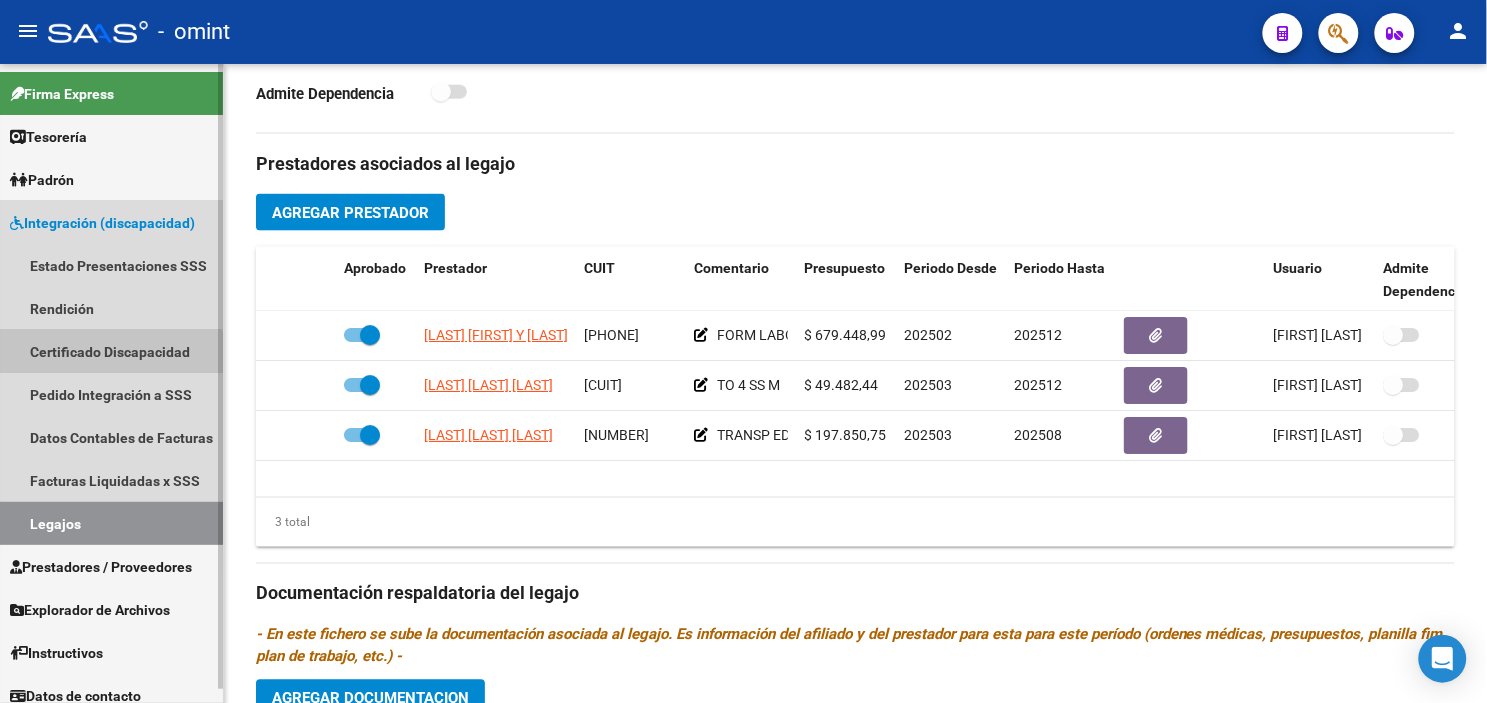 click on "Certificado Discapacidad" at bounding box center [111, 351] 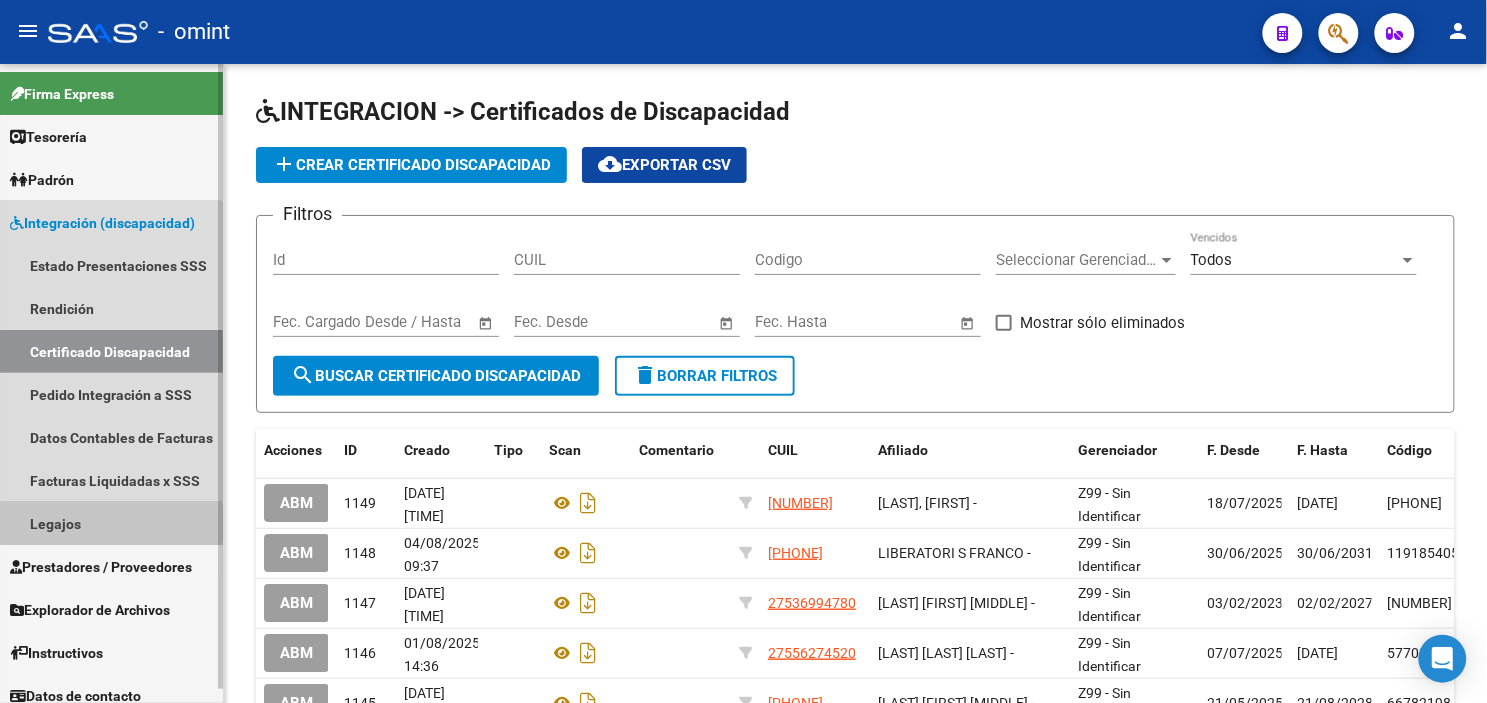 click on "Legajos" at bounding box center (111, 523) 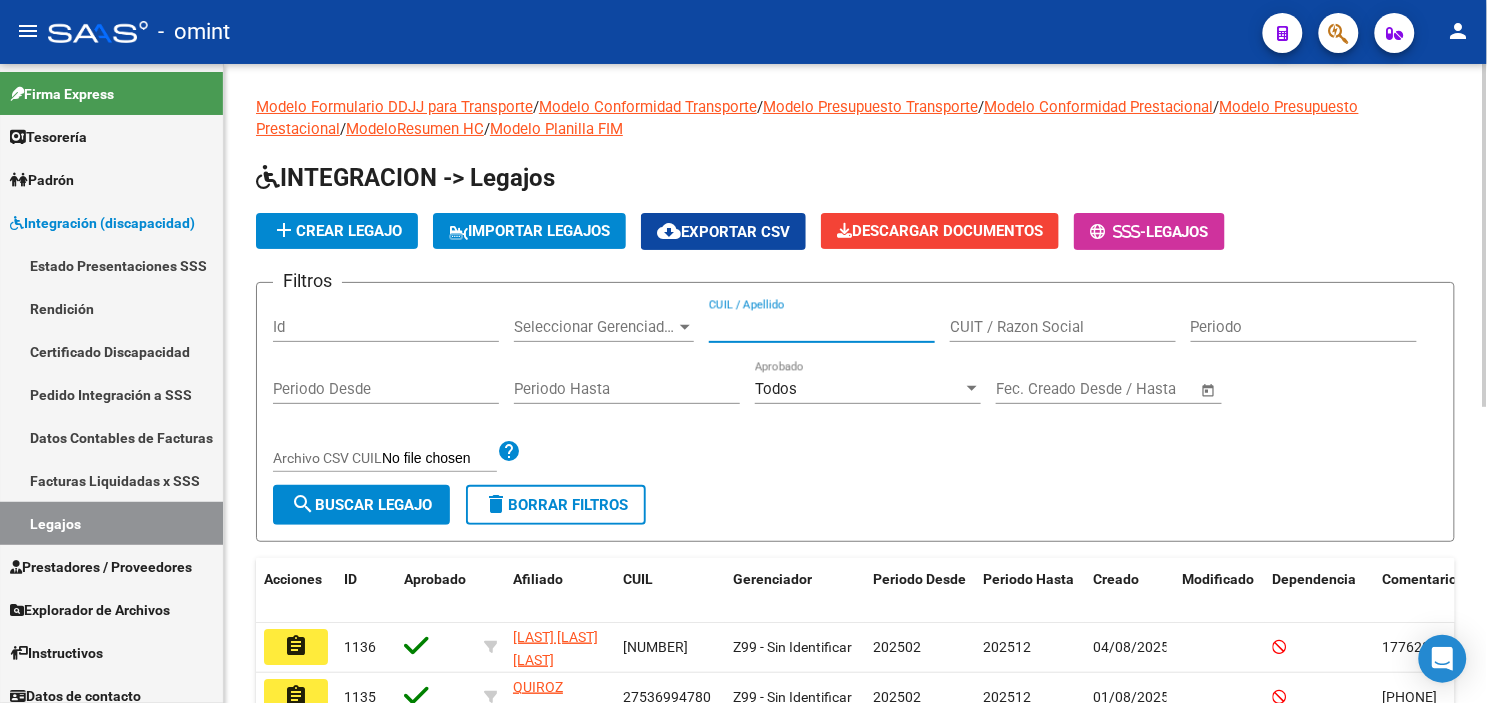 paste on "PAZ ACOSTA FACUNDO DAVID" 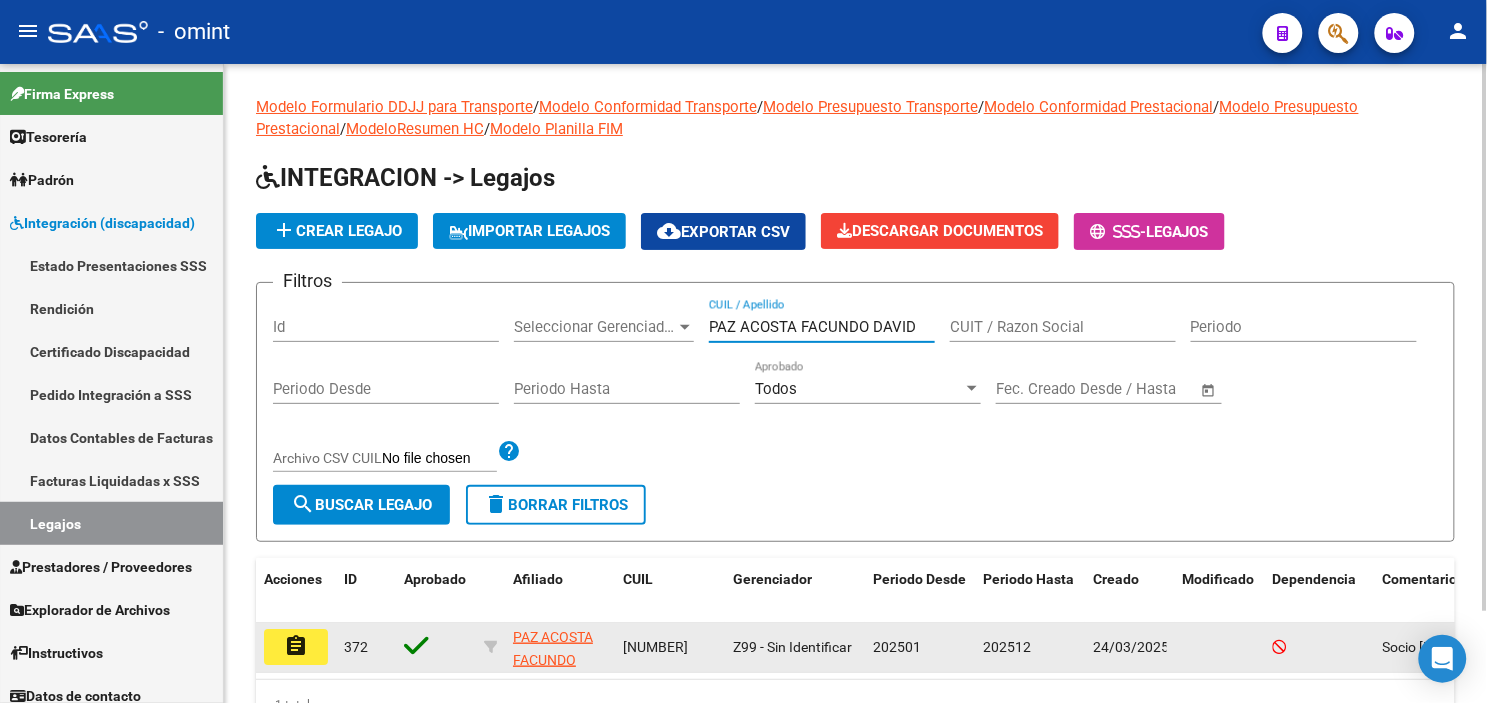 type on "PAZ ACOSTA FACUNDO DAVID" 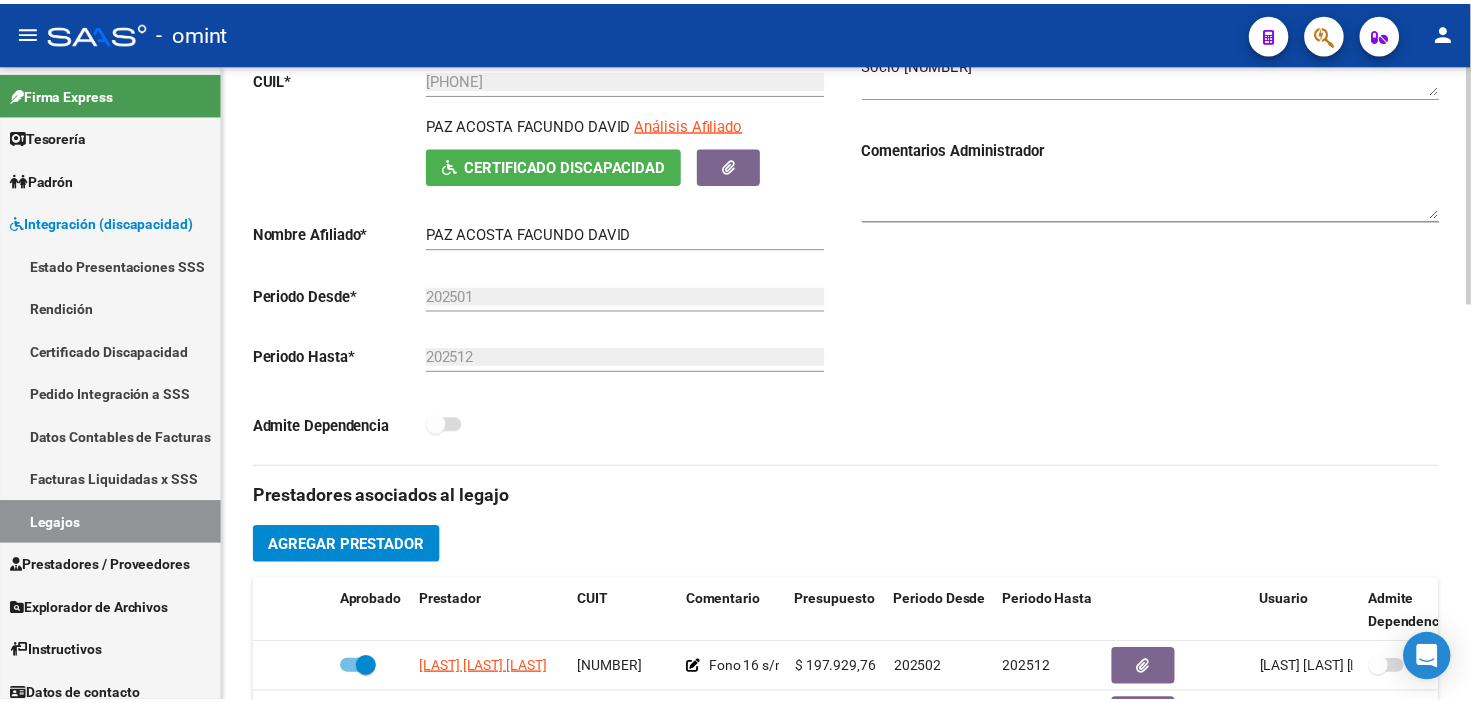 scroll, scrollTop: 444, scrollLeft: 0, axis: vertical 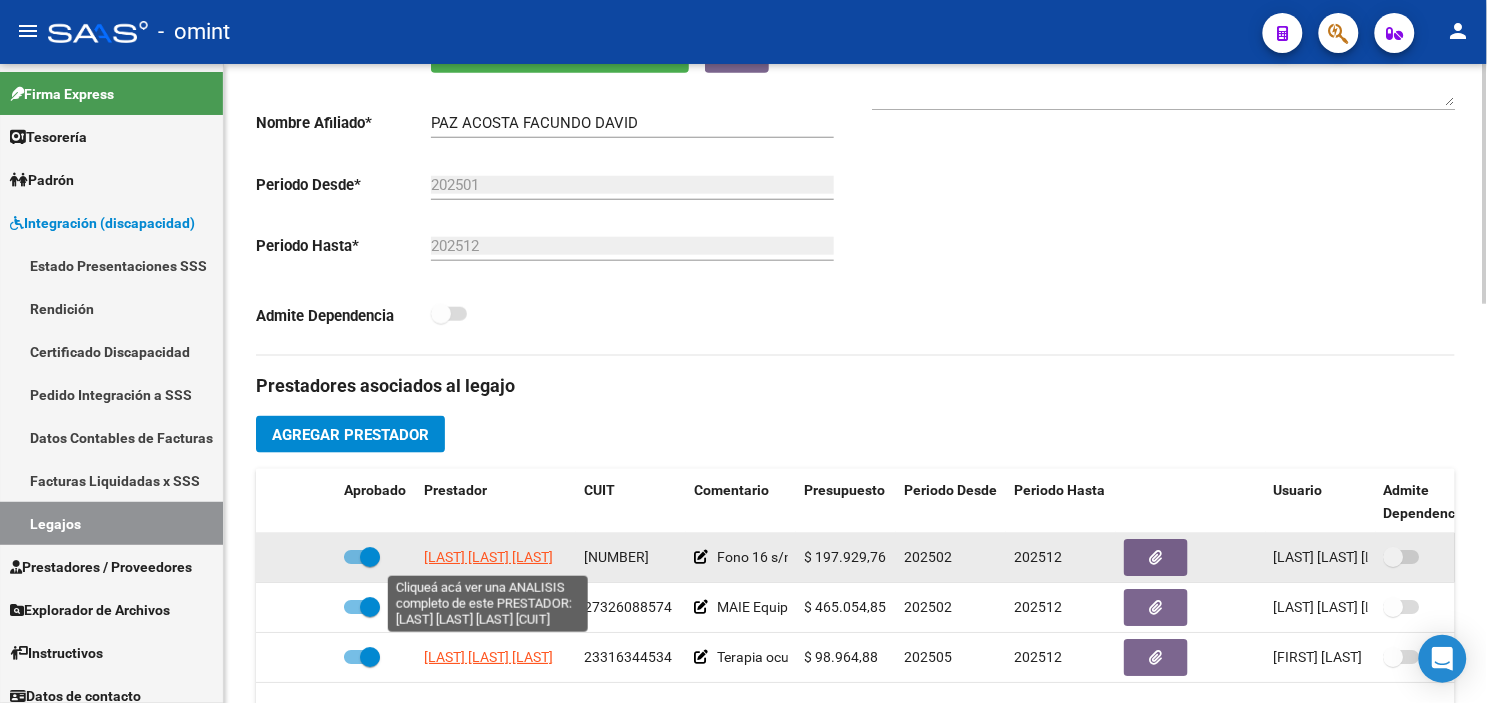 click on "[LAST] [LAST] [LAST]" 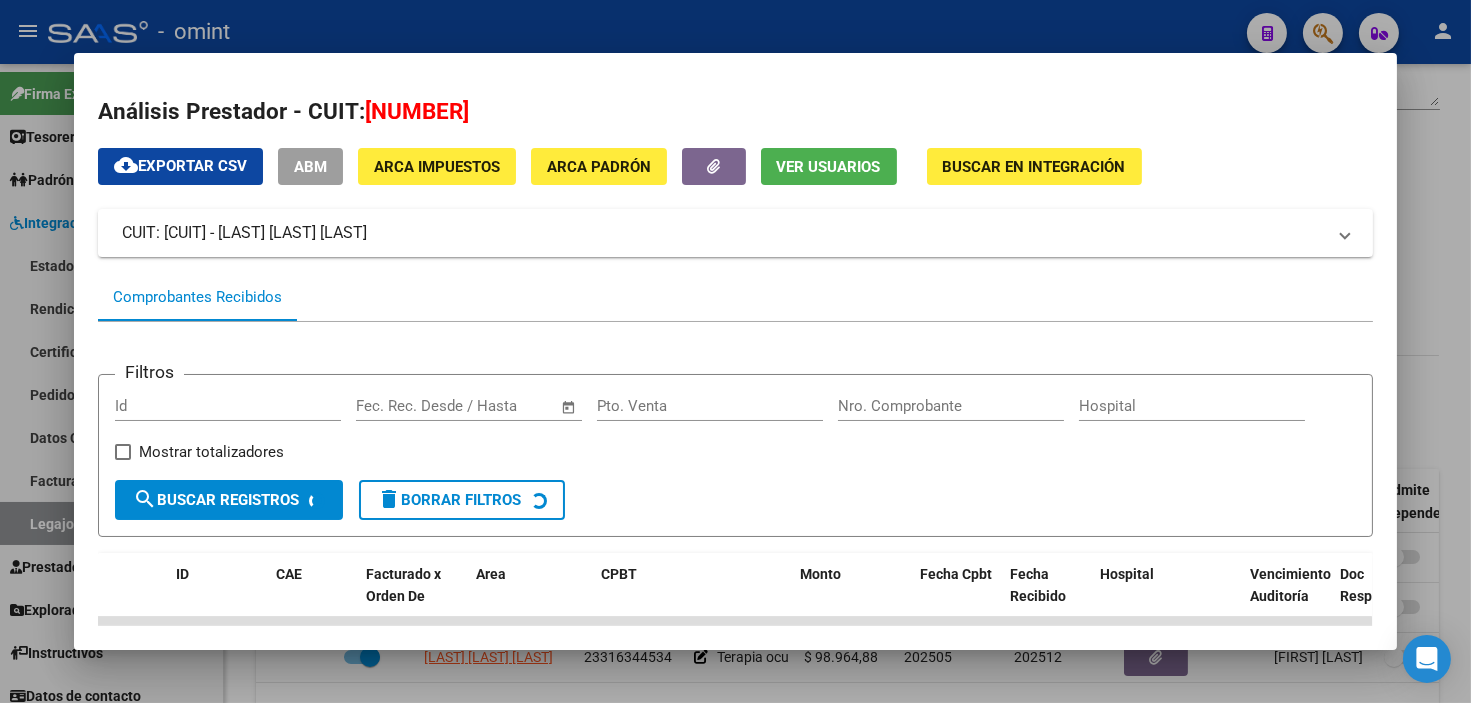 scroll, scrollTop: 83, scrollLeft: 0, axis: vertical 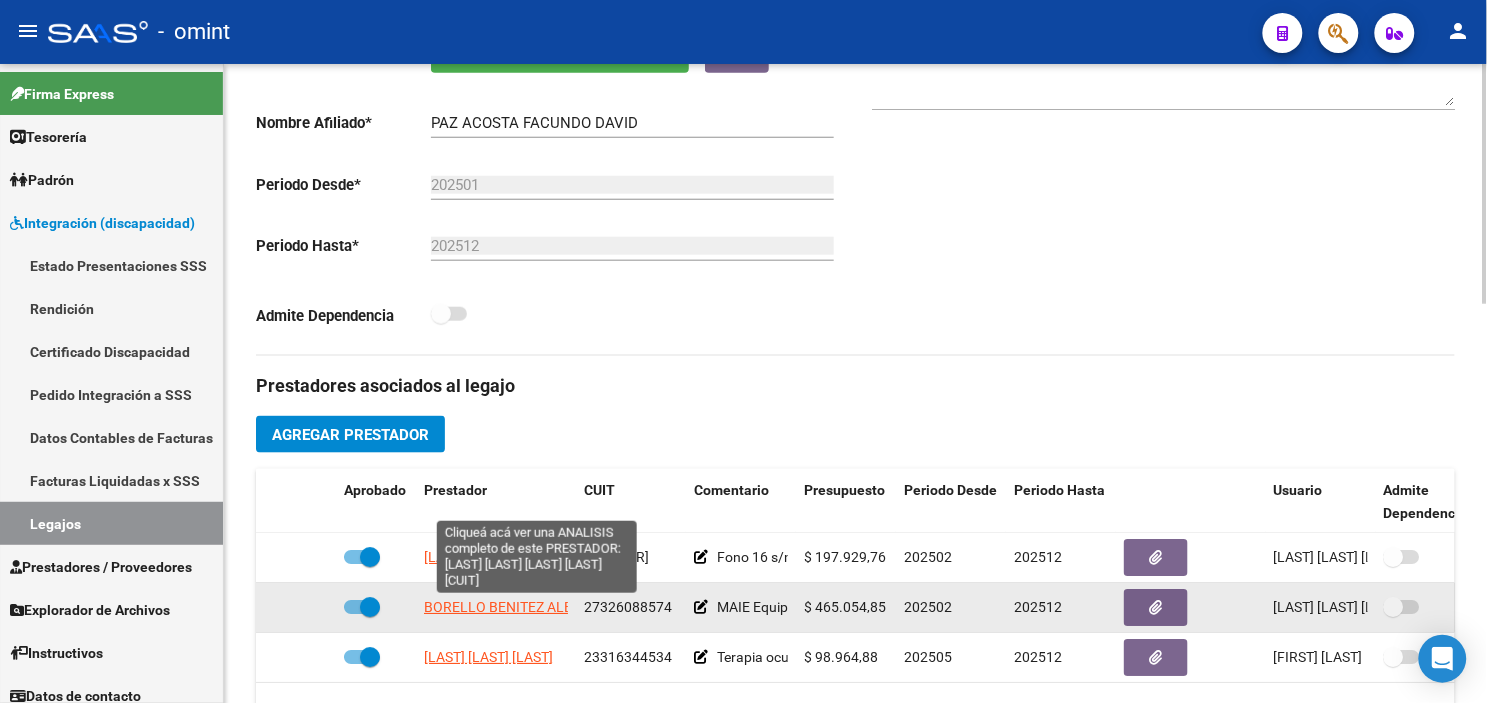 click on "BORELLO BENITEZ ALEXIA PAMELA" 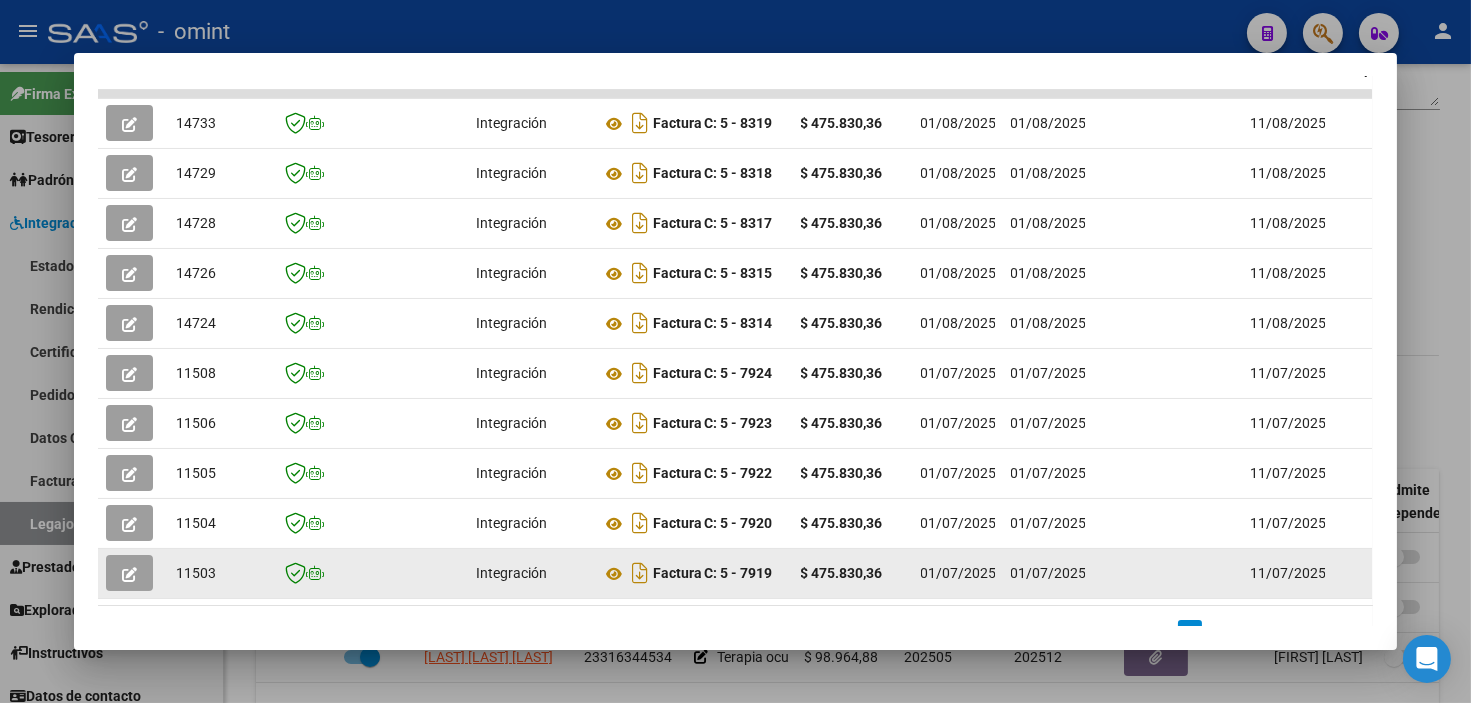 scroll, scrollTop: 610, scrollLeft: 0, axis: vertical 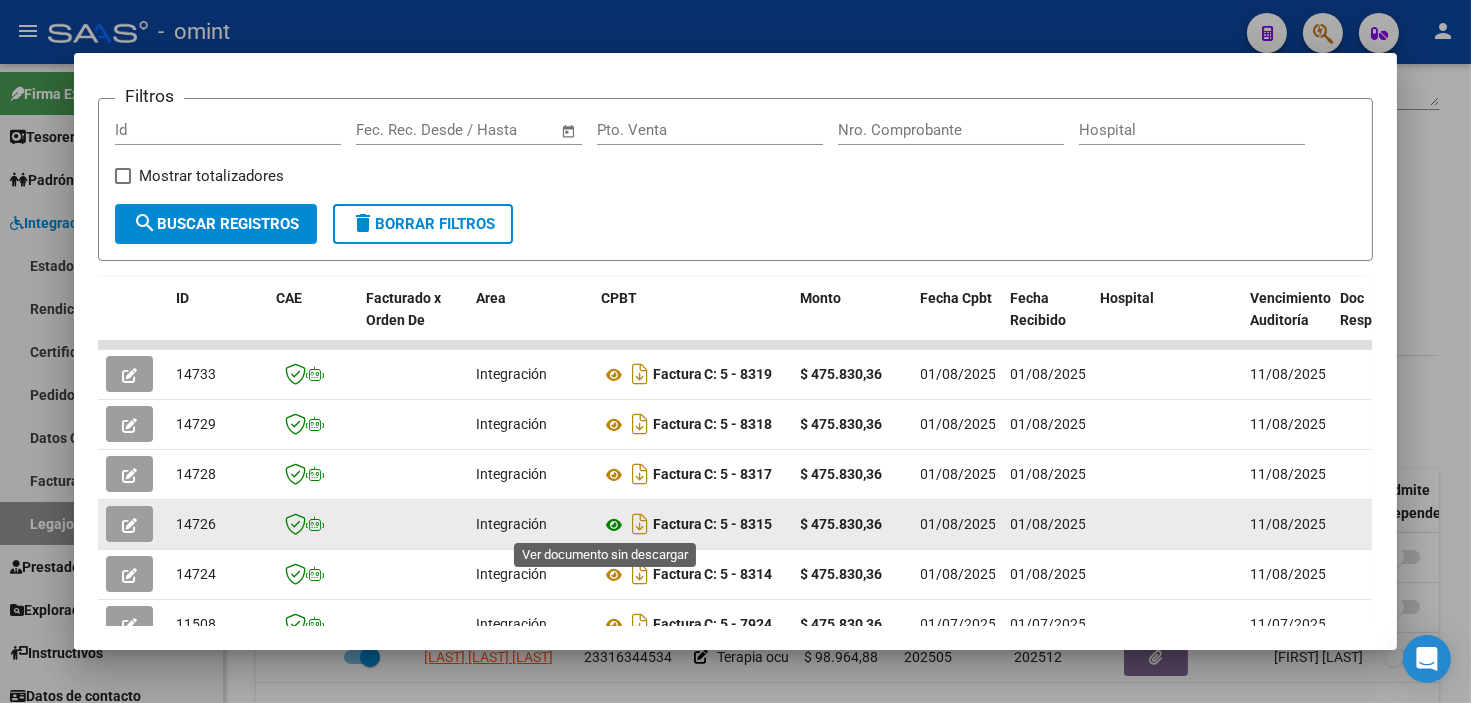 click 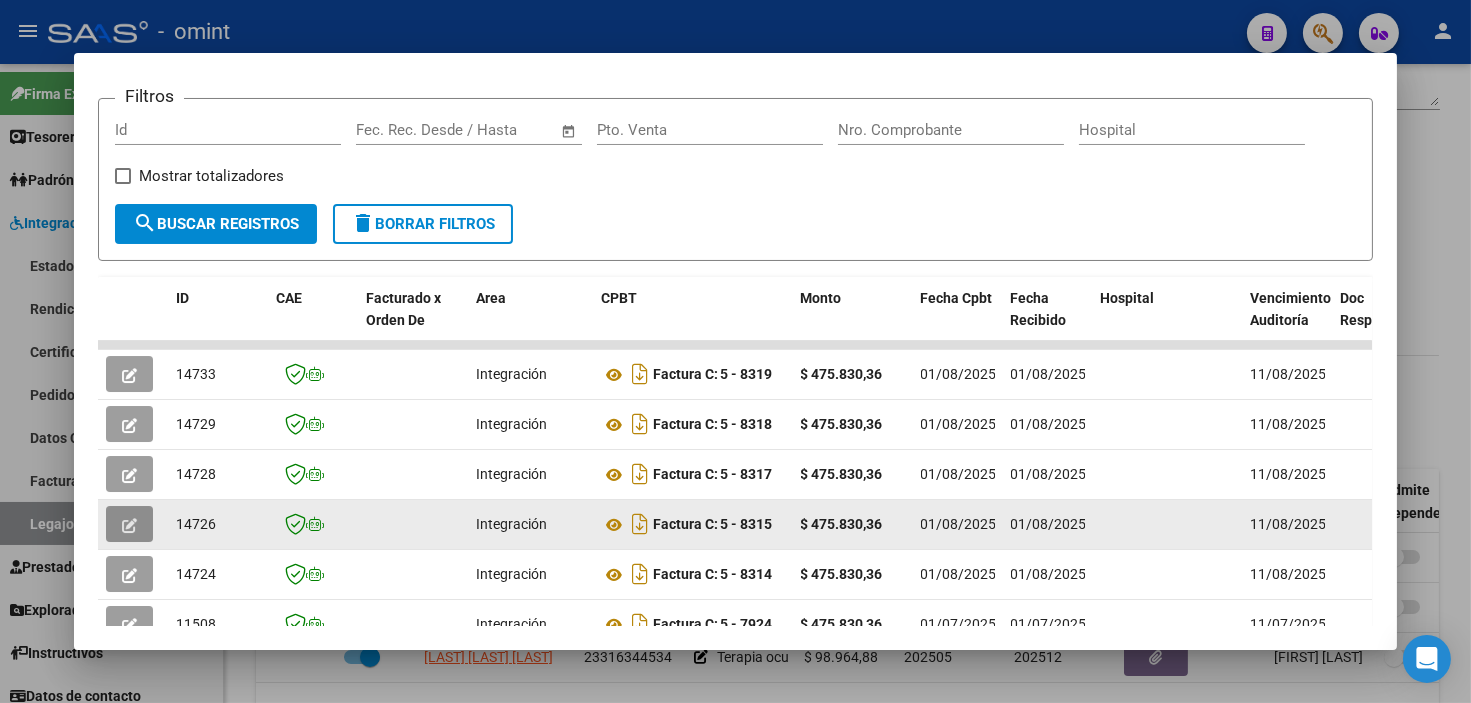 click 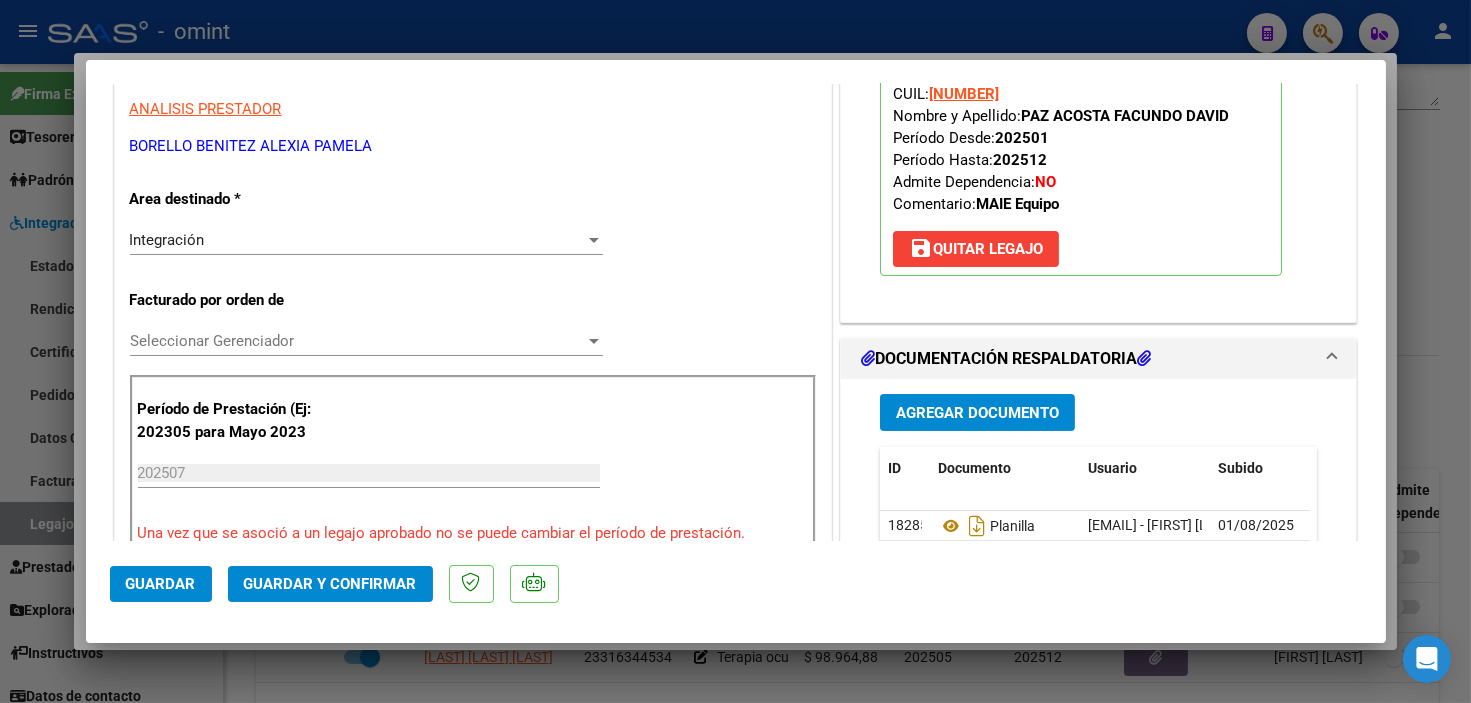 scroll, scrollTop: 555, scrollLeft: 0, axis: vertical 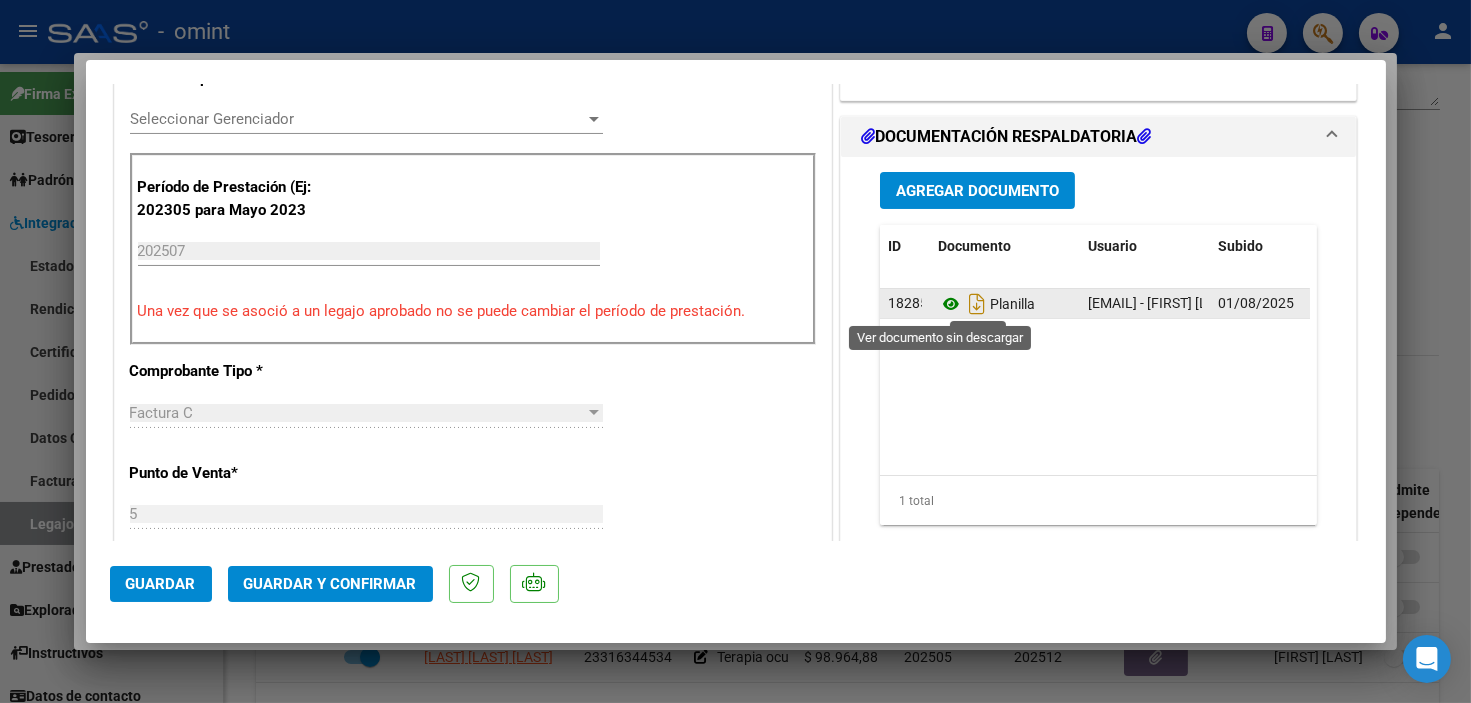 click 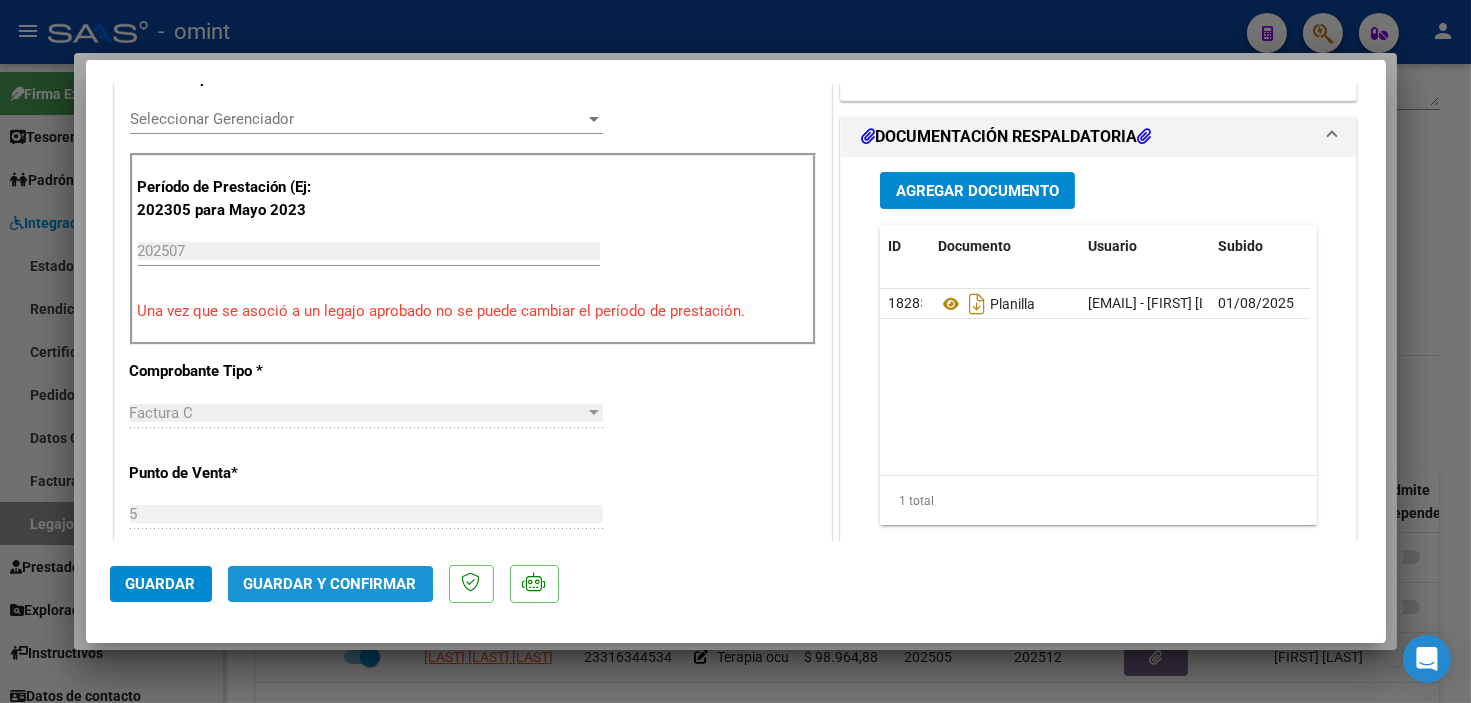 click on "Guardar y Confirmar" 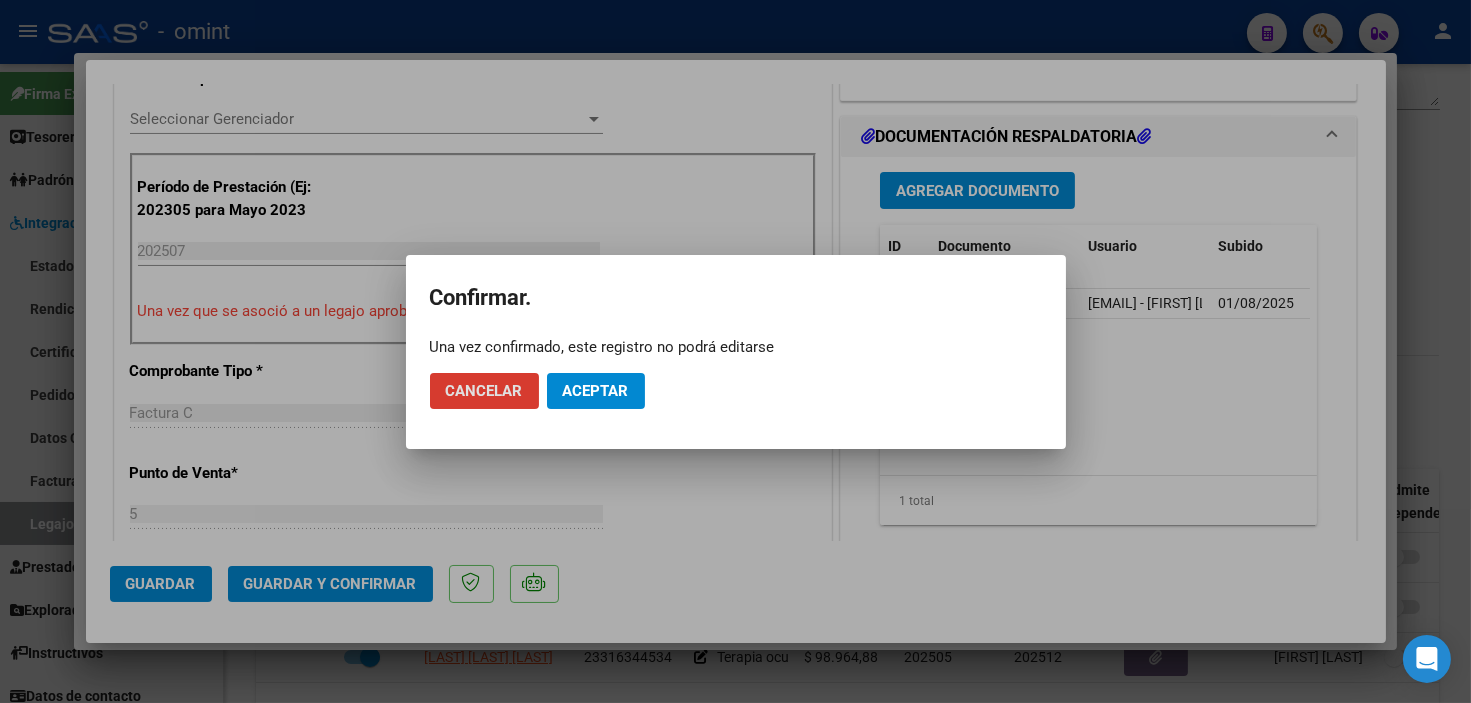 click on "Aceptar" 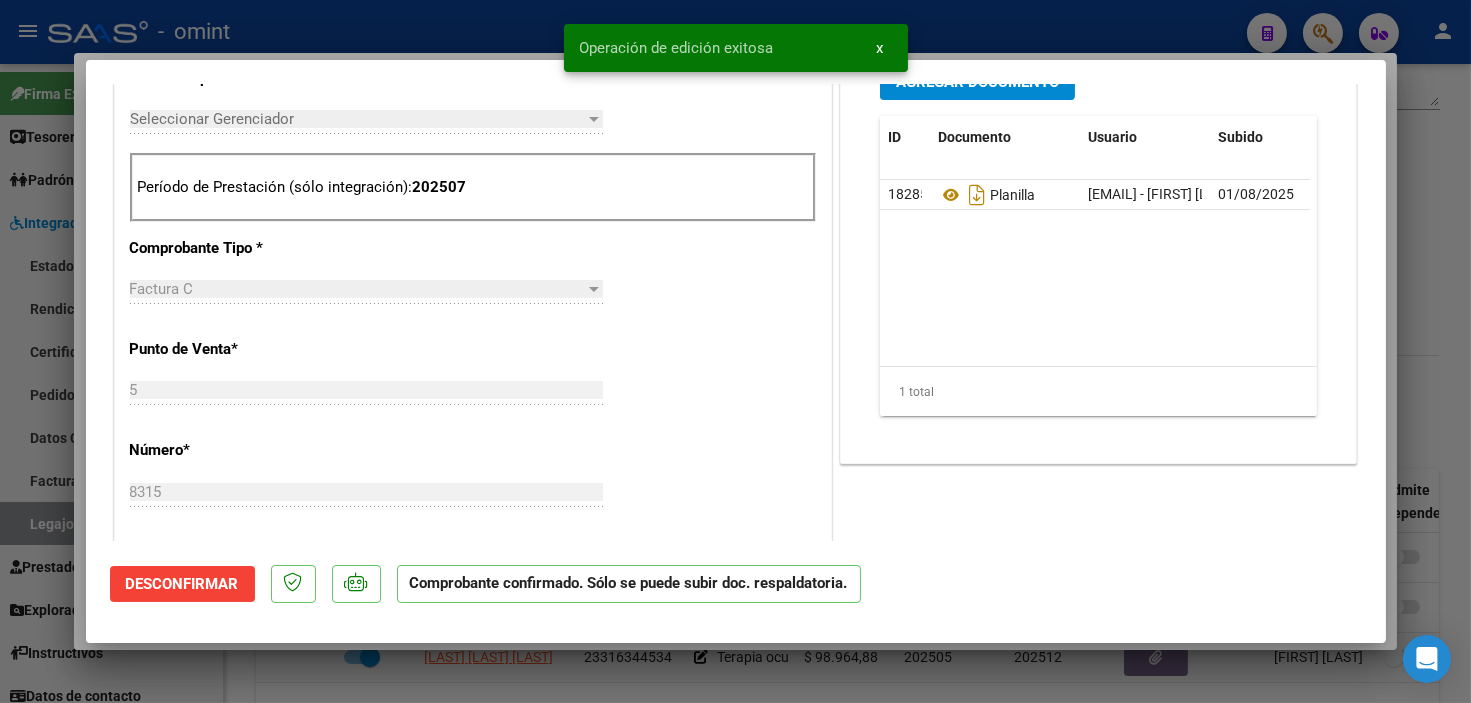 type 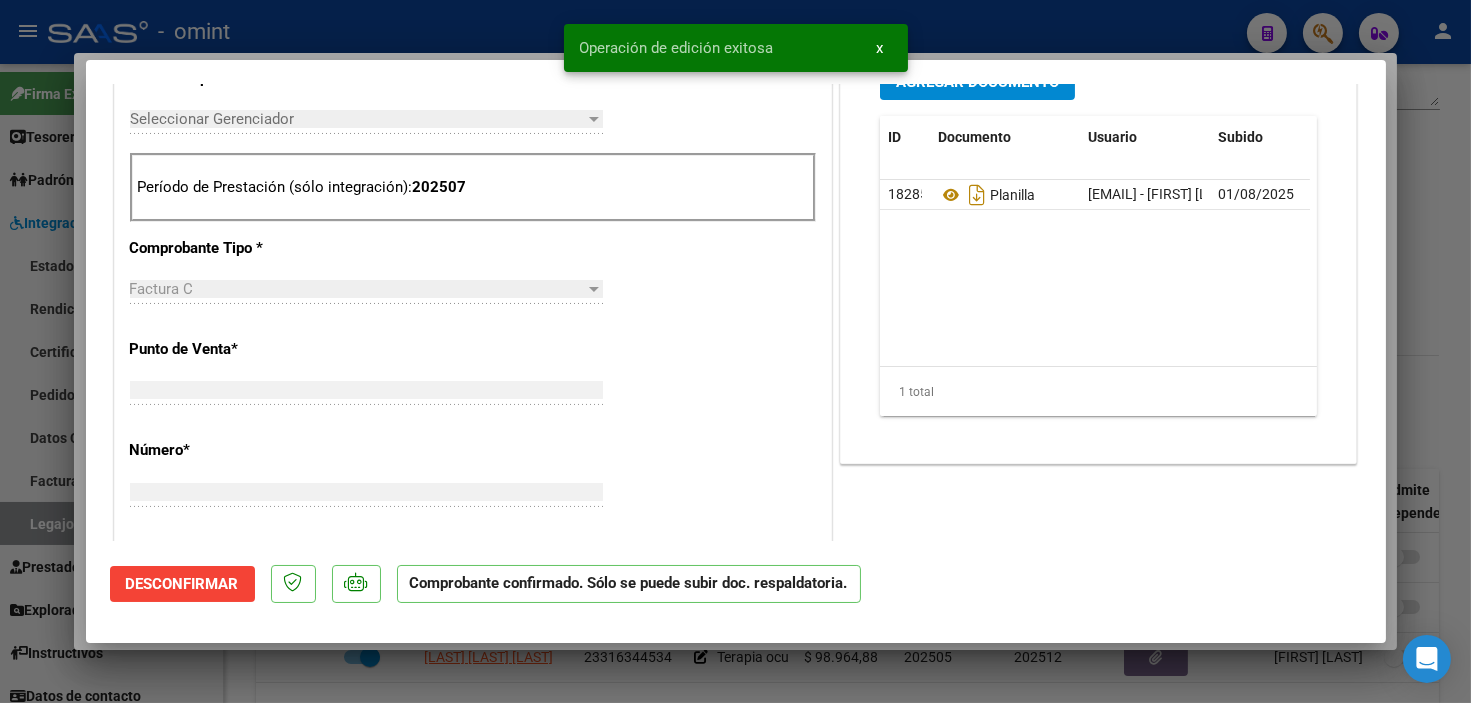 scroll, scrollTop: 591, scrollLeft: 0, axis: vertical 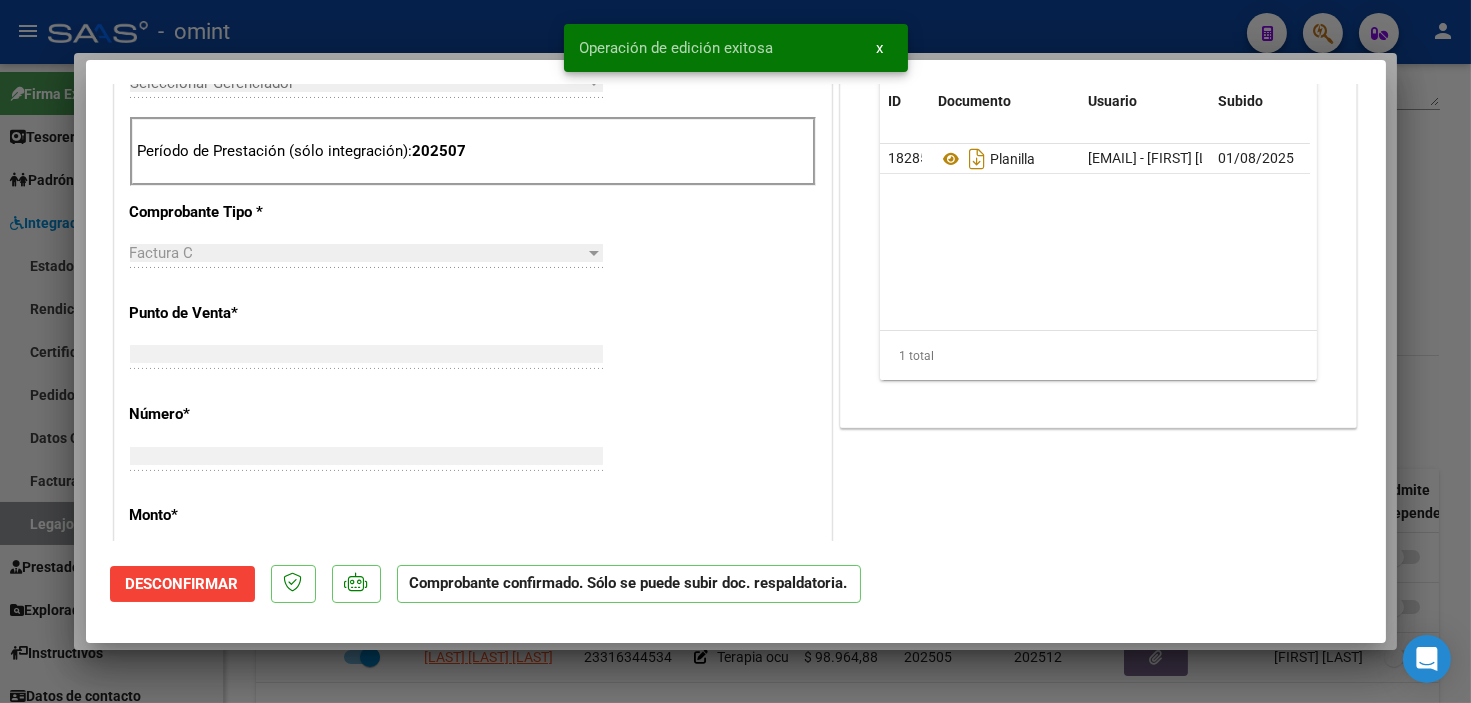 type 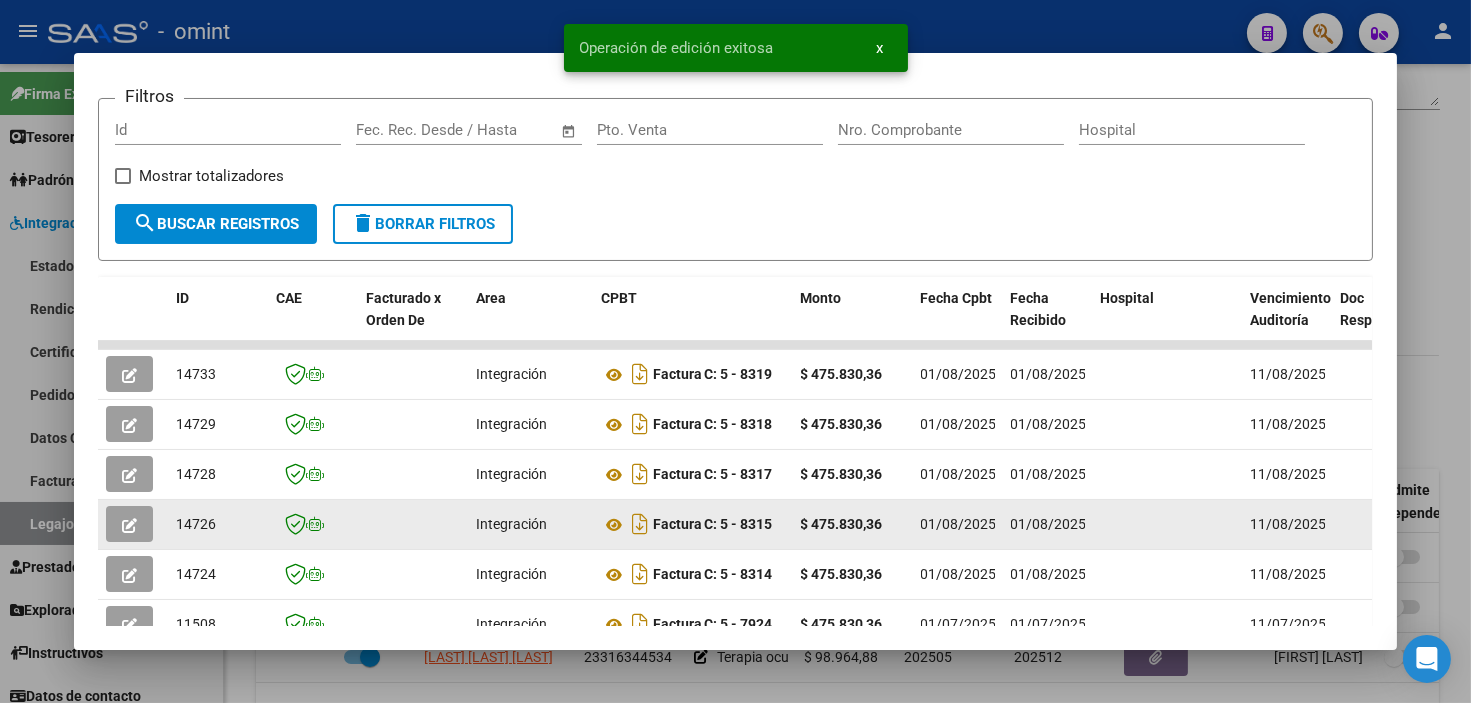 drag, startPoint x: 167, startPoint y: 523, endPoint x: 203, endPoint y: 531, distance: 36.878178 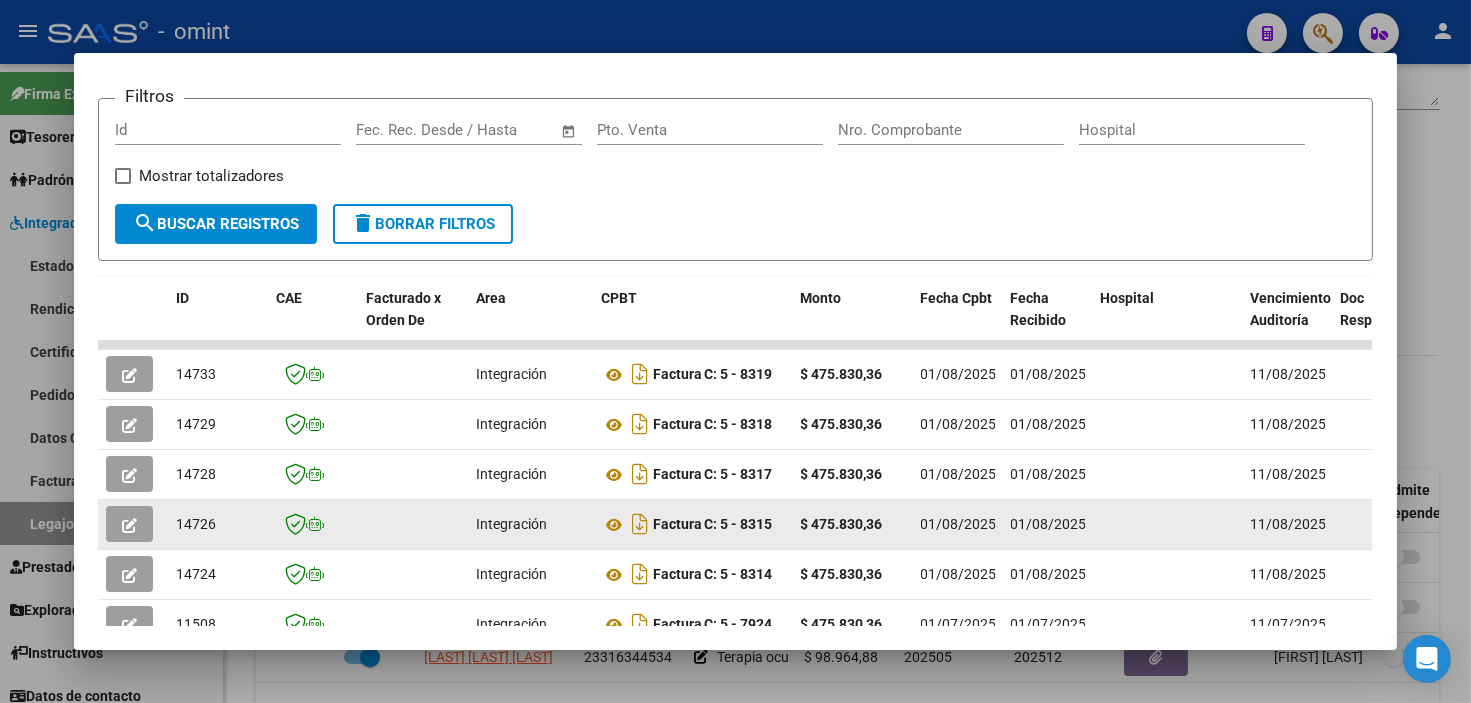 copy on "14726" 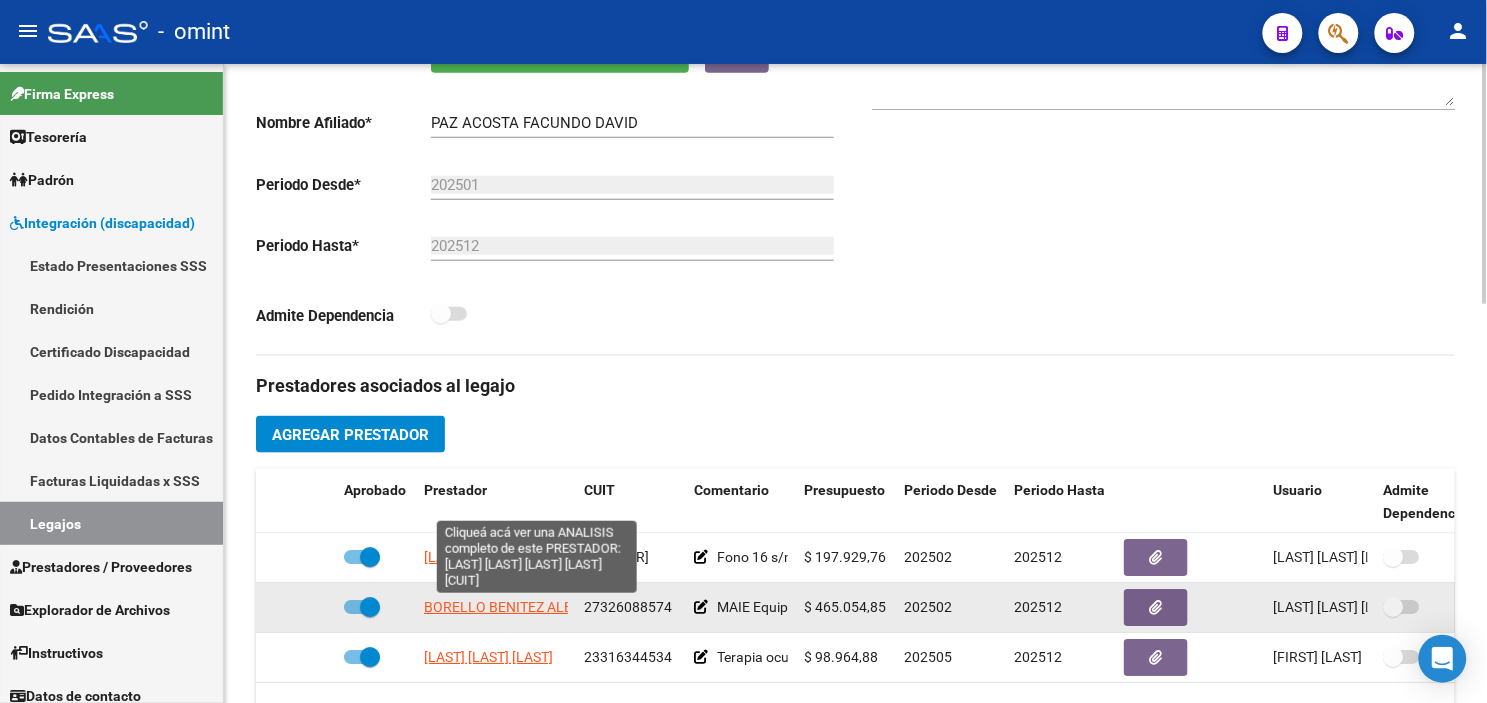 click on "BORELLO BENITEZ ALEXIA PAMELA" 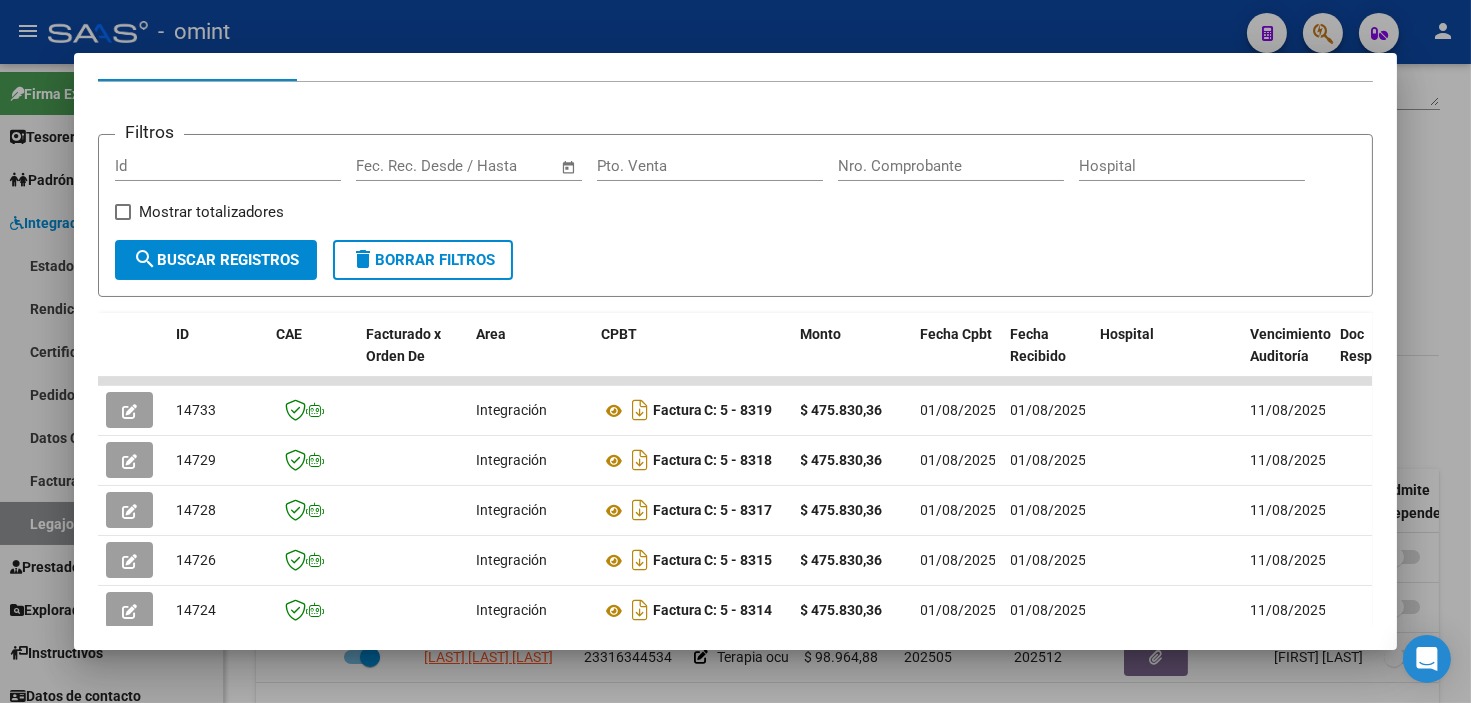 scroll, scrollTop: 610, scrollLeft: 0, axis: vertical 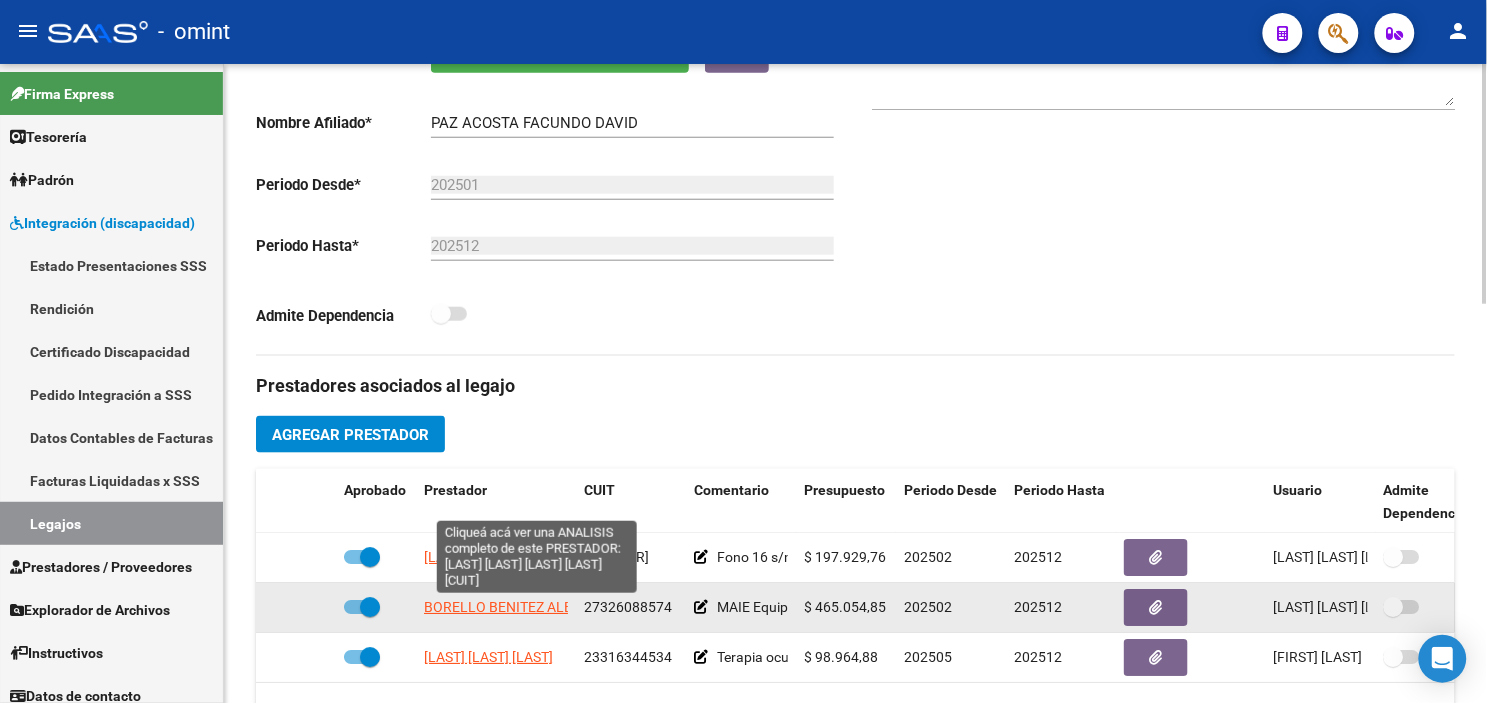 click on "BORELLO BENITEZ ALEXIA PAMELA" 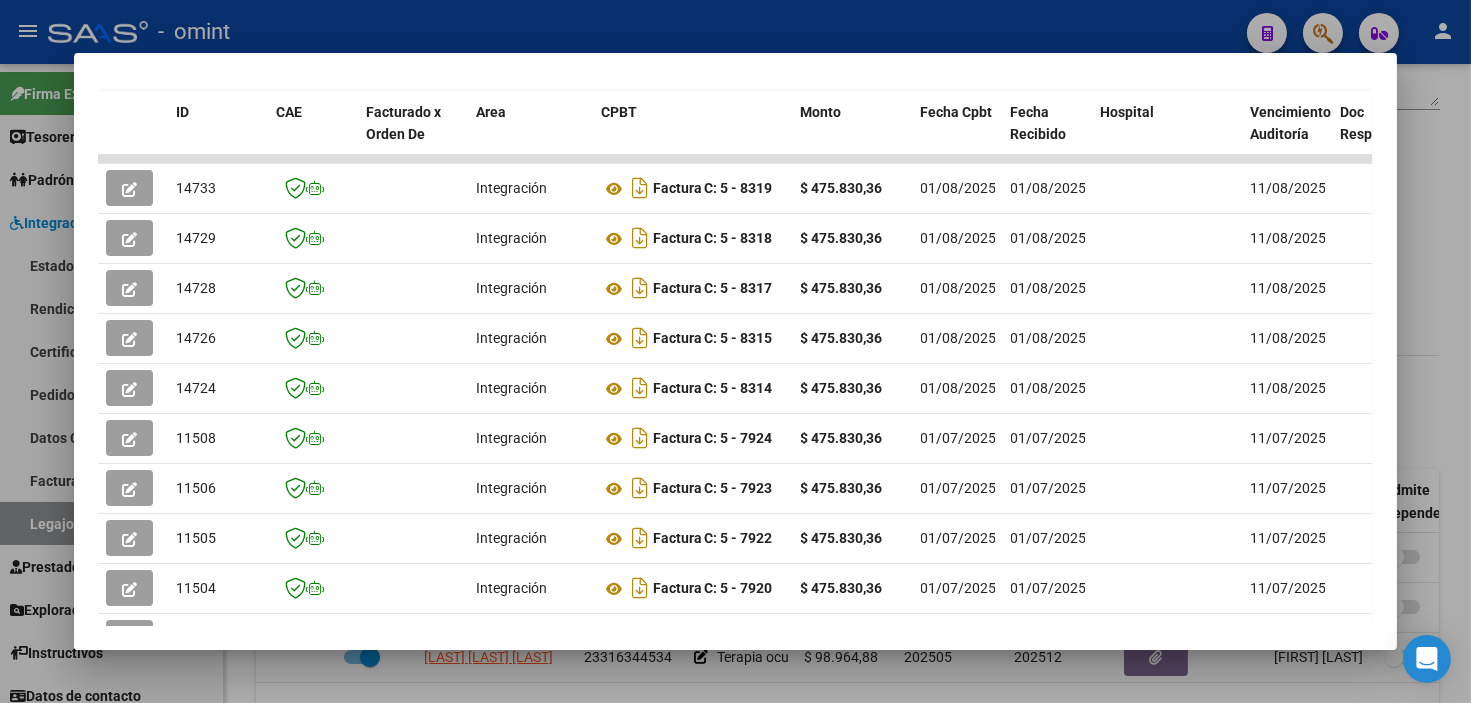 scroll, scrollTop: 610, scrollLeft: 0, axis: vertical 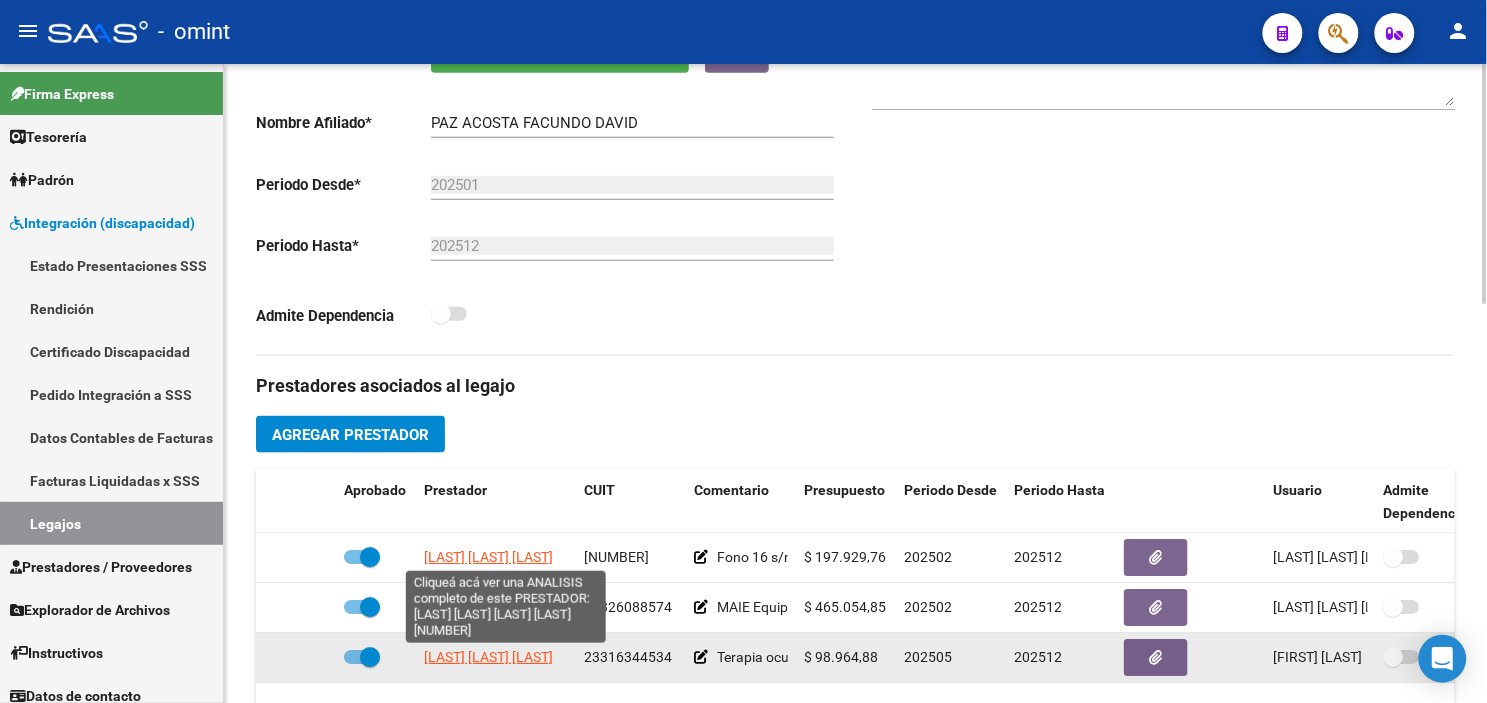 click on "[LAST] [LAST] [LAST]" 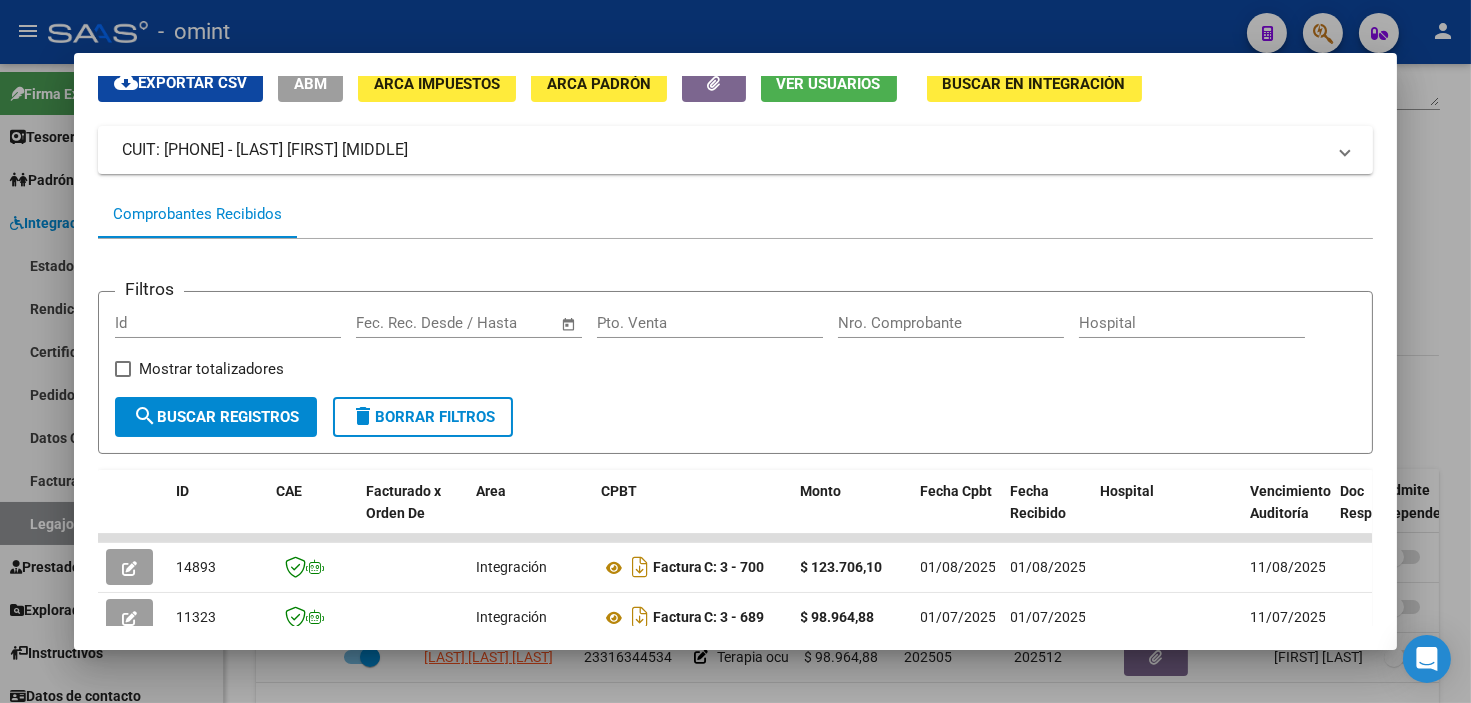scroll, scrollTop: 194, scrollLeft: 0, axis: vertical 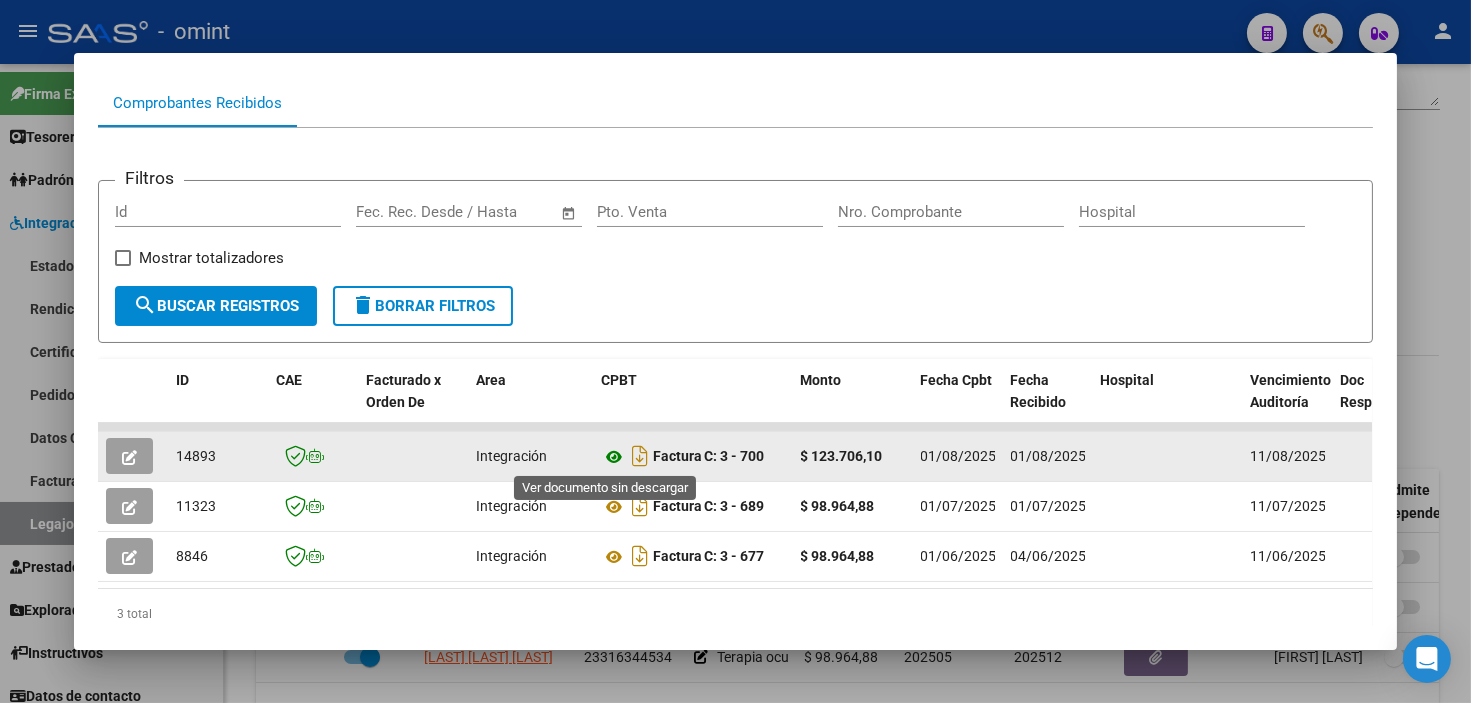 click 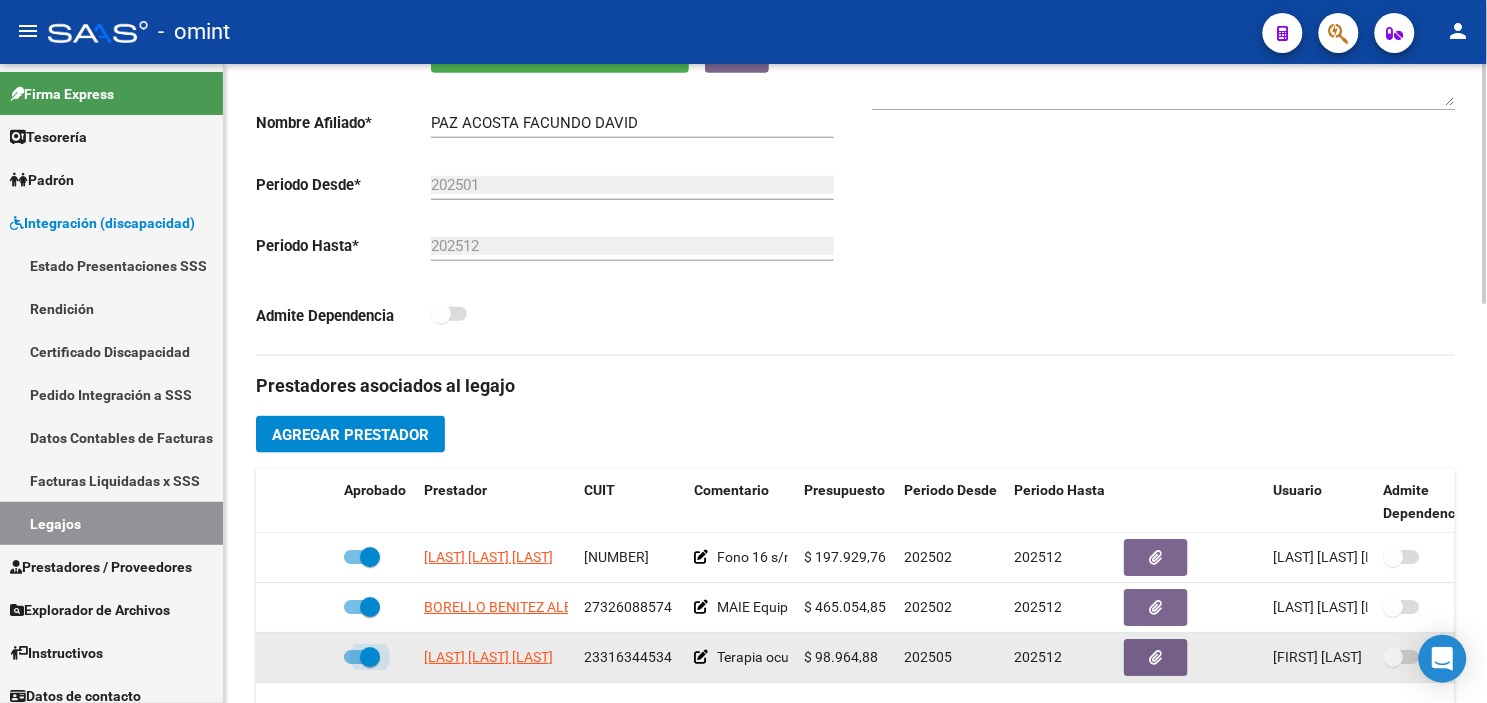 click at bounding box center [370, 657] 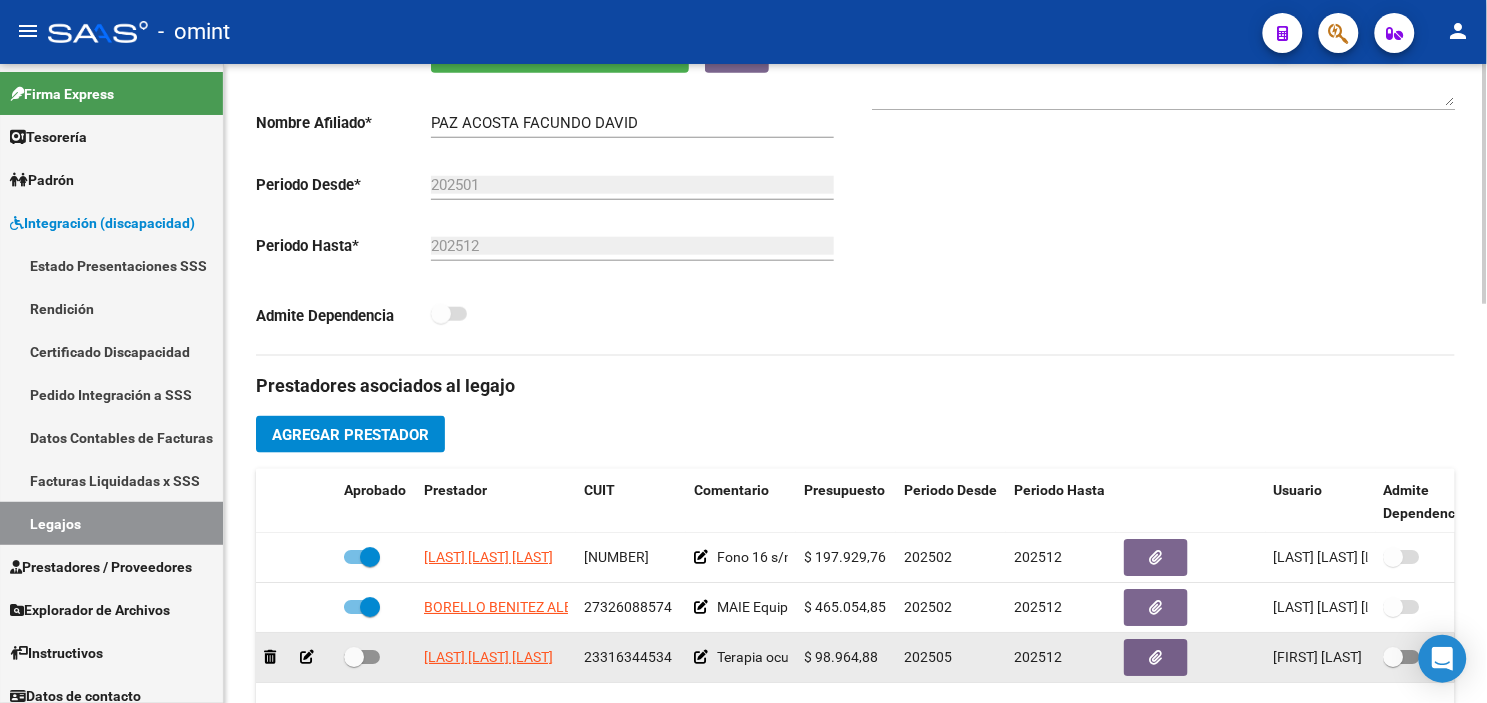 click 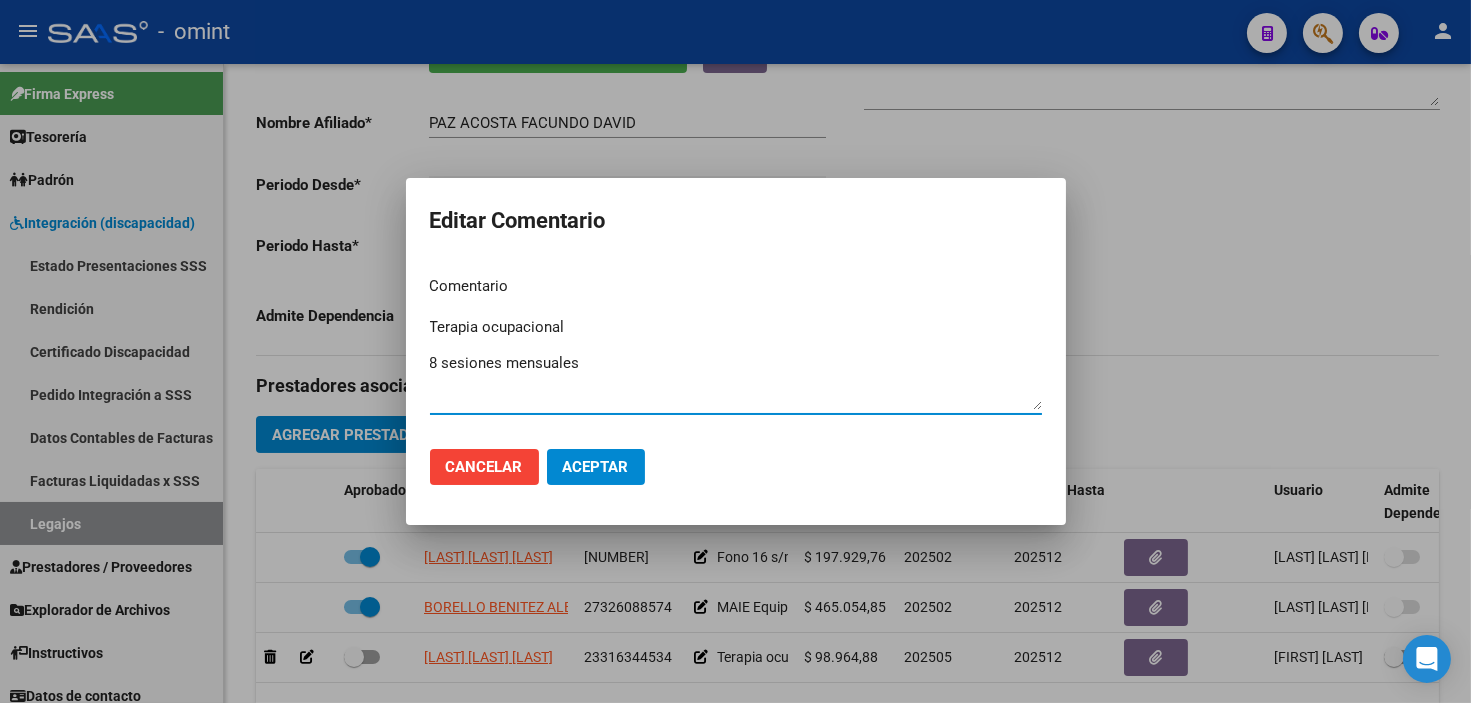 click on "Aceptar" 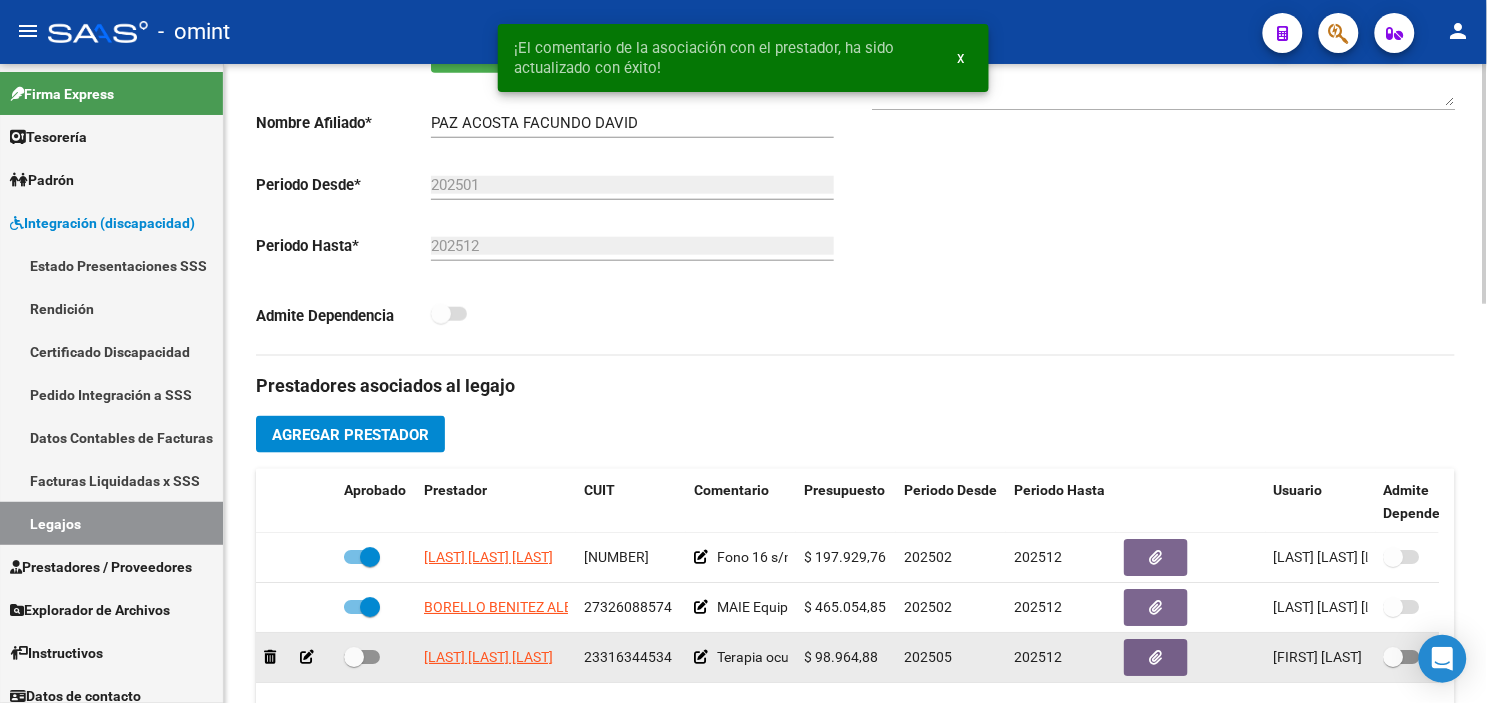 click at bounding box center [354, 657] 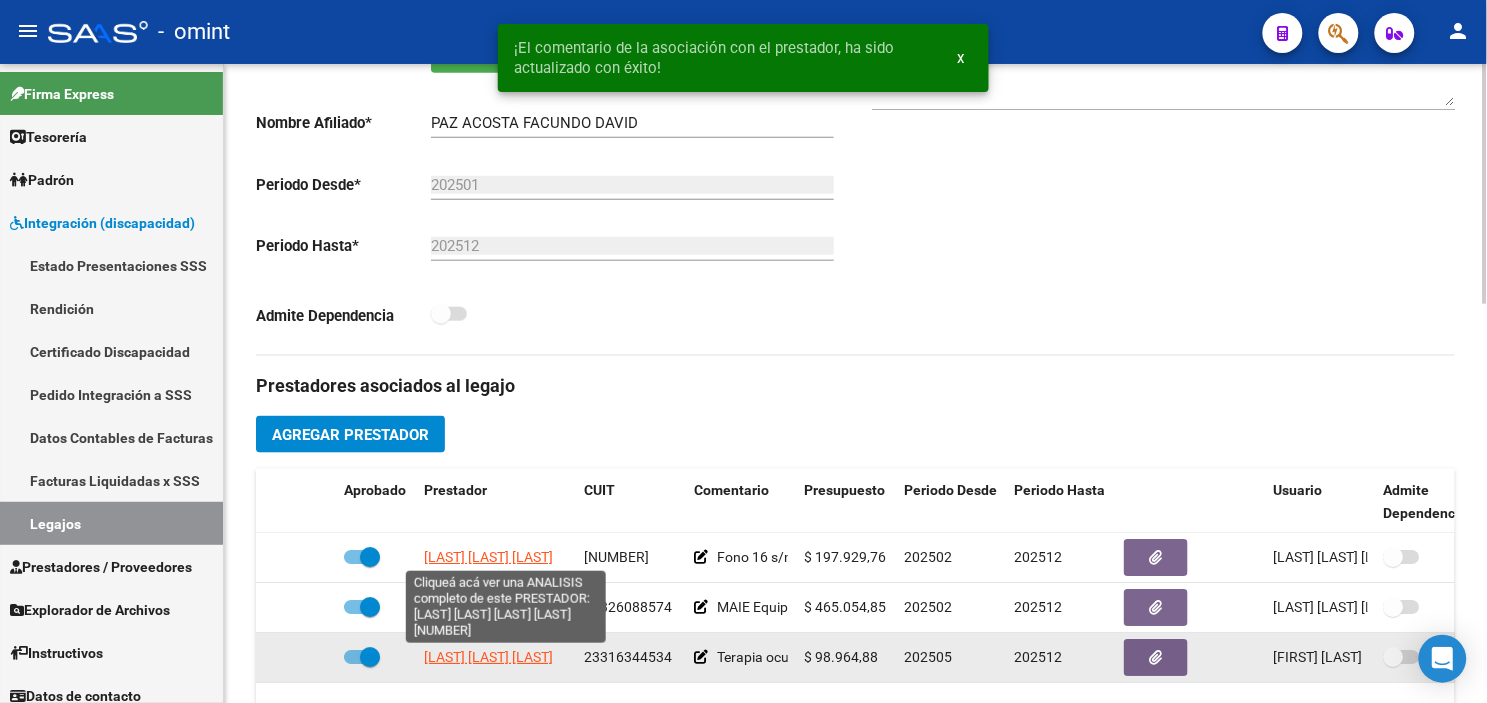 click on "[LAST] [LAST] [LAST]" 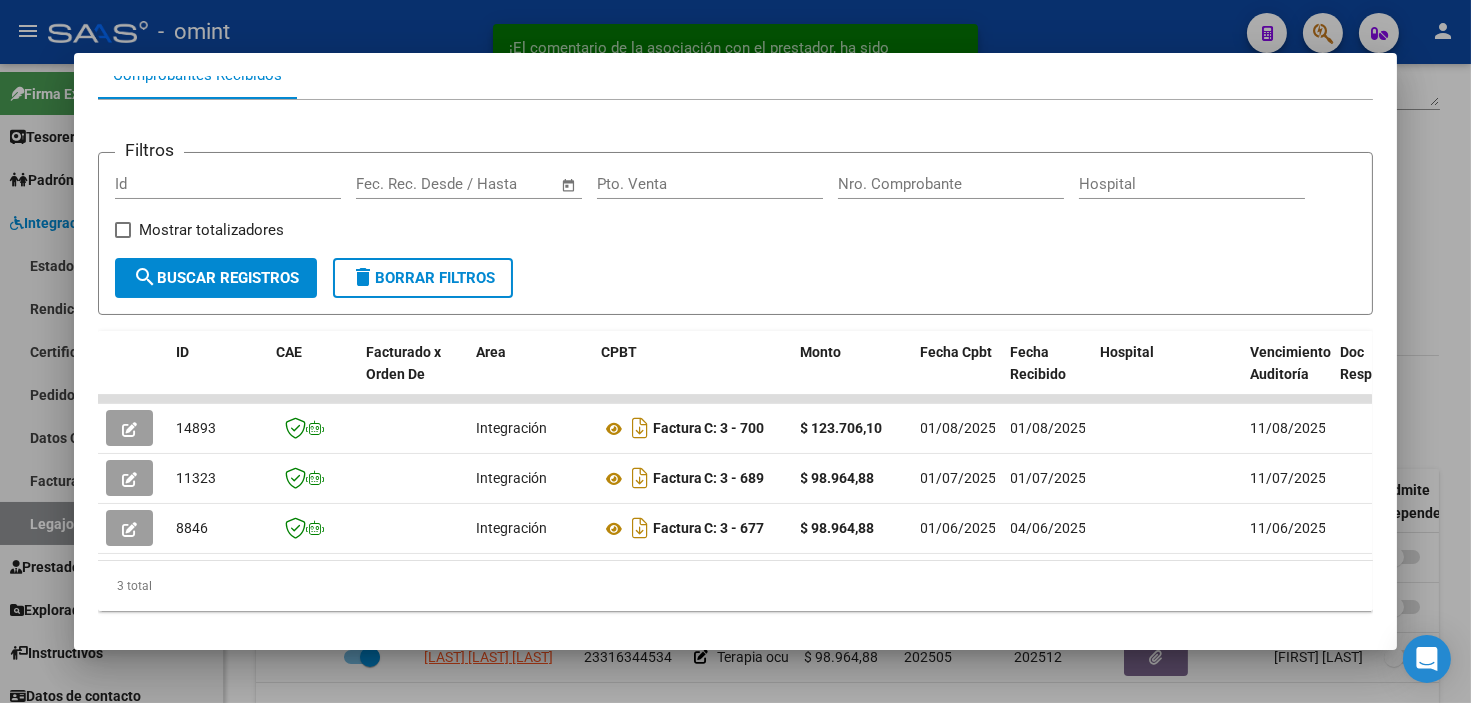 scroll, scrollTop: 260, scrollLeft: 0, axis: vertical 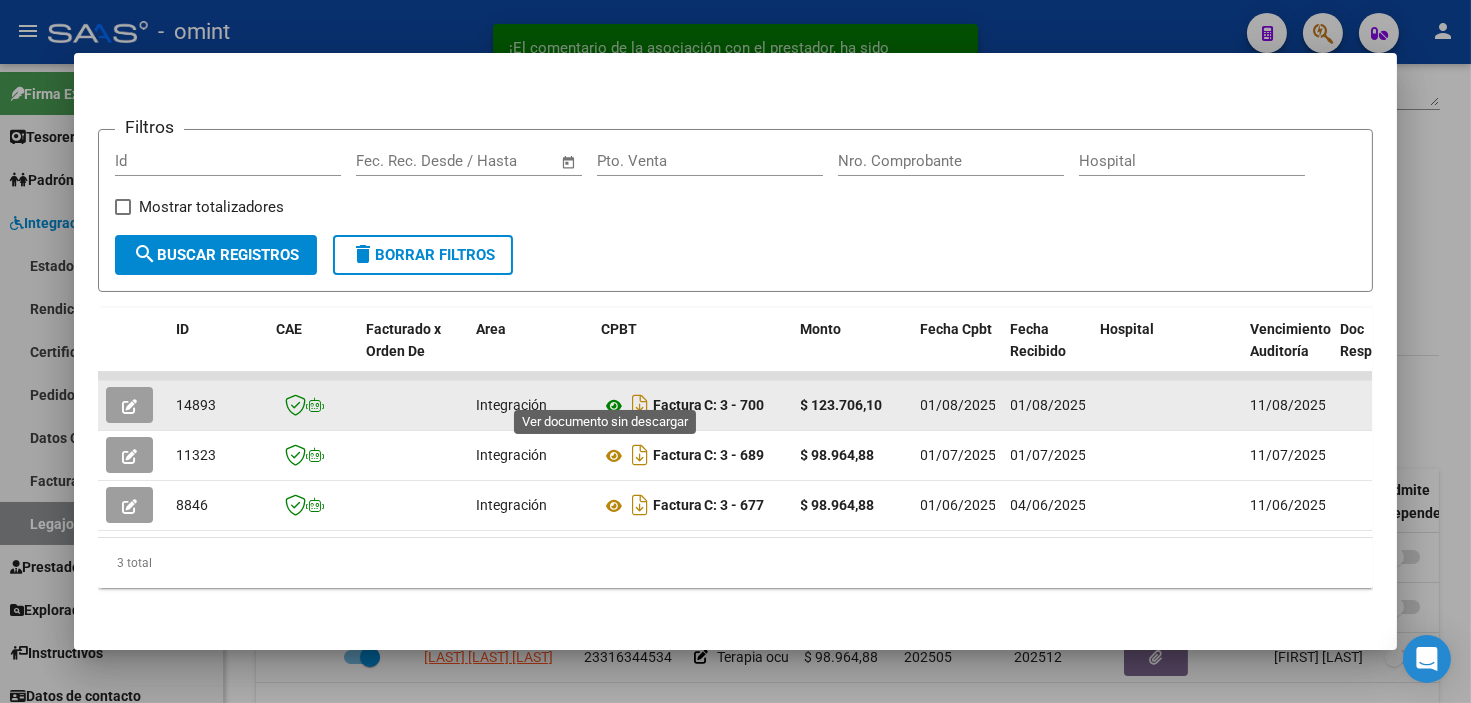 click 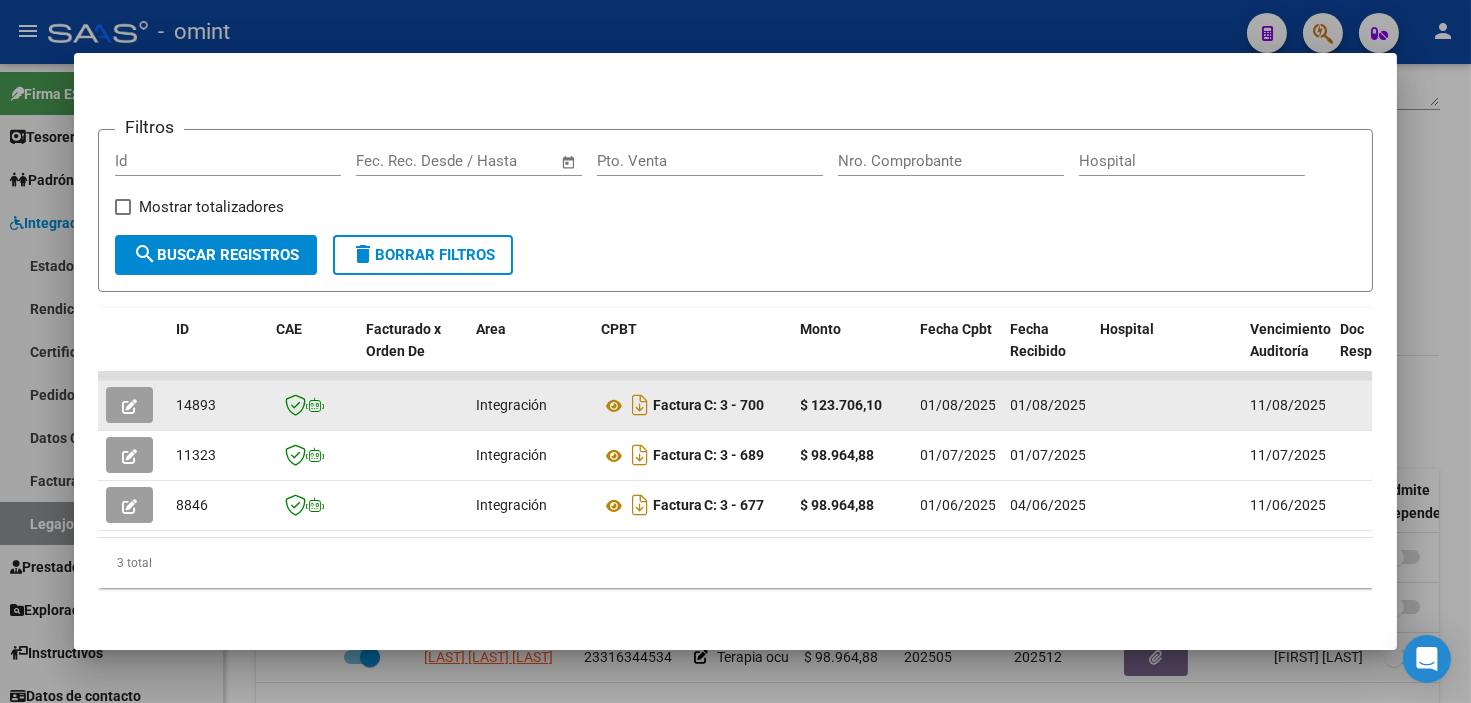 click 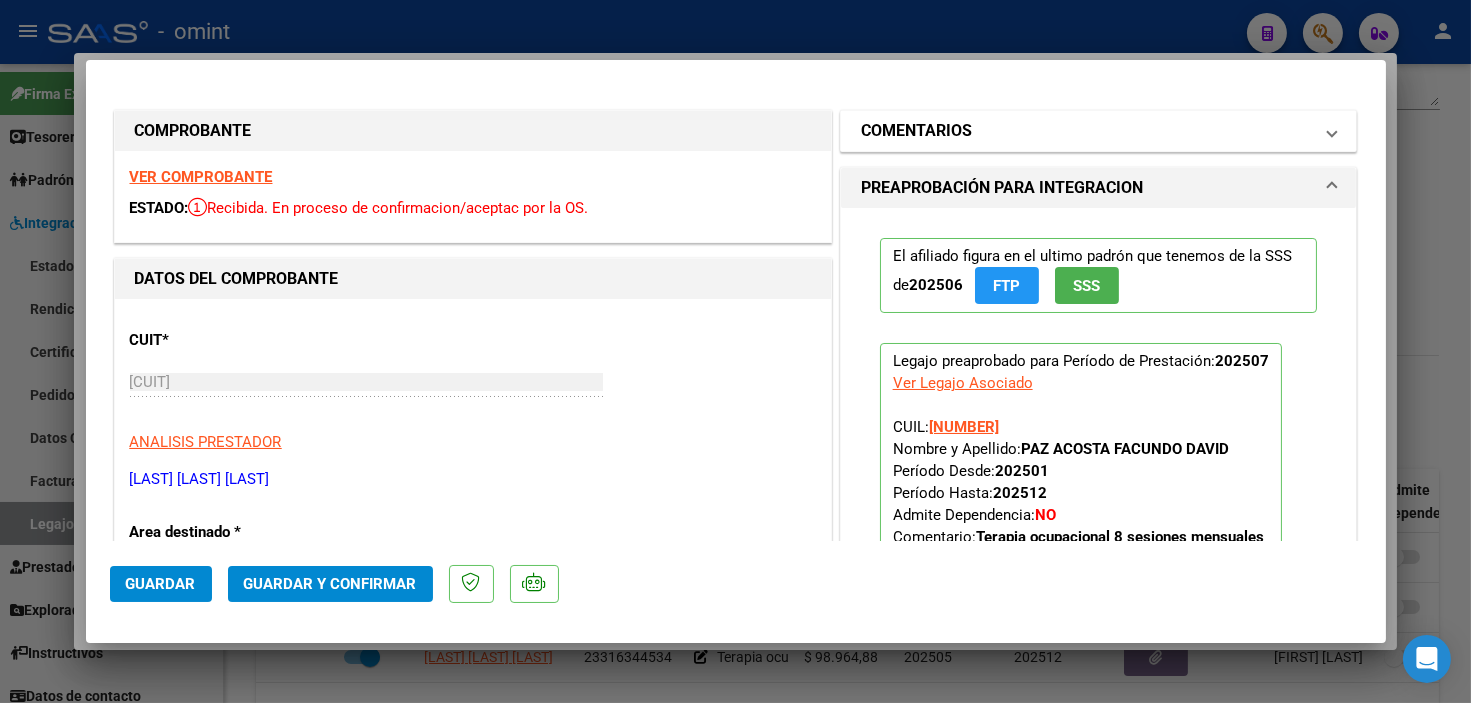 click on "COMENTARIOS" at bounding box center [1087, 131] 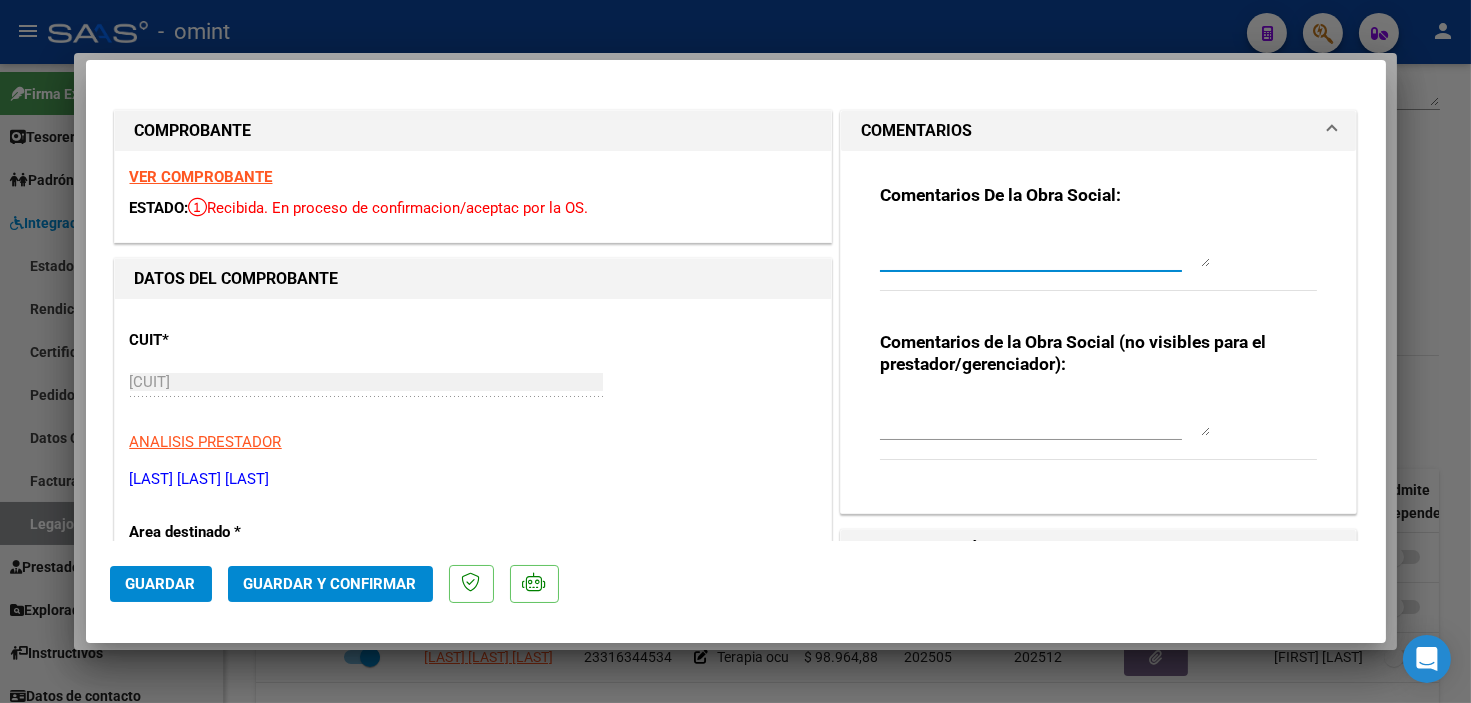 click at bounding box center [1045, 247] 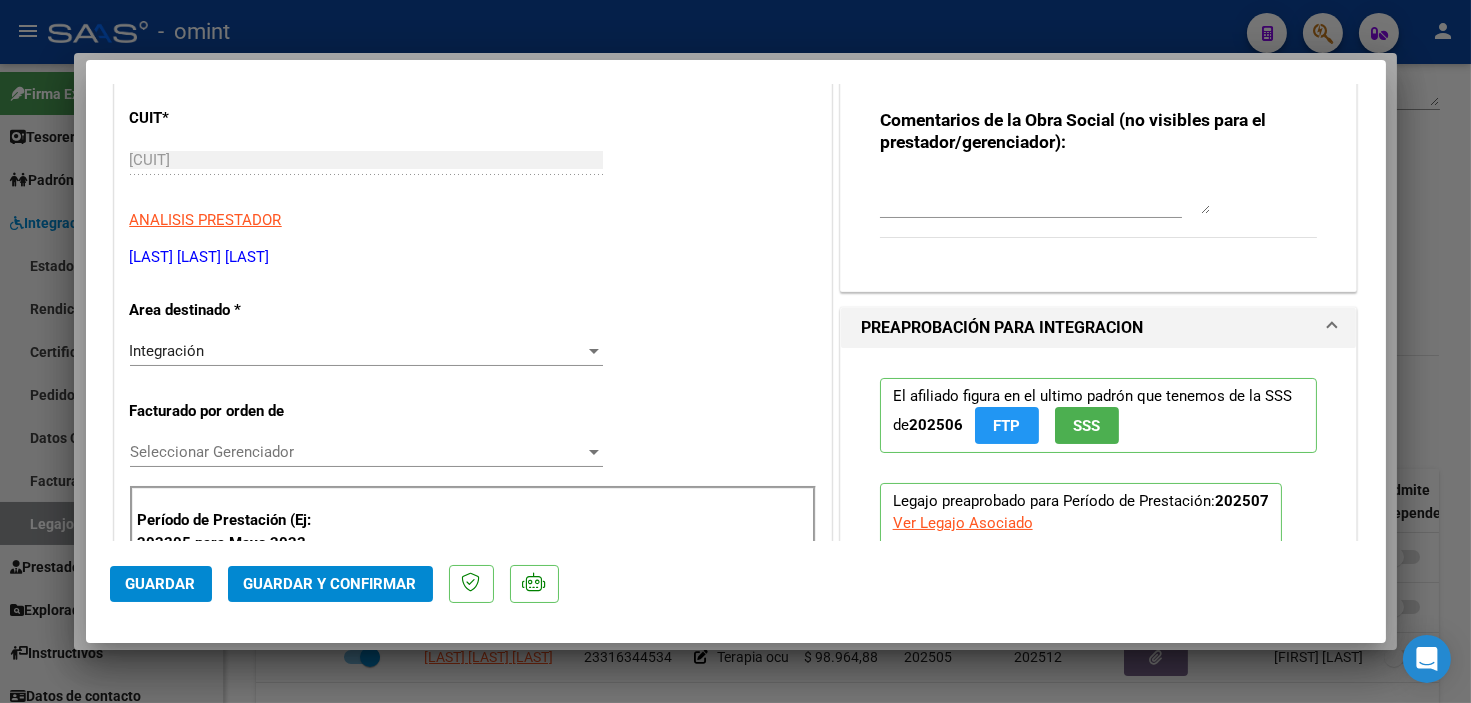 scroll, scrollTop: 444, scrollLeft: 0, axis: vertical 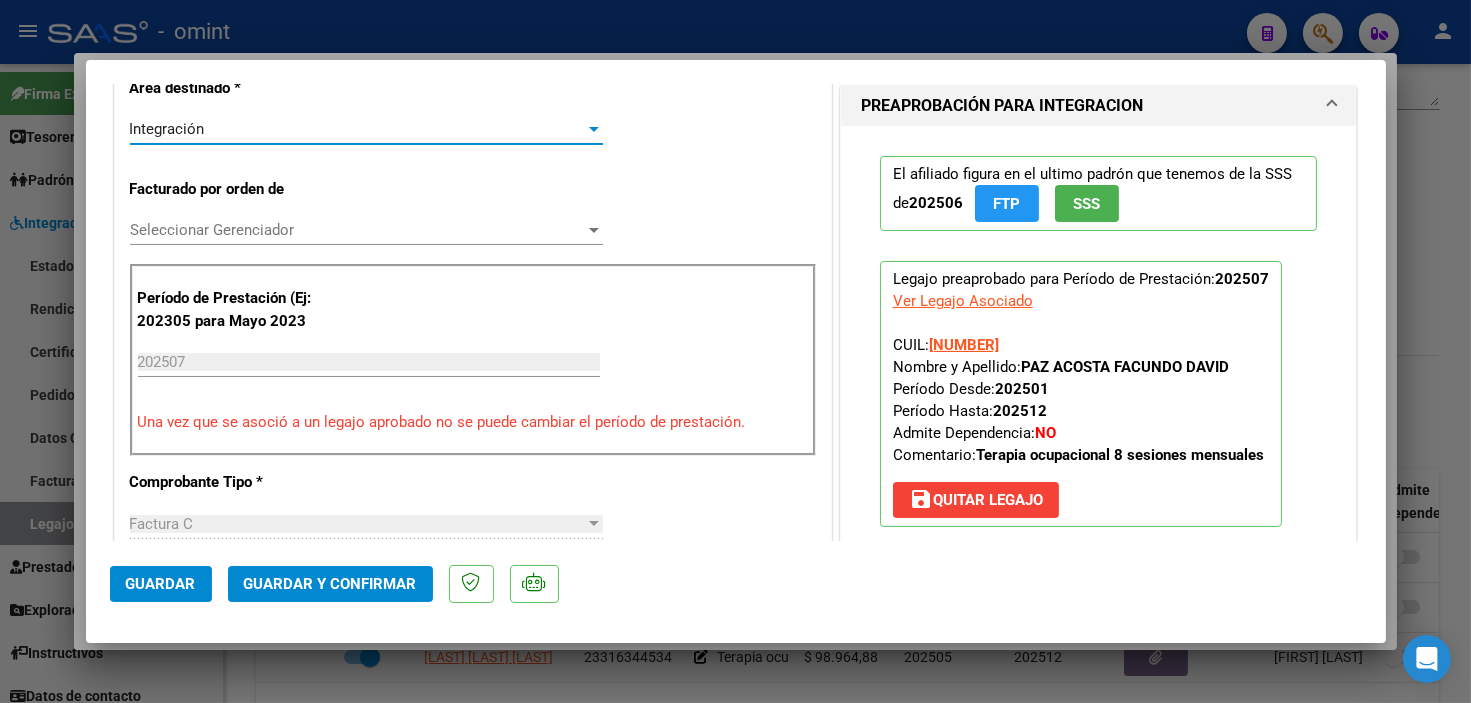 click on "Integración" at bounding box center (357, 129) 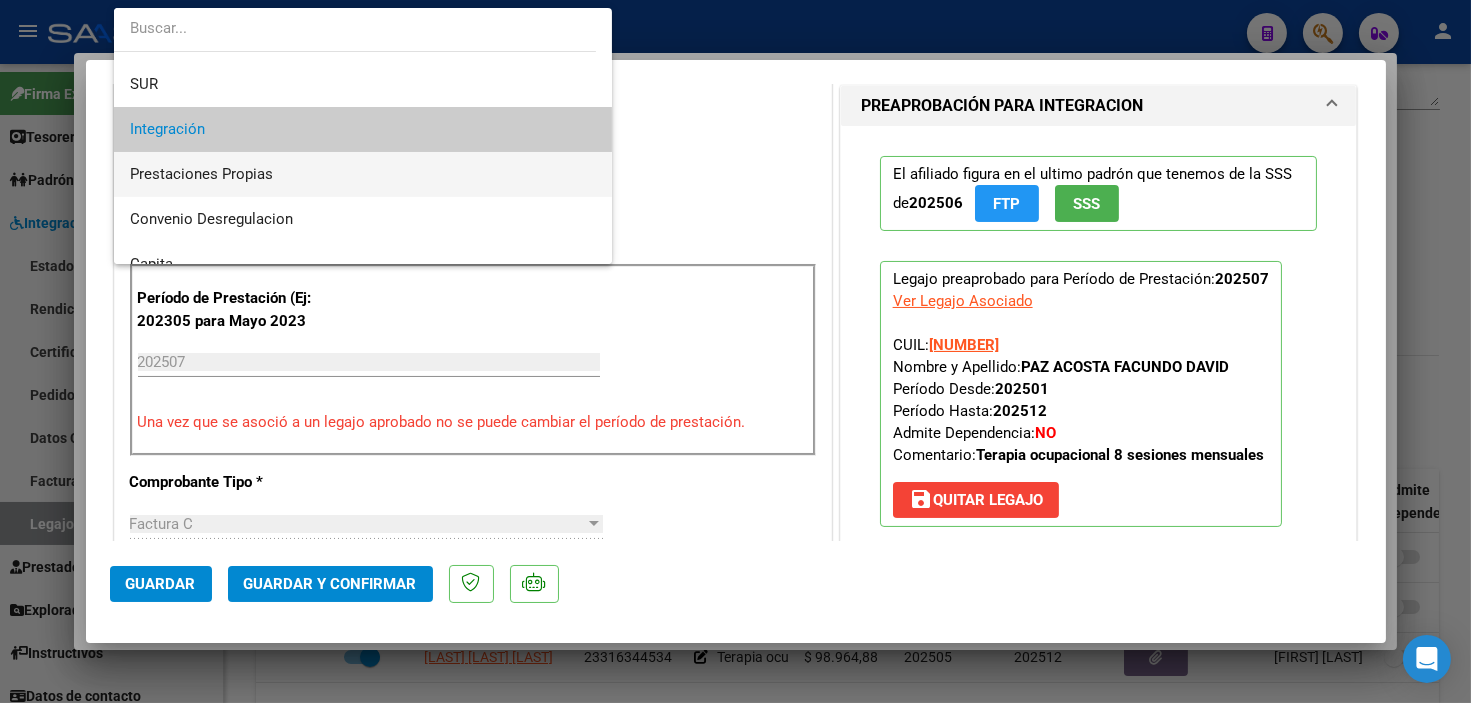 scroll, scrollTop: 192, scrollLeft: 0, axis: vertical 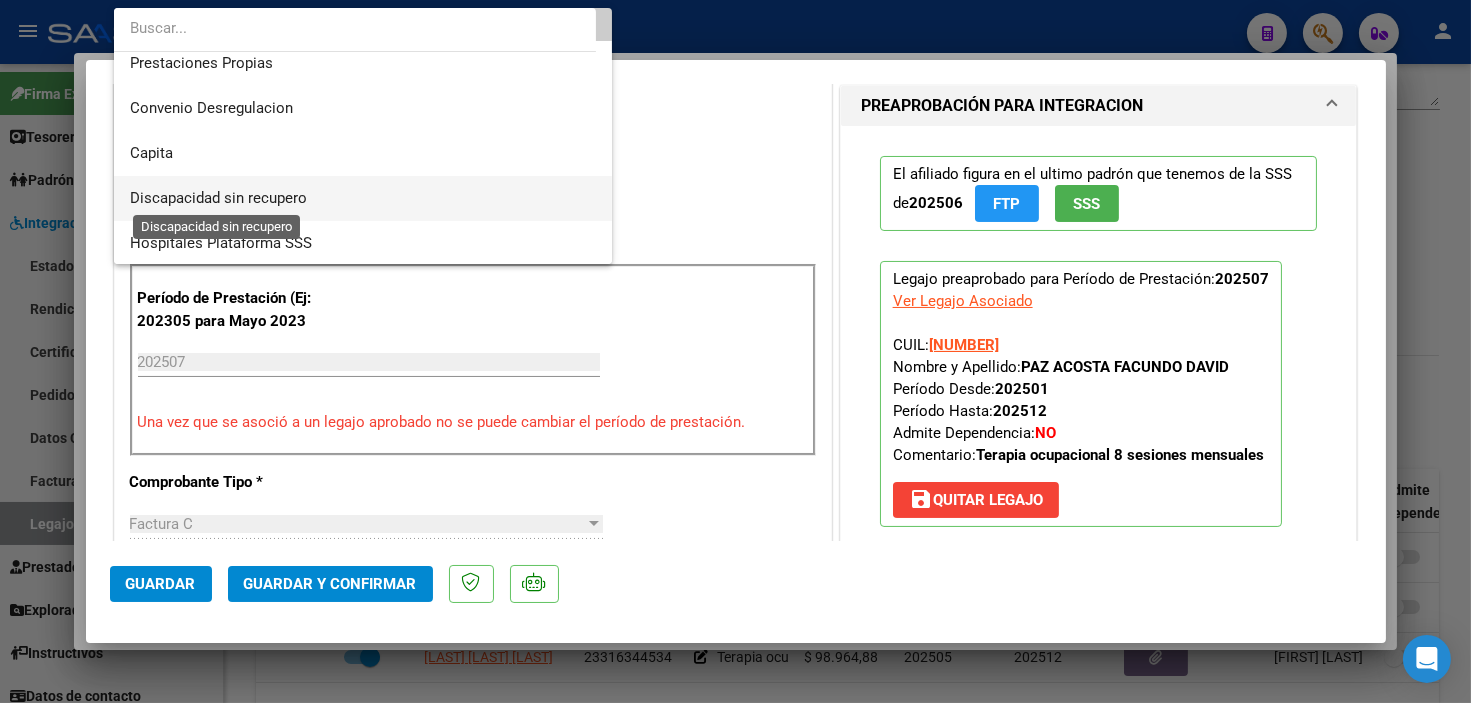 click on "Discapacidad sin recupero" at bounding box center (218, 198) 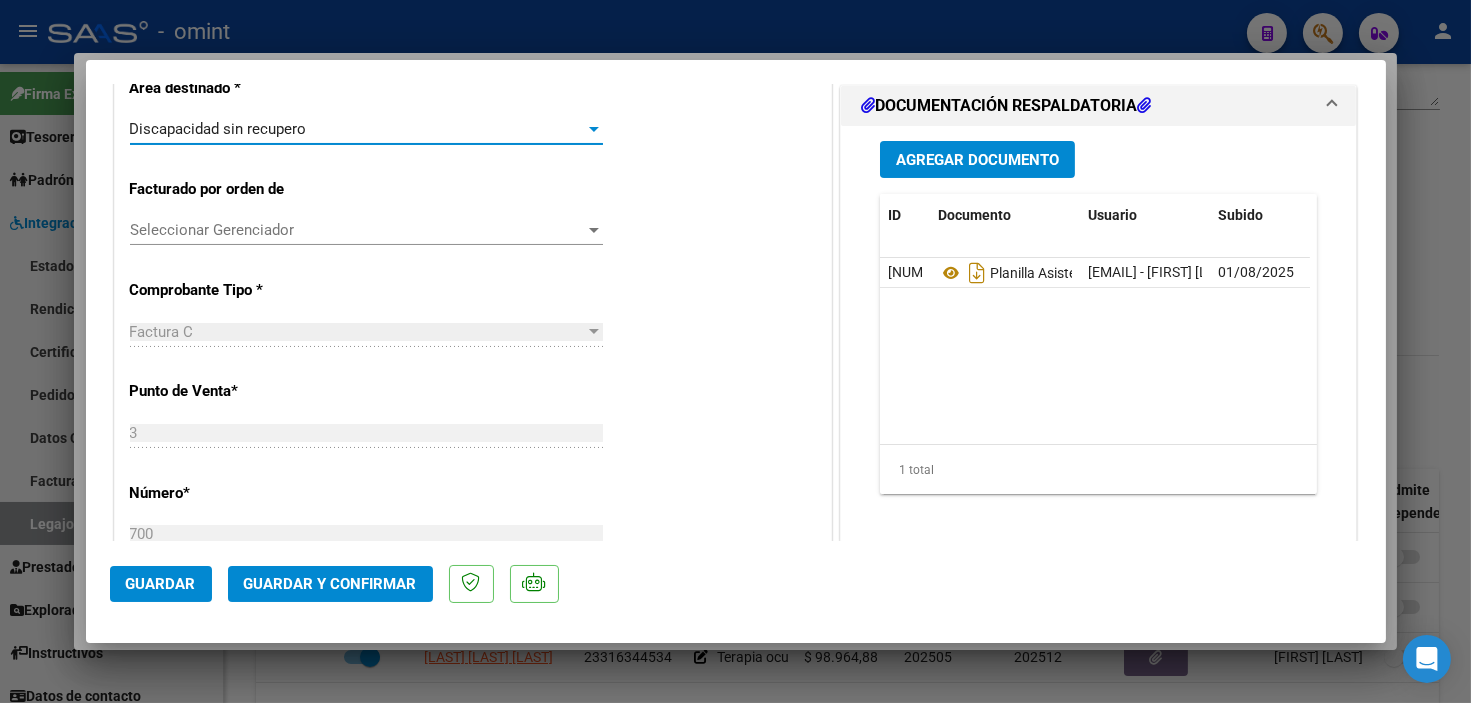 scroll, scrollTop: 222, scrollLeft: 0, axis: vertical 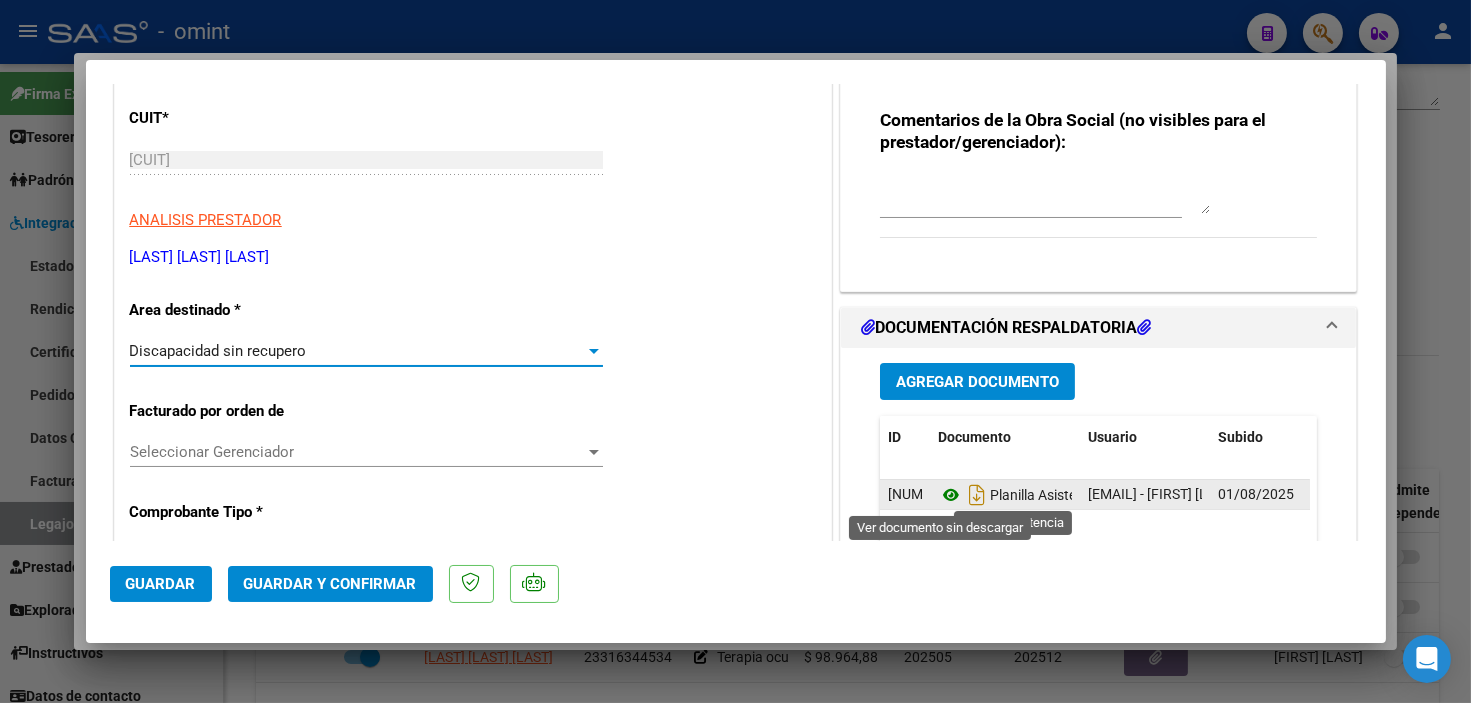 click 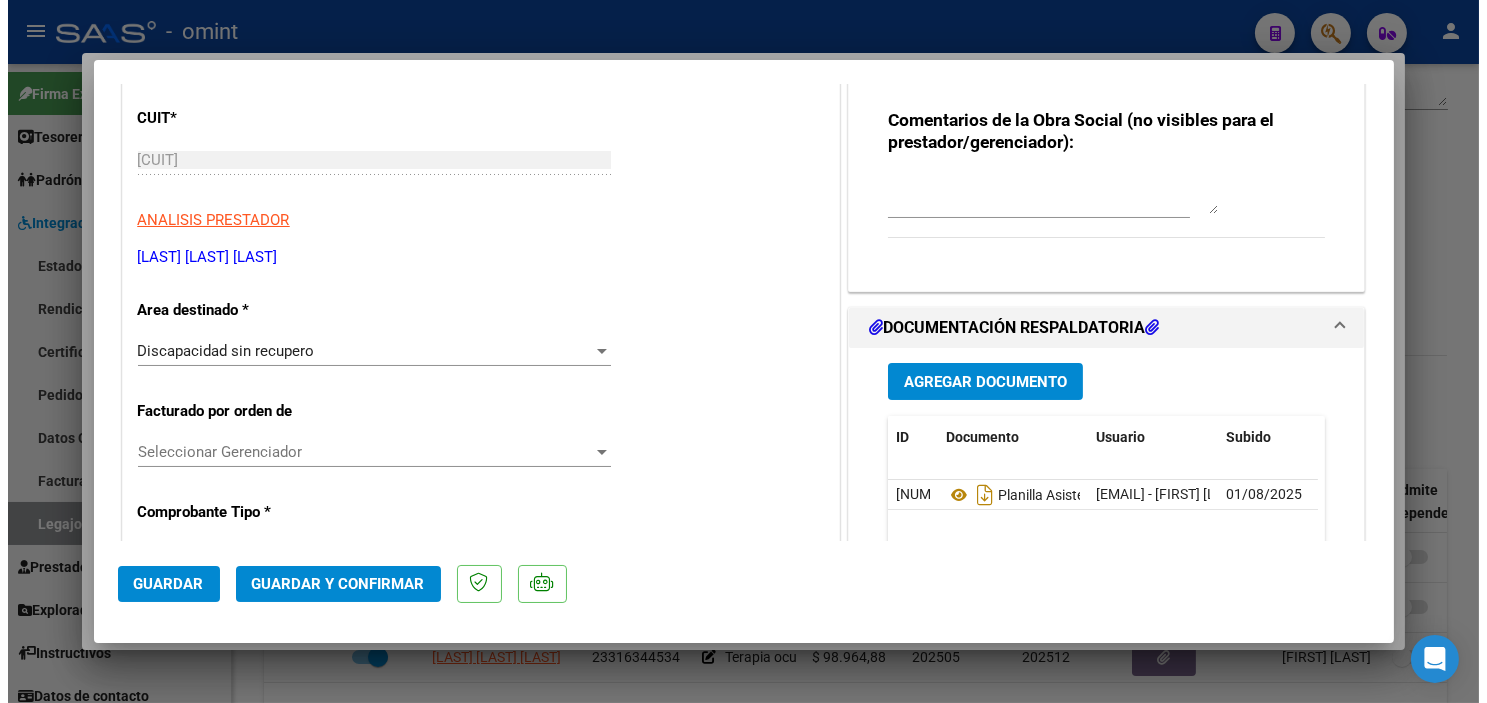 scroll, scrollTop: 0, scrollLeft: 0, axis: both 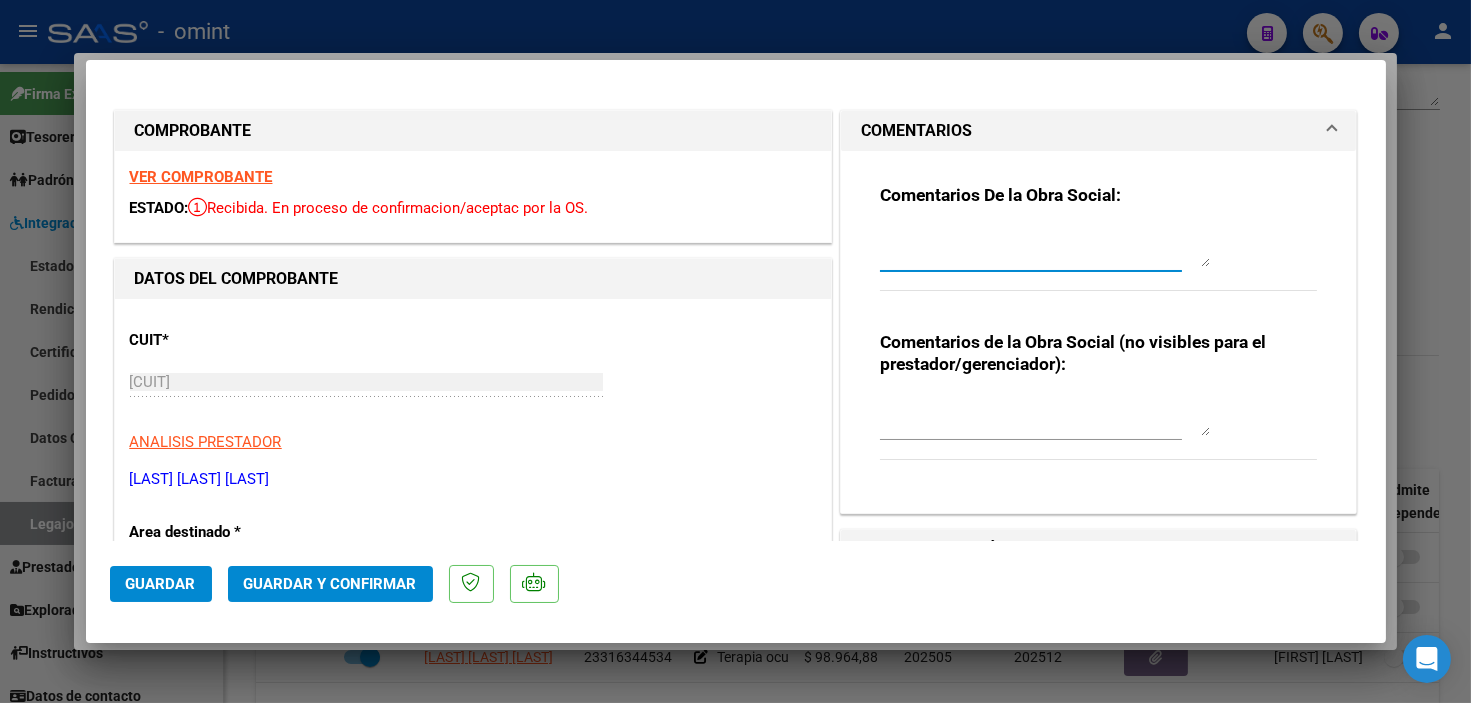 click at bounding box center [1045, 247] 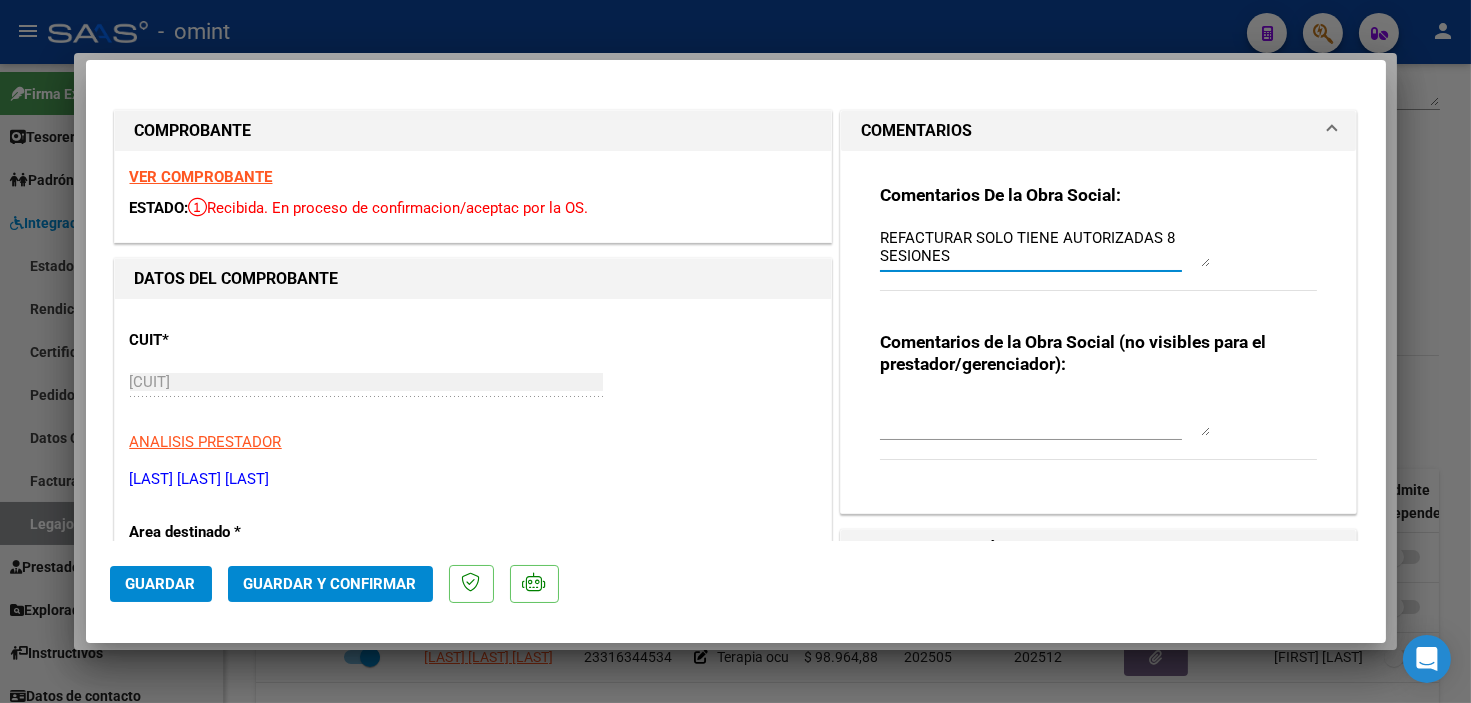 type on "REFACTURAR SOLO TIENE AUTORIZADAS 8 SESIONES" 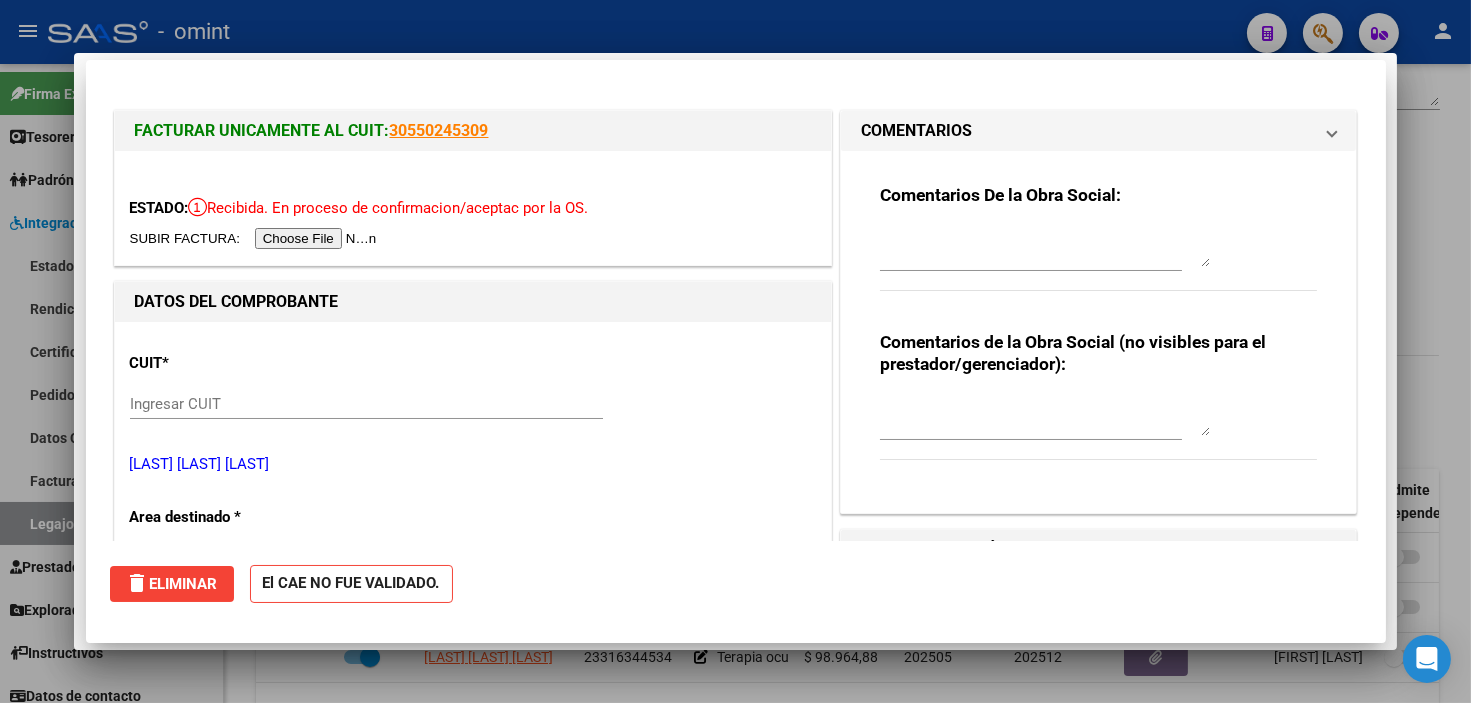 type 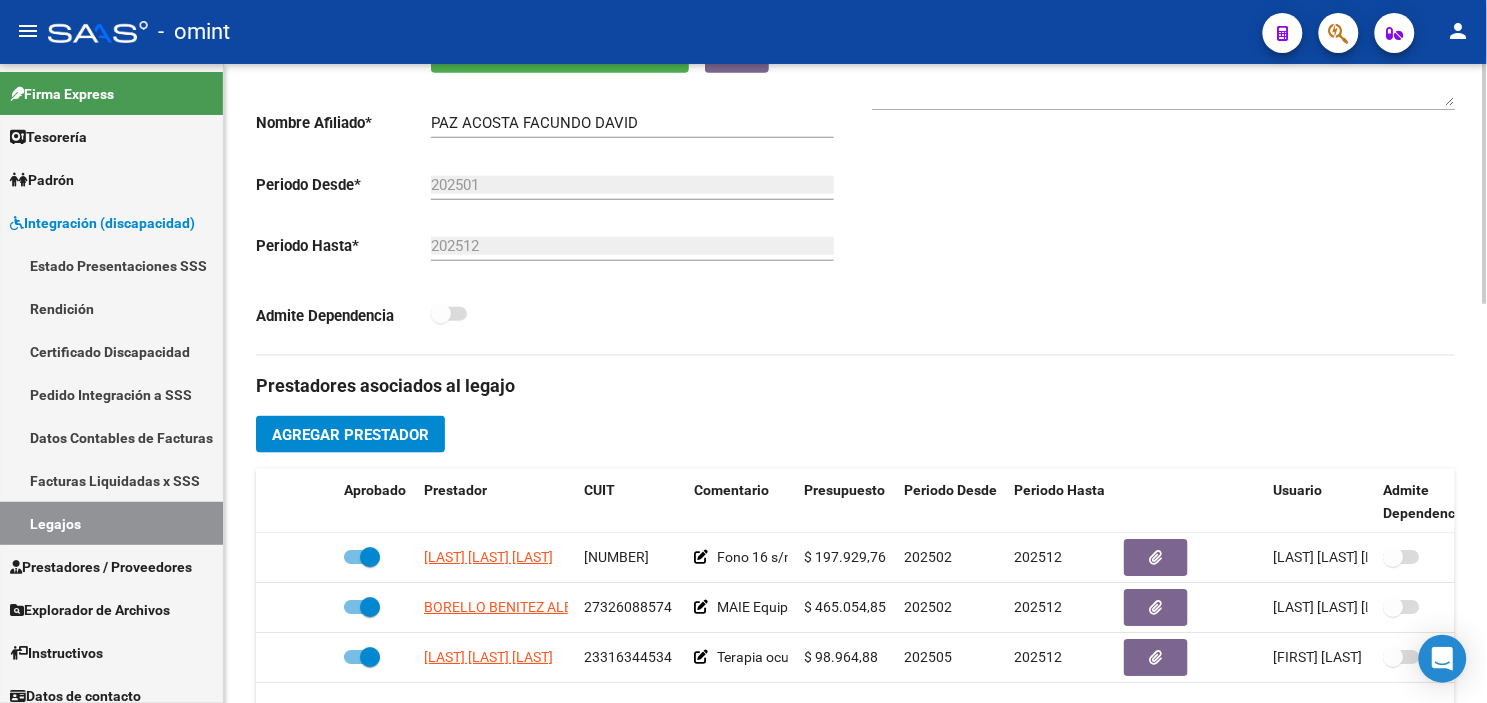 scroll, scrollTop: 222, scrollLeft: 0, axis: vertical 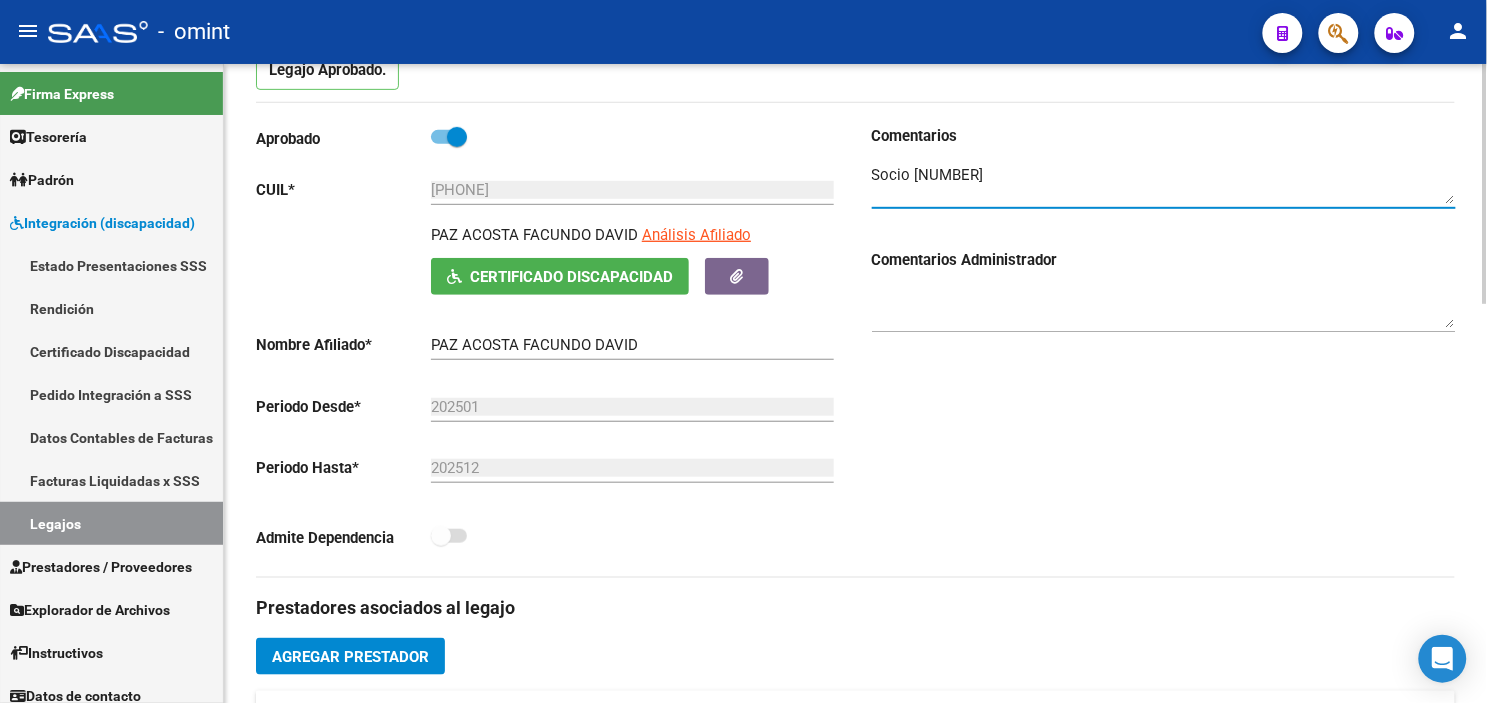 drag, startPoint x: 1001, startPoint y: 173, endPoint x: 912, endPoint y: 172, distance: 89.005615 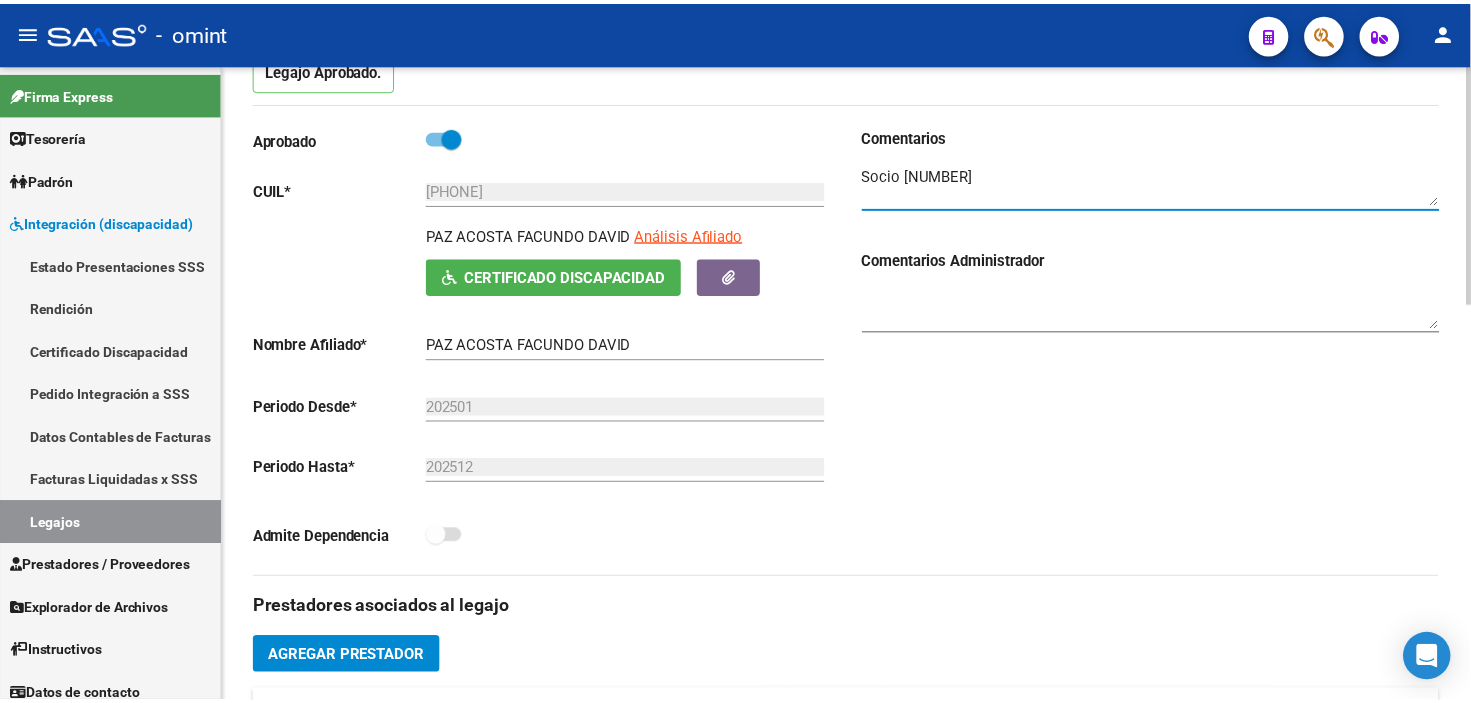 scroll, scrollTop: 555, scrollLeft: 0, axis: vertical 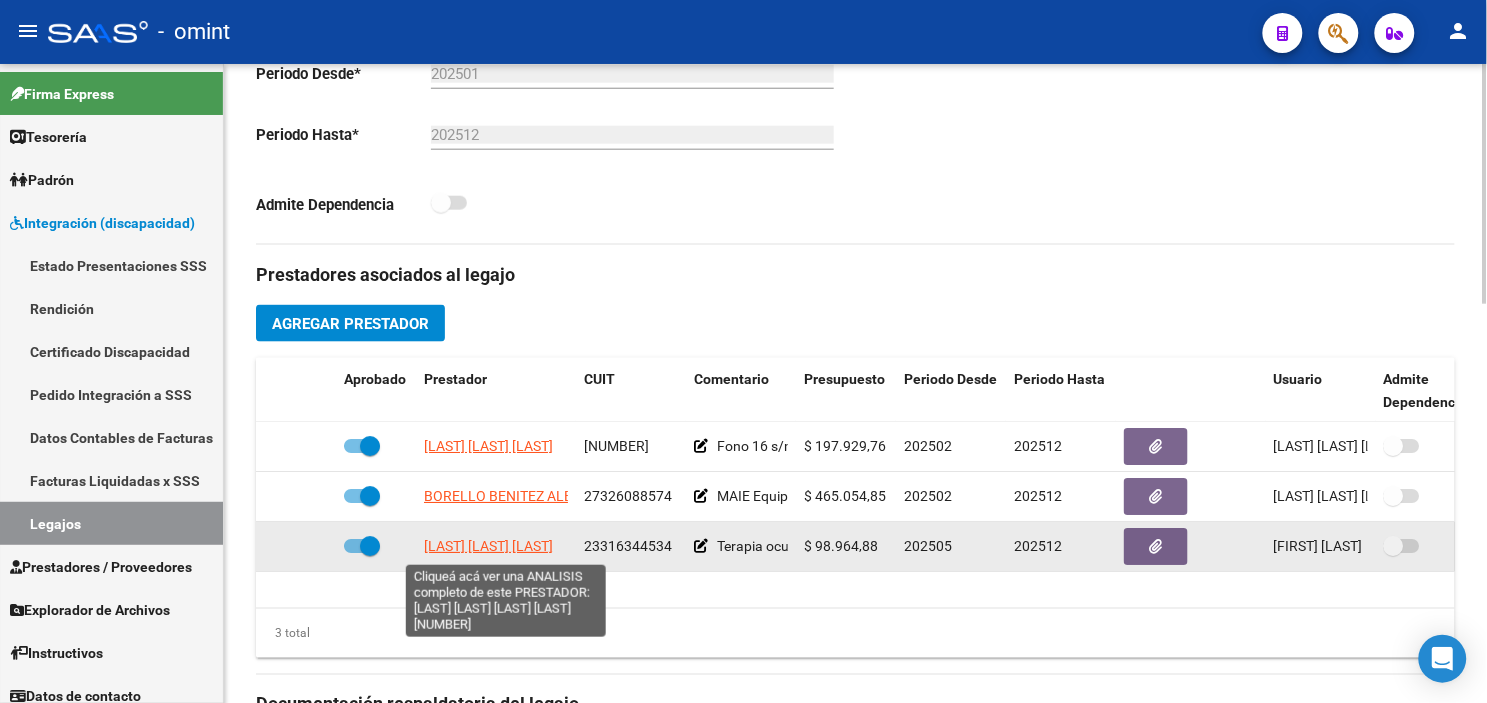 click on "[LAST] [LAST] [LAST]" 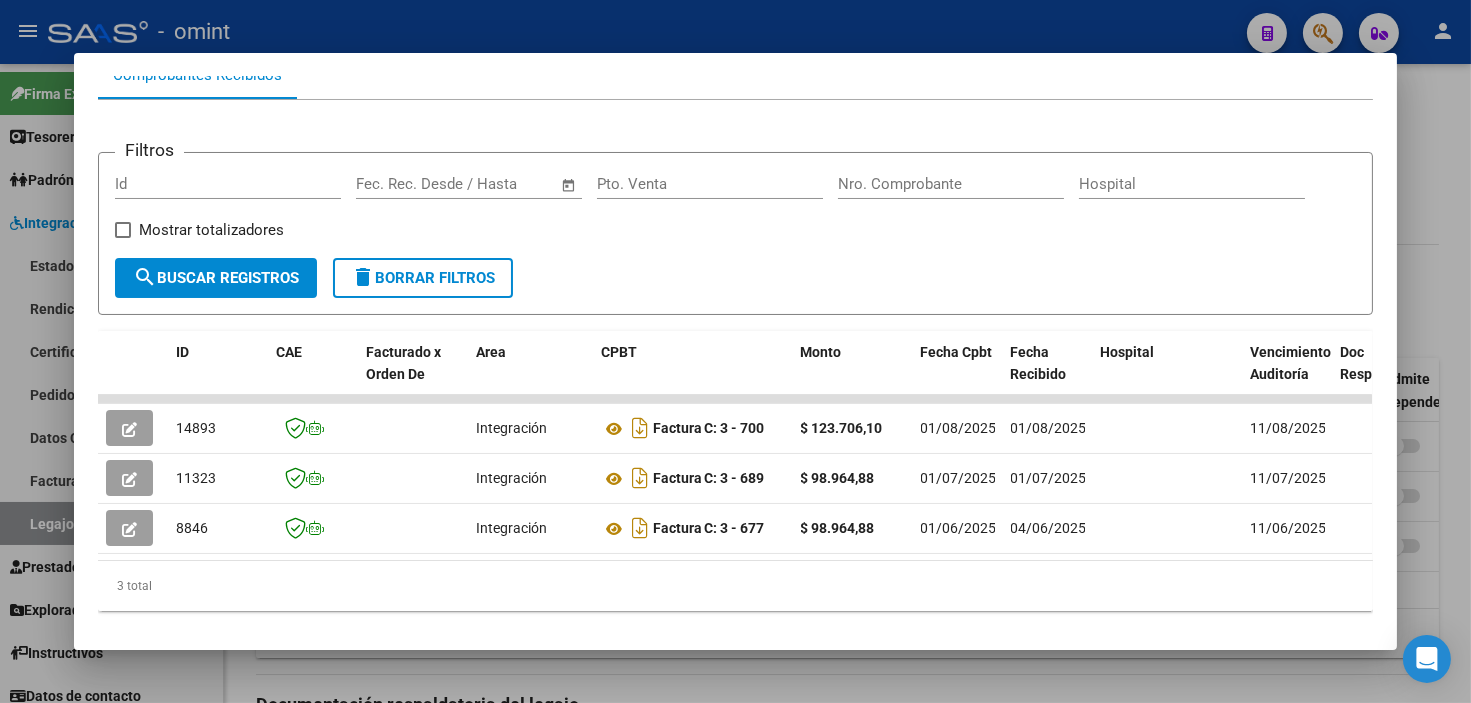 scroll, scrollTop: 260, scrollLeft: 0, axis: vertical 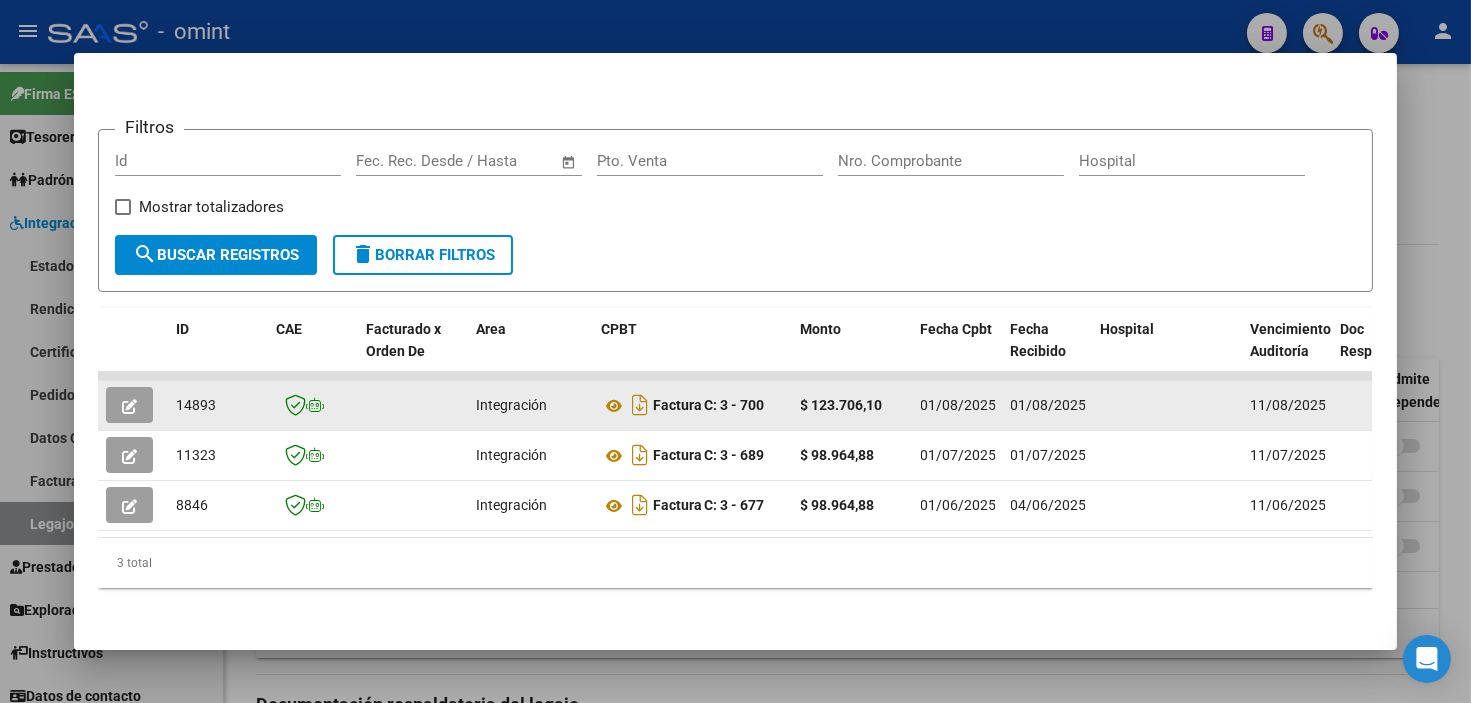 click 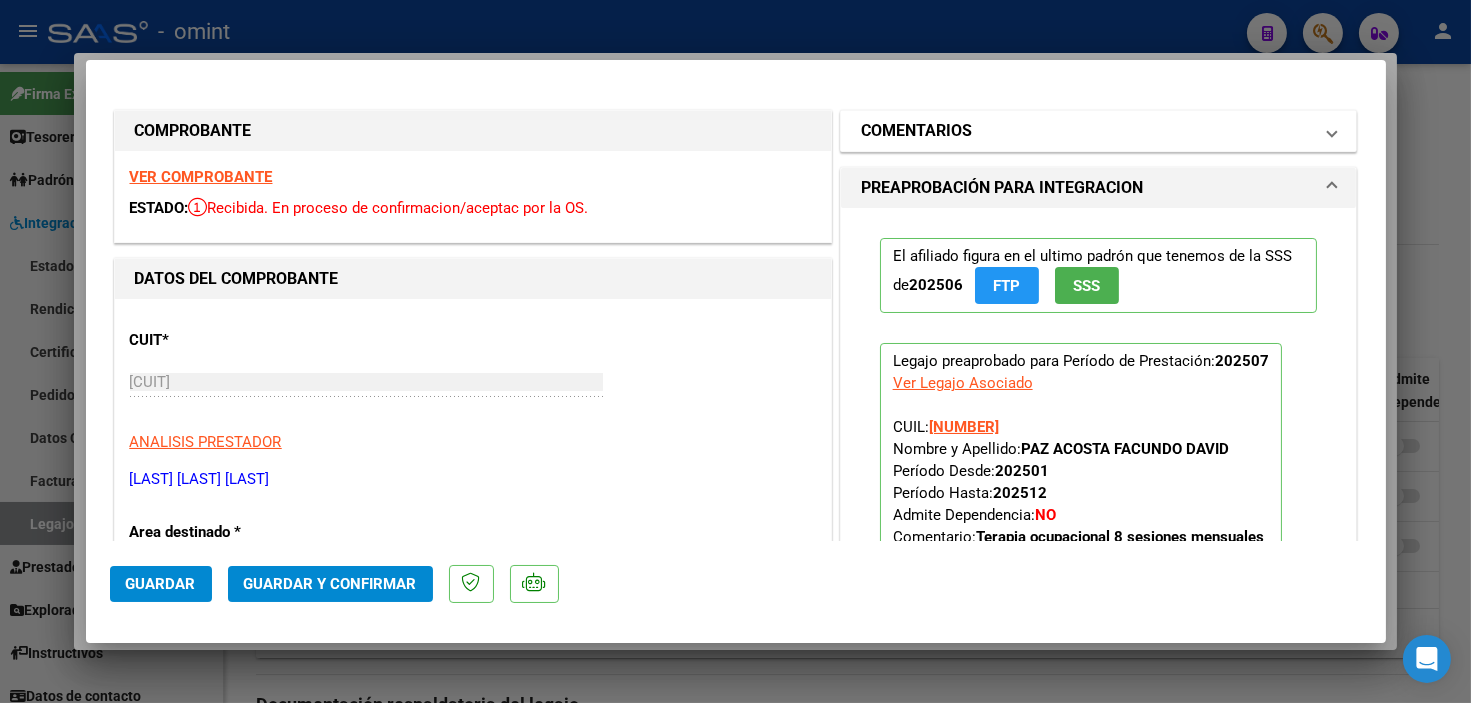 click on "COMENTARIOS" at bounding box center (1087, 131) 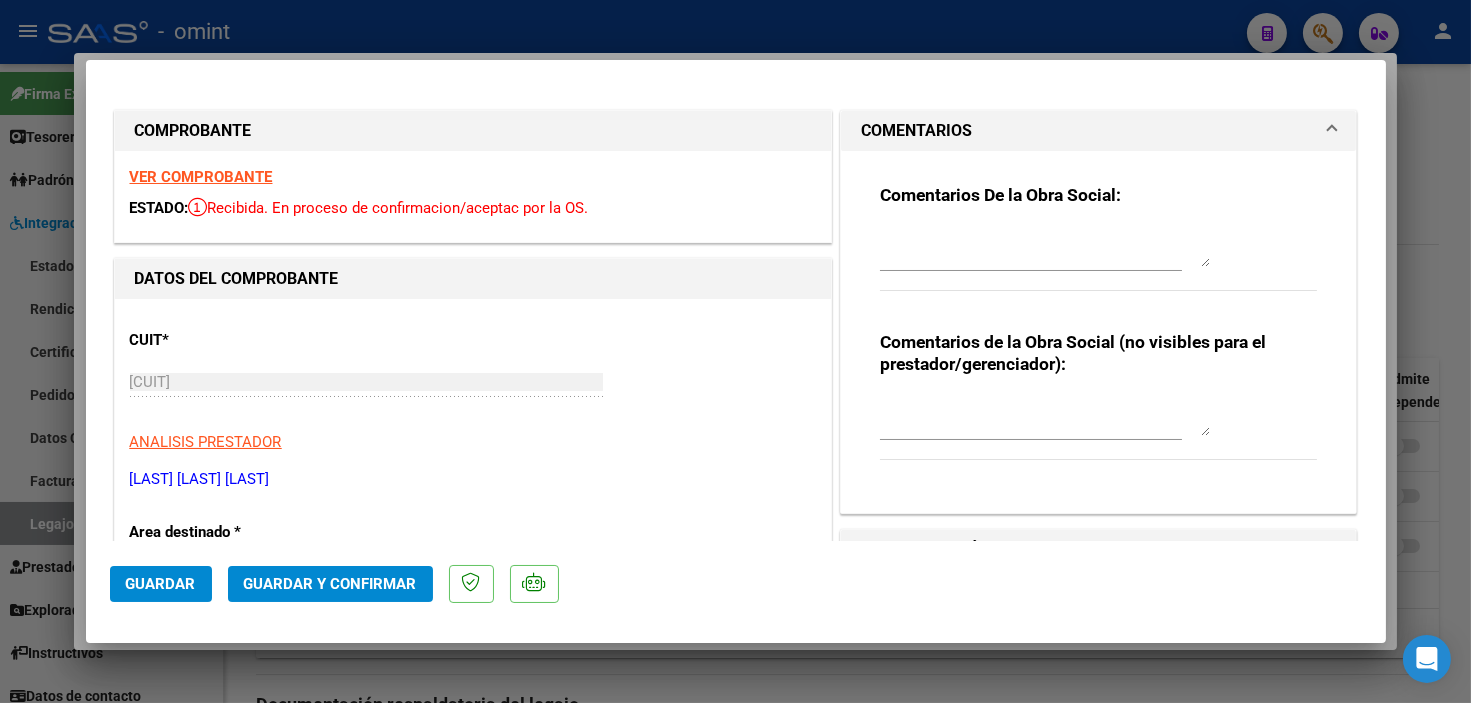 click at bounding box center (1045, 247) 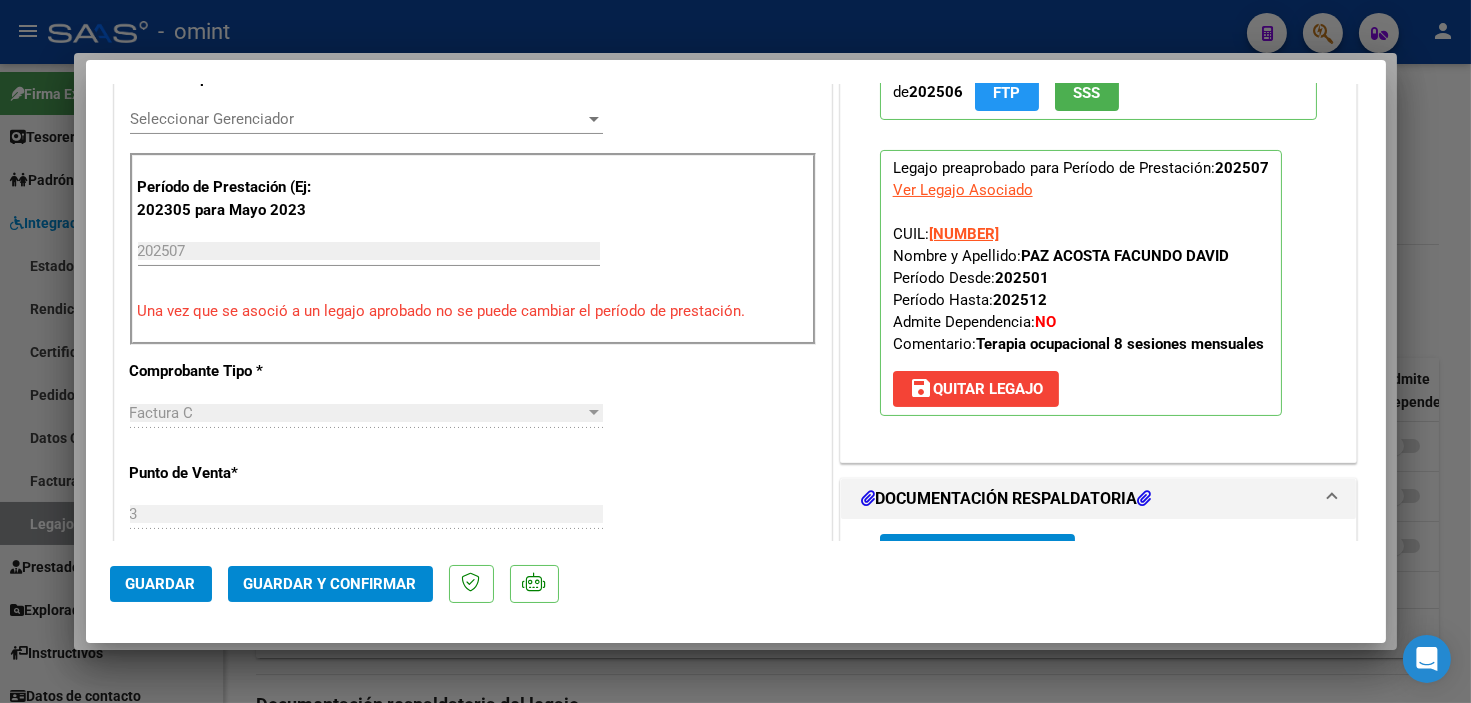 scroll, scrollTop: 444, scrollLeft: 0, axis: vertical 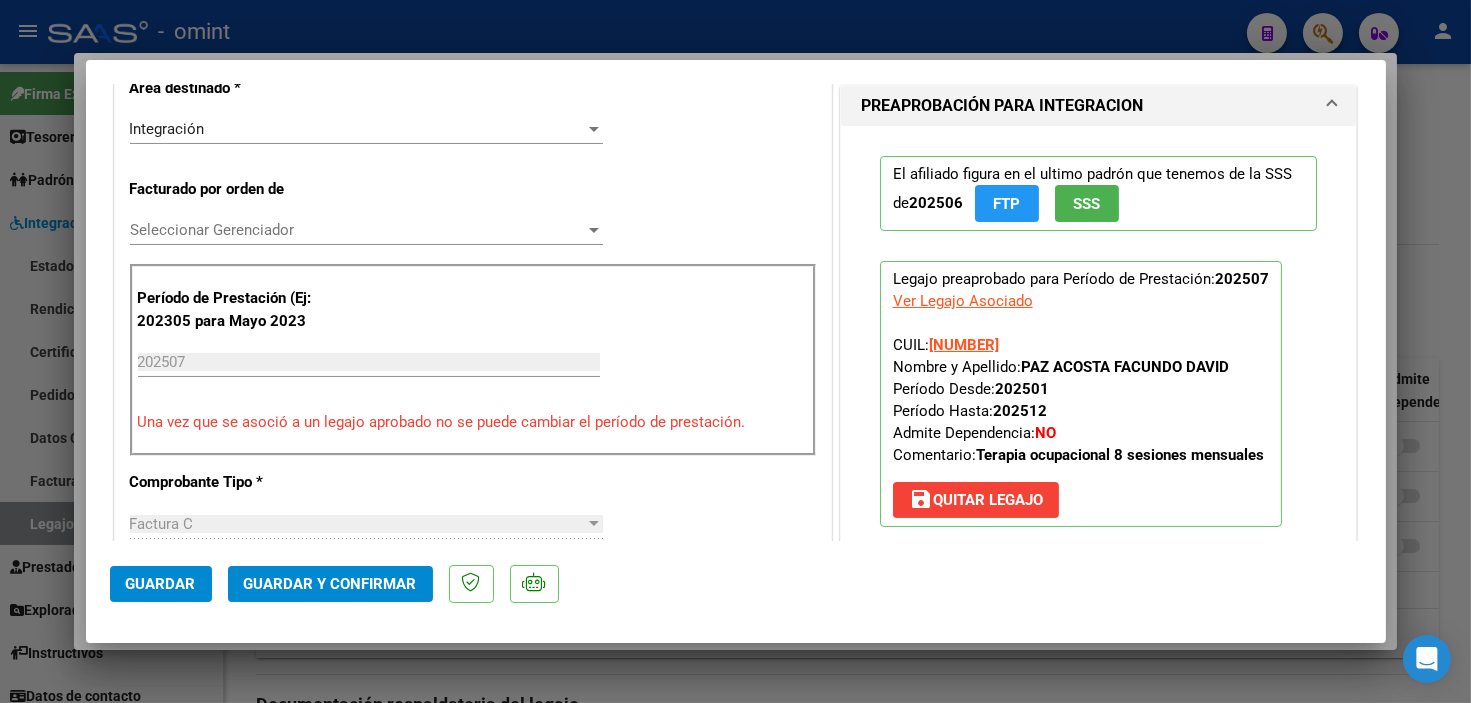 type on "REFACTURAR SOLO TIENE AUTORIZADAS 8 SESIONES" 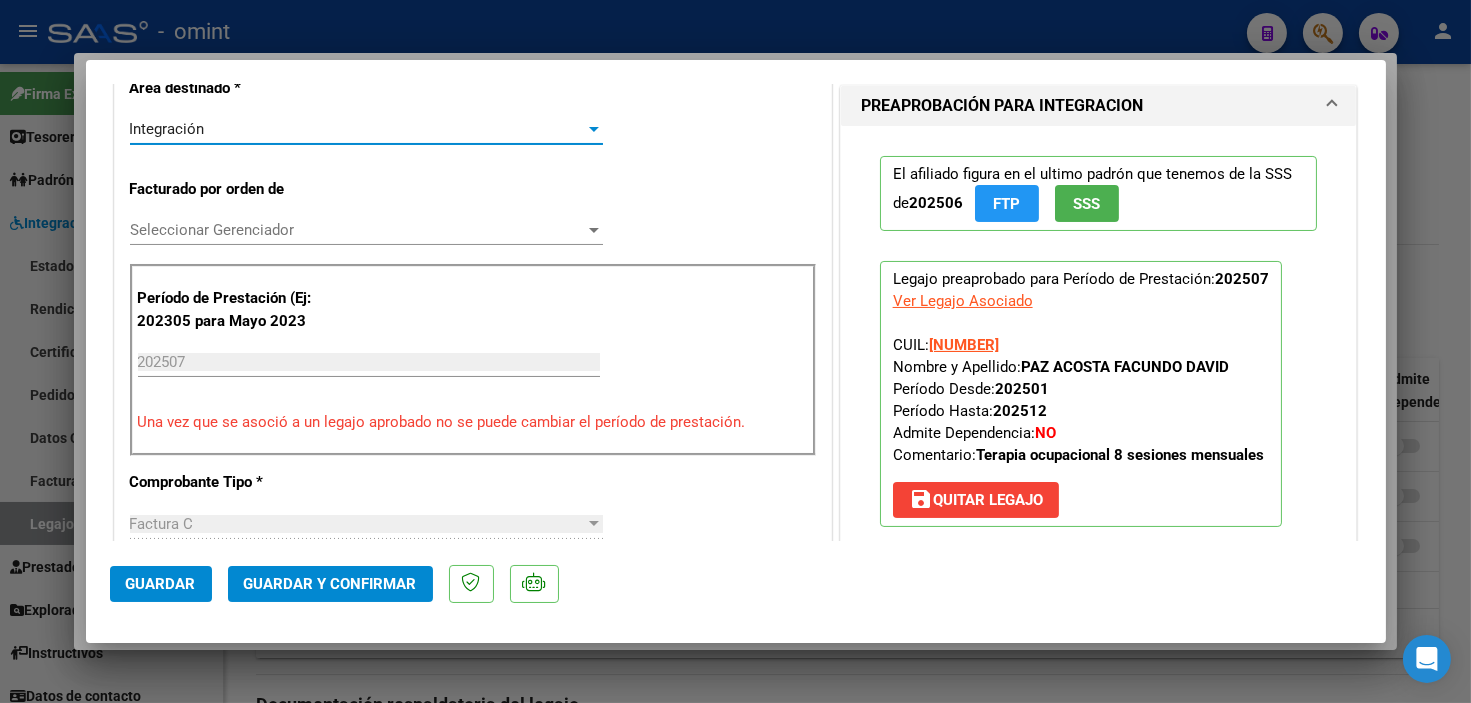 click on "Integración" at bounding box center [357, 129] 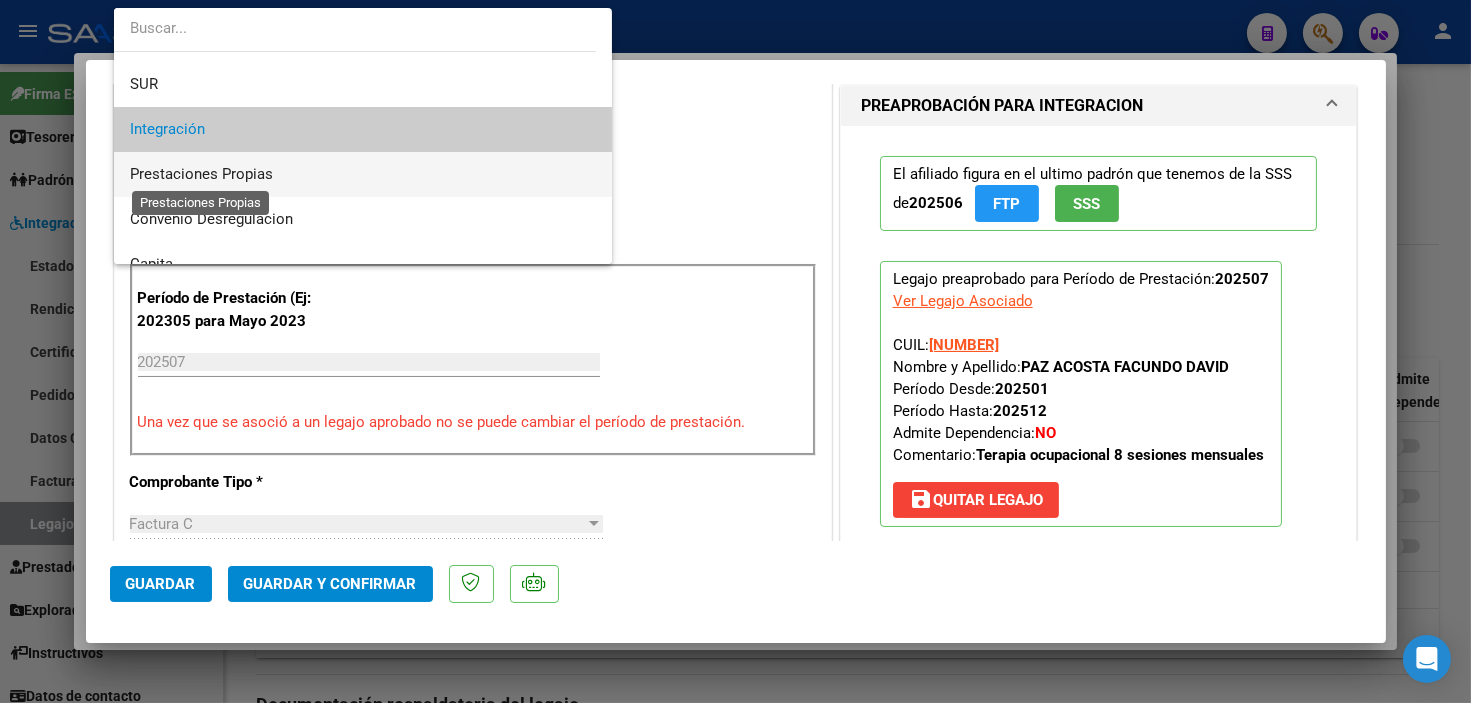scroll, scrollTop: 192, scrollLeft: 0, axis: vertical 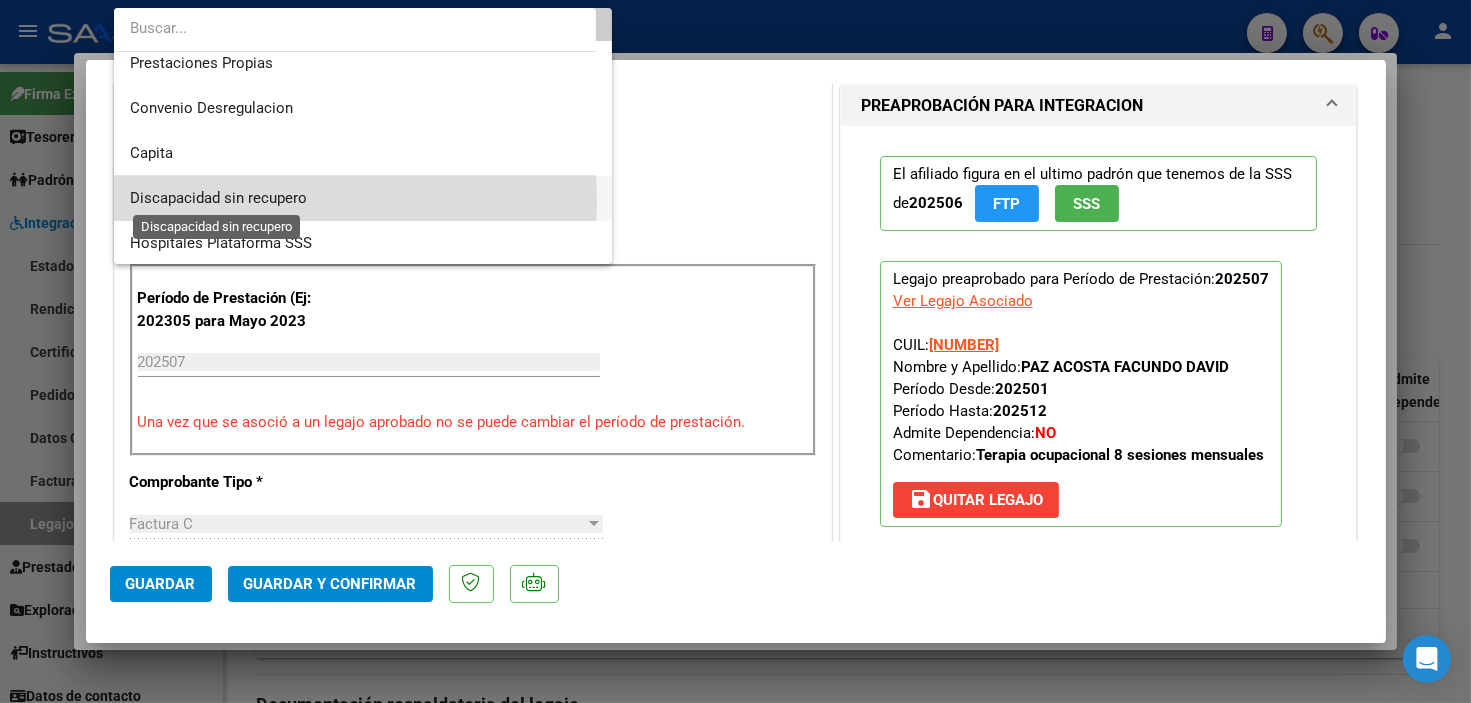 click on "Discapacidad sin recupero" at bounding box center [218, 198] 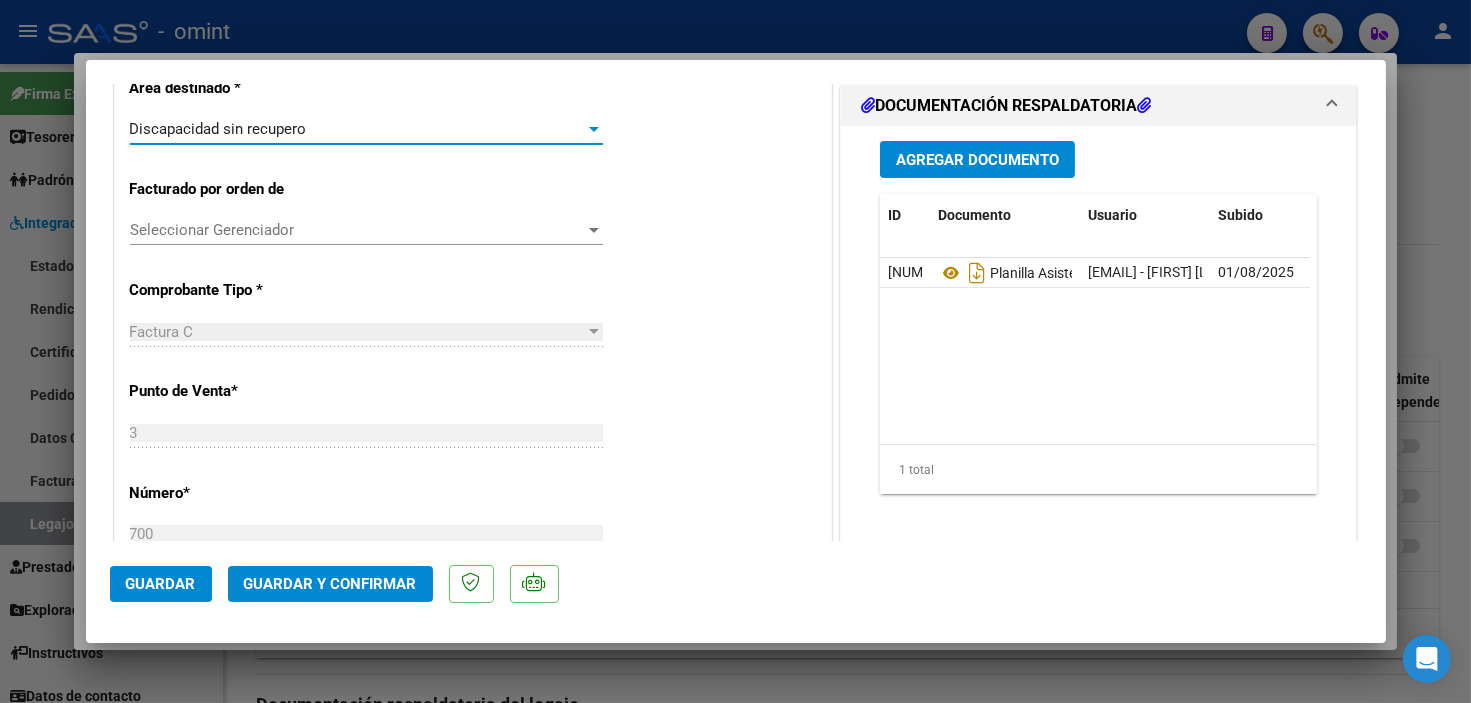 click on "Guardar y Confirmar" 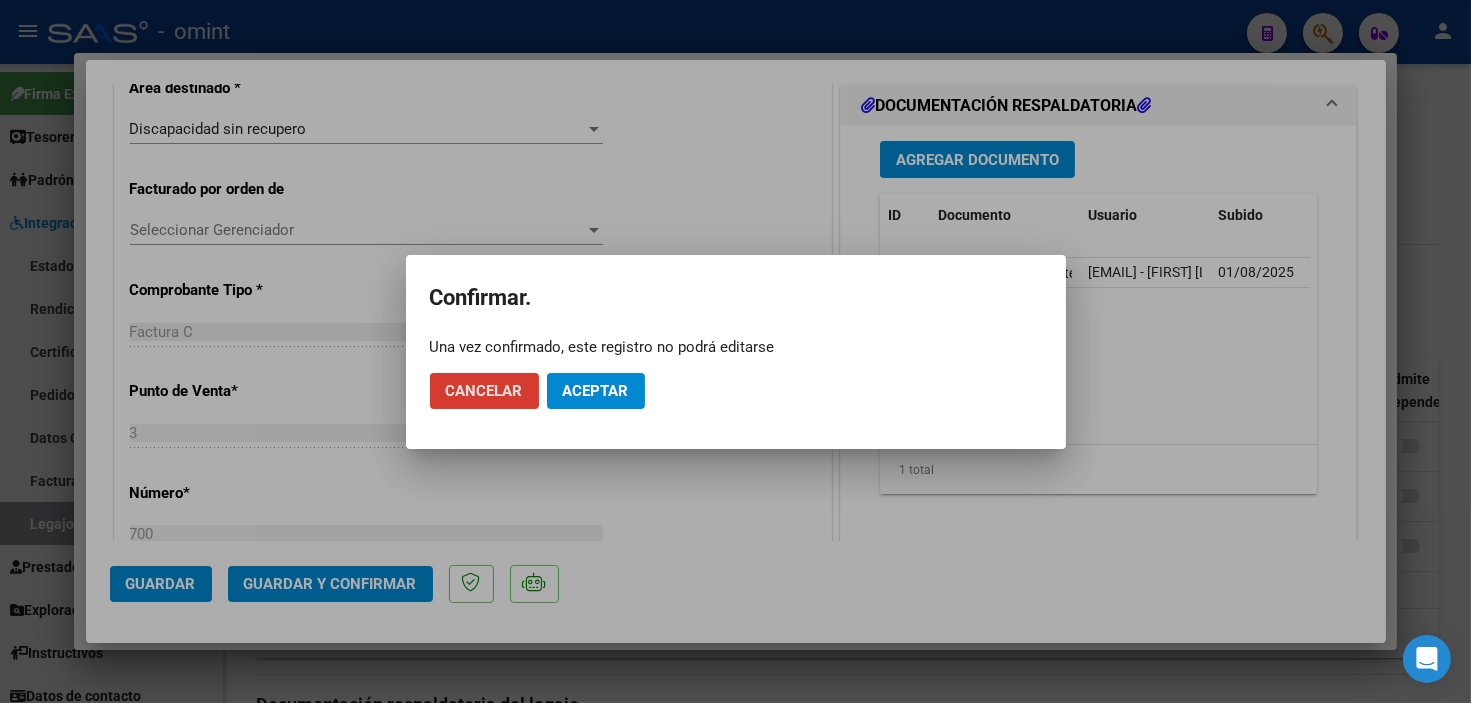 click on "Aceptar" 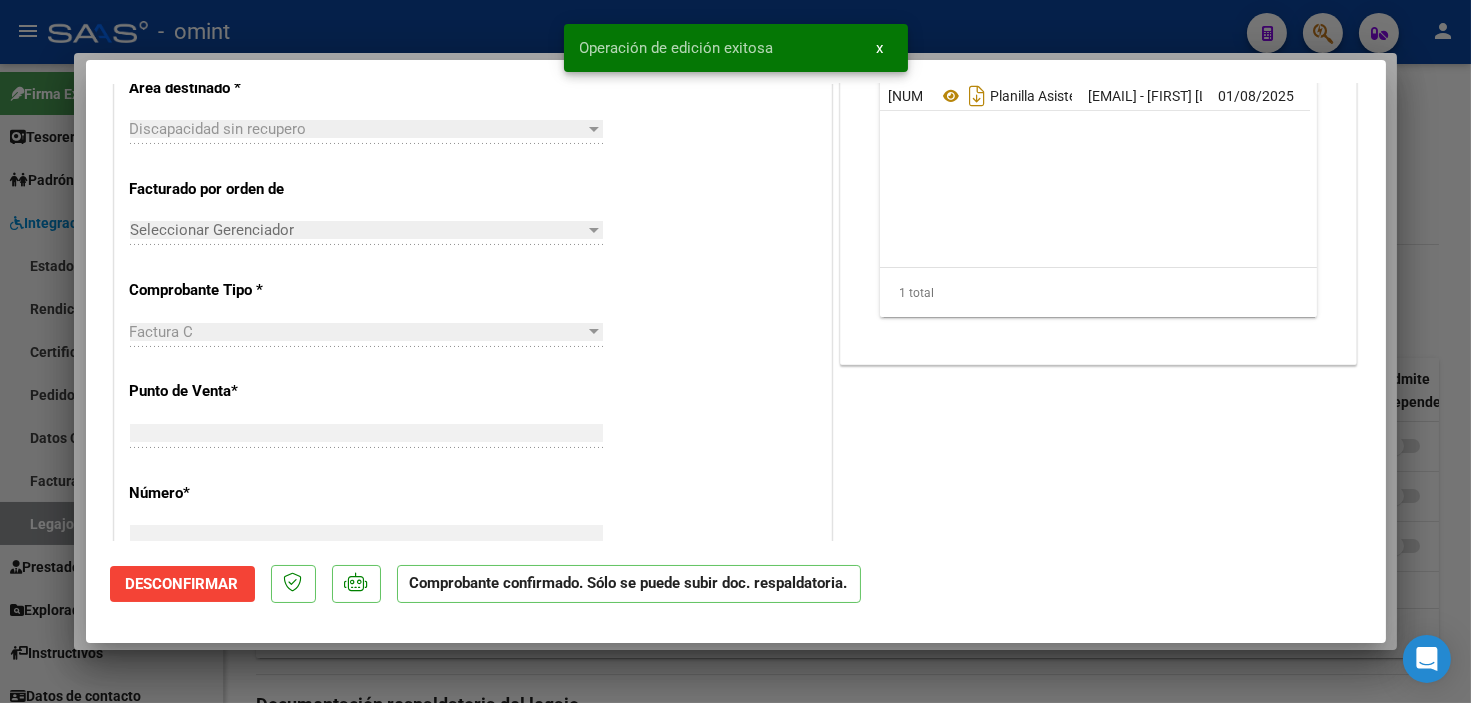 scroll, scrollTop: 0, scrollLeft: 0, axis: both 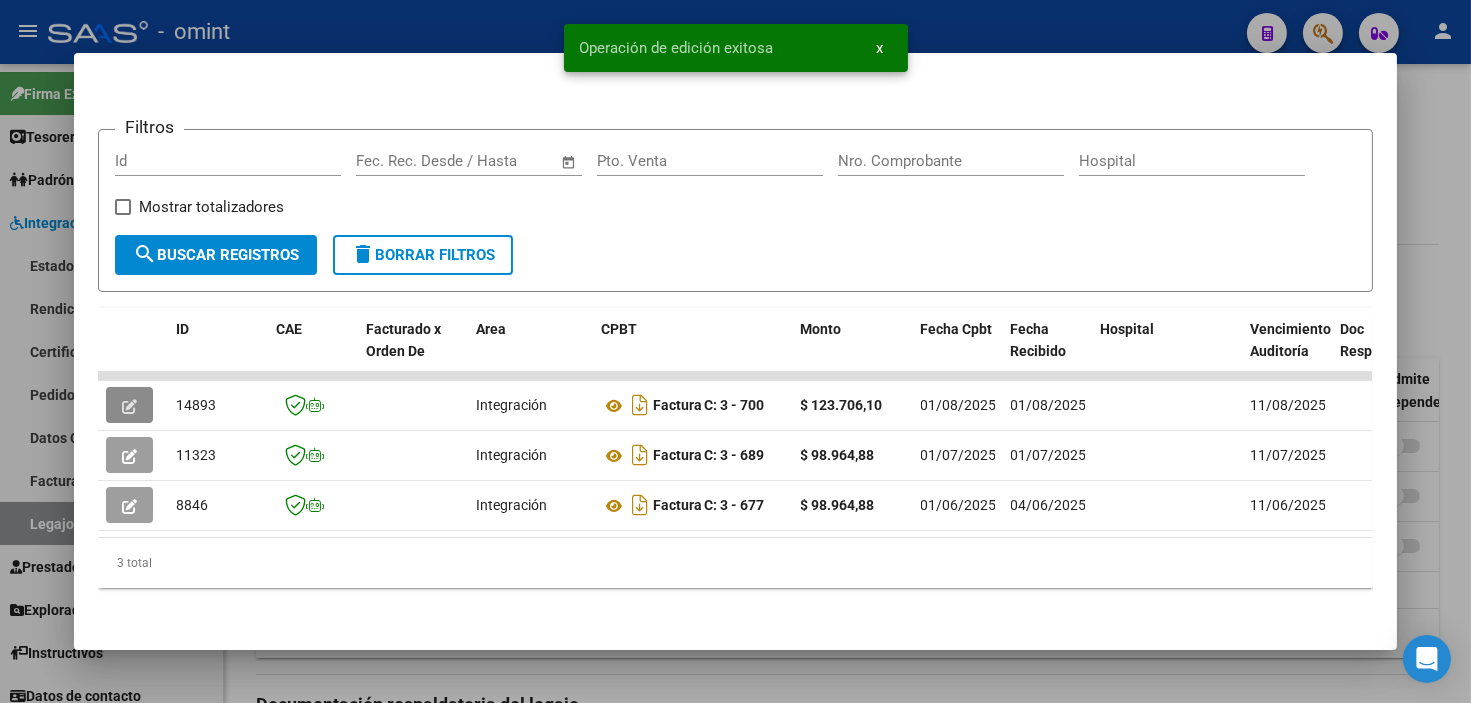 type 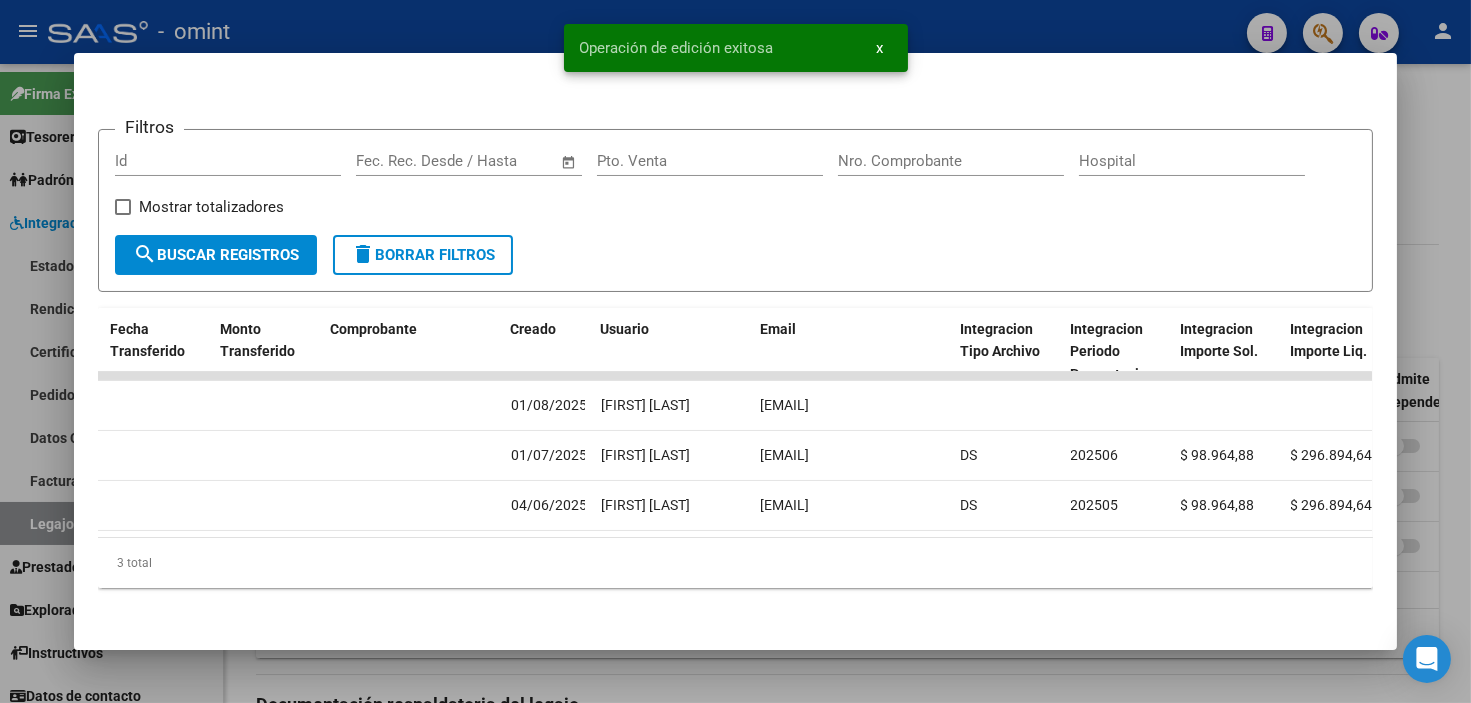 scroll, scrollTop: 0, scrollLeft: 1880, axis: horizontal 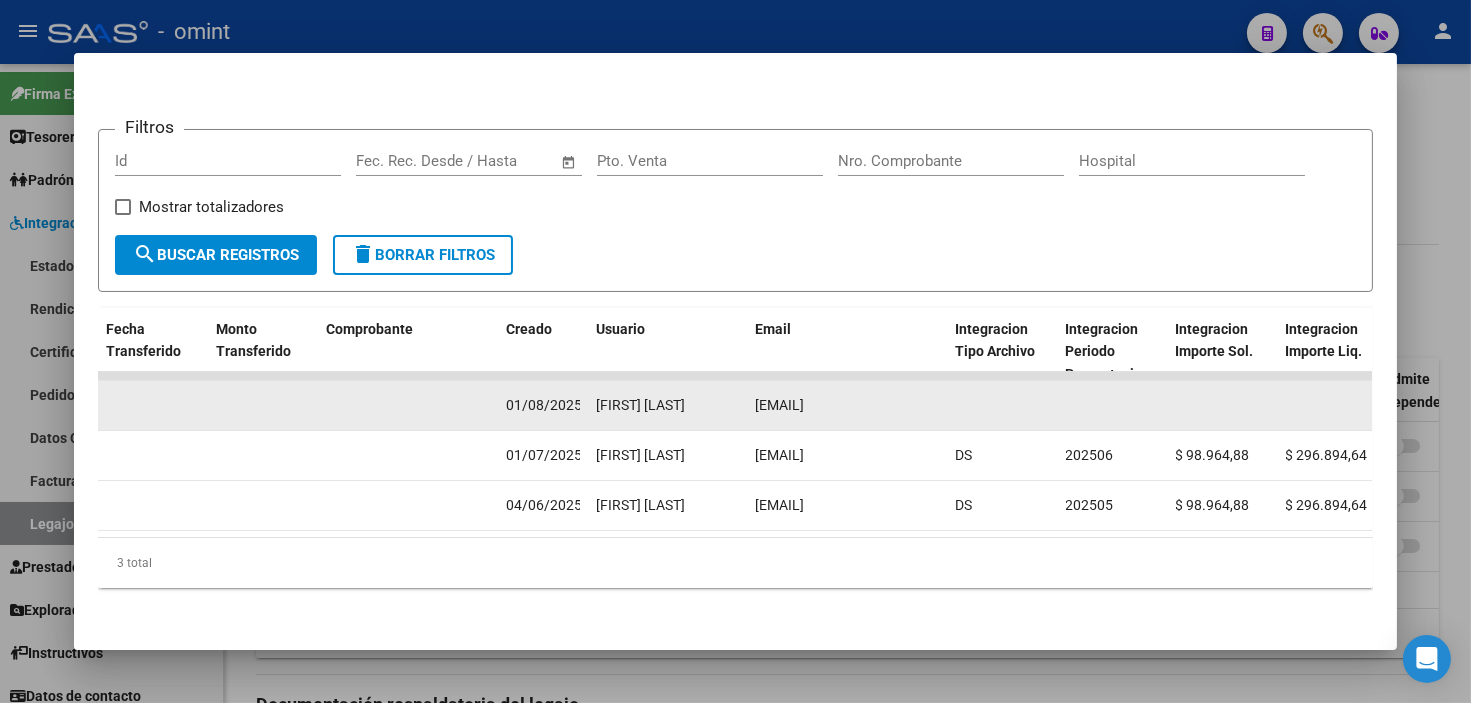 drag, startPoint x: 890, startPoint y: 391, endPoint x: 733, endPoint y: 388, distance: 157.02866 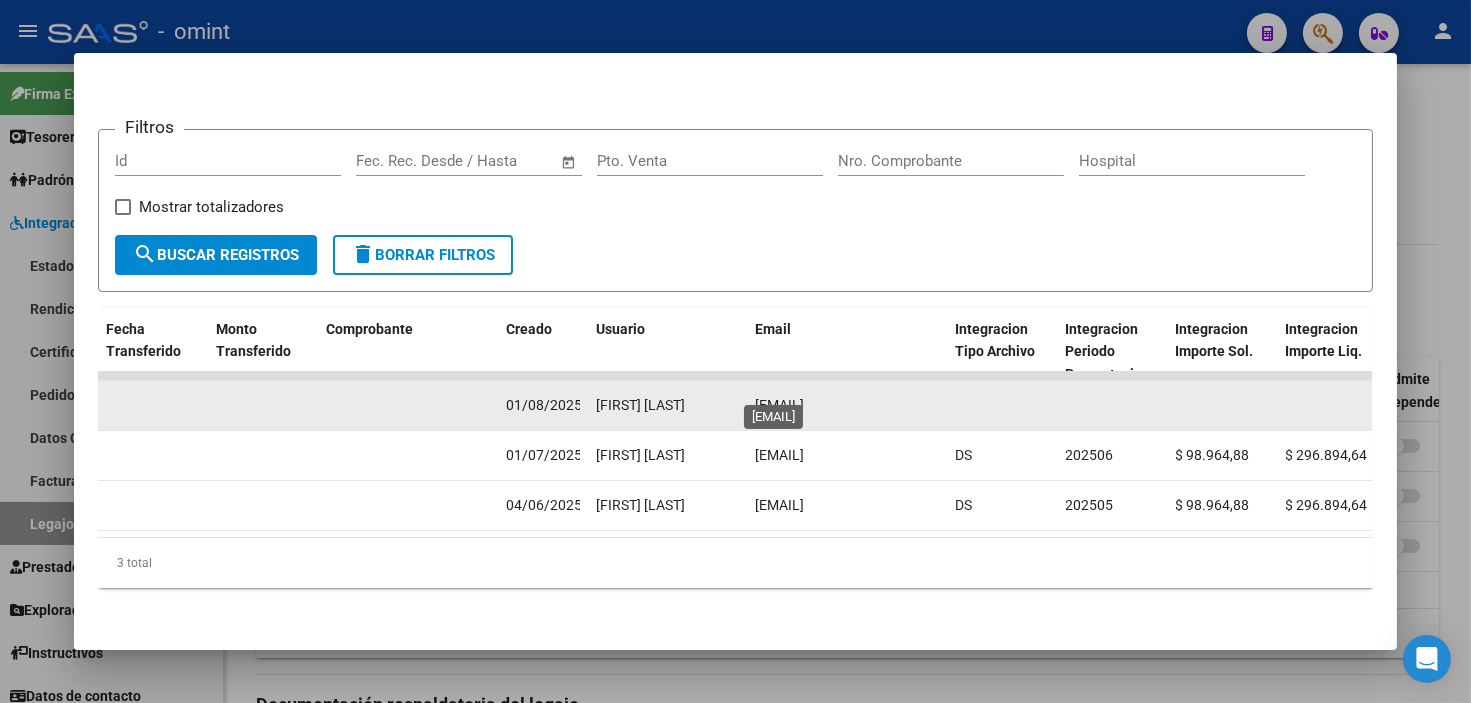 drag, startPoint x: 733, startPoint y: 388, endPoint x: 793, endPoint y: 380, distance: 60.530983 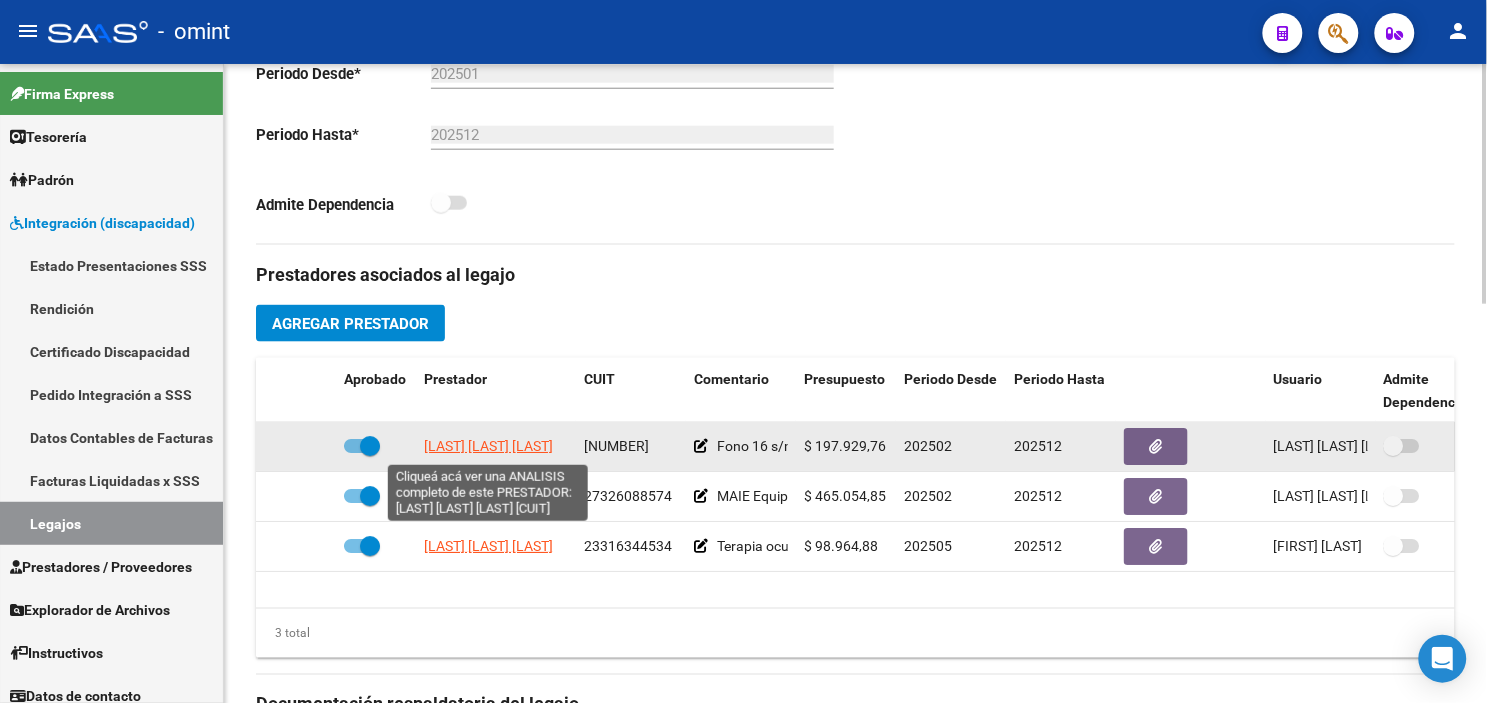 click on "[LAST] [LAST] [LAST]" 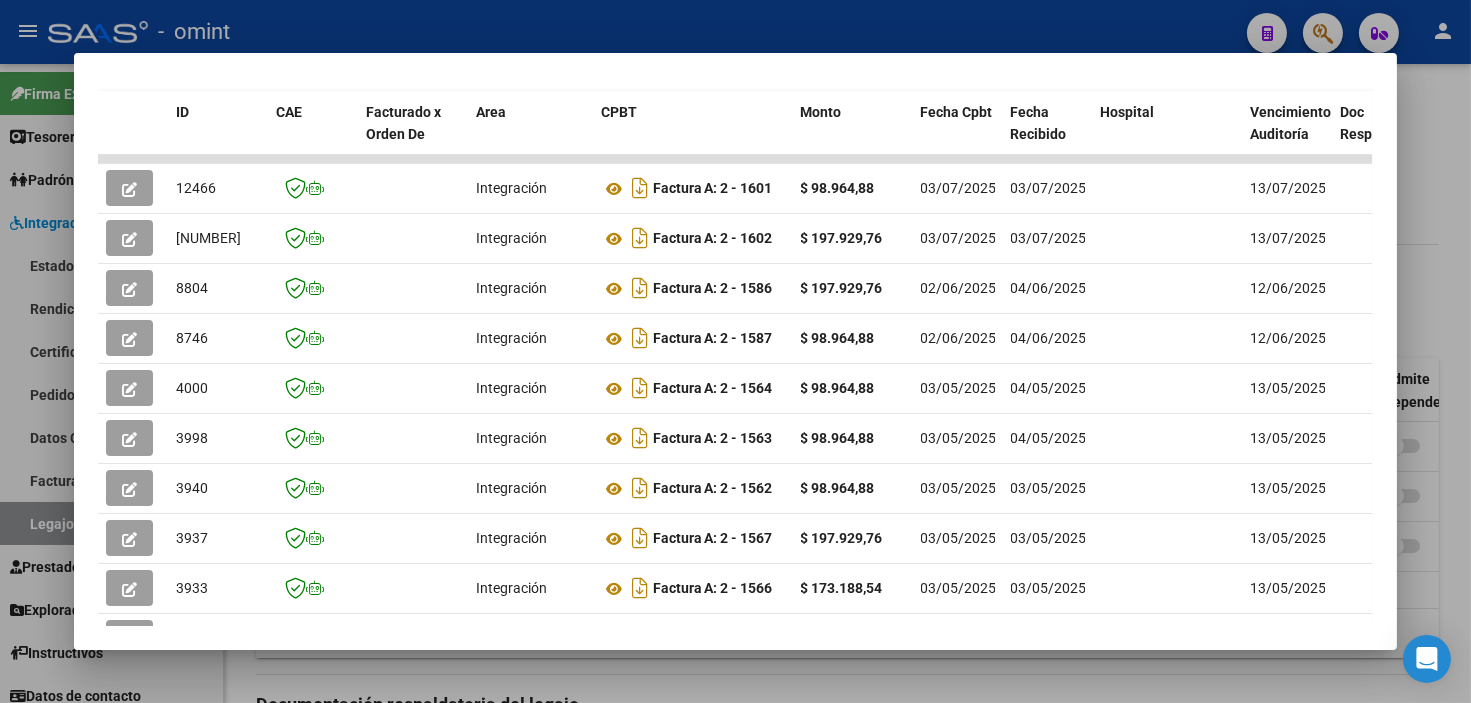 scroll, scrollTop: 573, scrollLeft: 0, axis: vertical 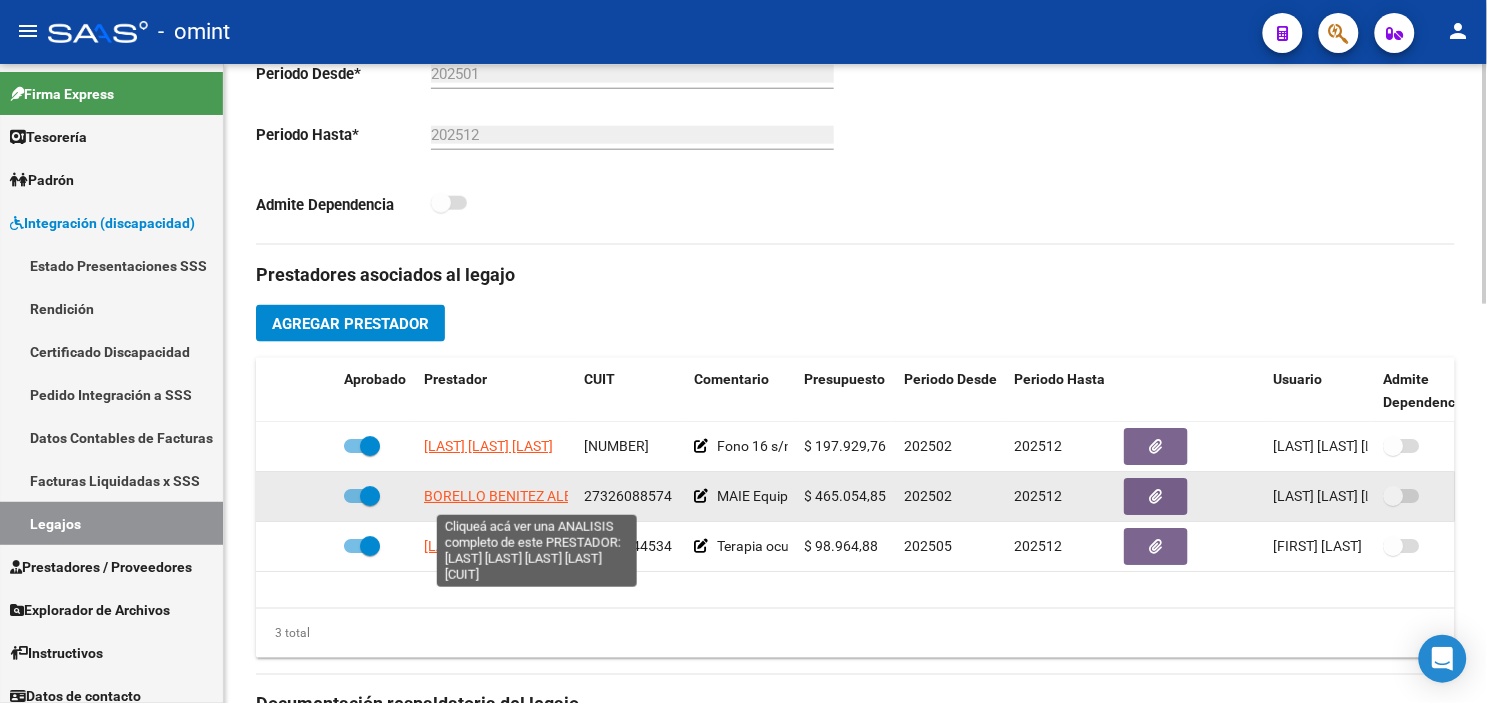 click on "BORELLO BENITEZ ALEXIA PAMELA" 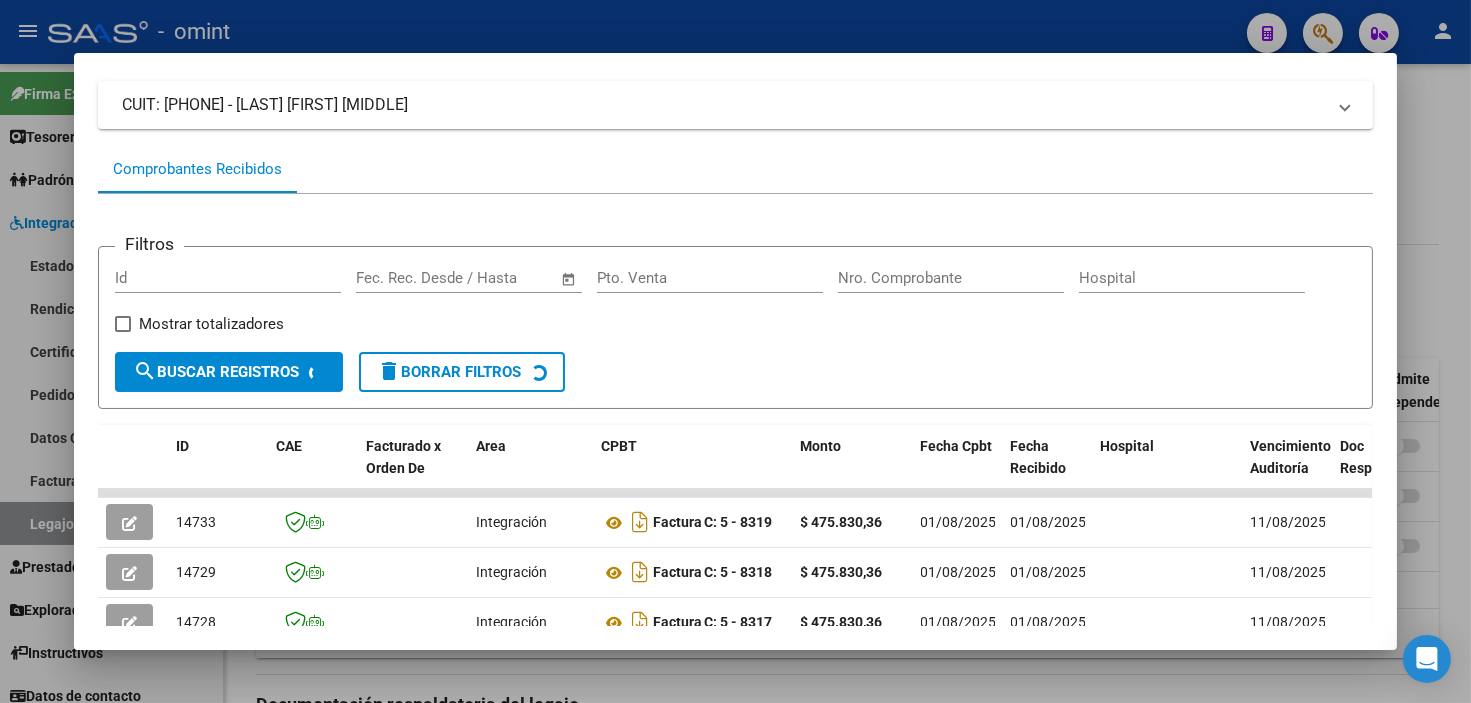 scroll, scrollTop: 240, scrollLeft: 0, axis: vertical 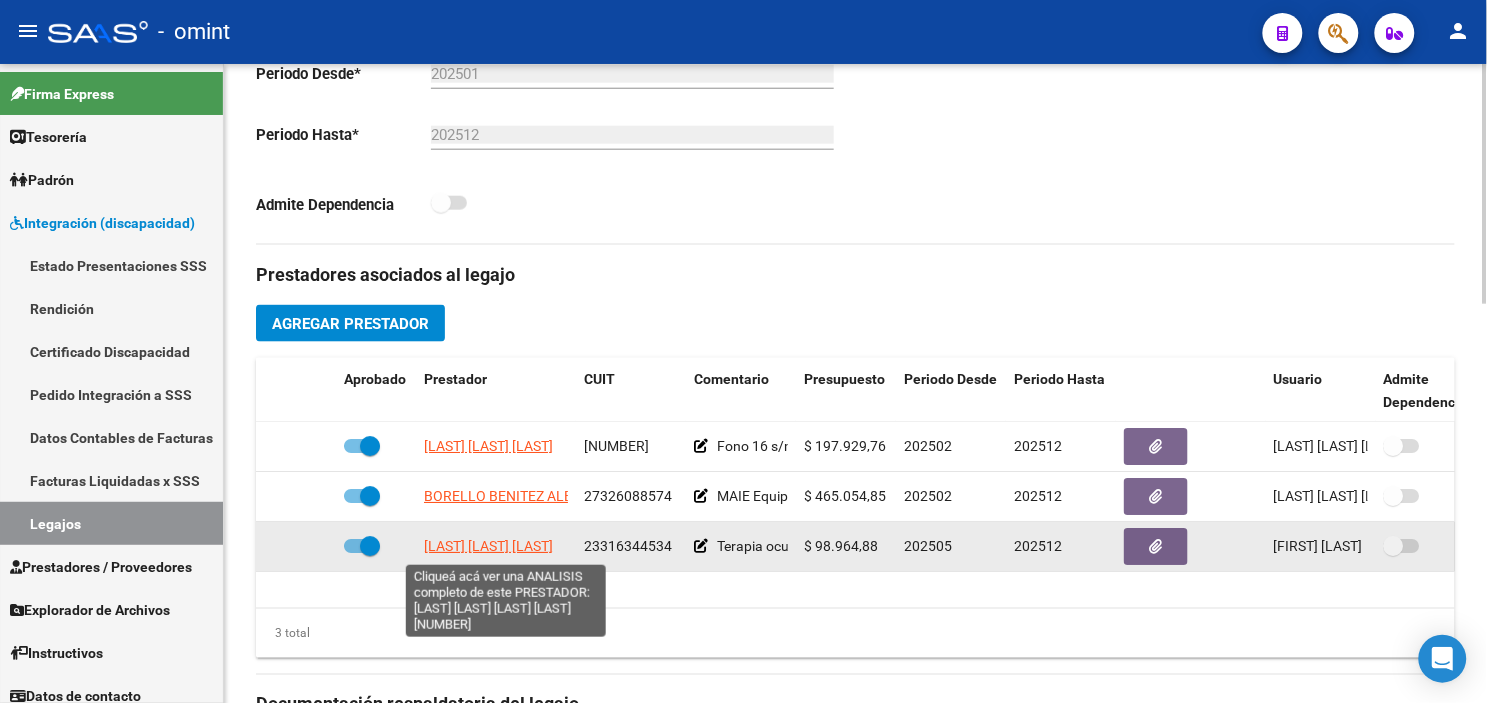 click on "[LAST] [LAST] [LAST]" 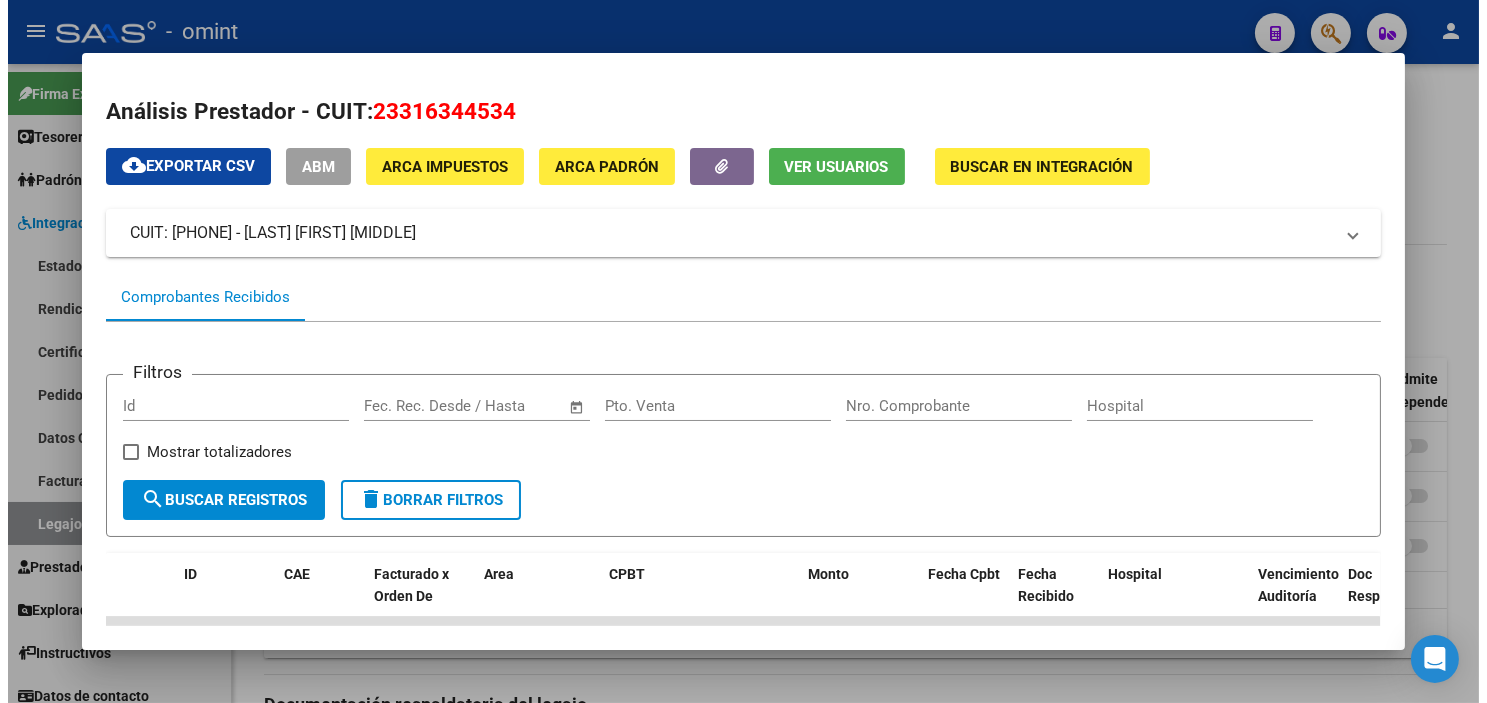 scroll, scrollTop: 260, scrollLeft: 0, axis: vertical 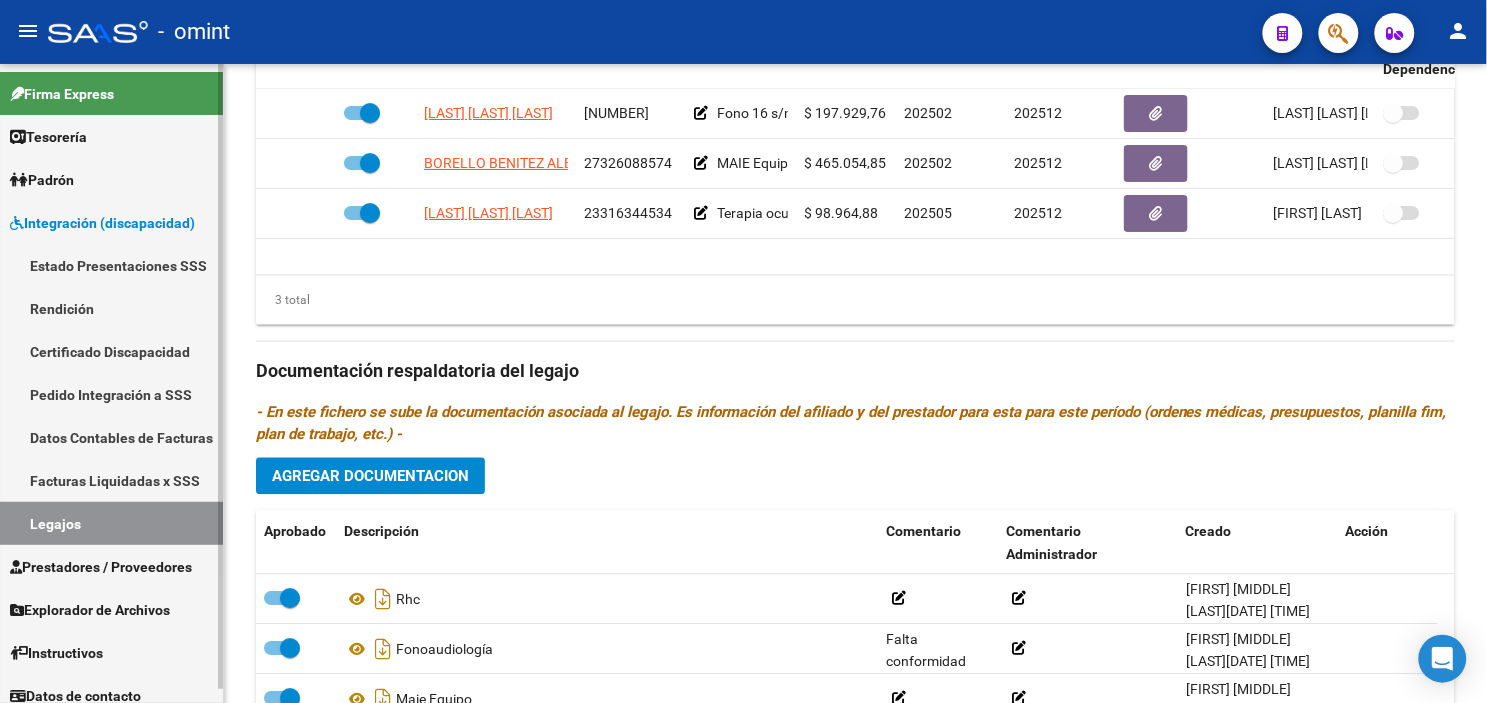 click on "Certificado Discapacidad" at bounding box center (111, 351) 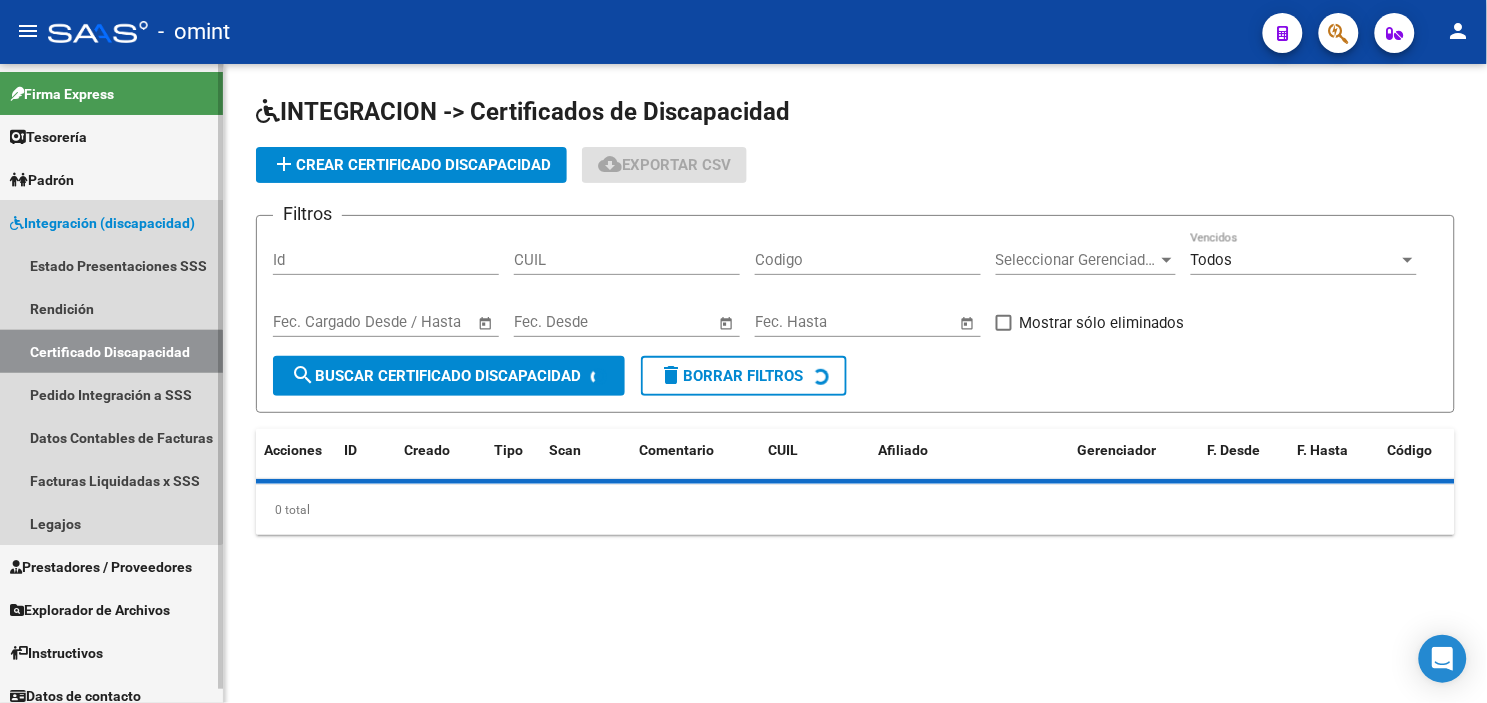 scroll, scrollTop: 0, scrollLeft: 0, axis: both 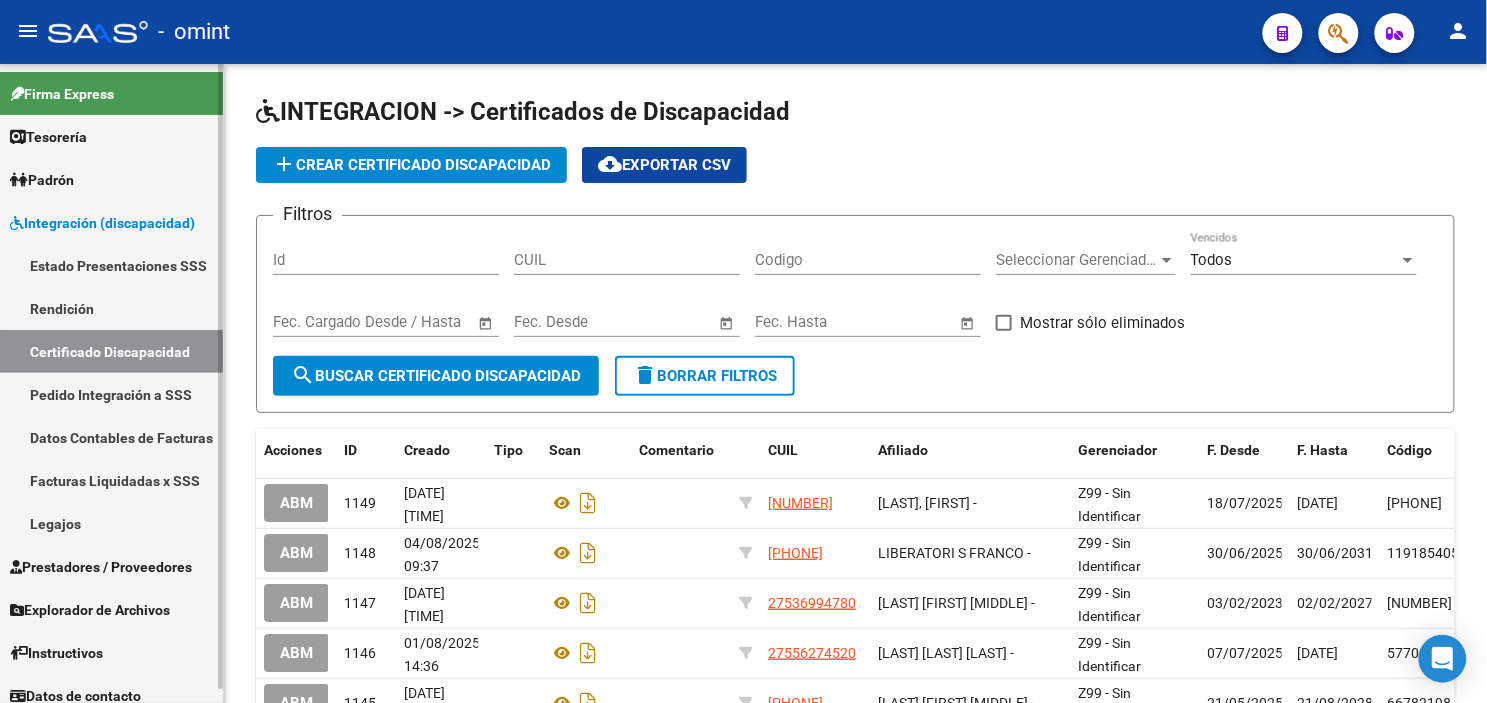 click on "Legajos" at bounding box center (111, 523) 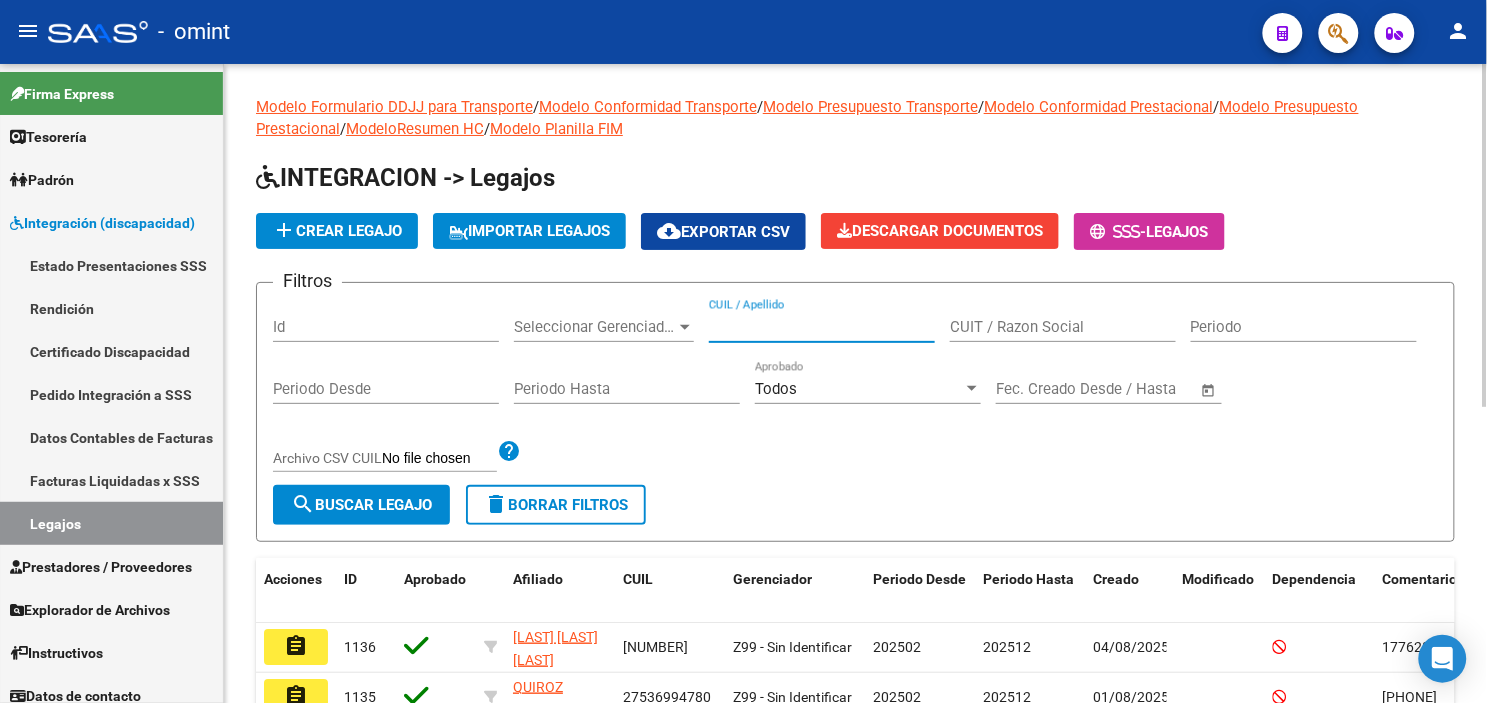 paste on "[LAST] [FIRST]" 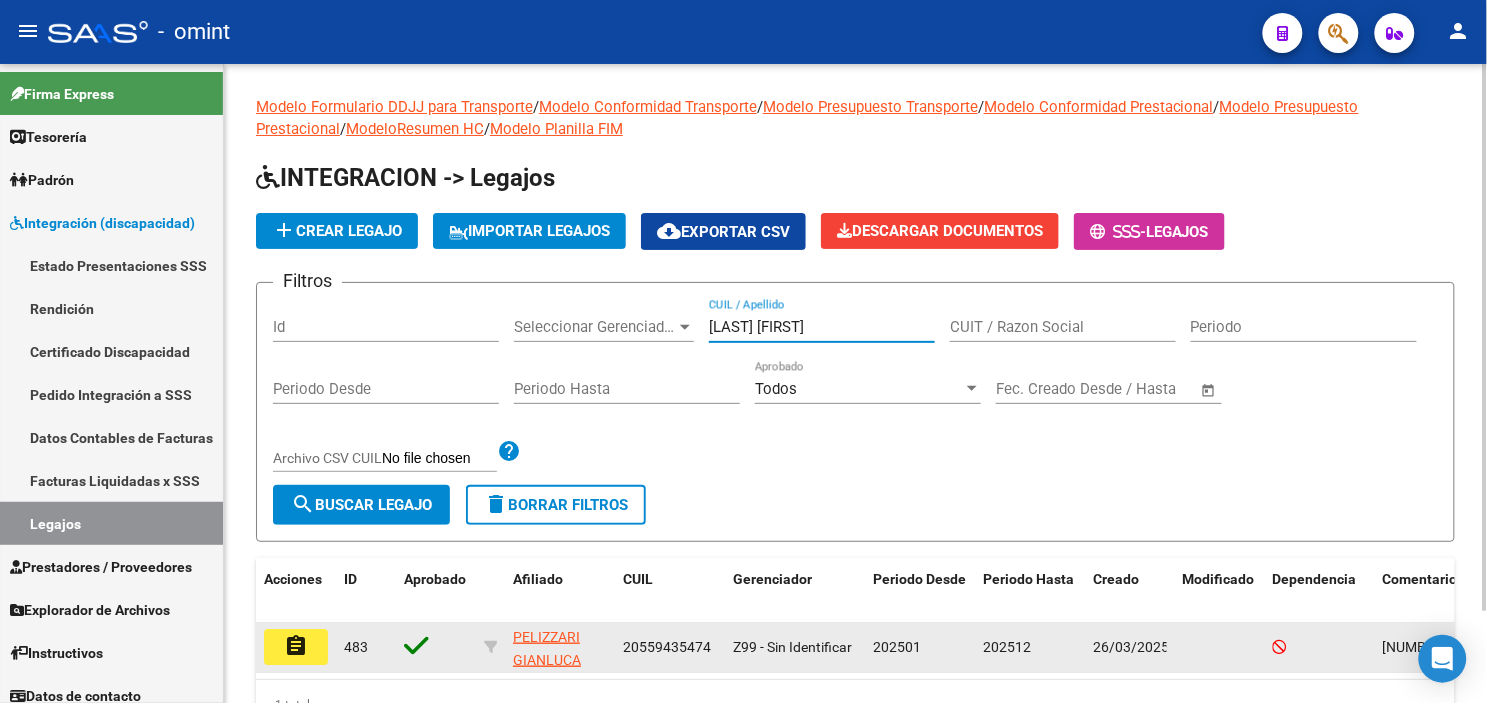 type on "[LAST] [FIRST]" 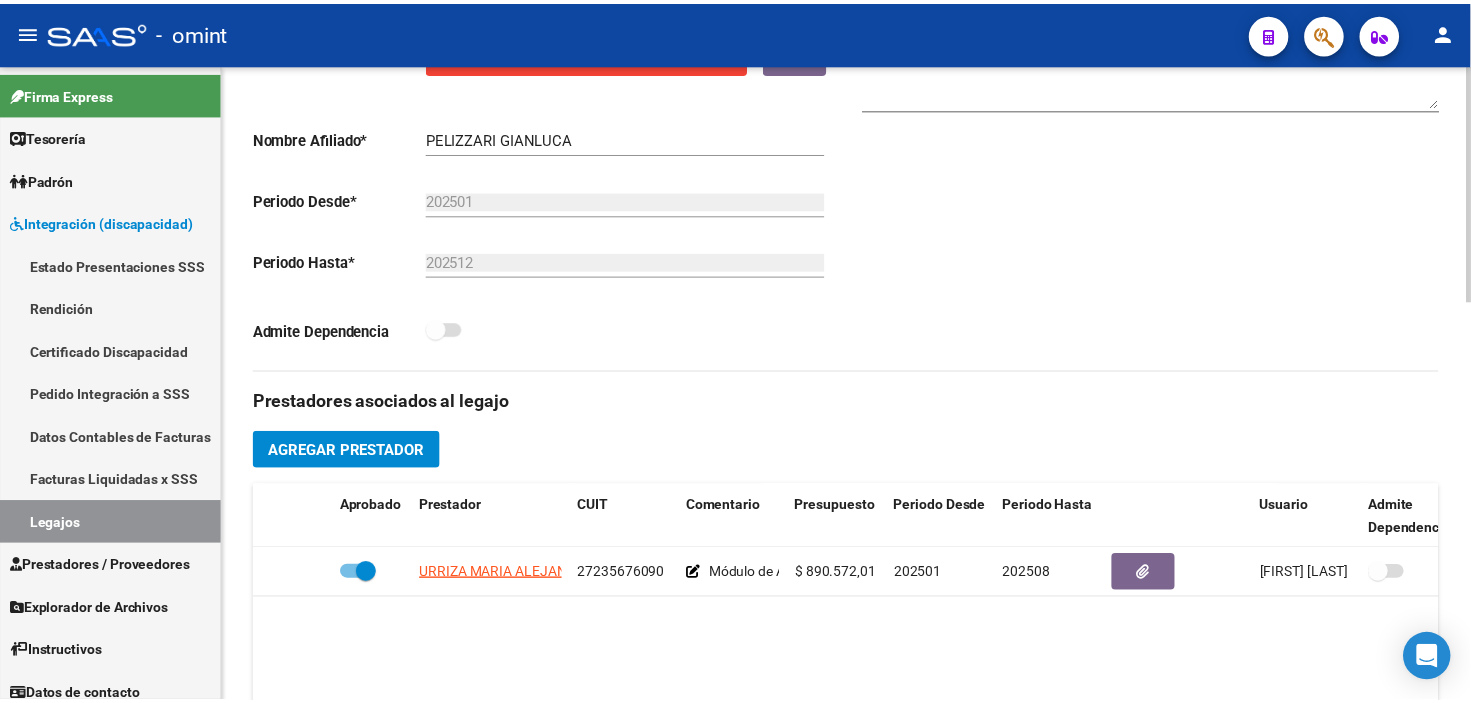 scroll, scrollTop: 666, scrollLeft: 0, axis: vertical 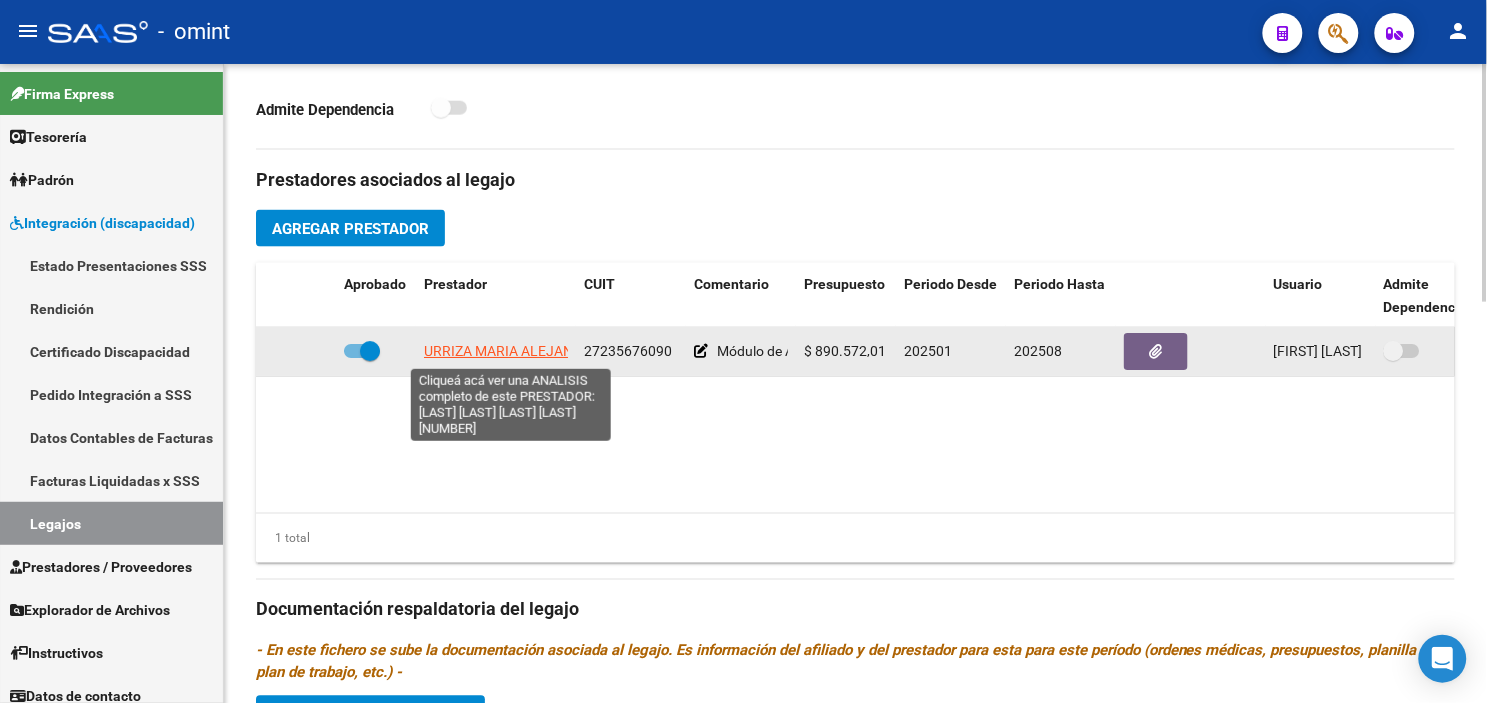 click on "URRIZA MARIA ALEJANDRA" 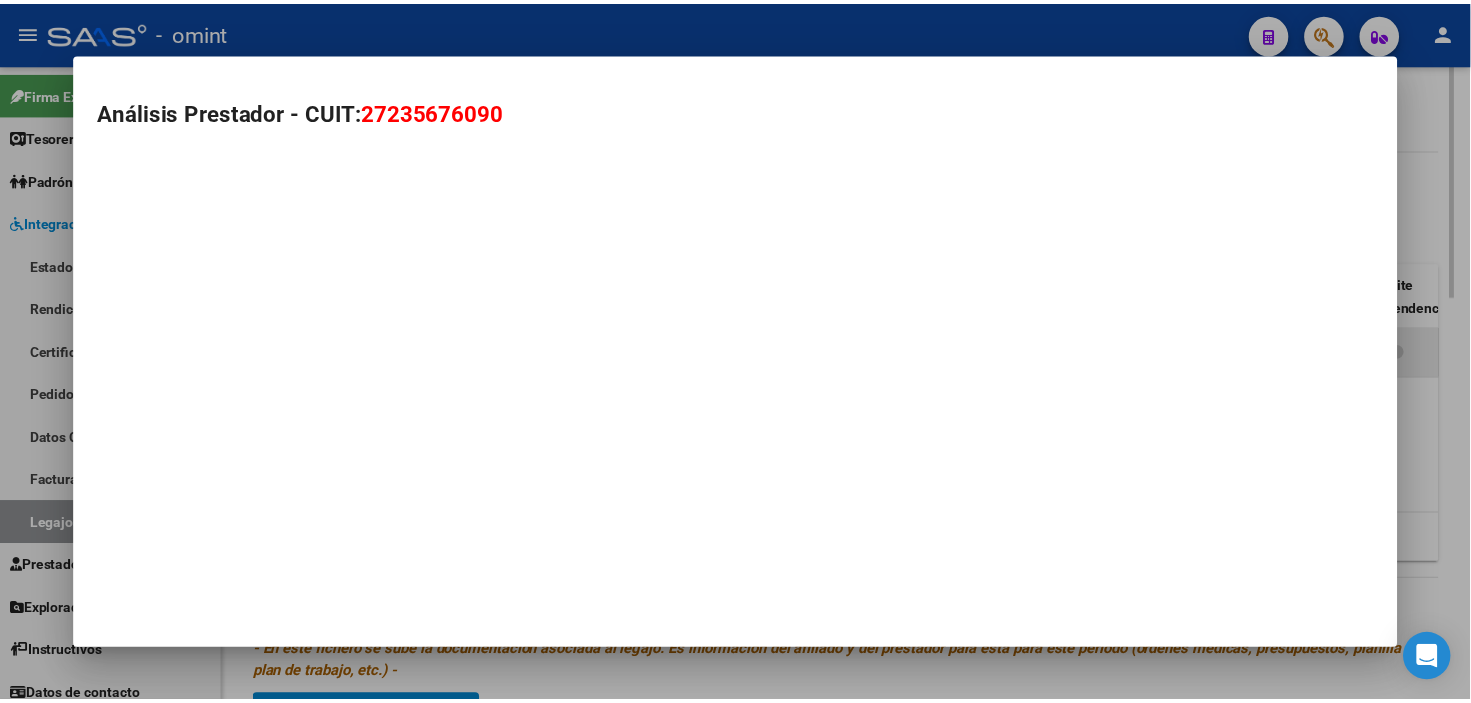scroll, scrollTop: 703, scrollLeft: 0, axis: vertical 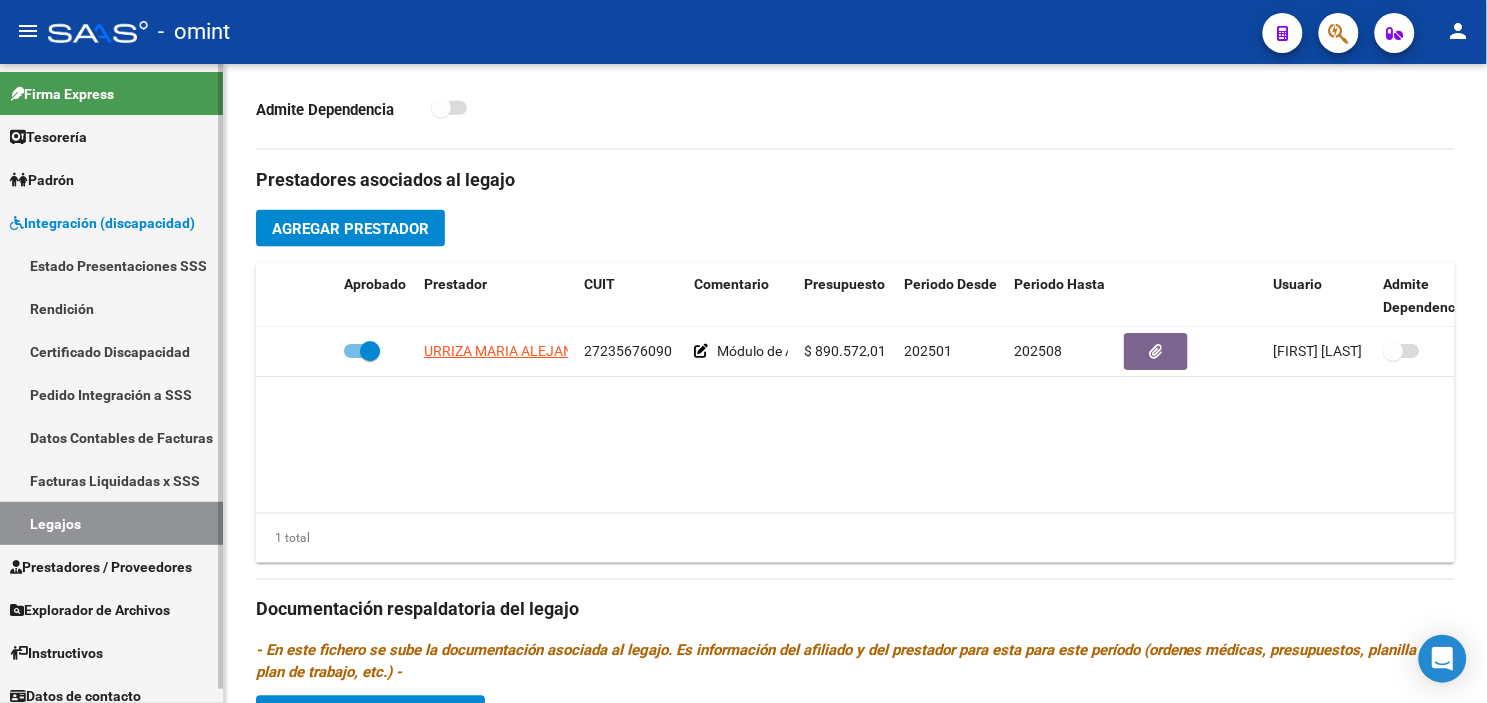 click on "Certificado Discapacidad" at bounding box center [111, 351] 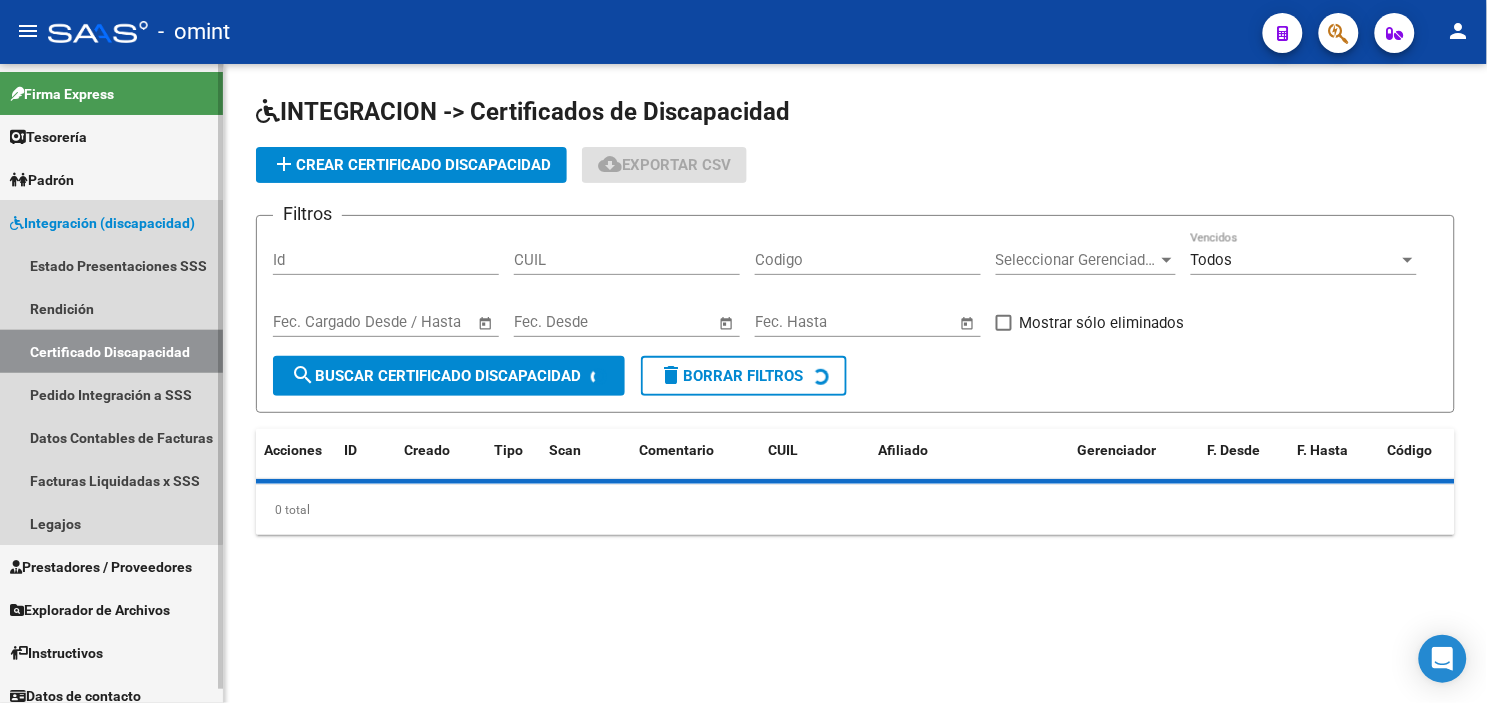 scroll, scrollTop: 0, scrollLeft: 0, axis: both 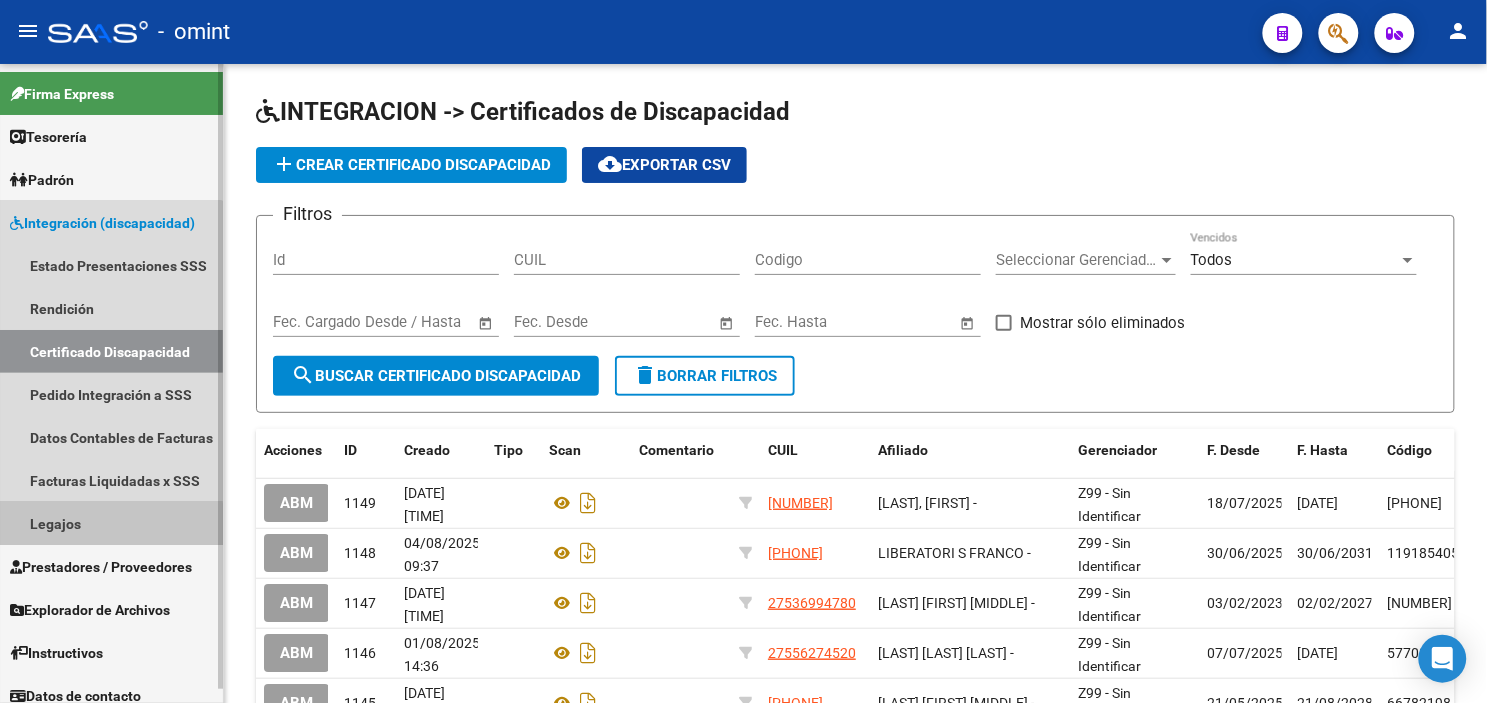 click on "Legajos" at bounding box center [111, 523] 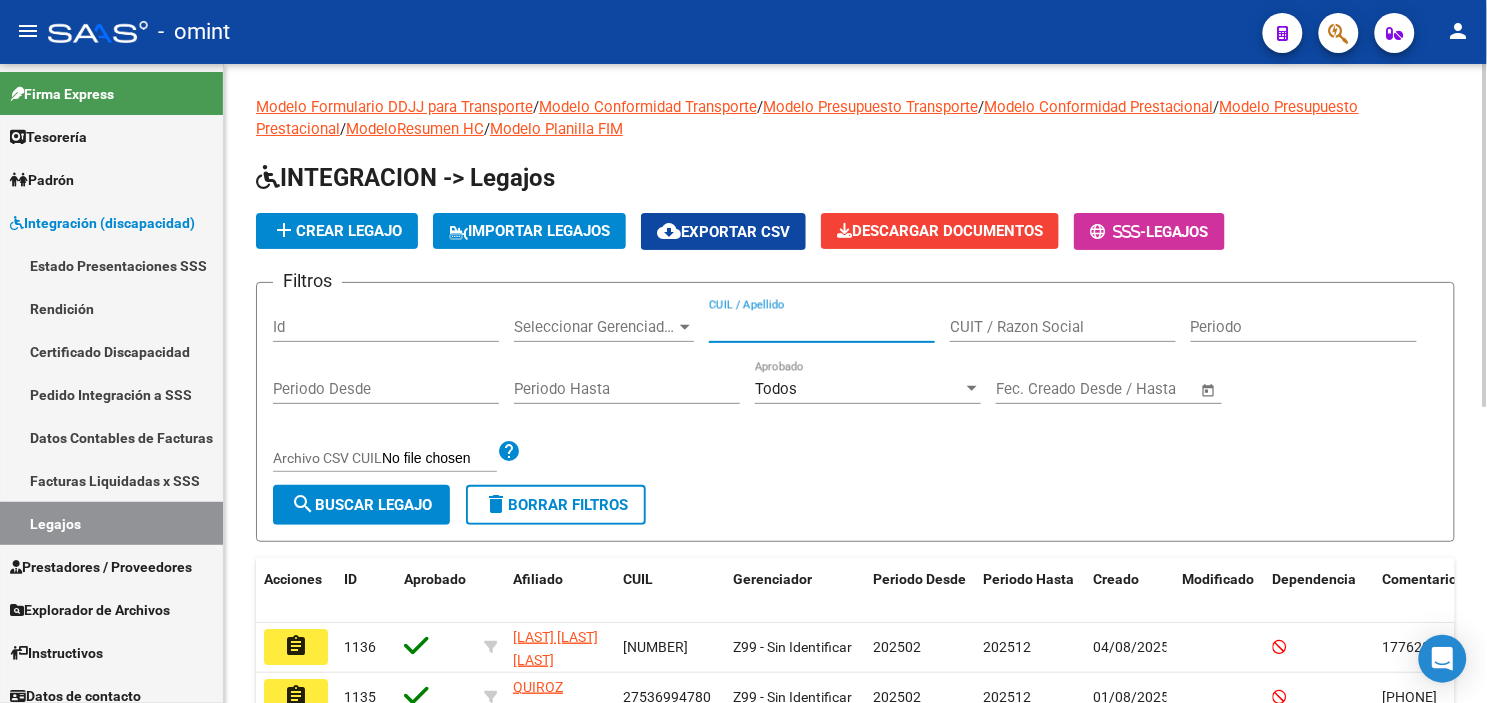 paste on "[LAST] [LAST] [LAST]" 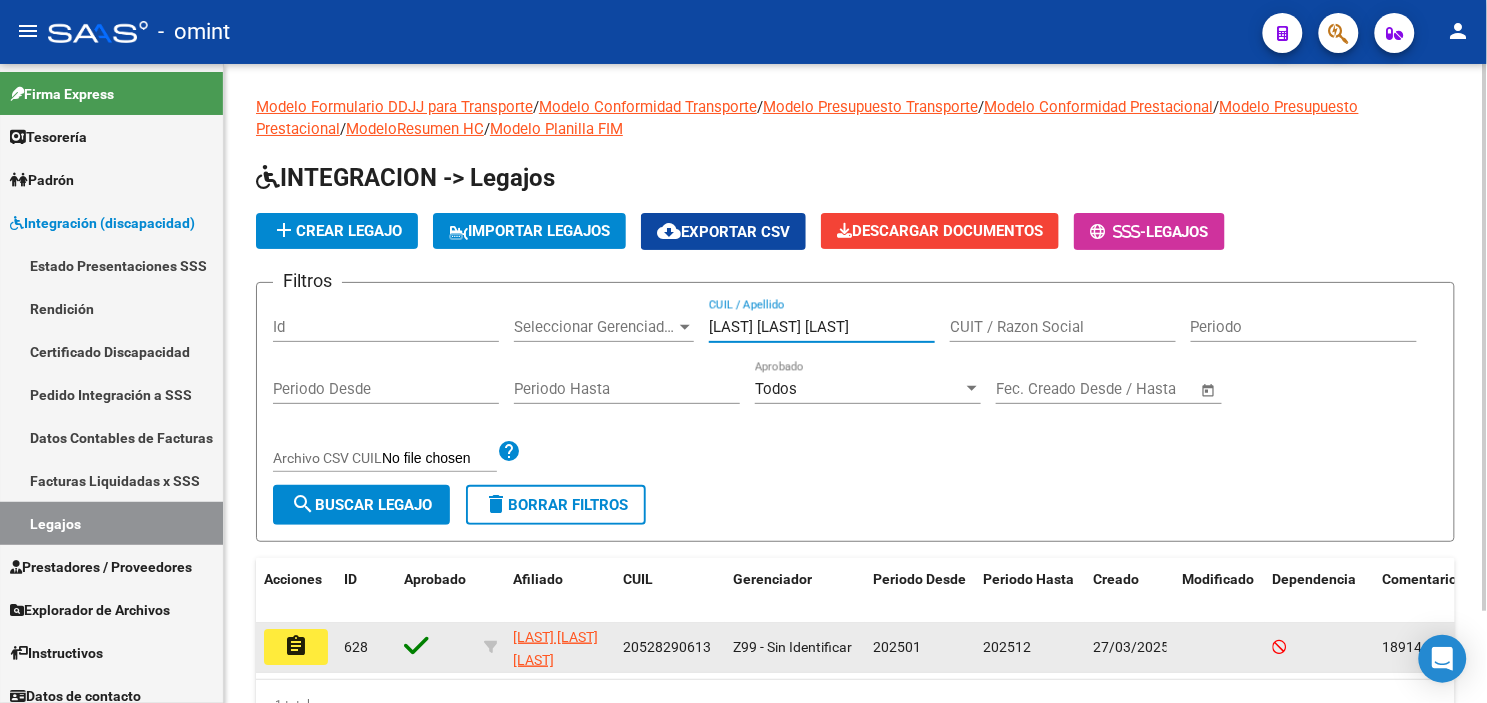 type on "[LAST] [LAST] [LAST]" 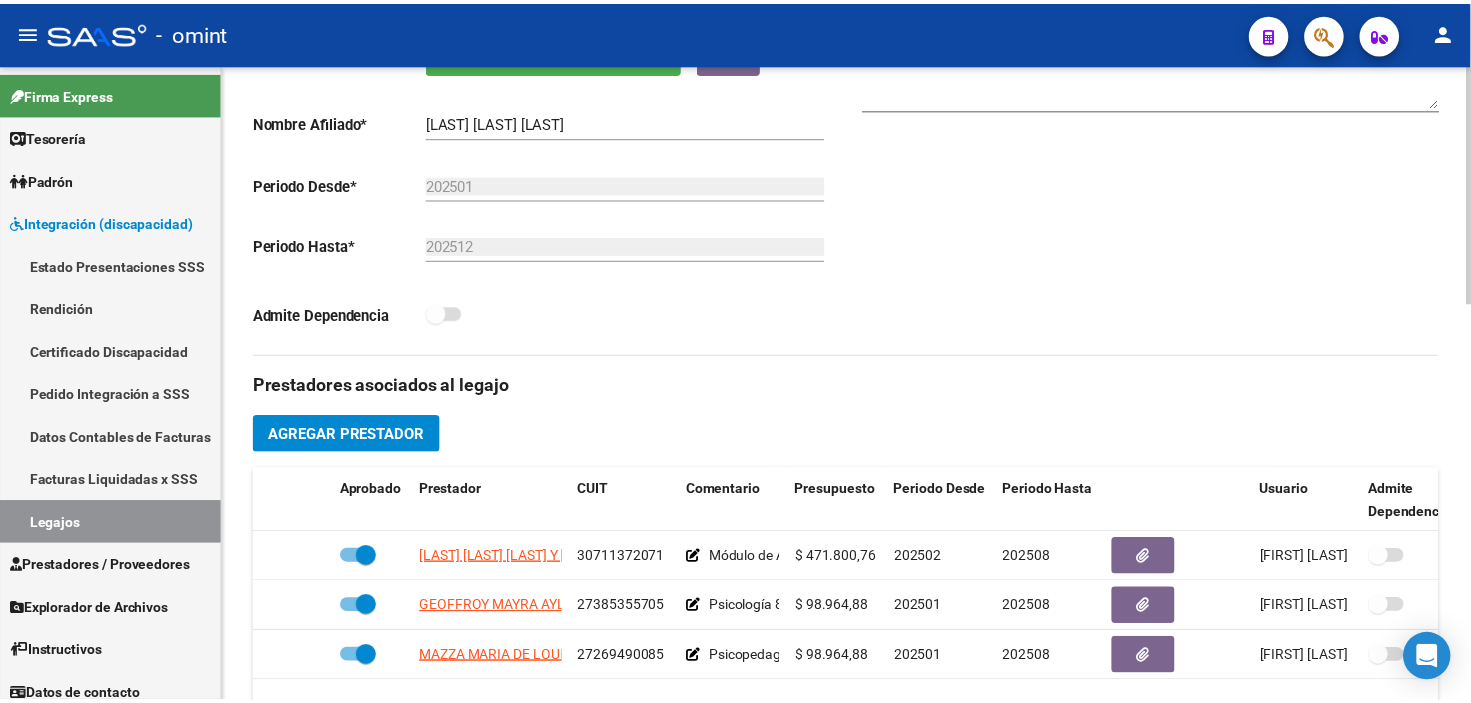 scroll, scrollTop: 555, scrollLeft: 0, axis: vertical 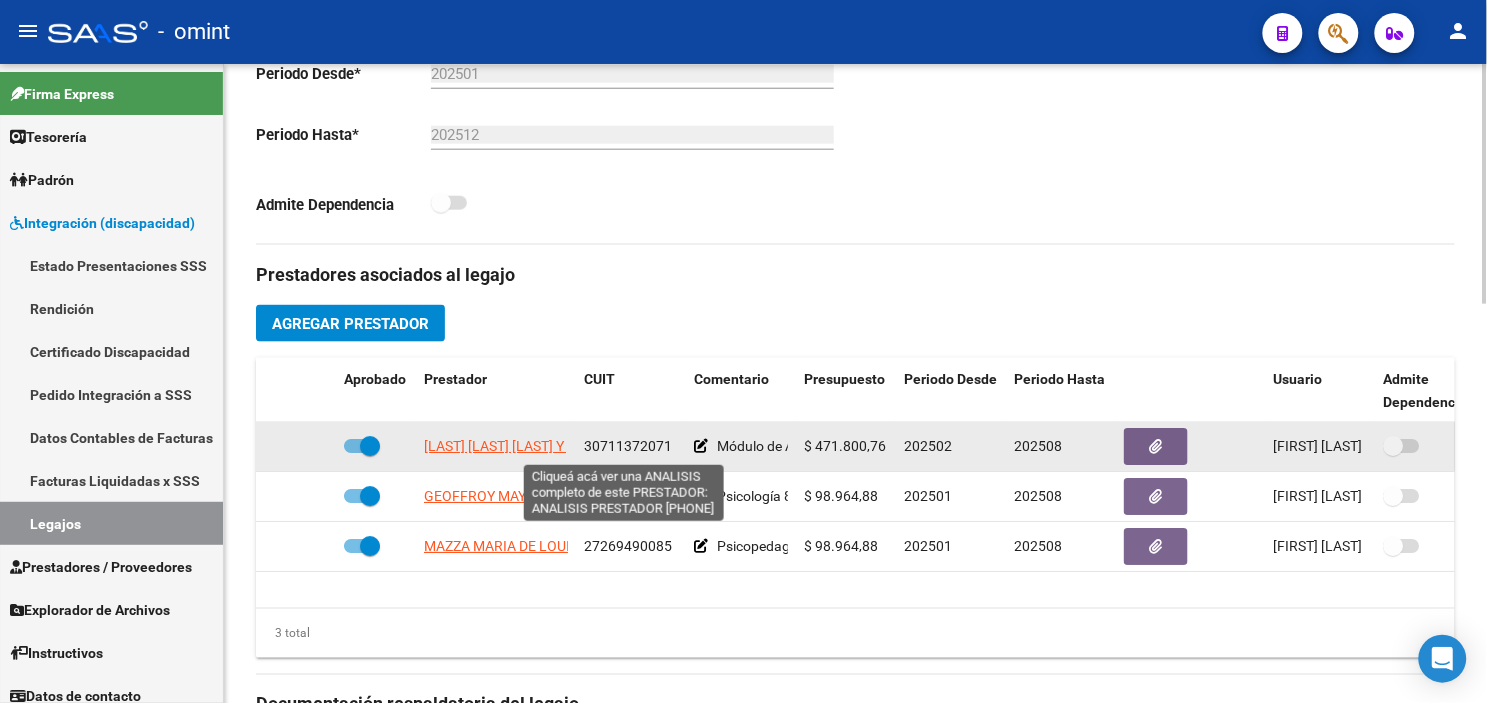 click on "[LAST] [LAST] [LAST] Y [LAST] [LAST] [LAST]" 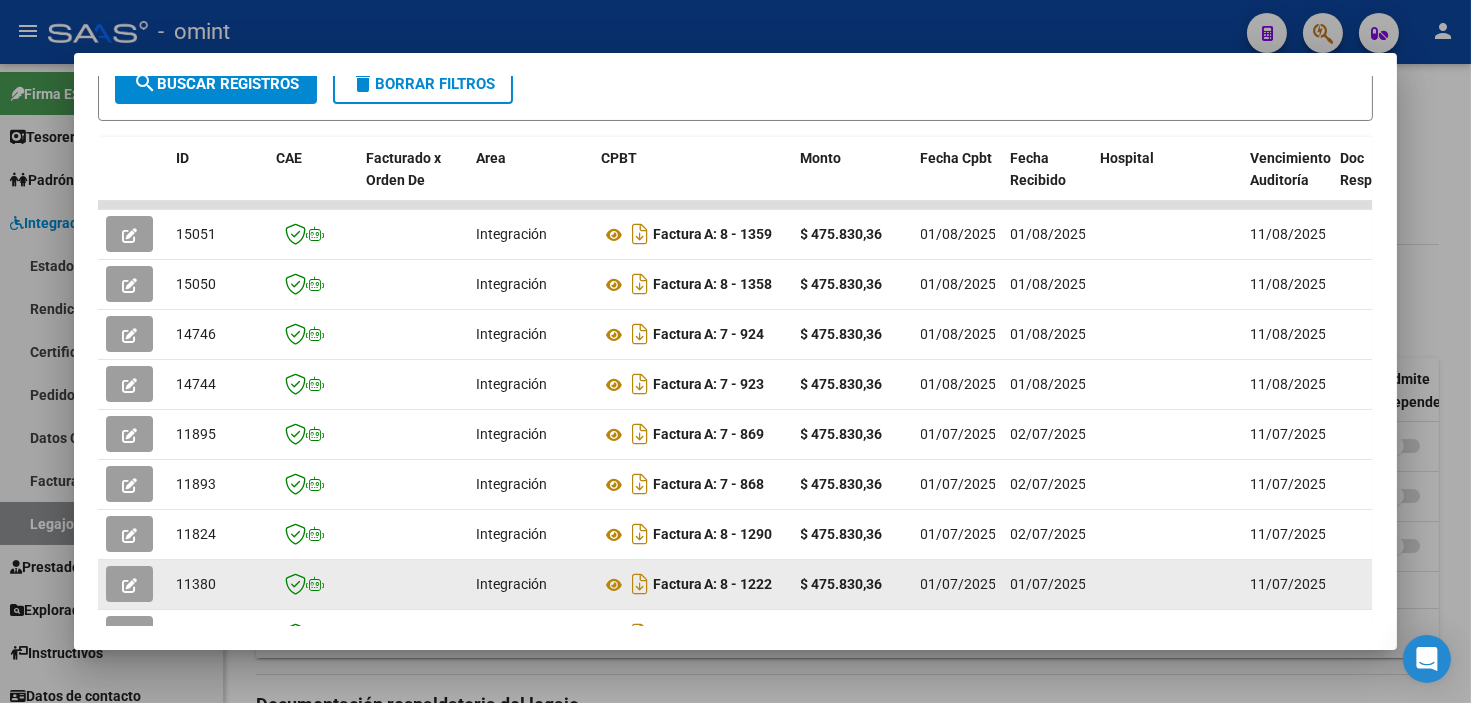 scroll, scrollTop: 610, scrollLeft: 0, axis: vertical 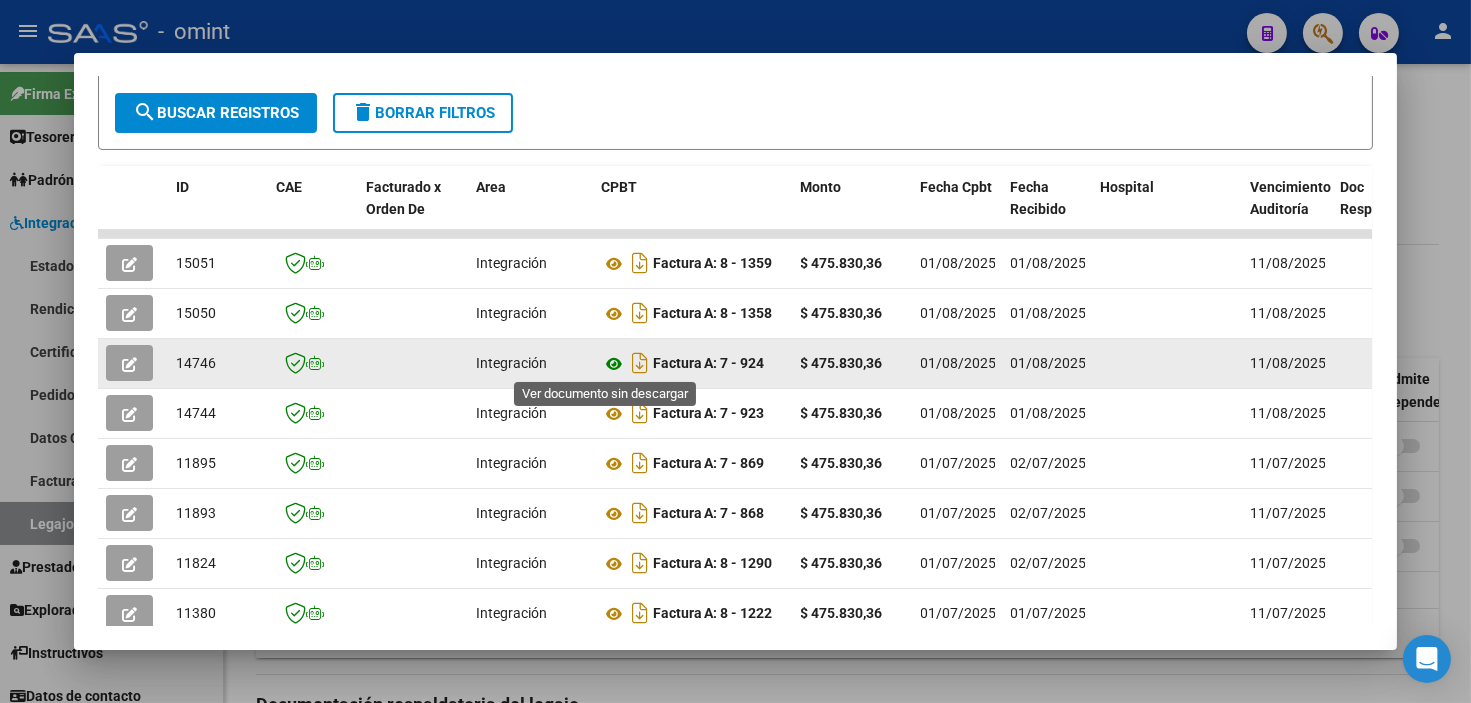 click 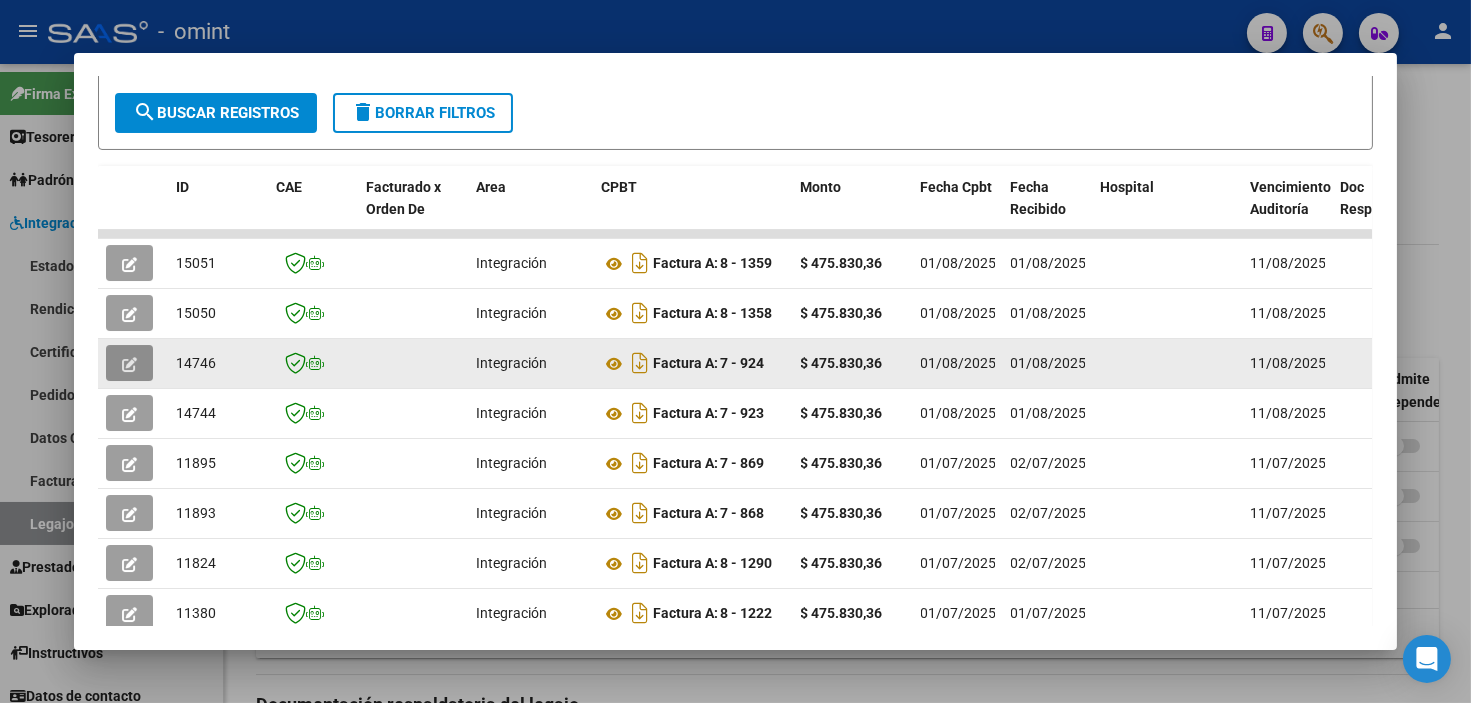 click 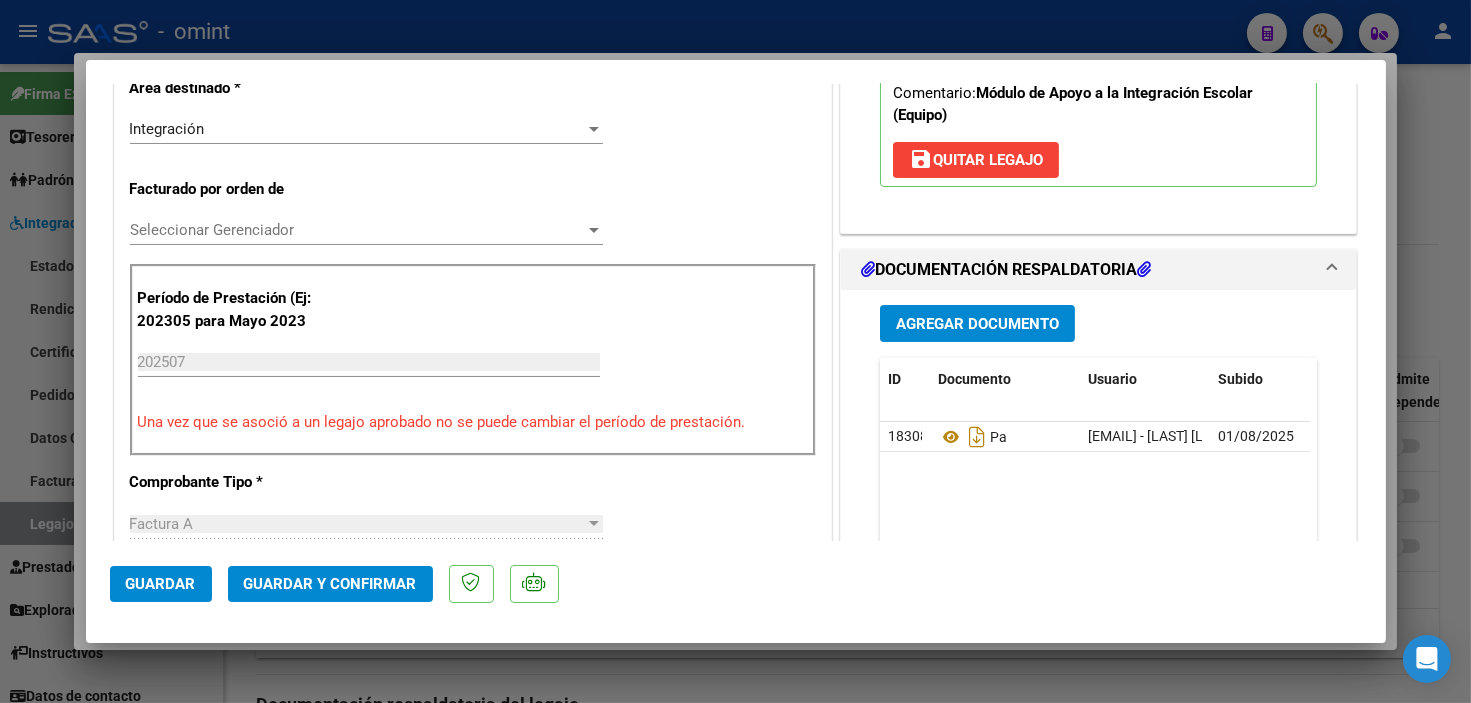 scroll, scrollTop: 666, scrollLeft: 0, axis: vertical 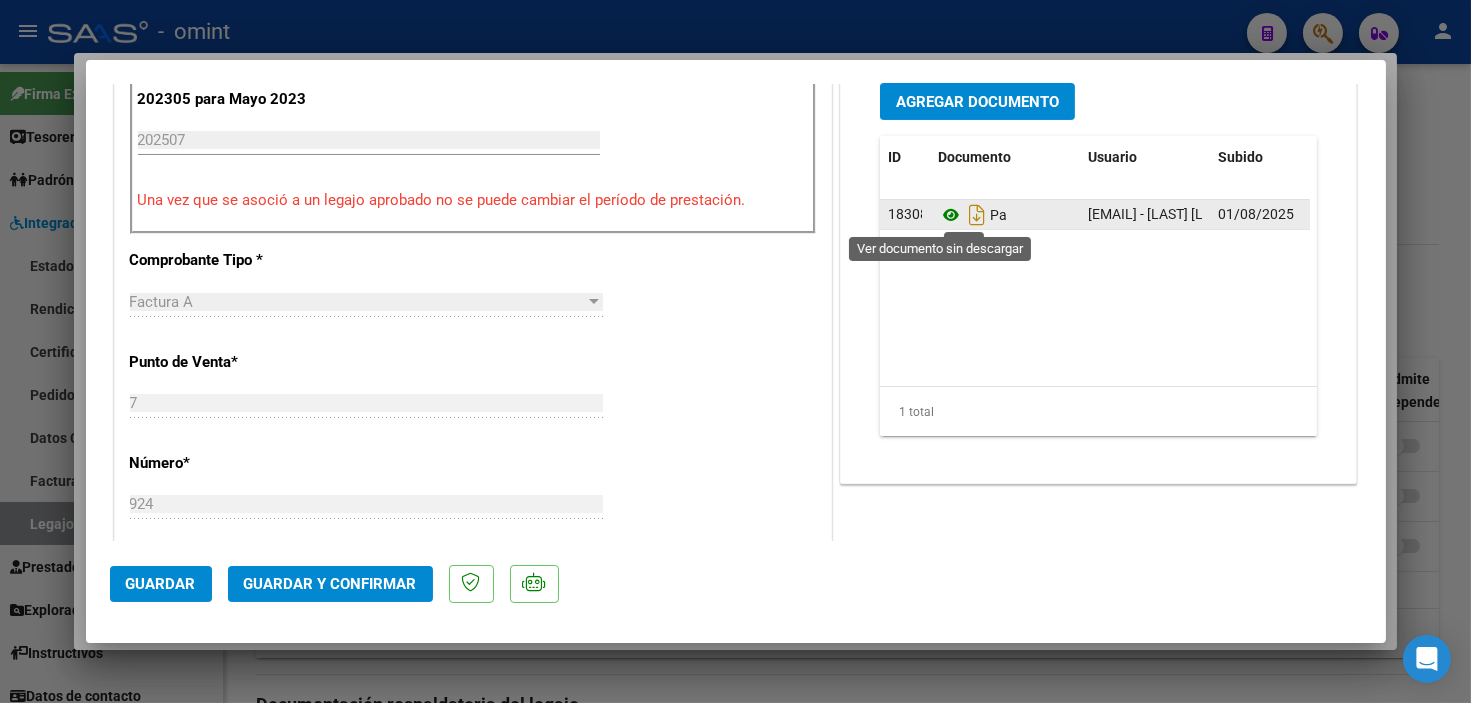 click 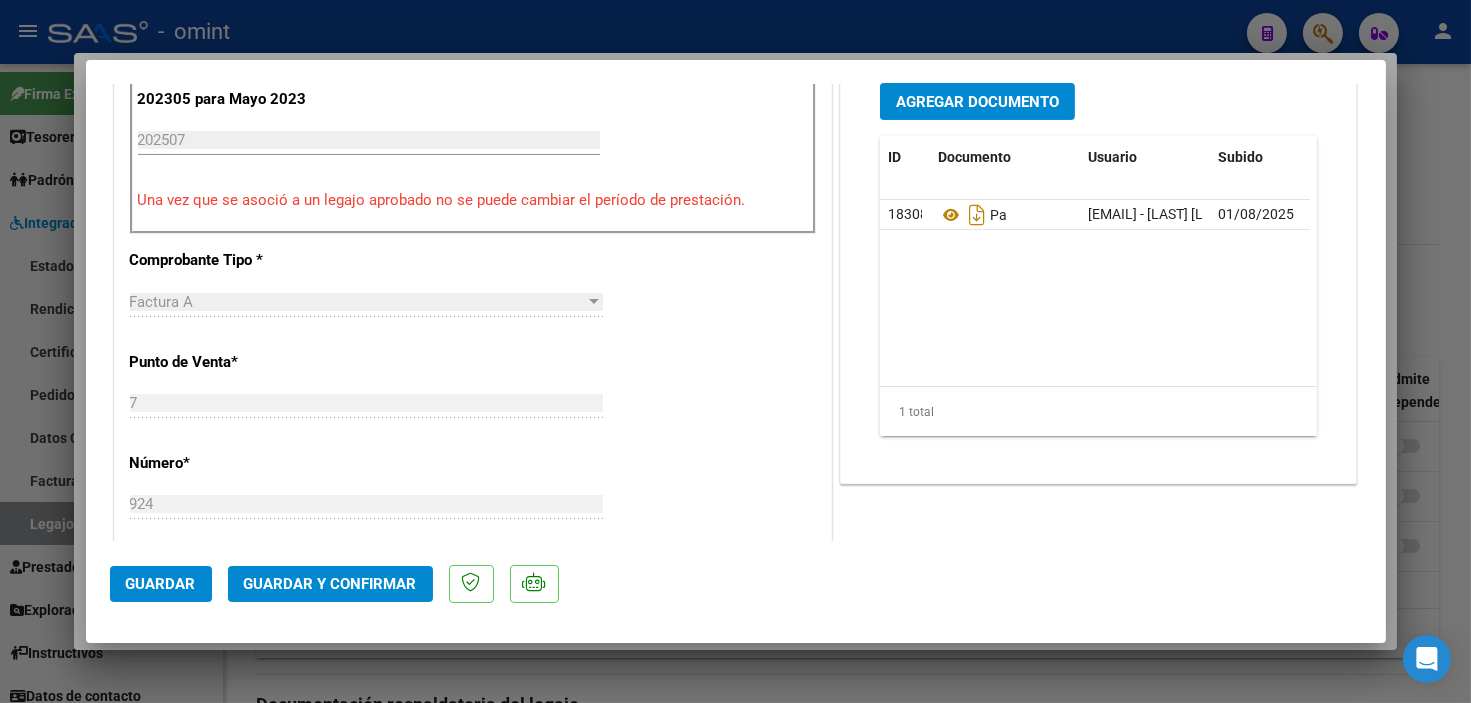 click on "Guardar y Confirmar" 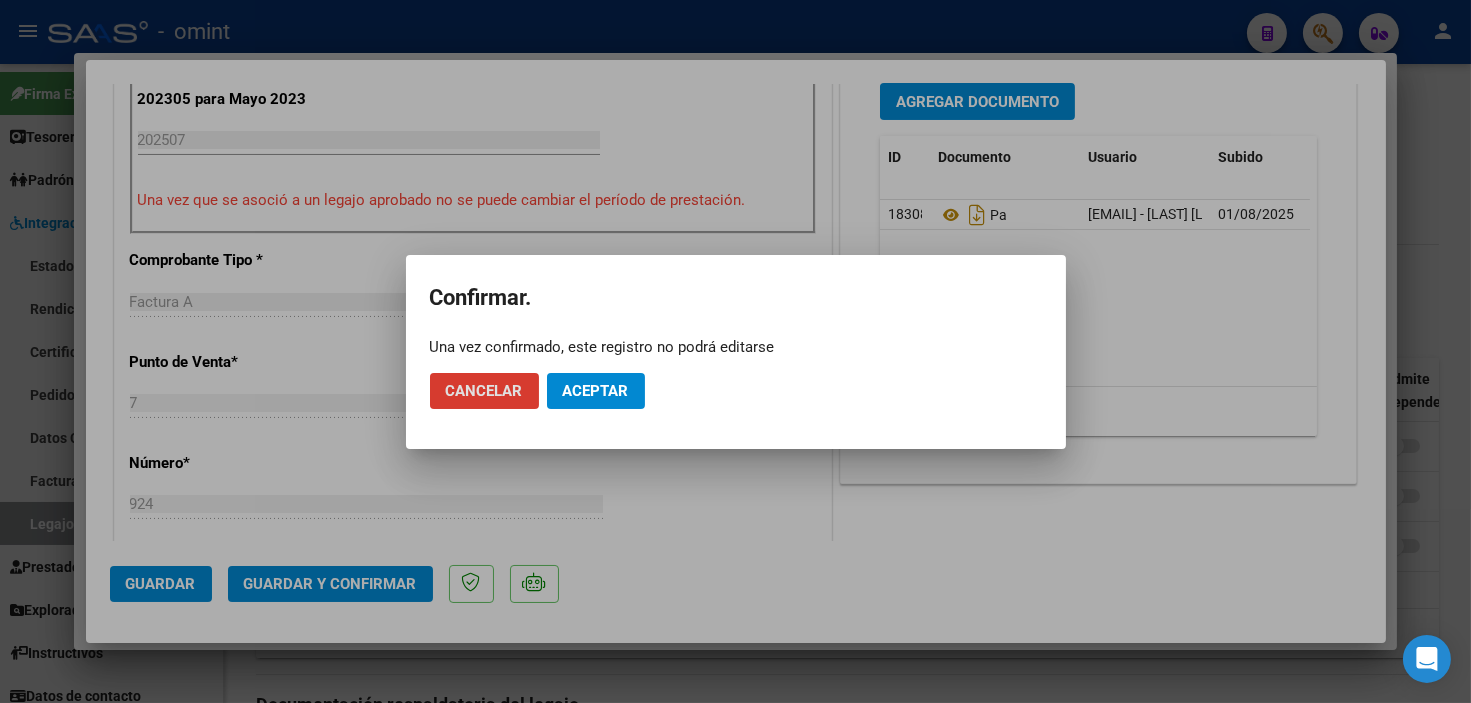 click on "Aceptar" 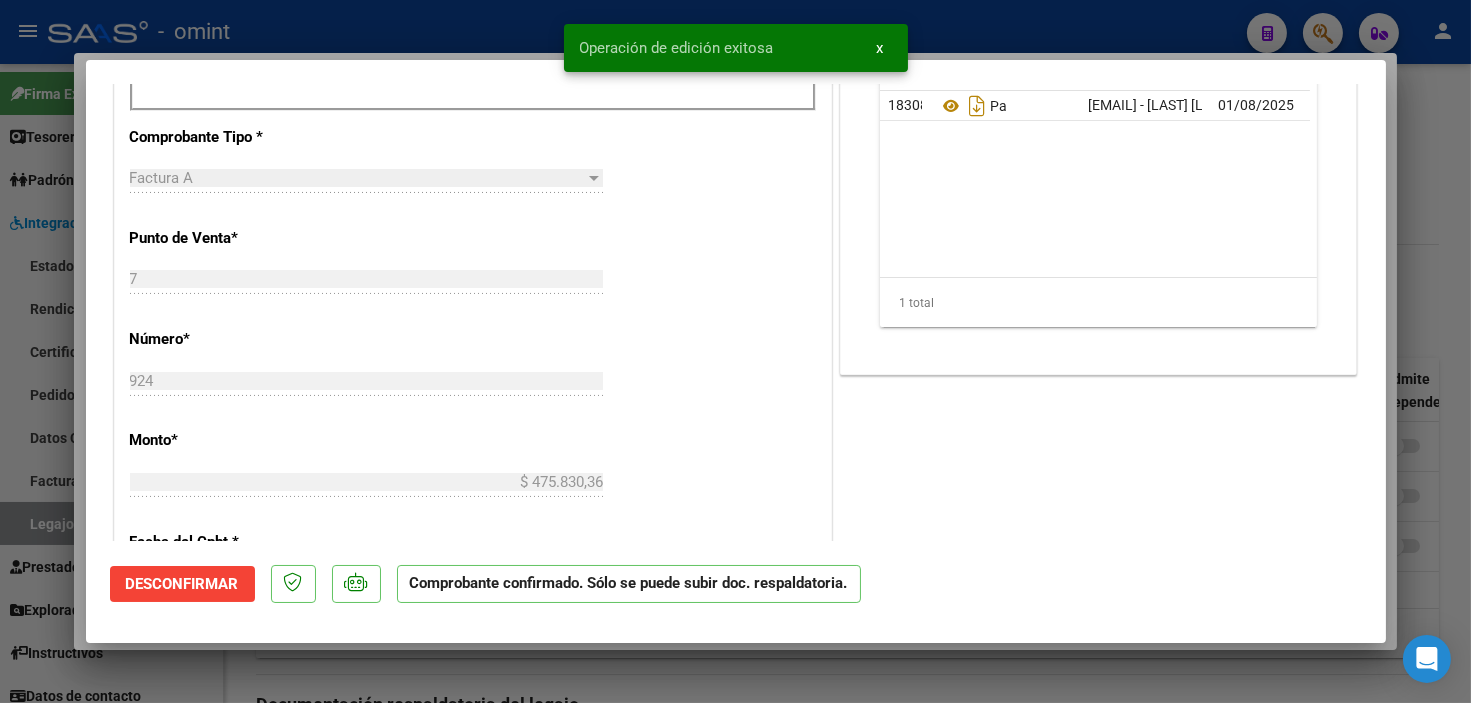 type 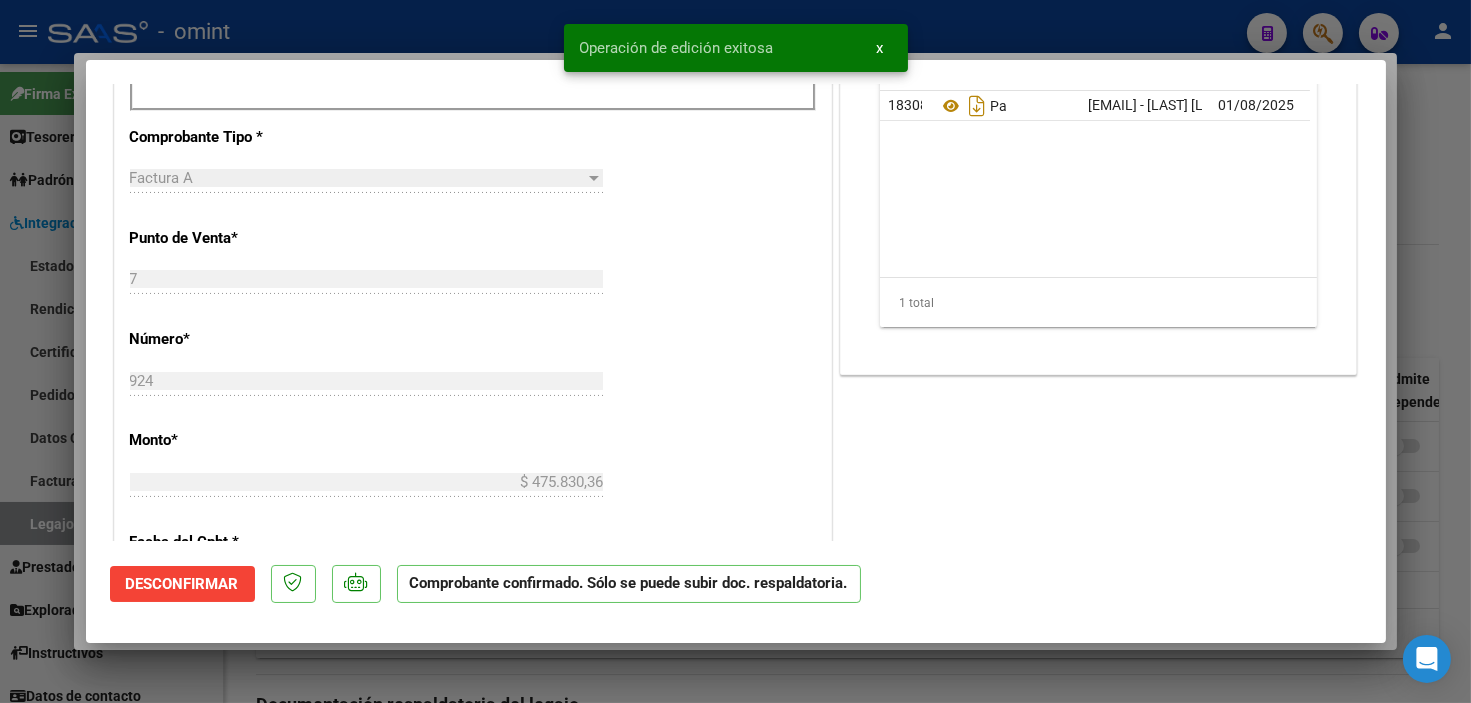 type 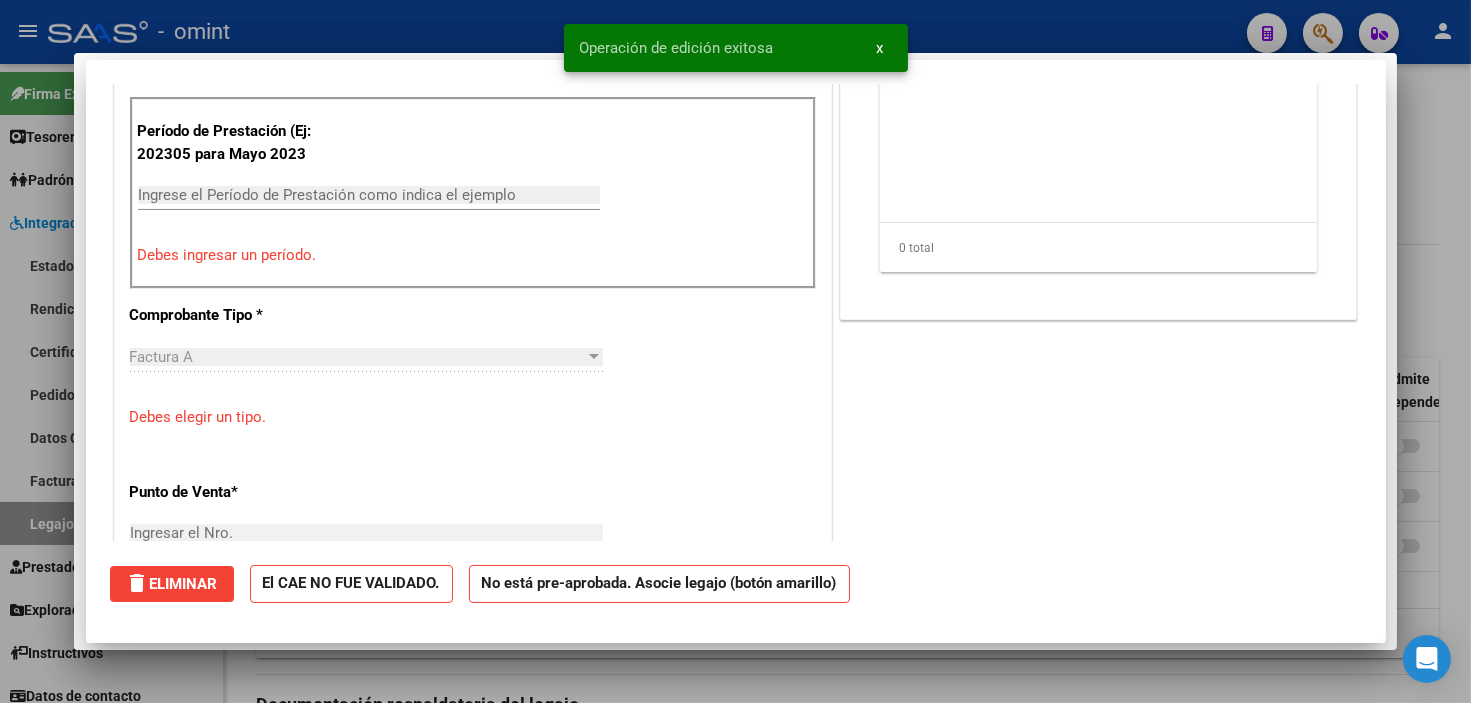 scroll, scrollTop: 702, scrollLeft: 0, axis: vertical 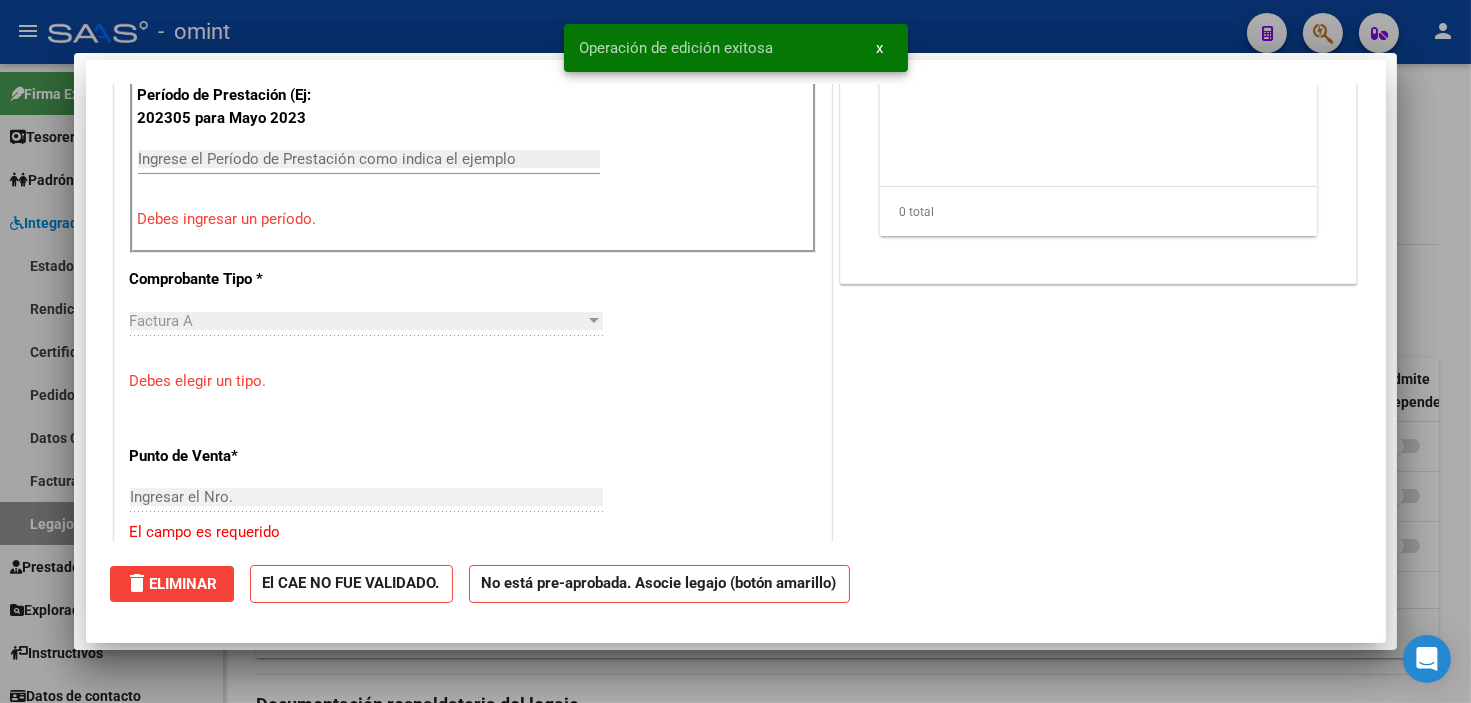 type 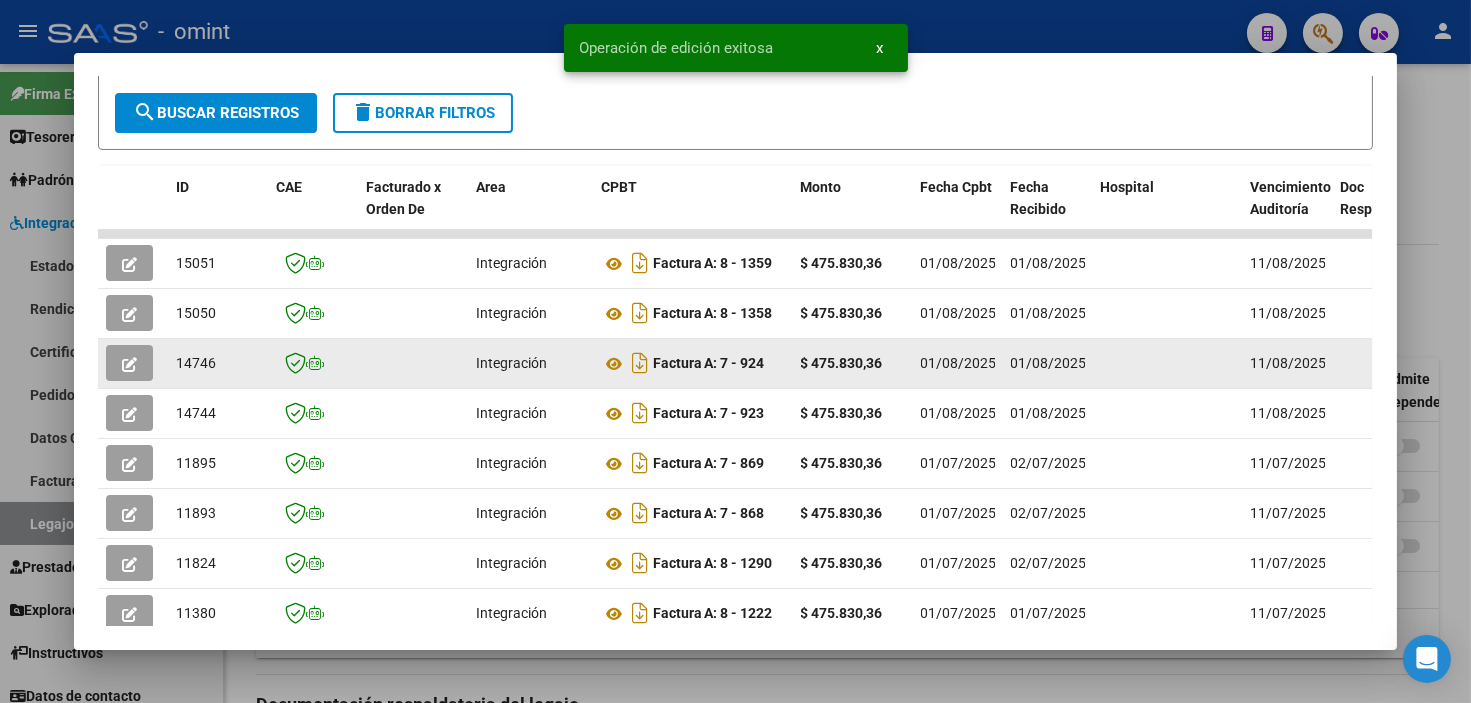 drag, startPoint x: 170, startPoint y: 361, endPoint x: 211, endPoint y: 372, distance: 42.44997 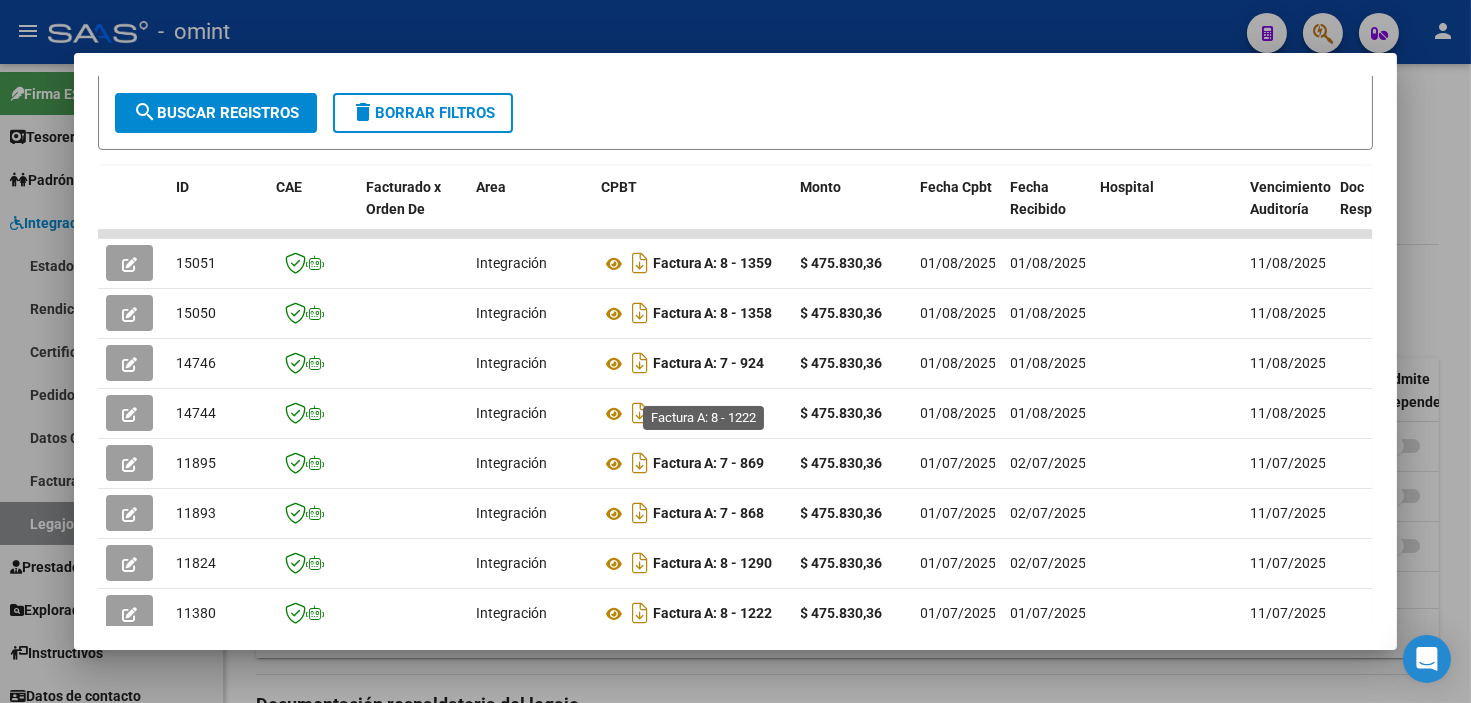scroll, scrollTop: 610, scrollLeft: 0, axis: vertical 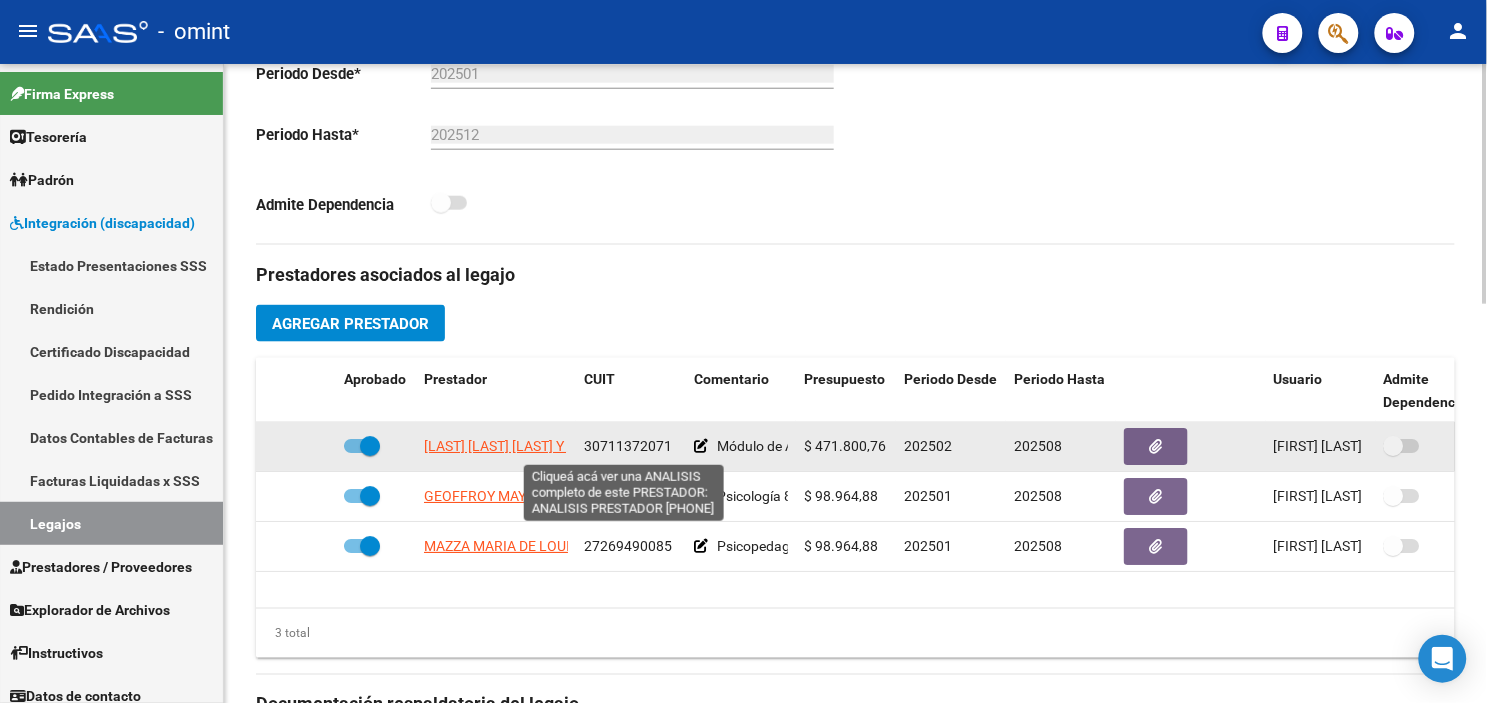click on "[LAST] [LAST] [LAST] Y [LAST] [LAST] [LAST]" 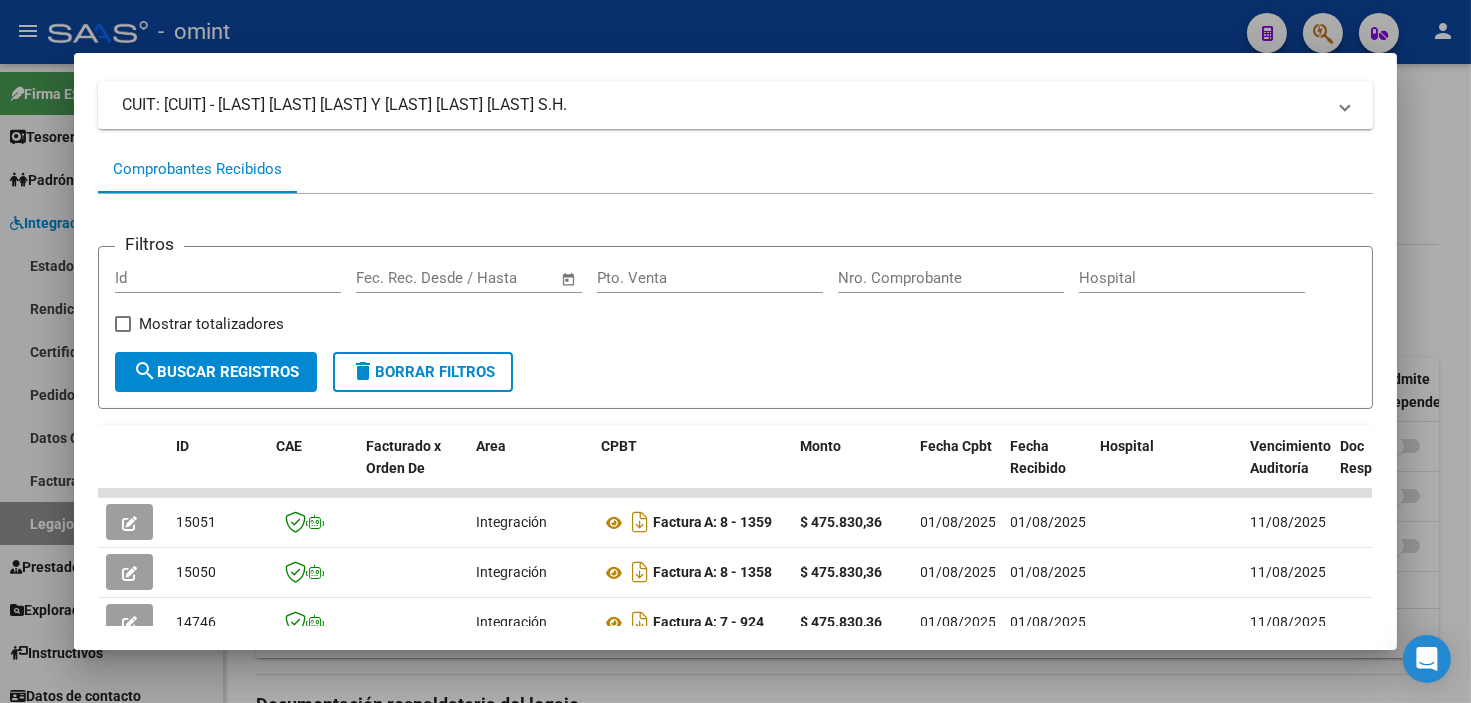 scroll, scrollTop: 573, scrollLeft: 0, axis: vertical 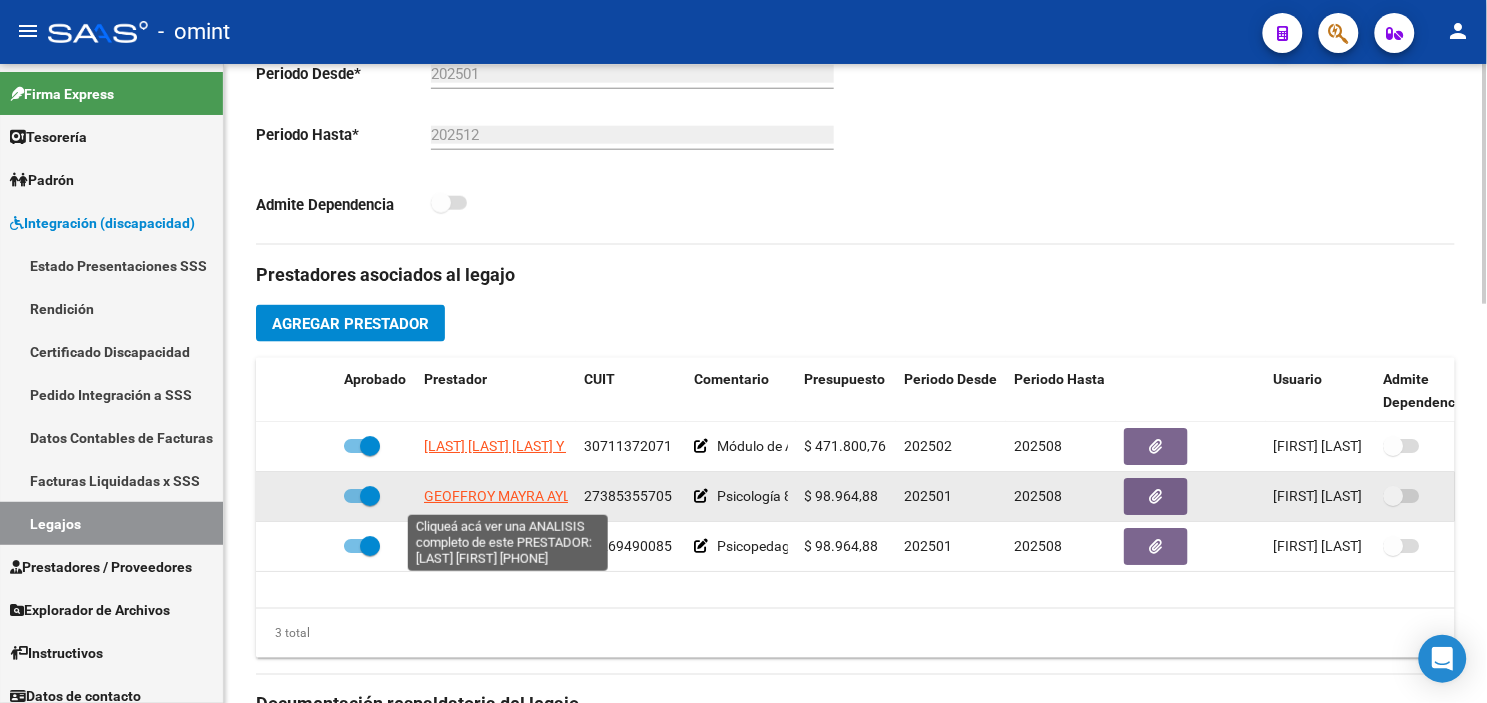 click on "GEOFFROY MAYRA AYLEN" 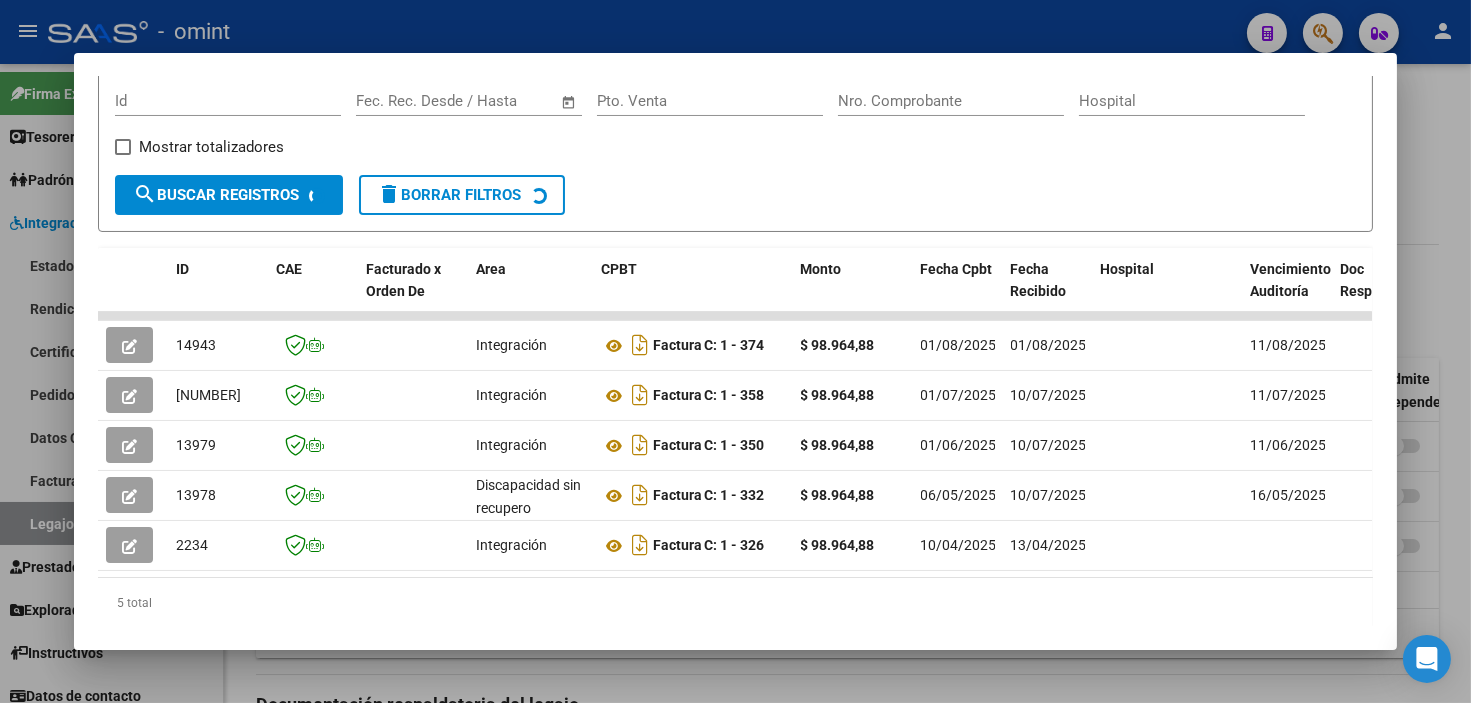 scroll, scrollTop: 360, scrollLeft: 0, axis: vertical 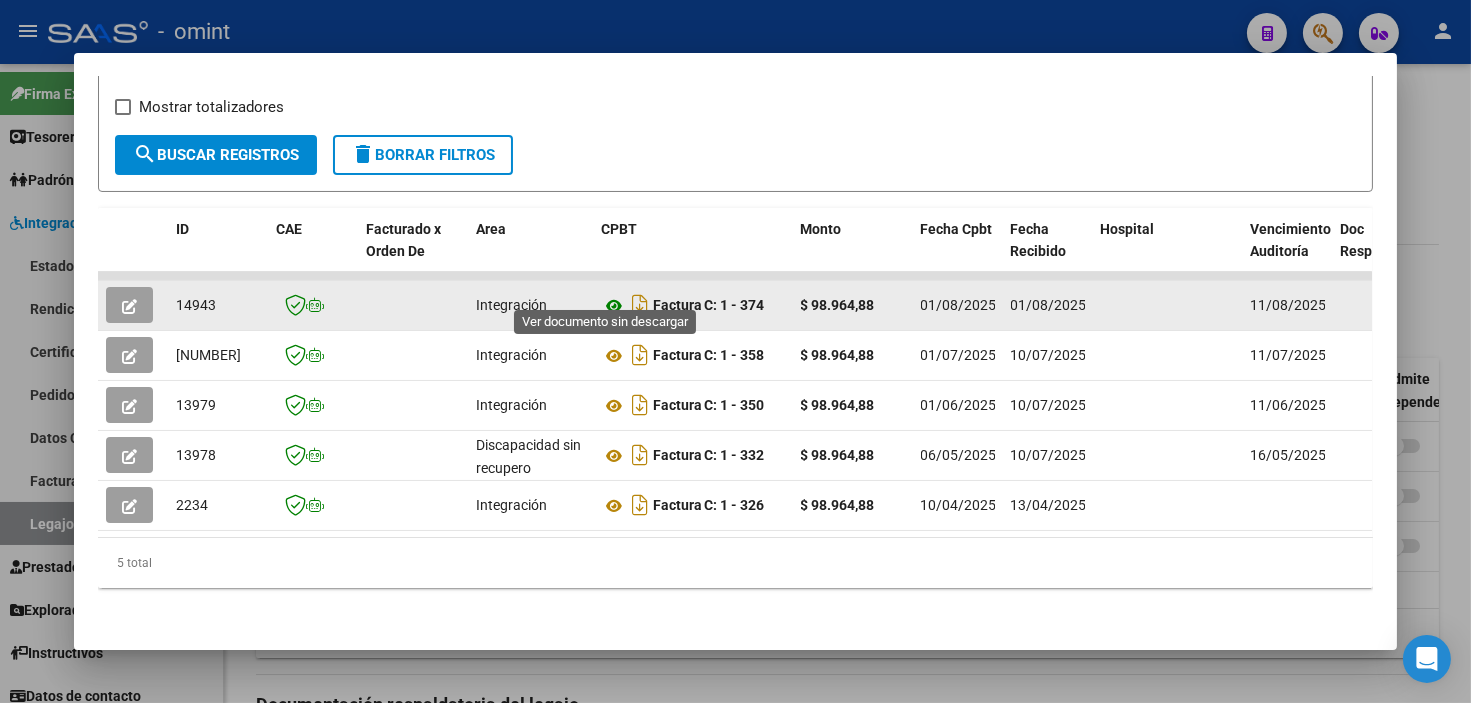 click 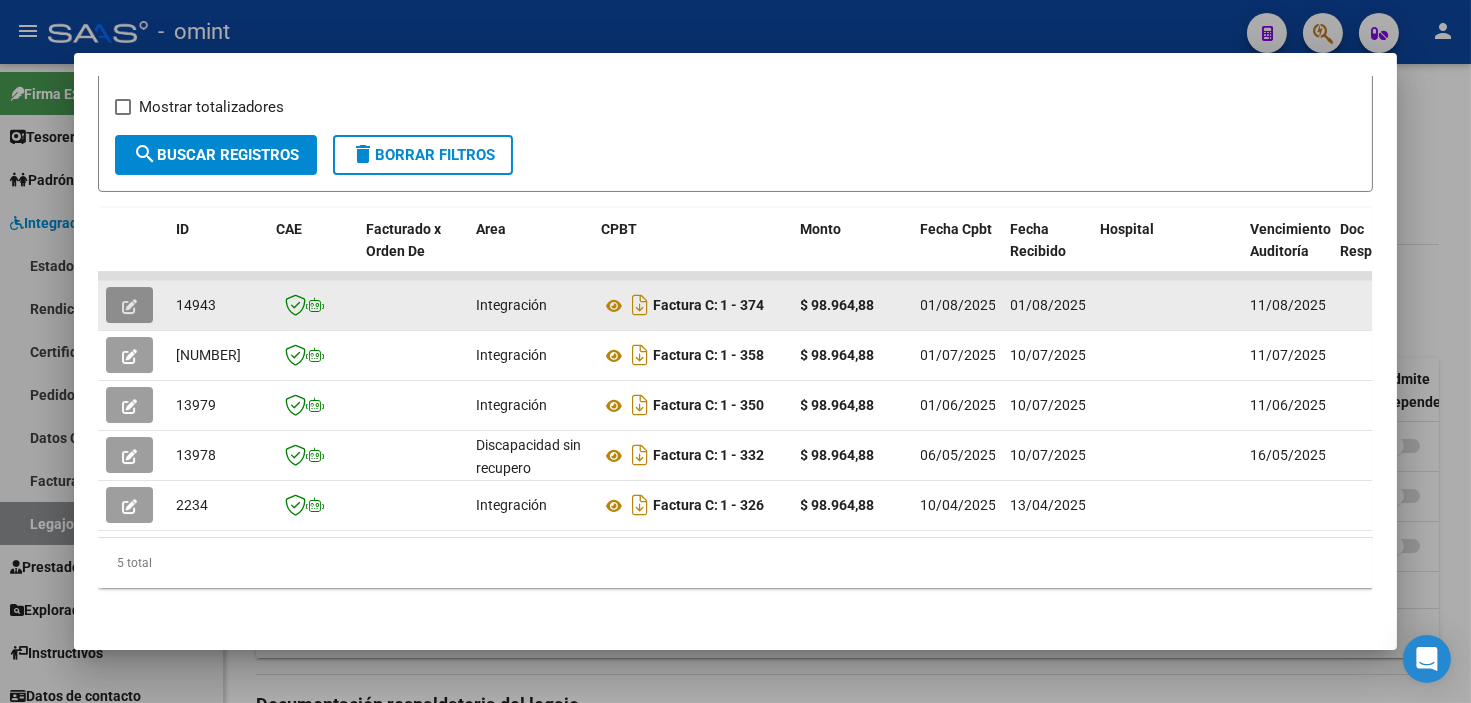 click 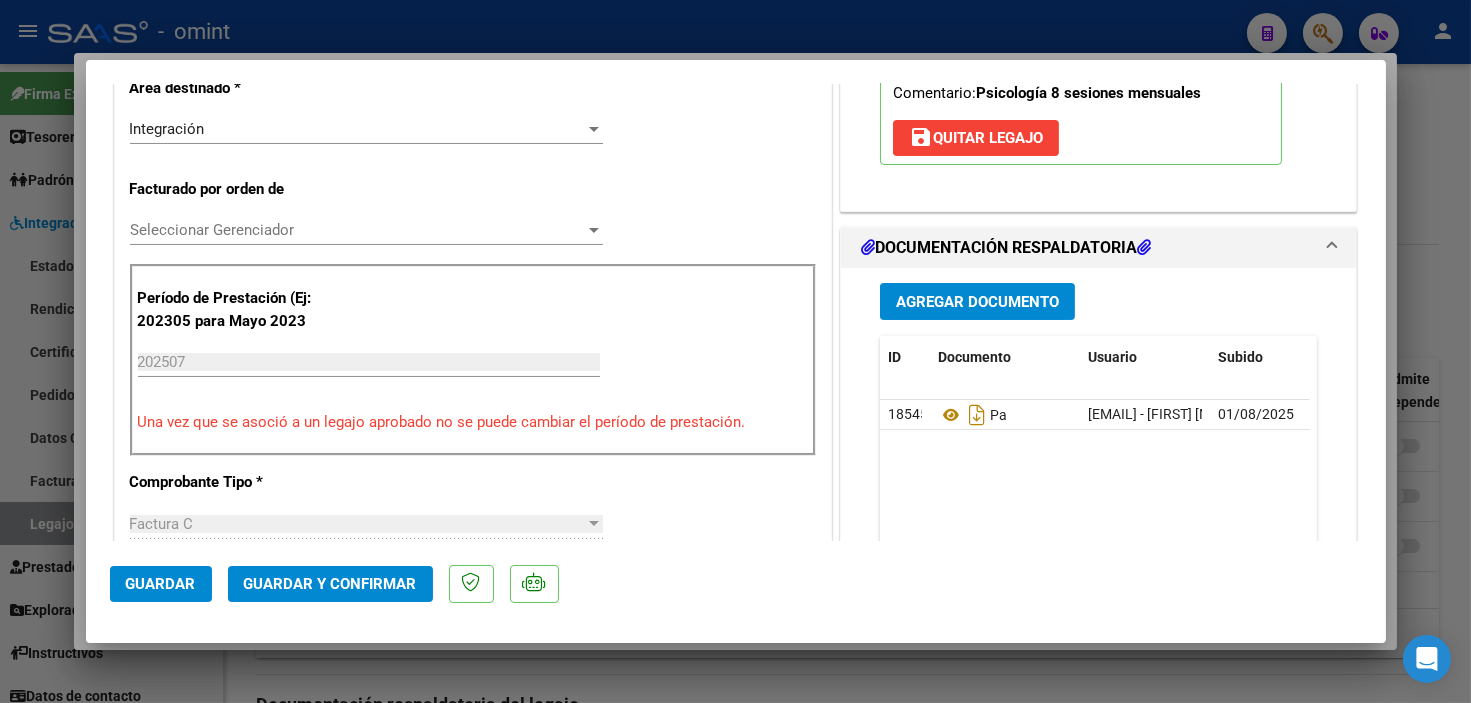 scroll, scrollTop: 555, scrollLeft: 0, axis: vertical 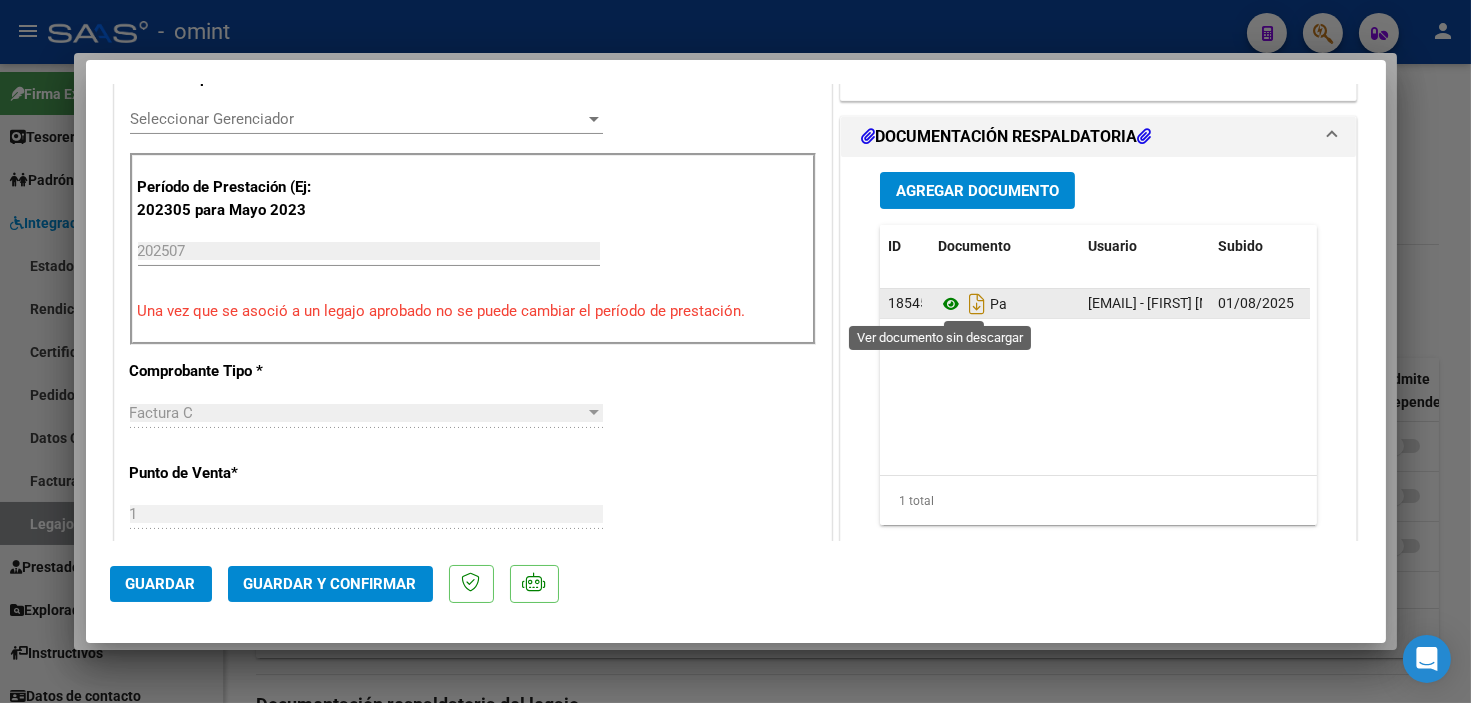 click 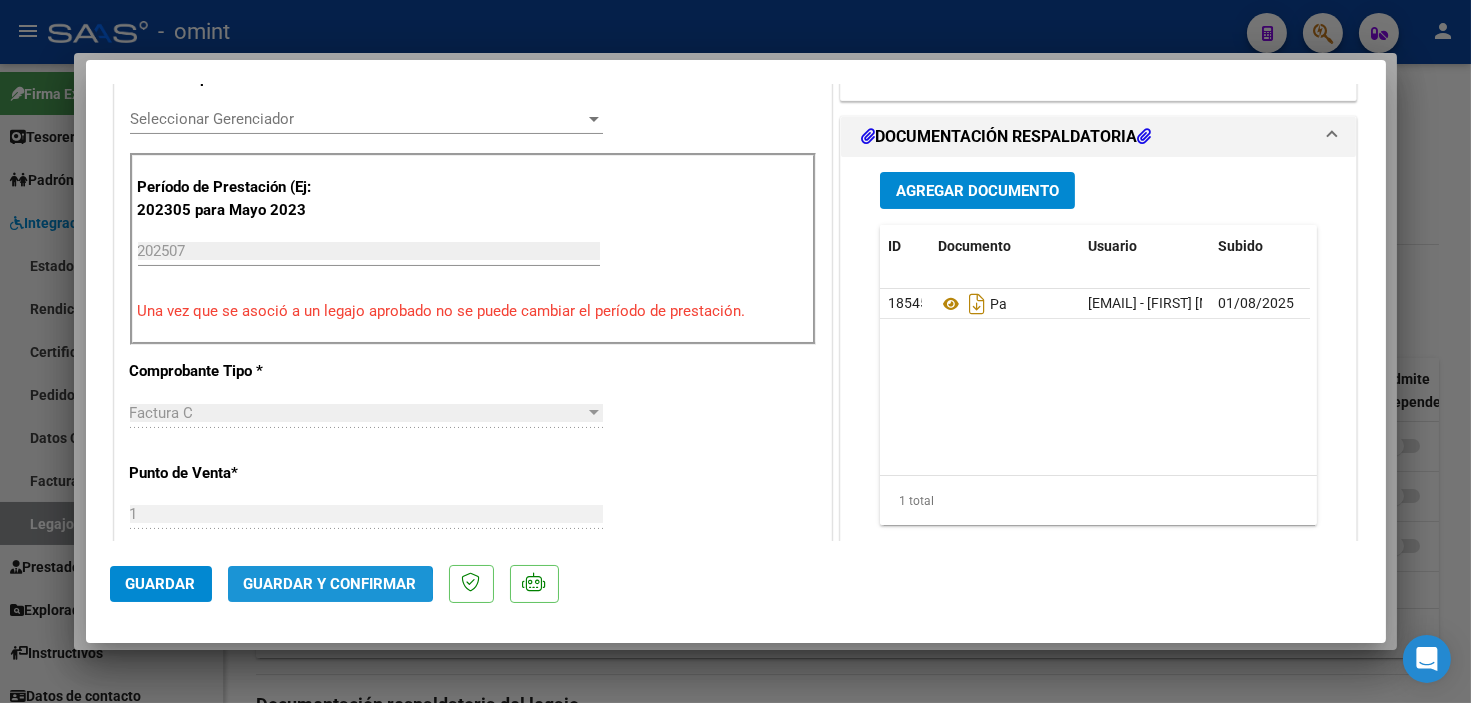 click on "Guardar y Confirmar" 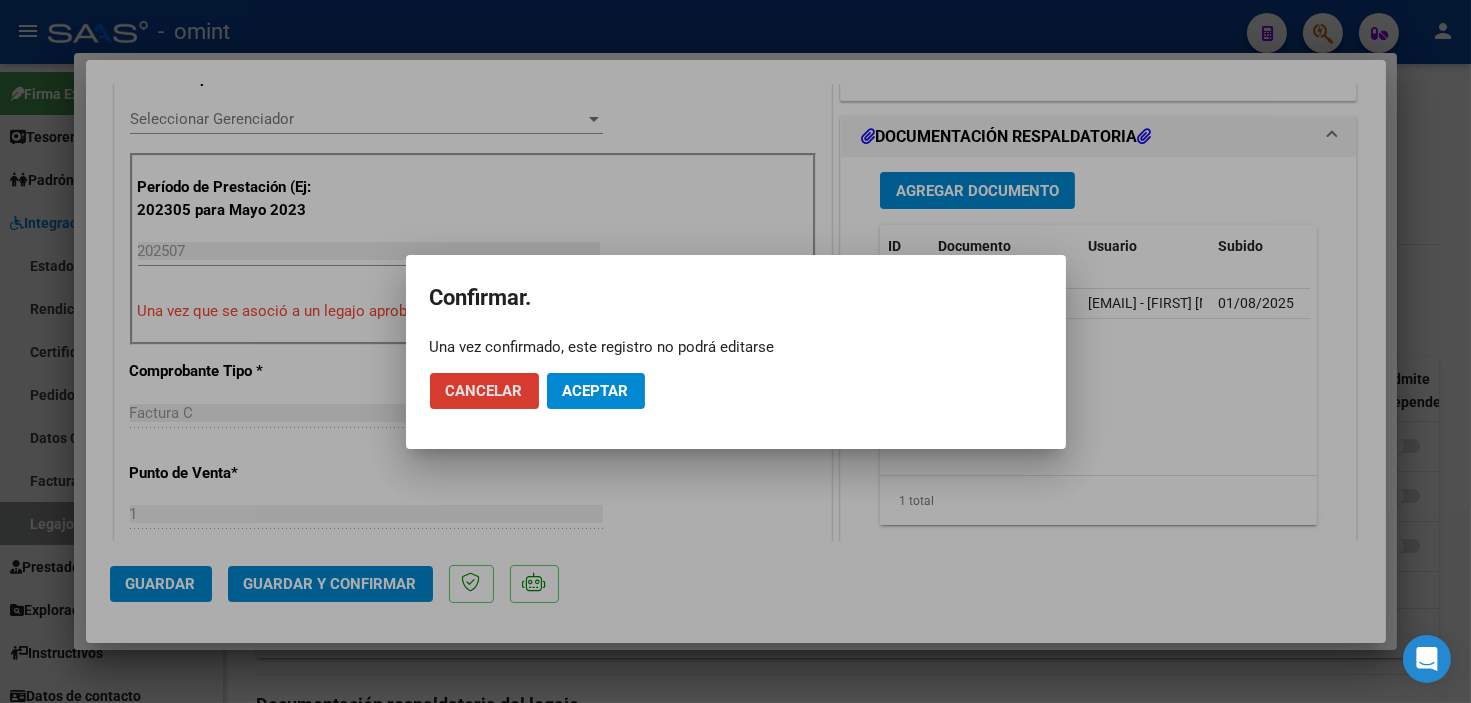 click on "Aceptar" 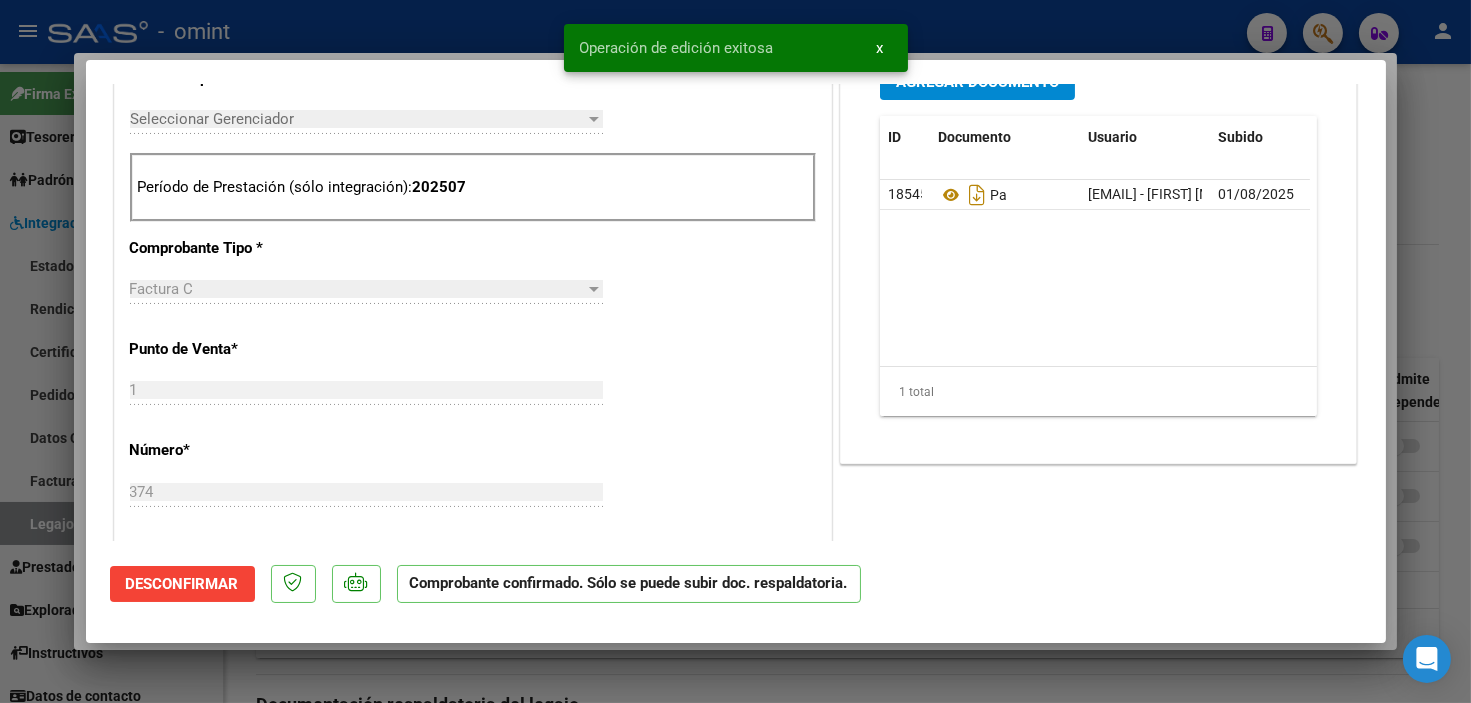 type 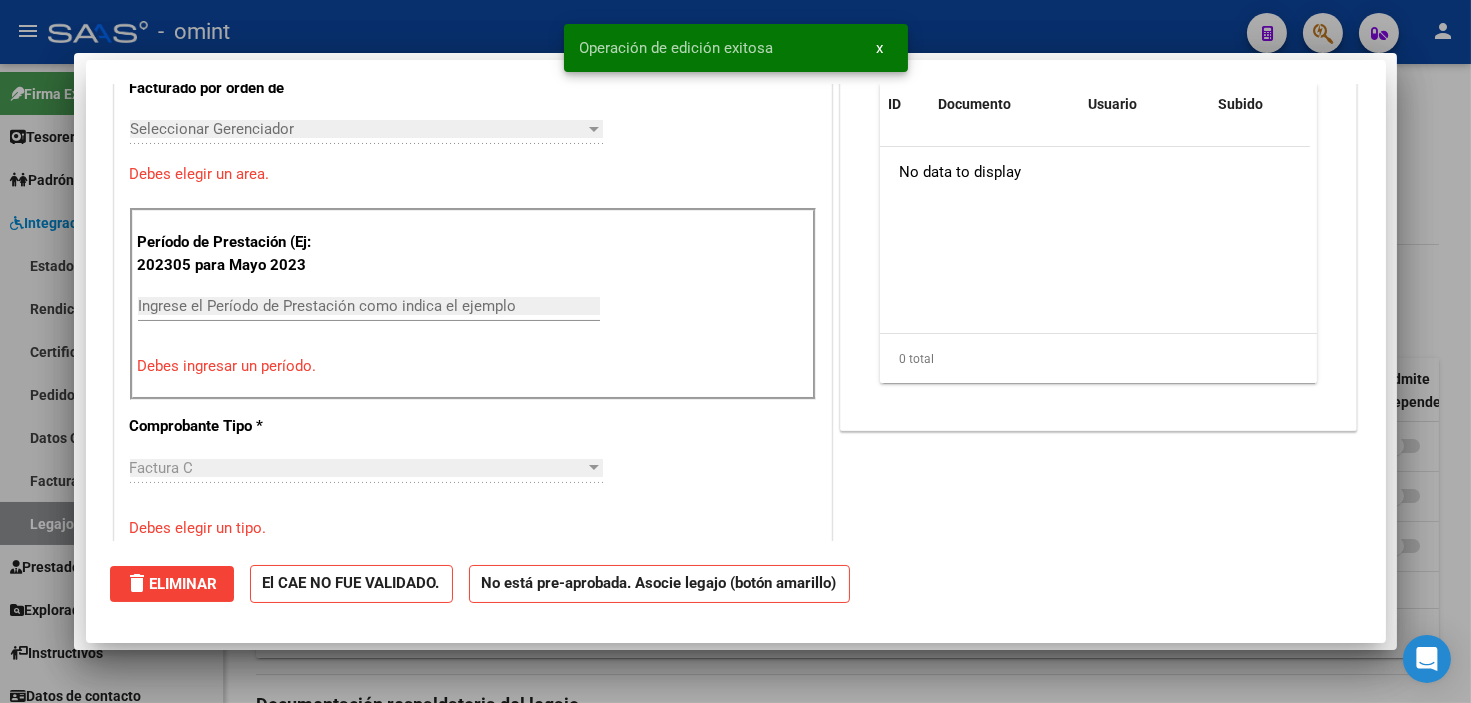 scroll, scrollTop: 591, scrollLeft: 0, axis: vertical 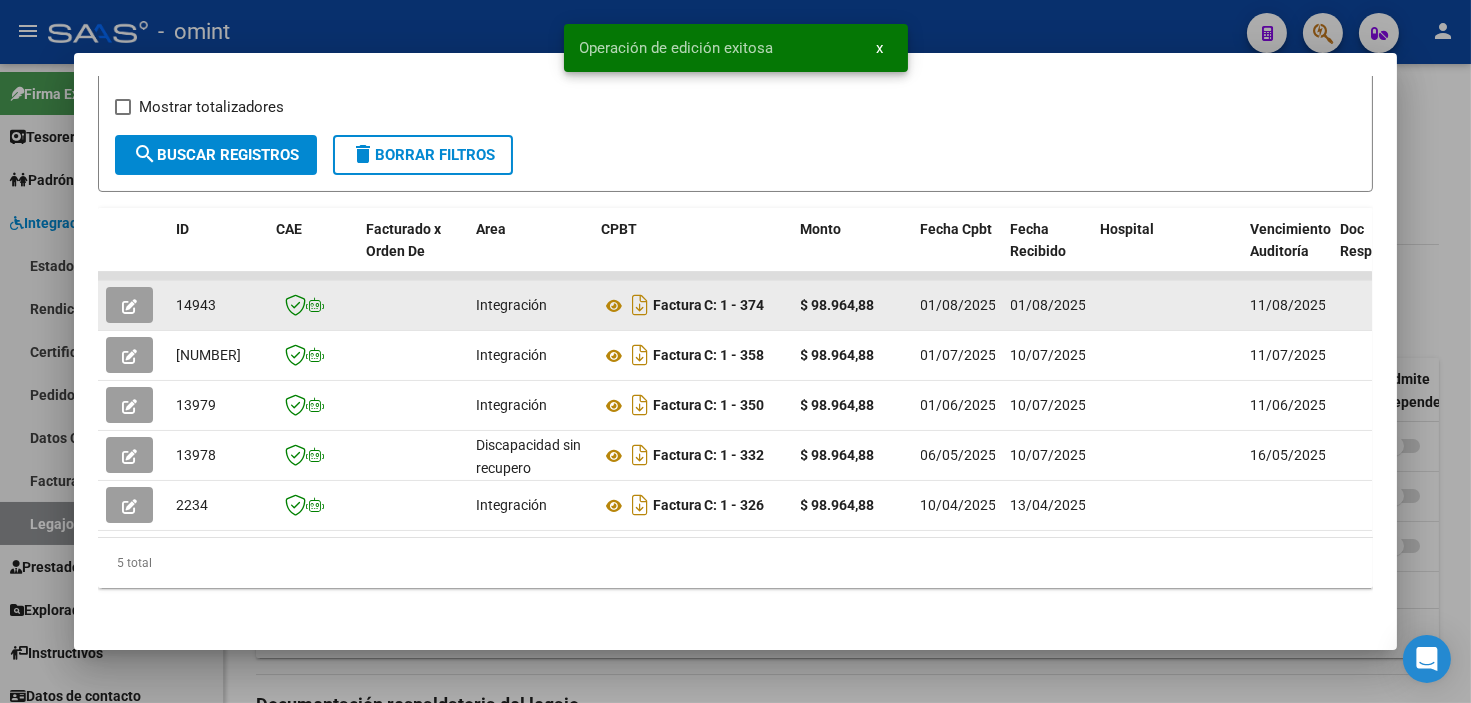drag, startPoint x: 168, startPoint y: 283, endPoint x: 206, endPoint y: 292, distance: 39.051247 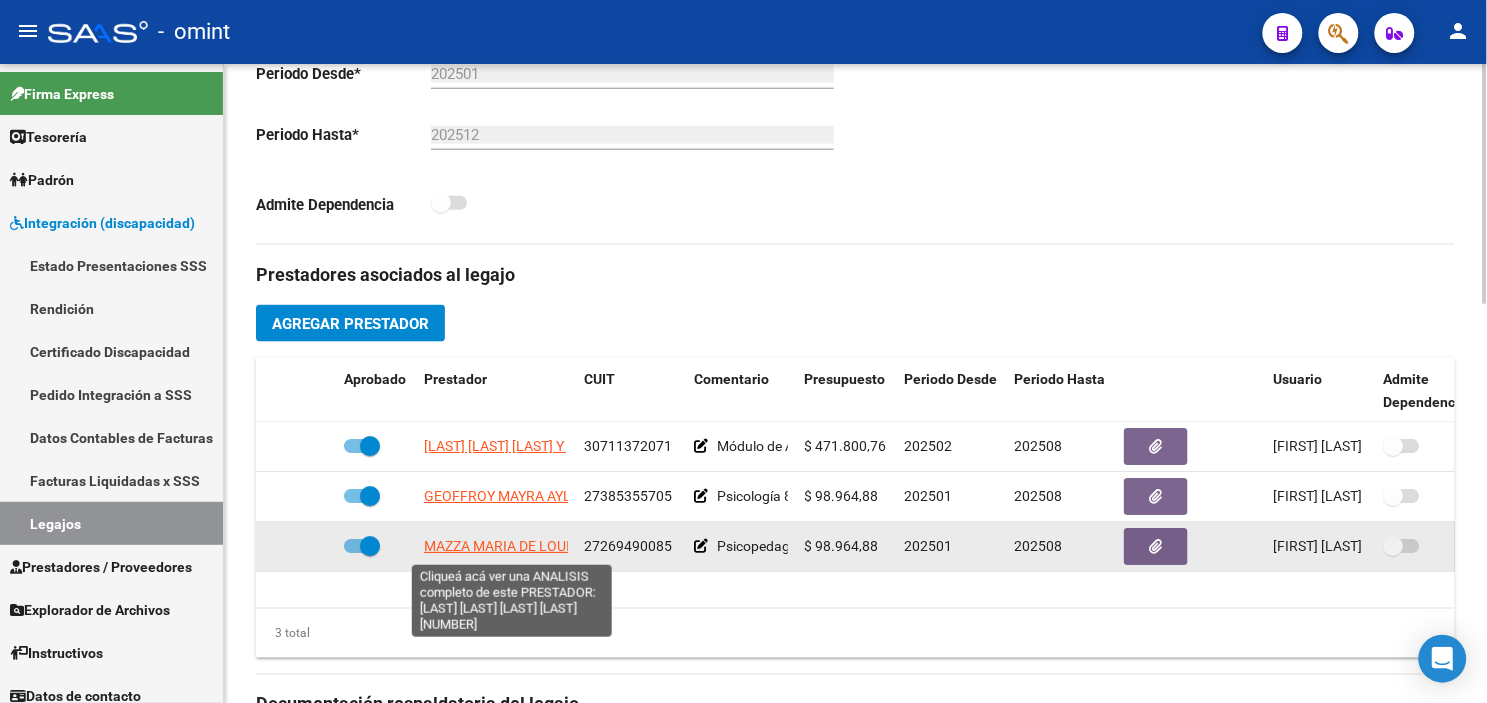 click on "MAZZA MARIA DE LOURDES" 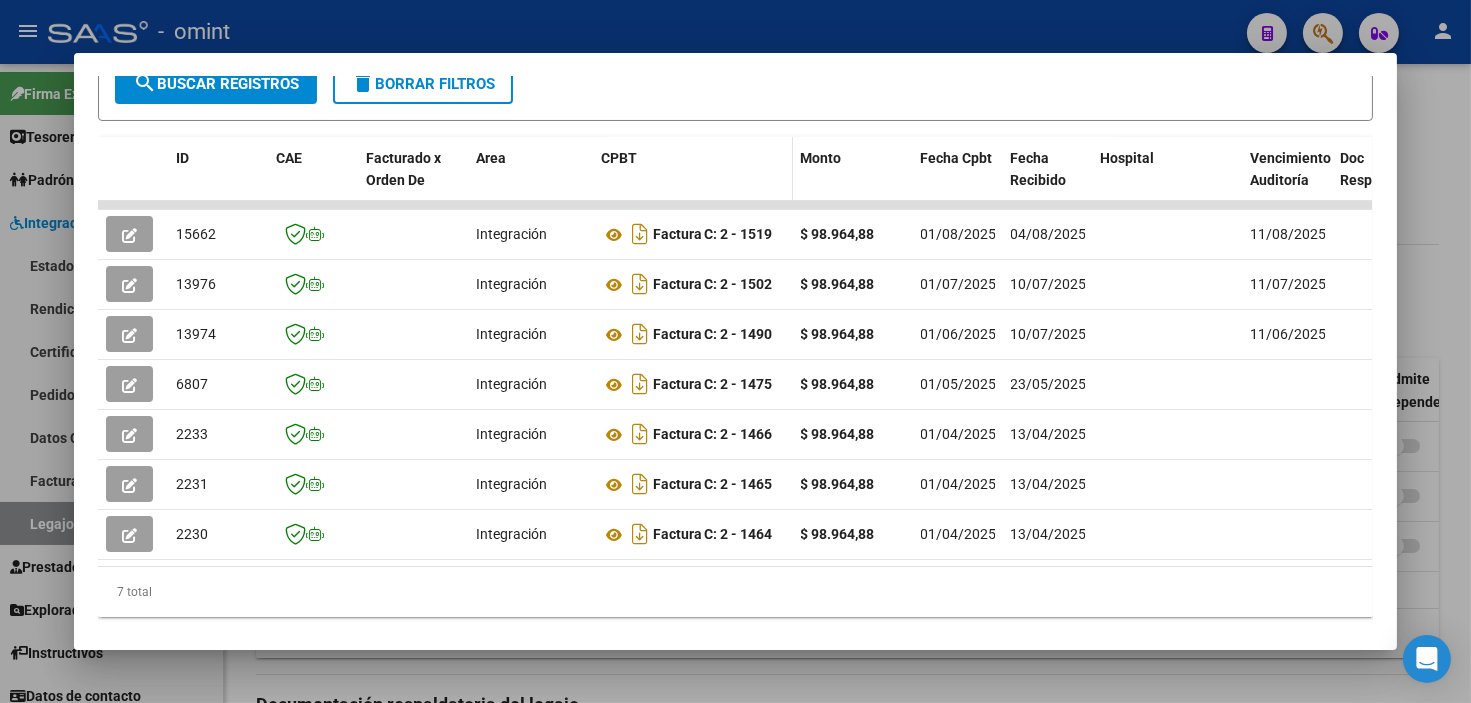 scroll, scrollTop: 460, scrollLeft: 0, axis: vertical 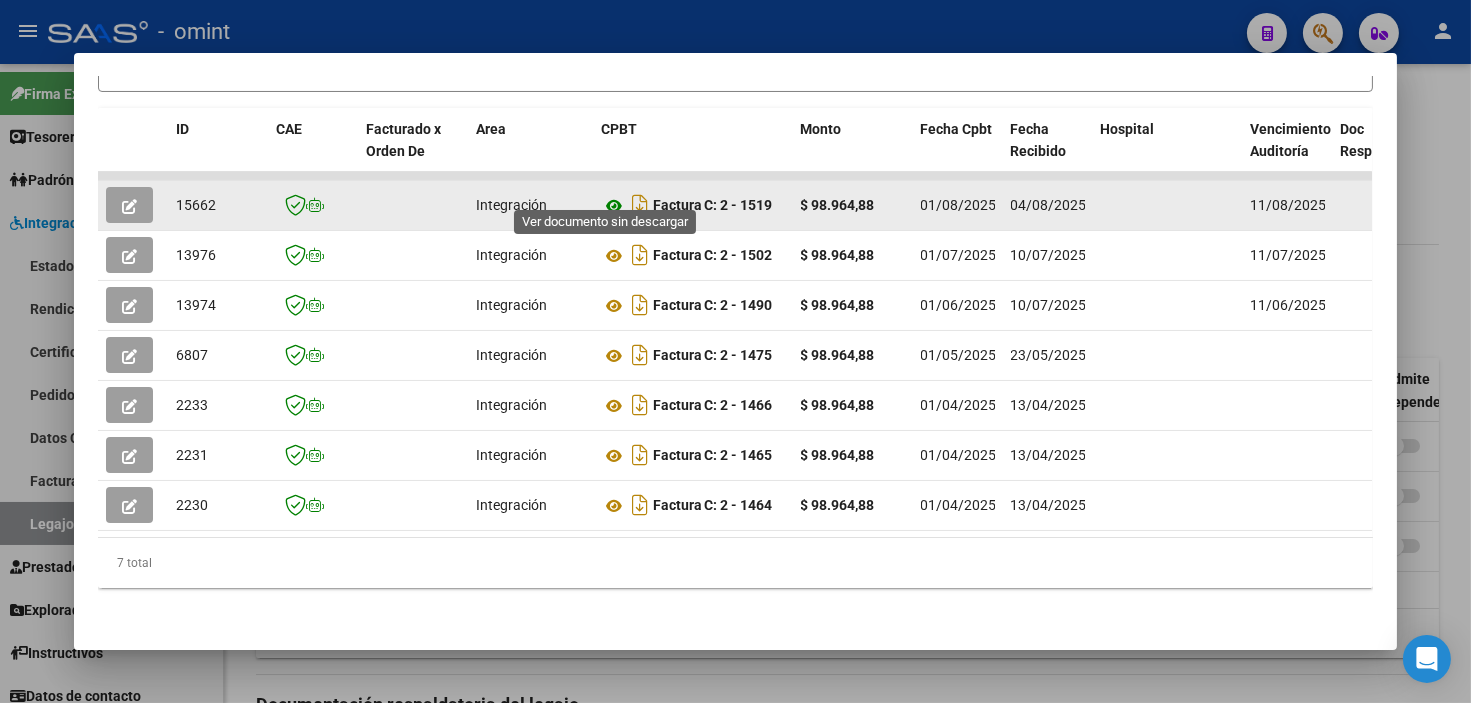 click 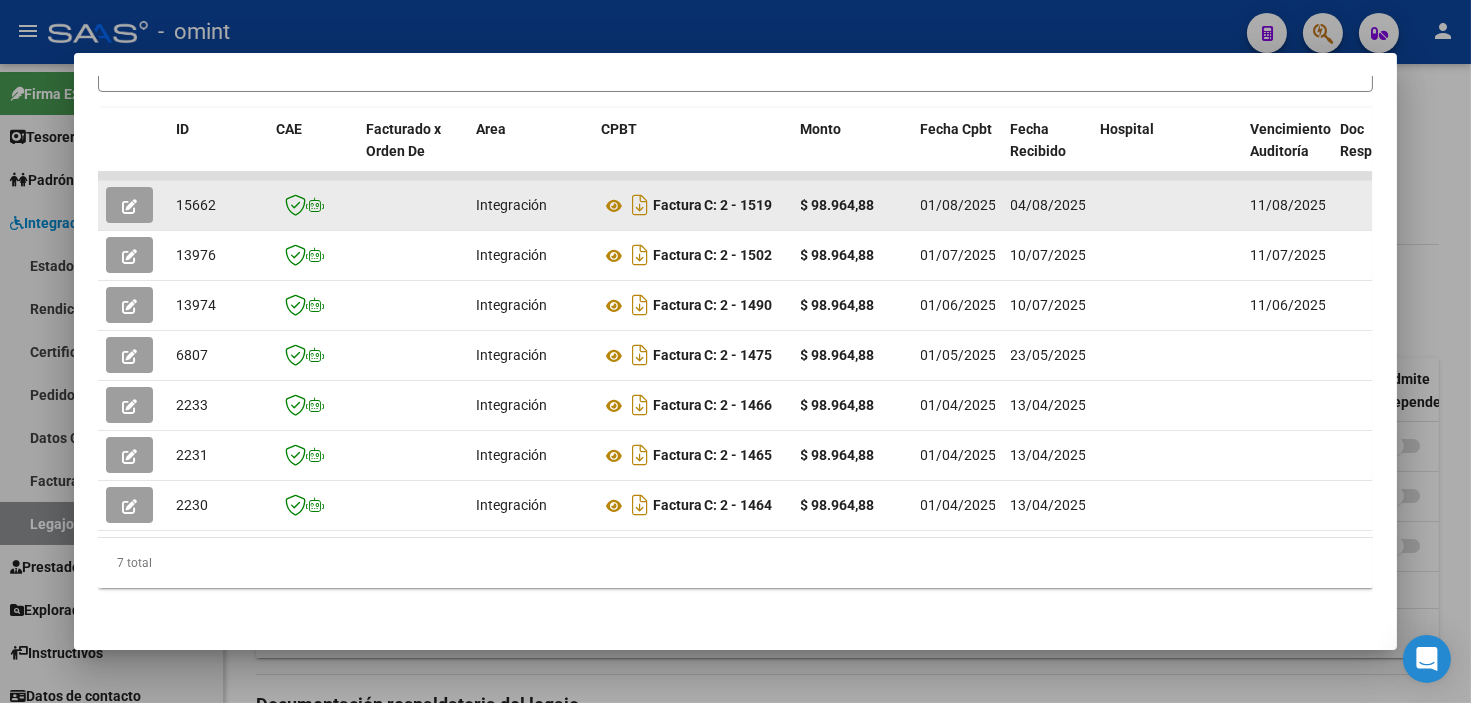 click 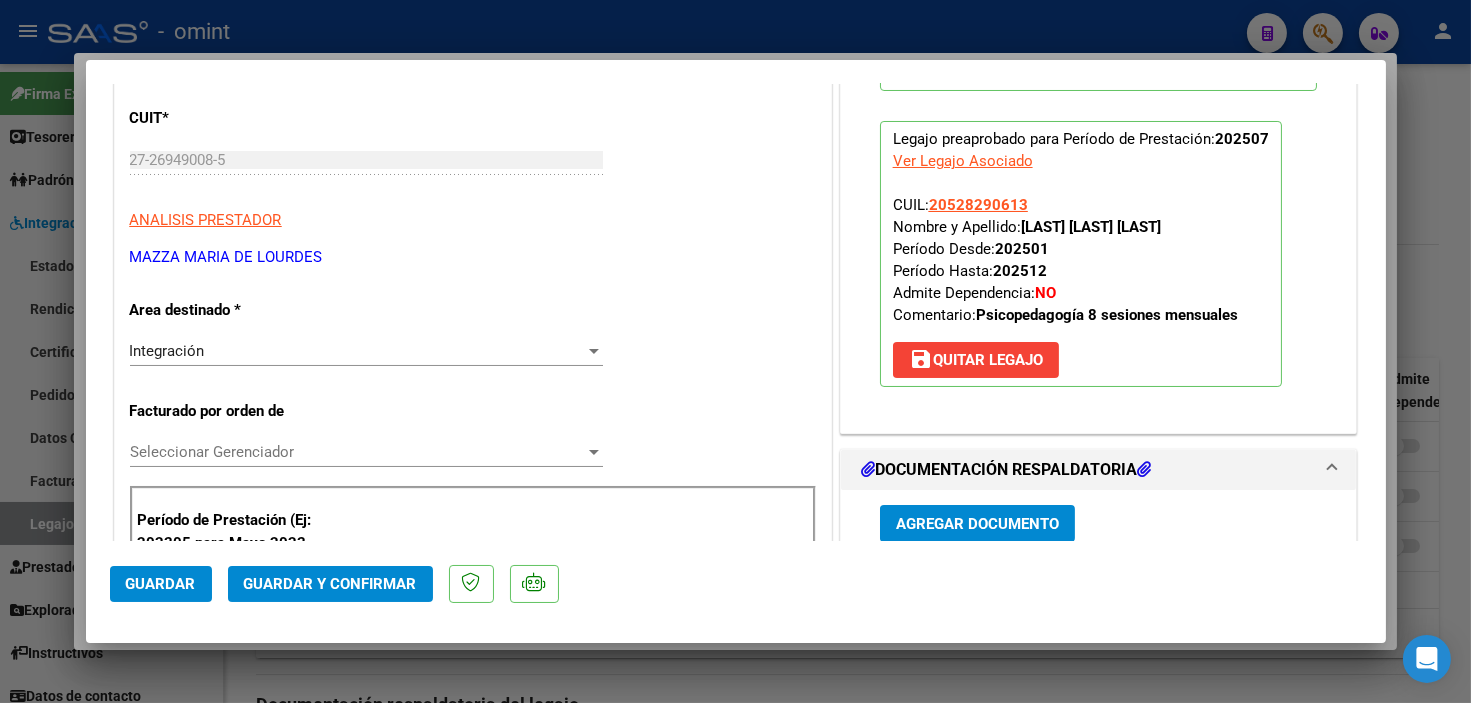 scroll, scrollTop: 333, scrollLeft: 0, axis: vertical 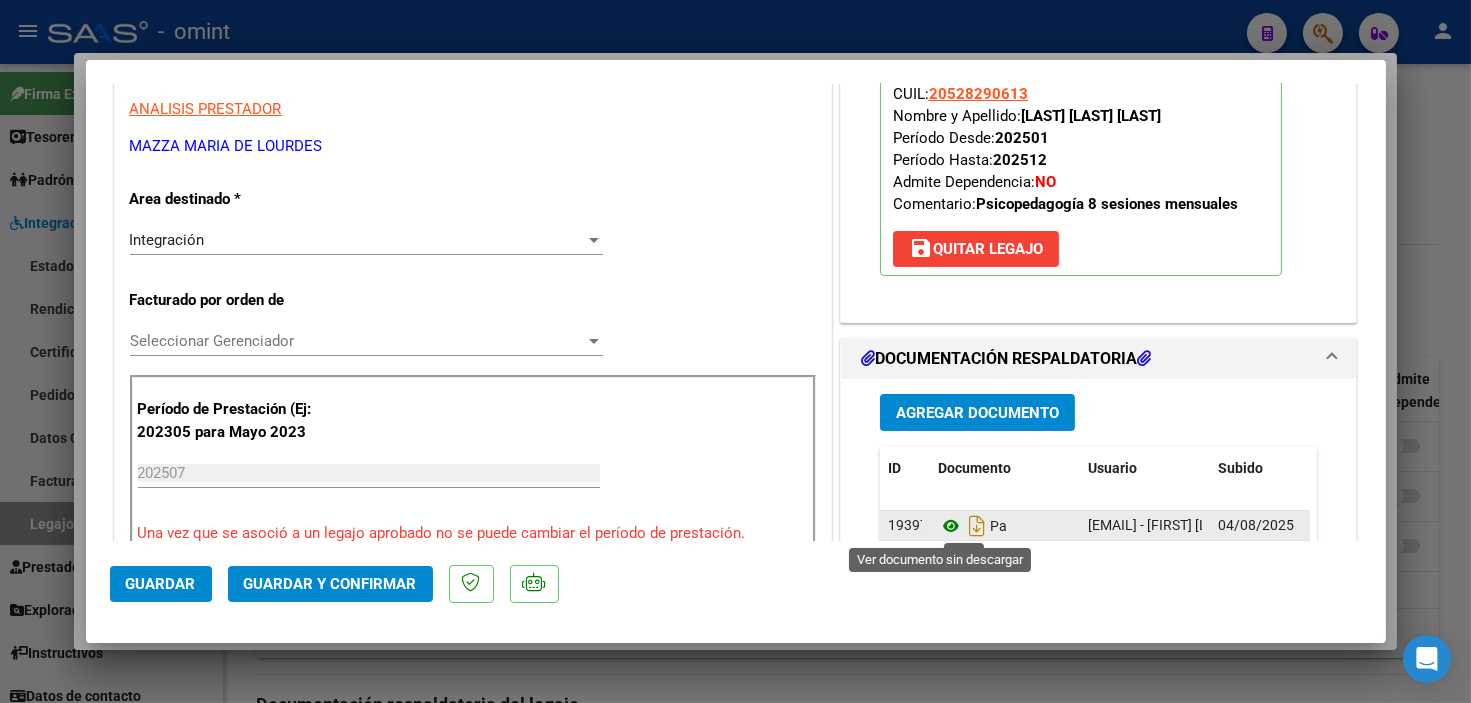 click 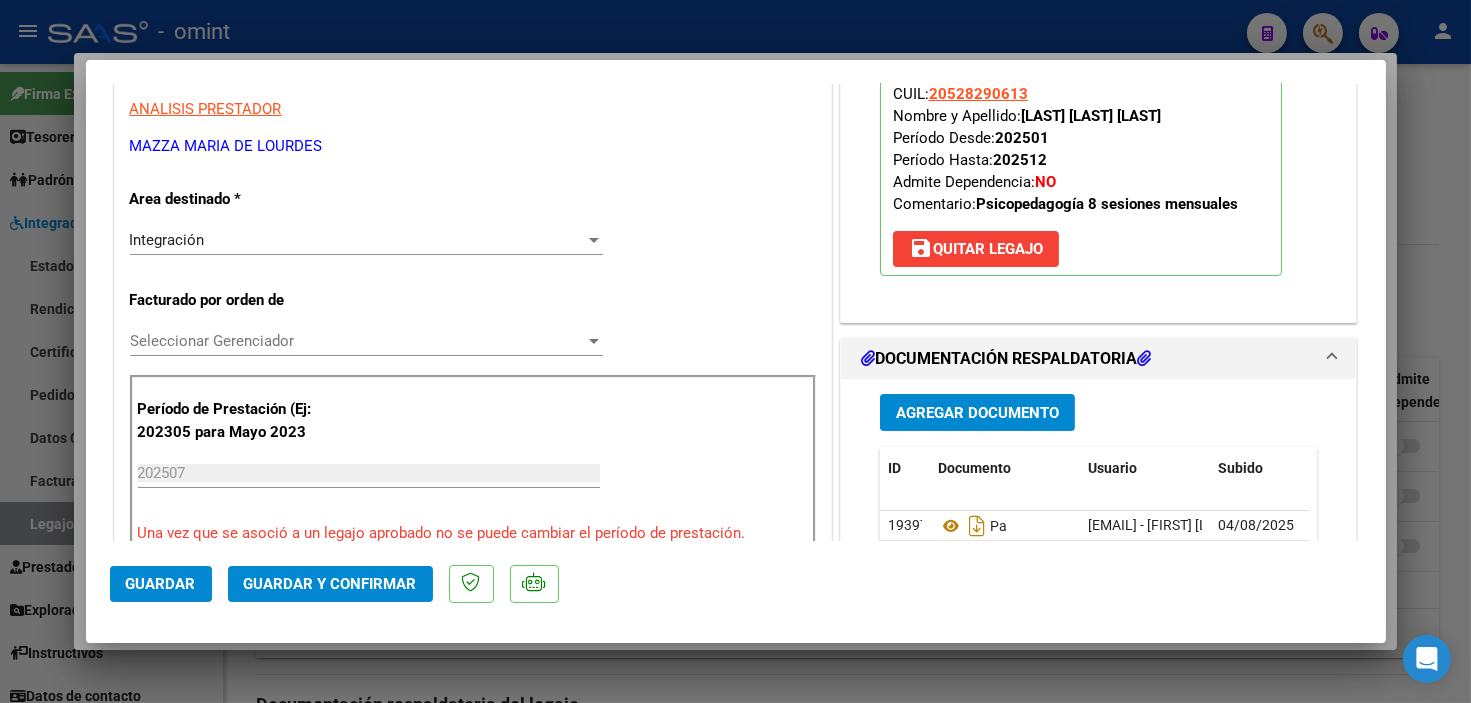 click on "Guardar y Confirmar" 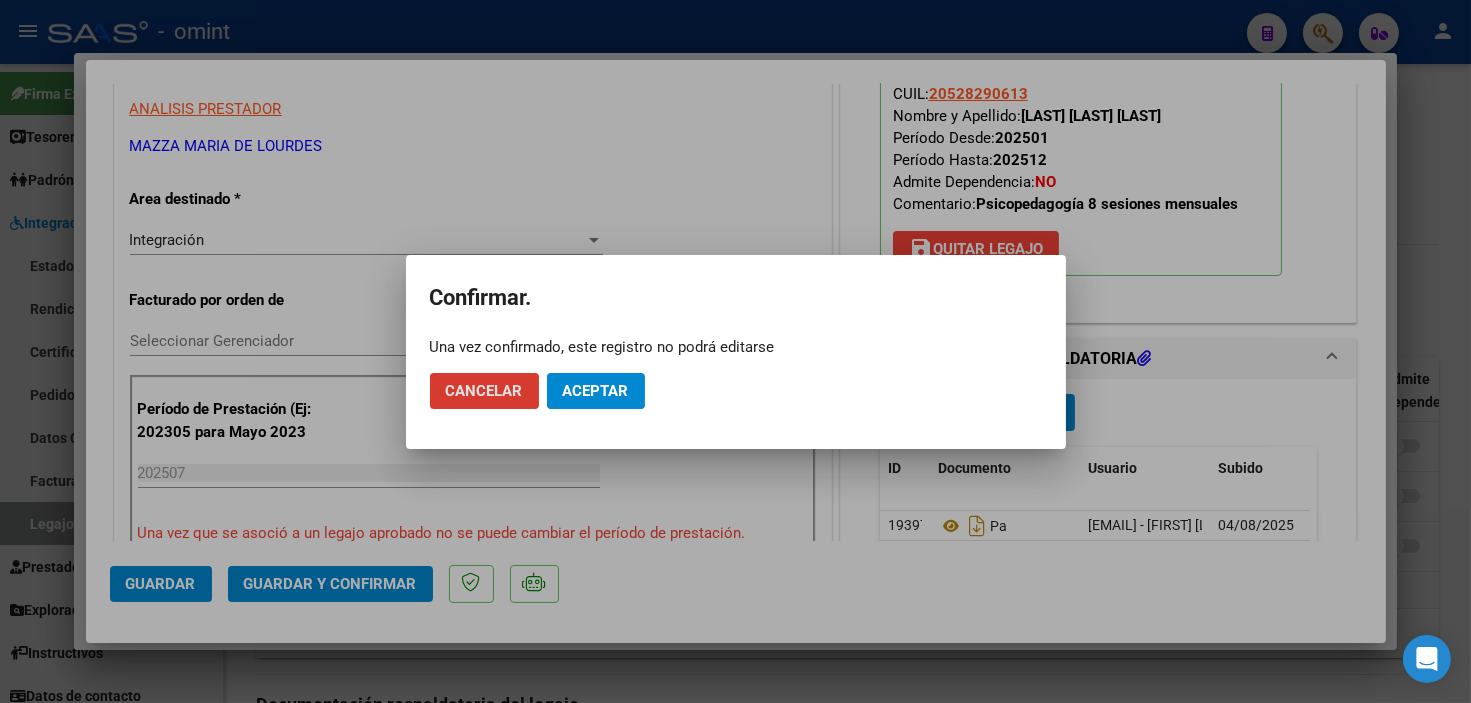 click on "Aceptar" 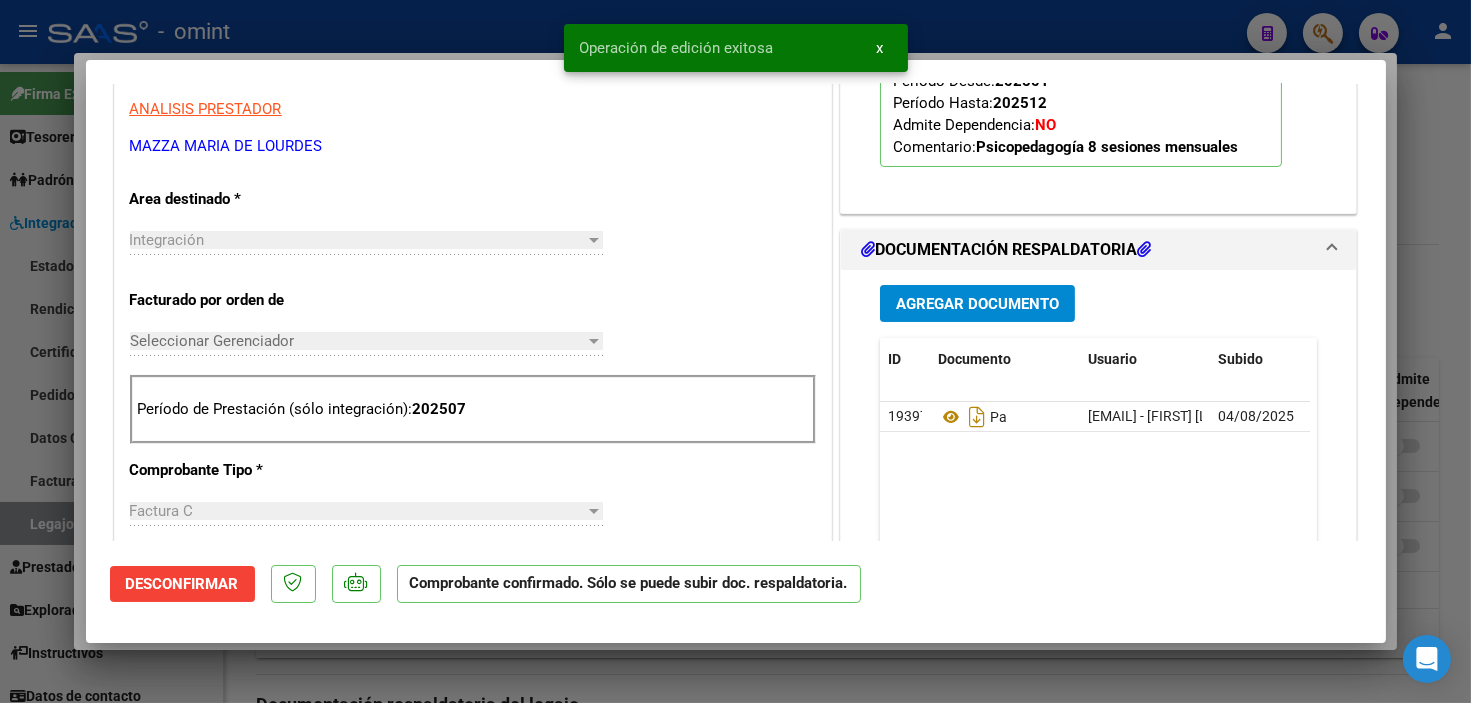 type 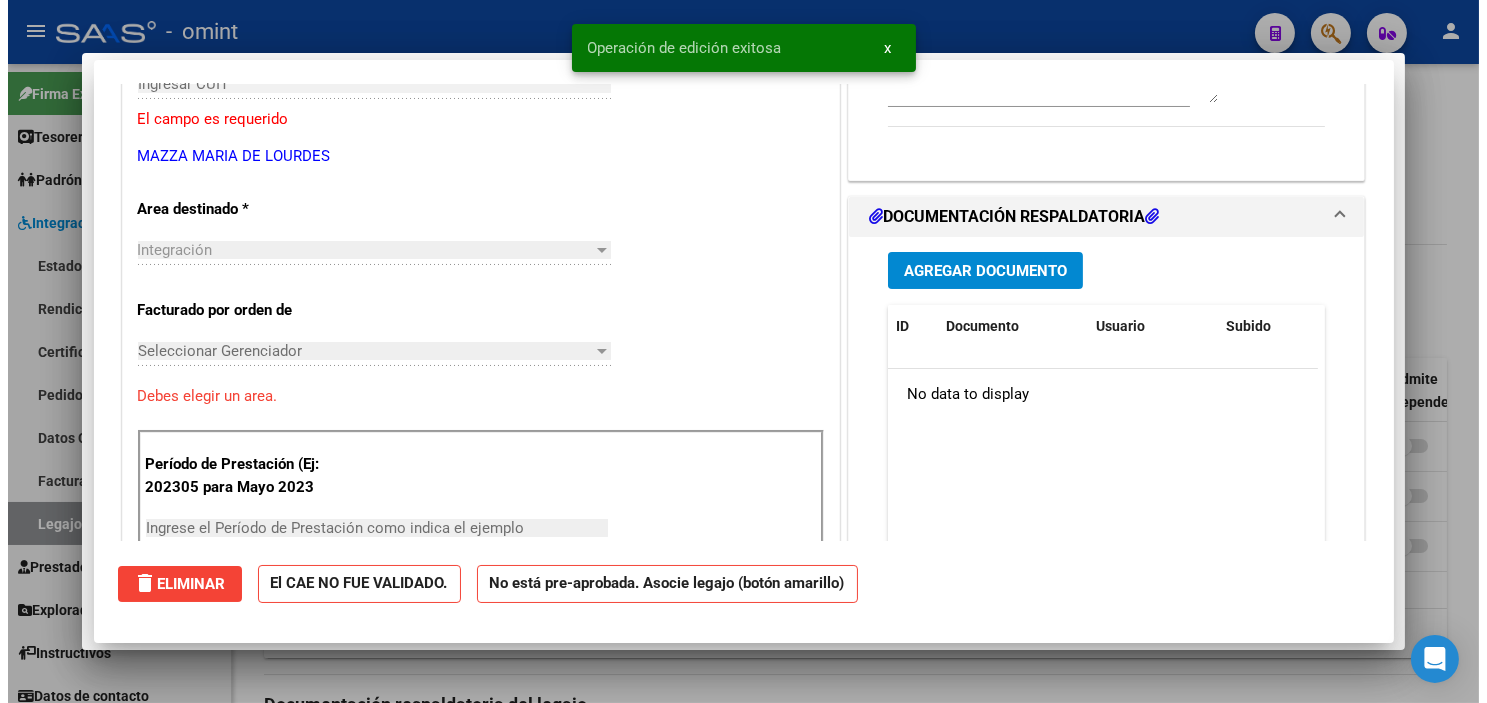 scroll, scrollTop: 344, scrollLeft: 0, axis: vertical 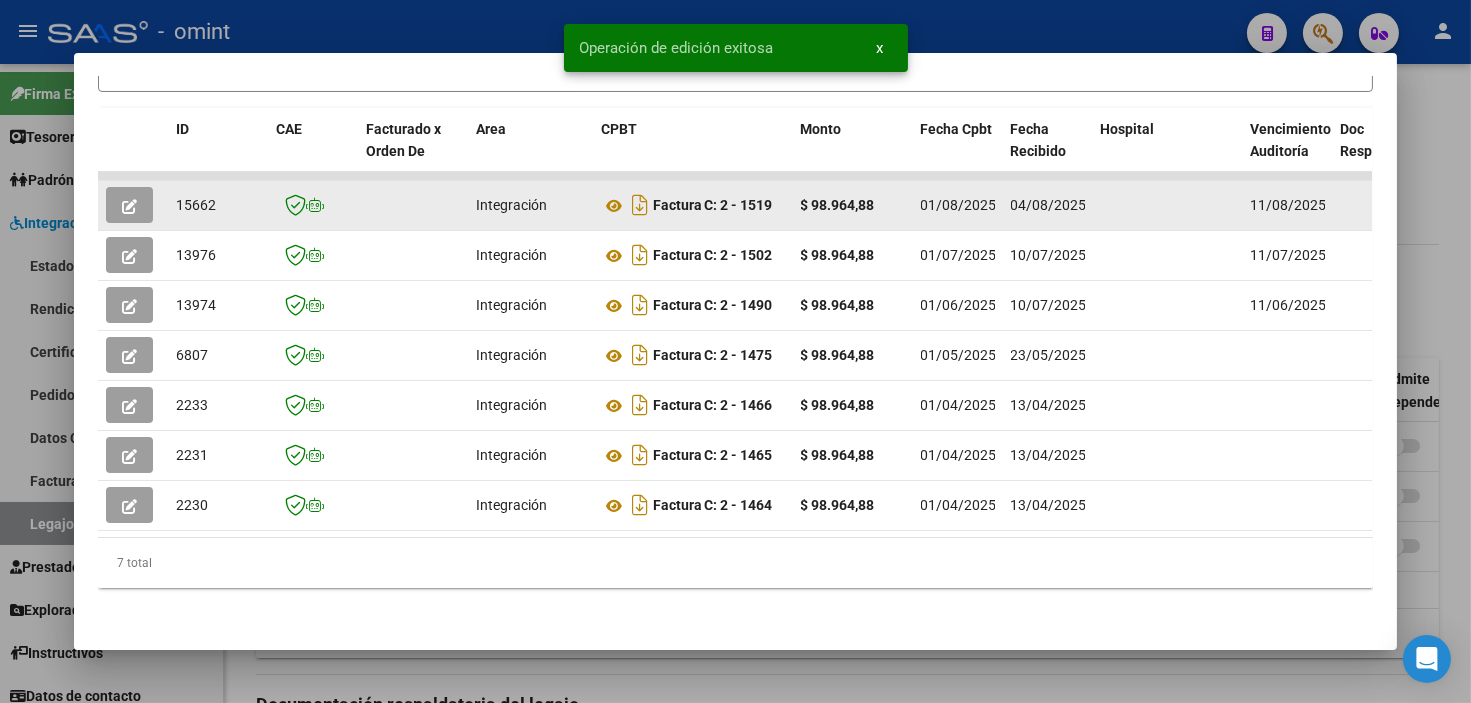 drag, startPoint x: 168, startPoint y: 184, endPoint x: 215, endPoint y: 194, distance: 48.052055 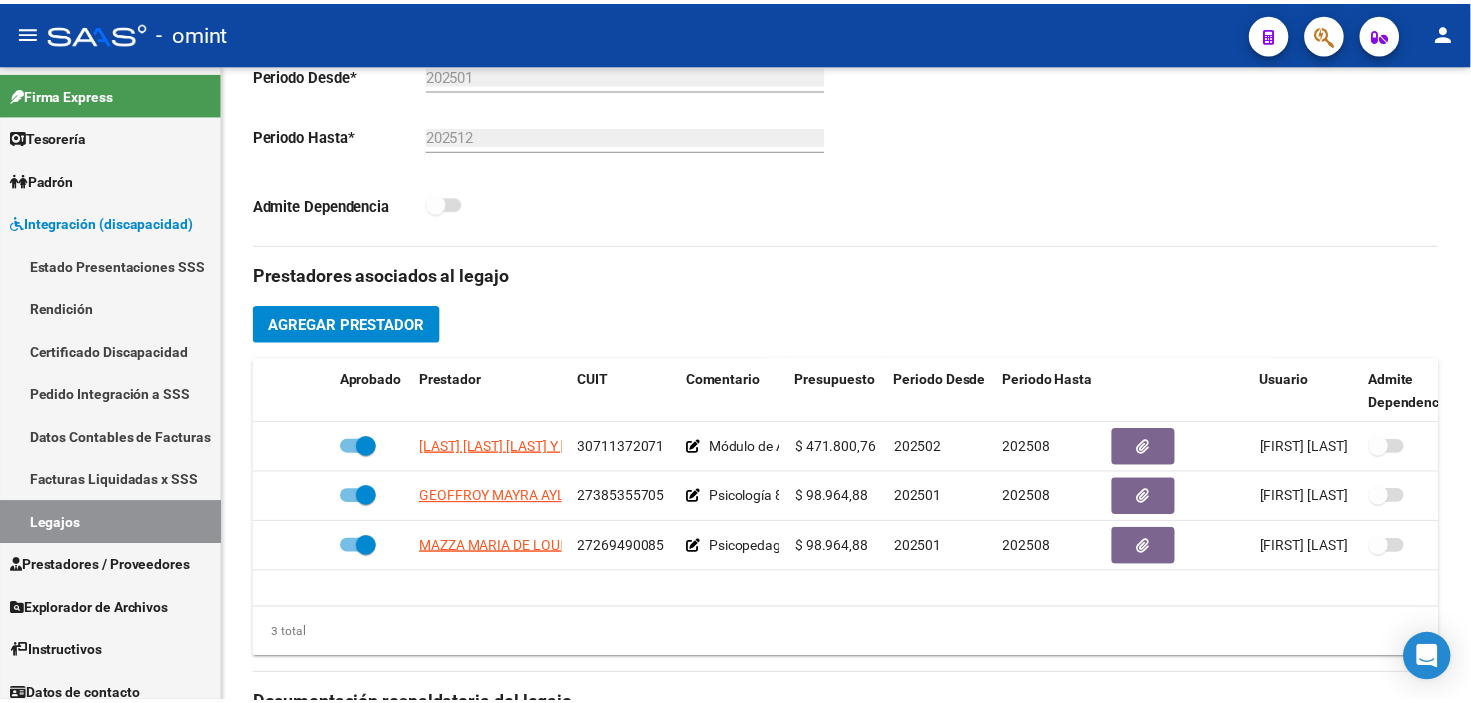 scroll, scrollTop: 777, scrollLeft: 0, axis: vertical 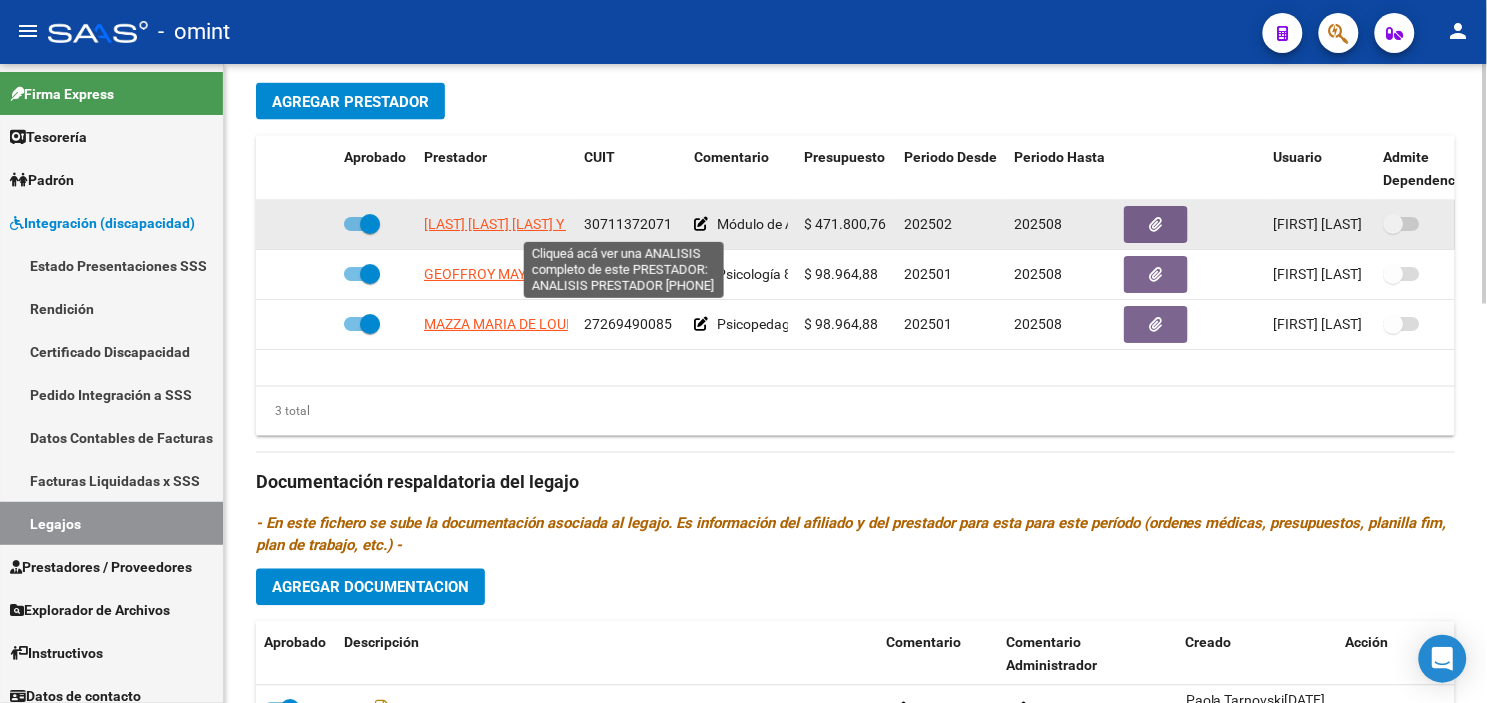 click on "[LAST] [LAST] [LAST] Y [LAST] [LAST] [LAST]" 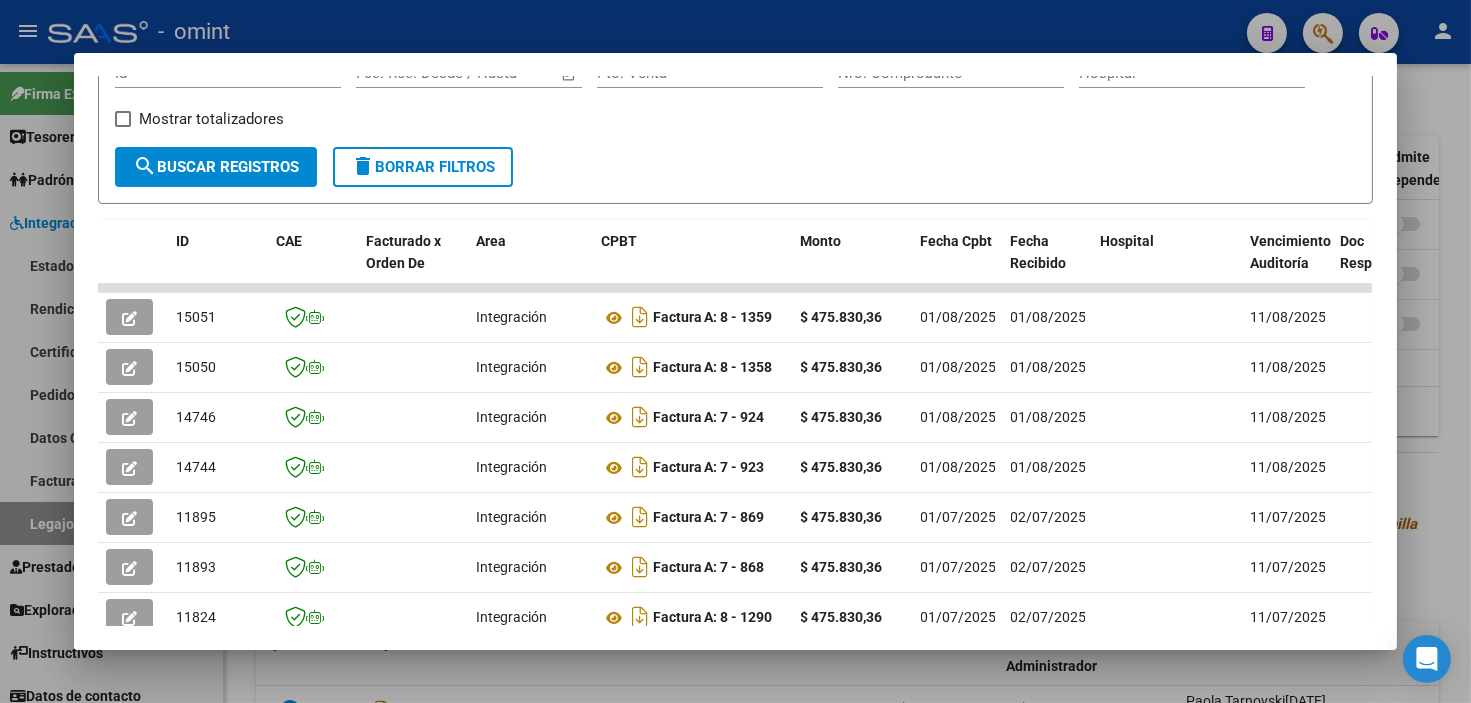 scroll, scrollTop: 555, scrollLeft: 0, axis: vertical 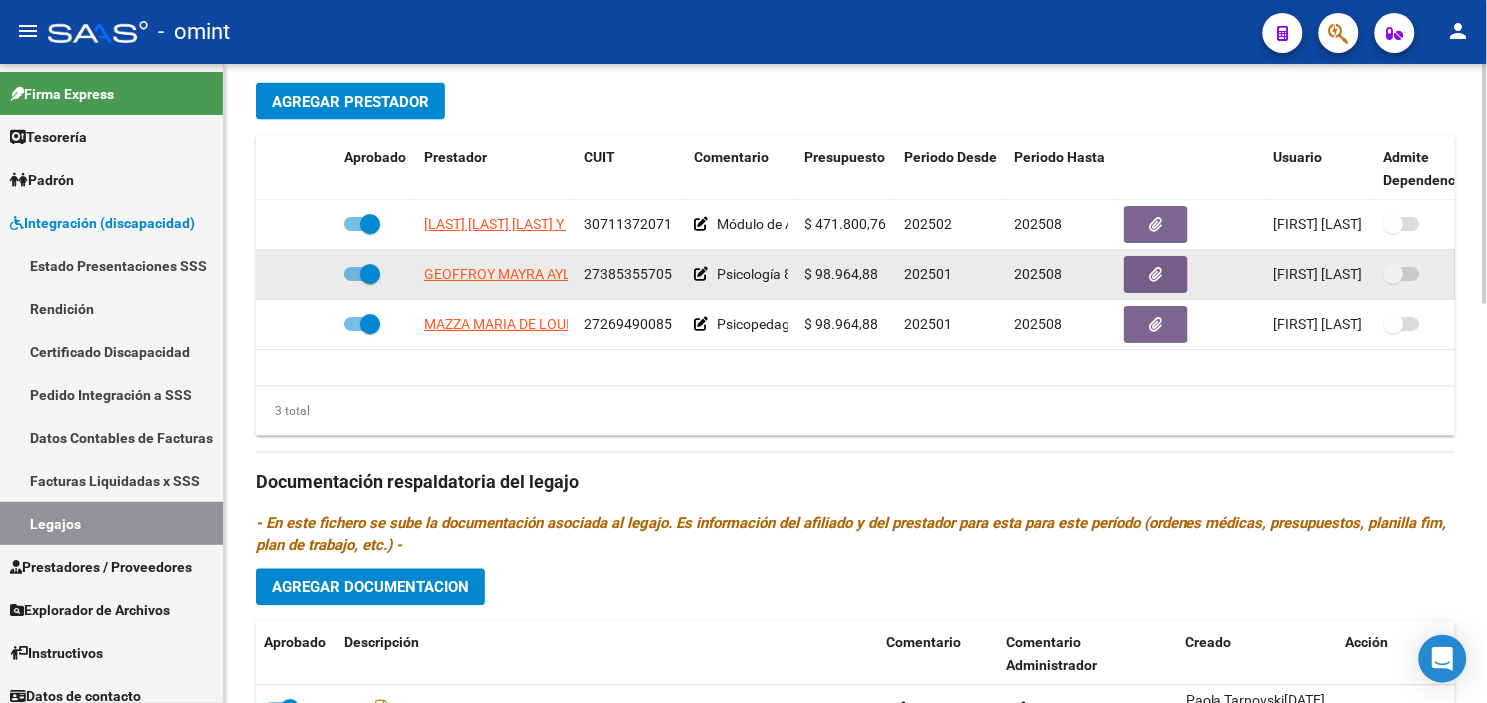 click on "GEOFFROY MAYRA AYLEN" 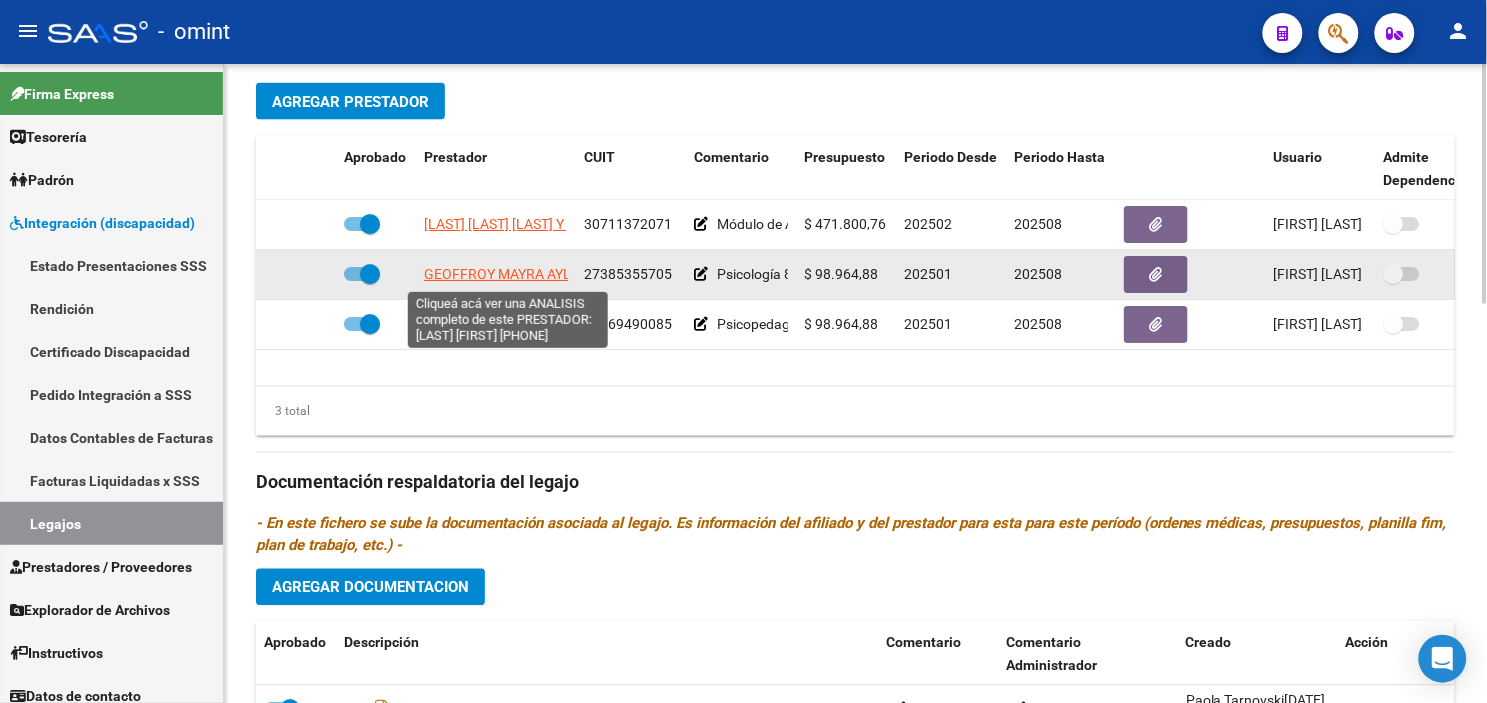 click on "GEOFFROY MAYRA AYLEN" 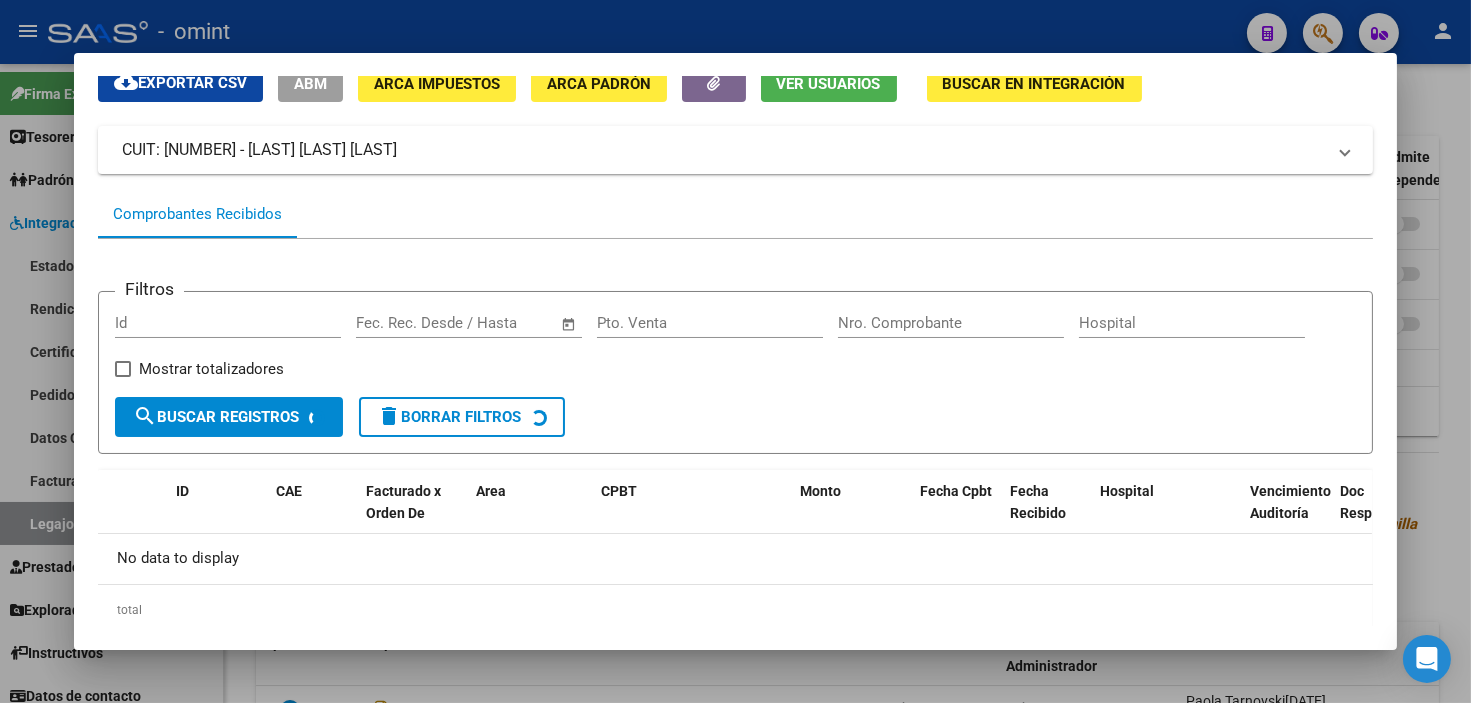 scroll, scrollTop: 128, scrollLeft: 0, axis: vertical 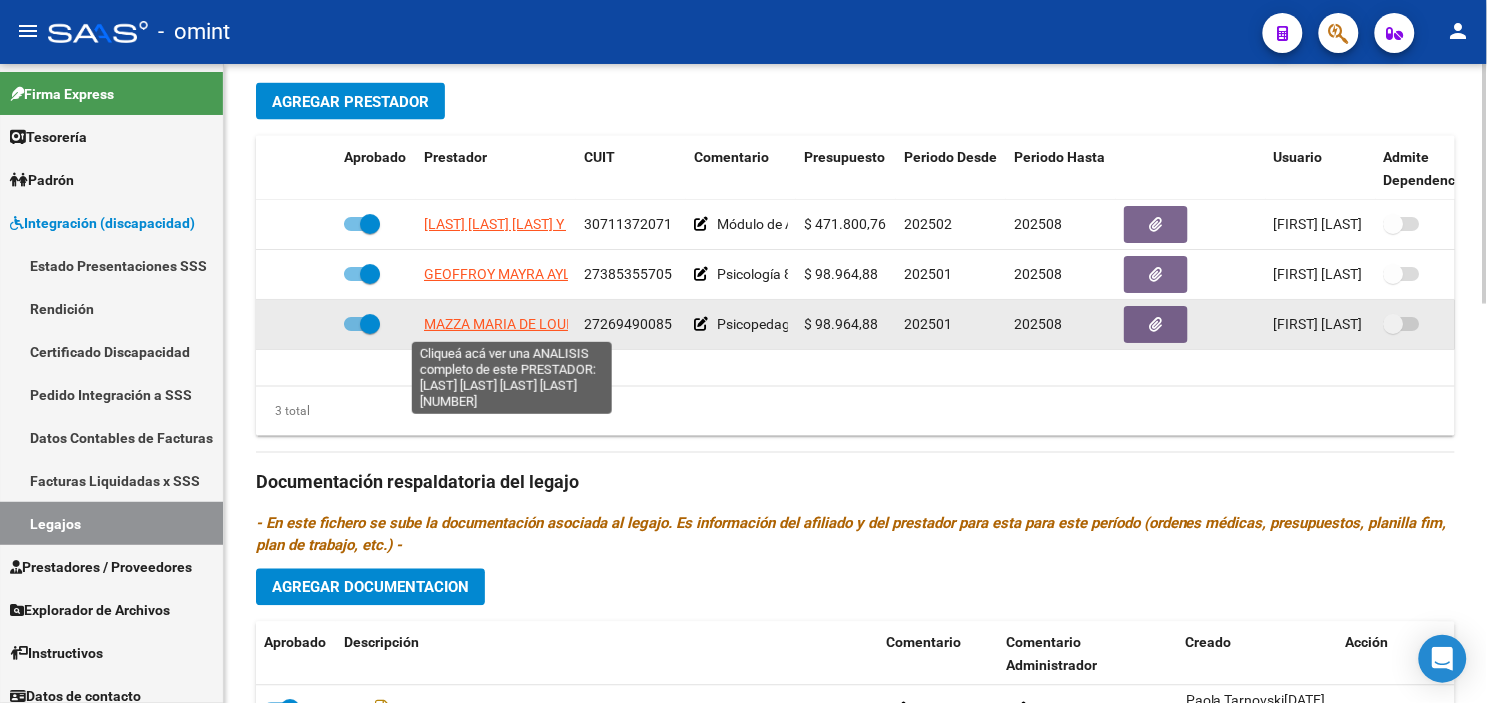 click on "MAZZA MARIA DE LOURDES" 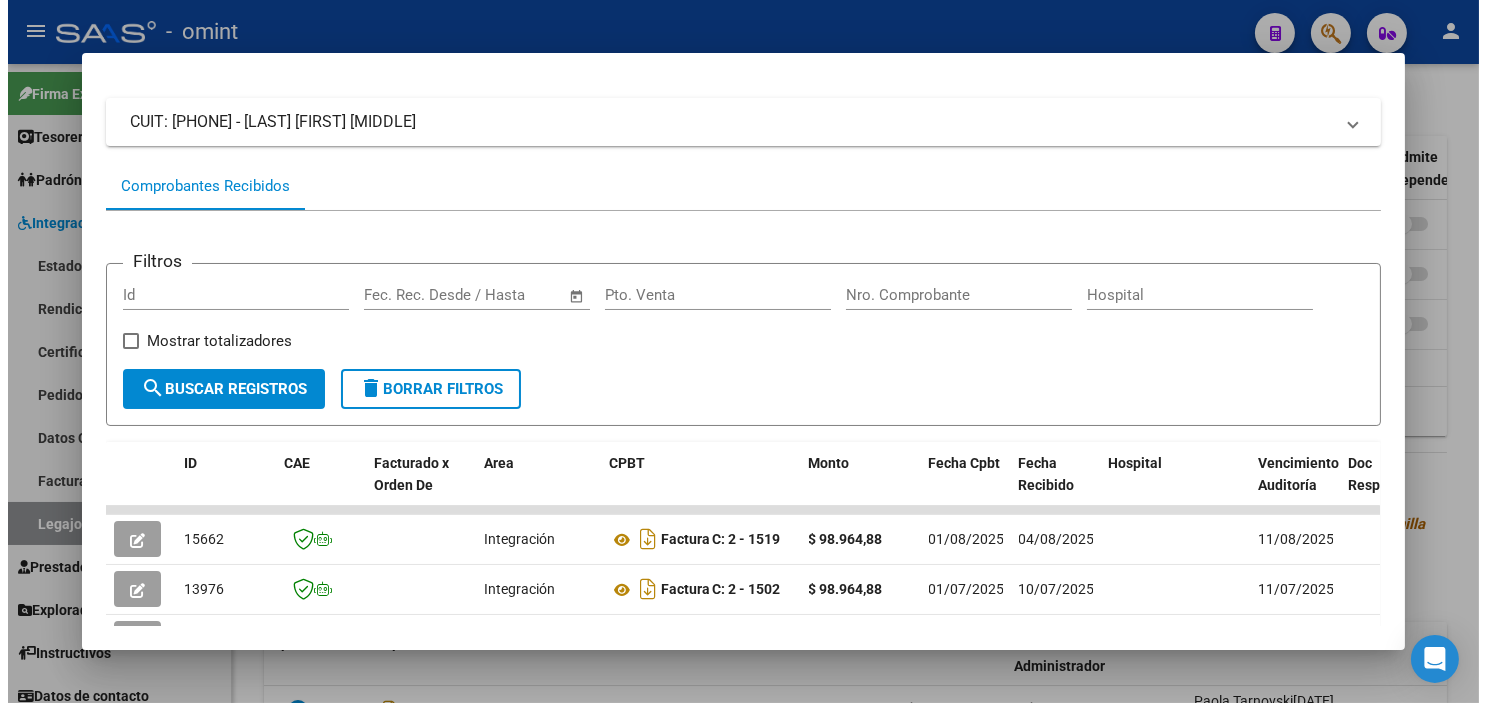 scroll, scrollTop: 222, scrollLeft: 0, axis: vertical 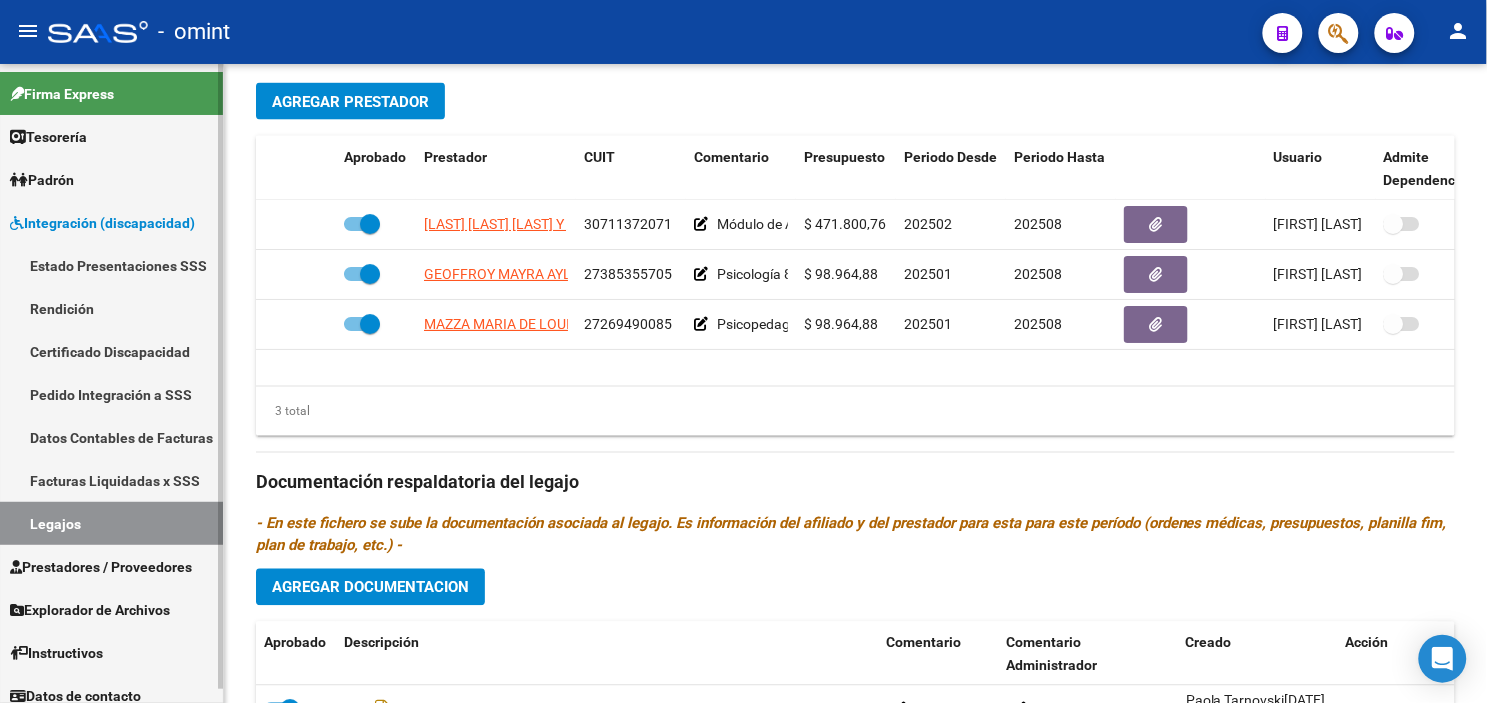 click on "Padrón" at bounding box center [42, 180] 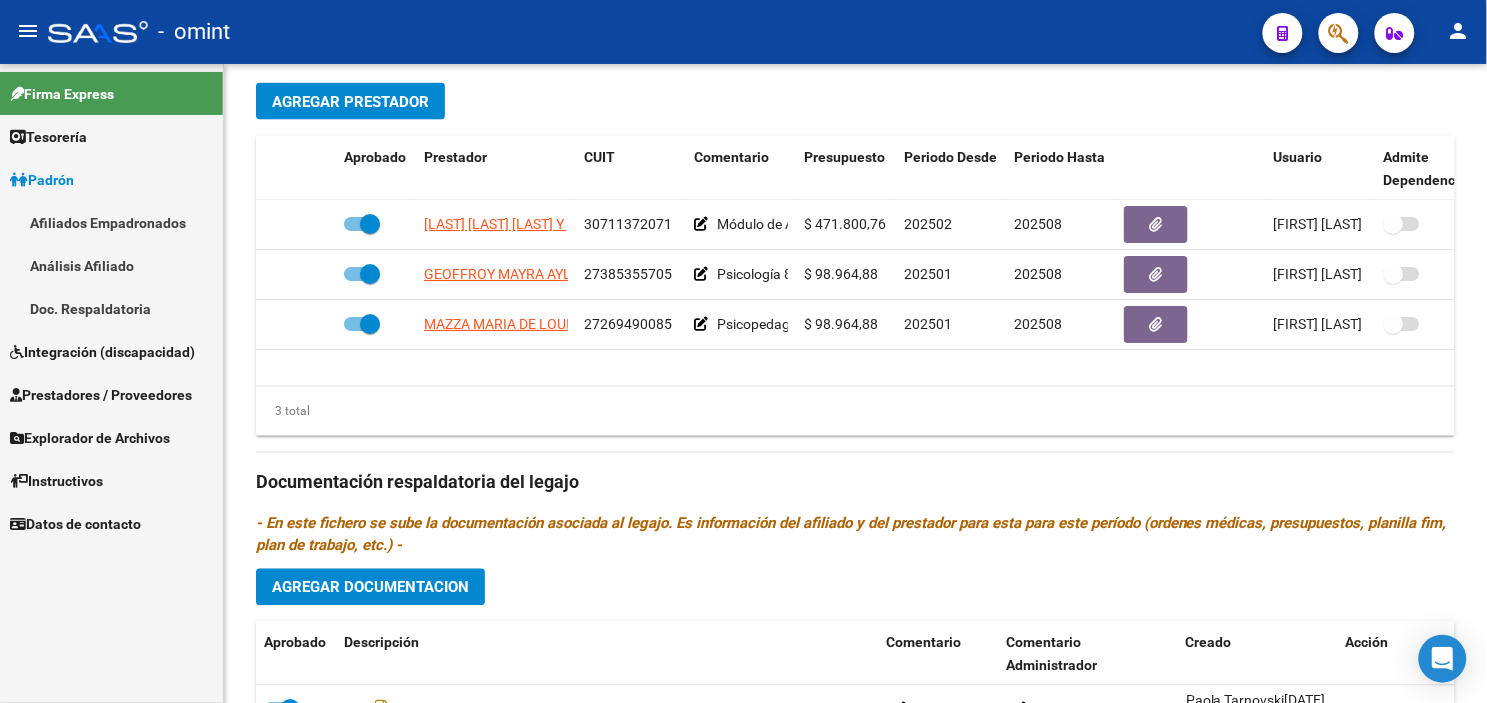 click on "Integración (discapacidad)" at bounding box center (102, 352) 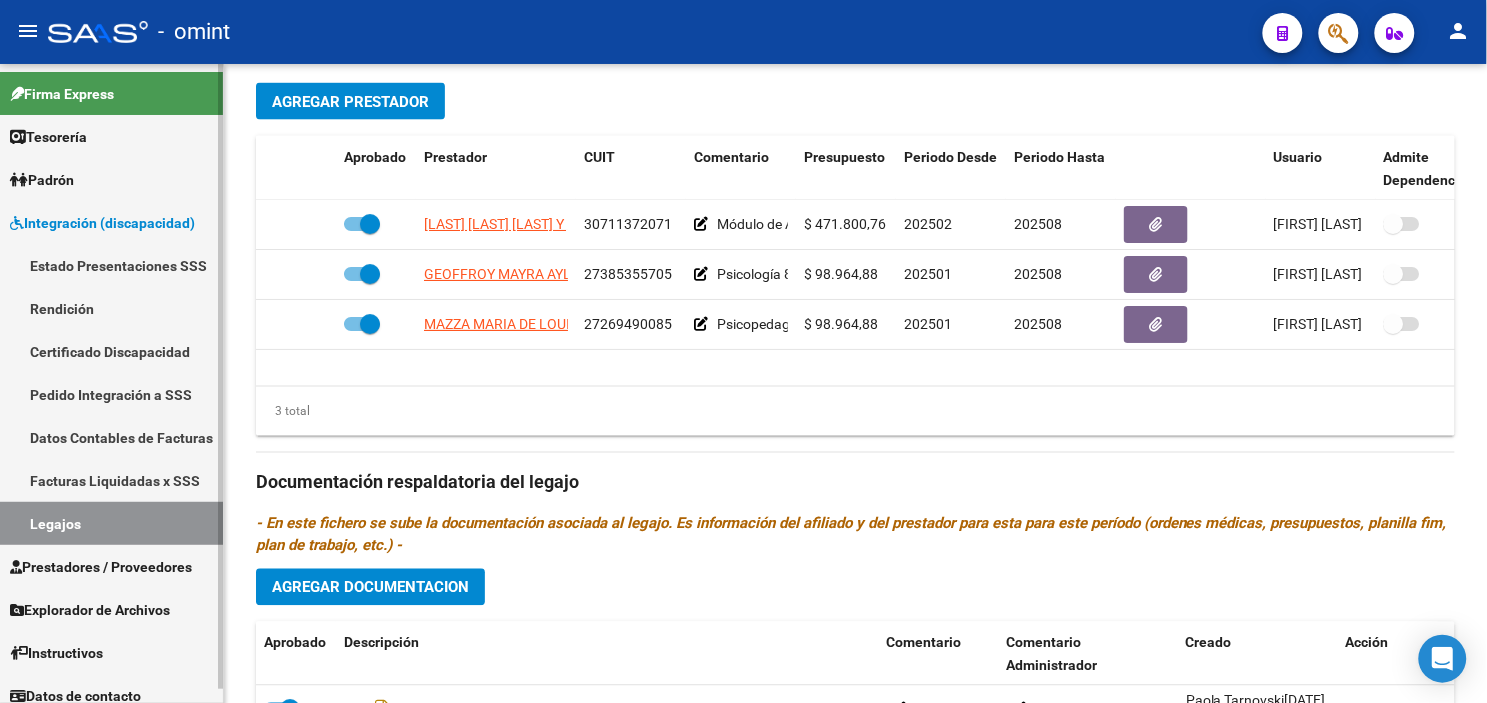click on "Legajos" at bounding box center (111, 523) 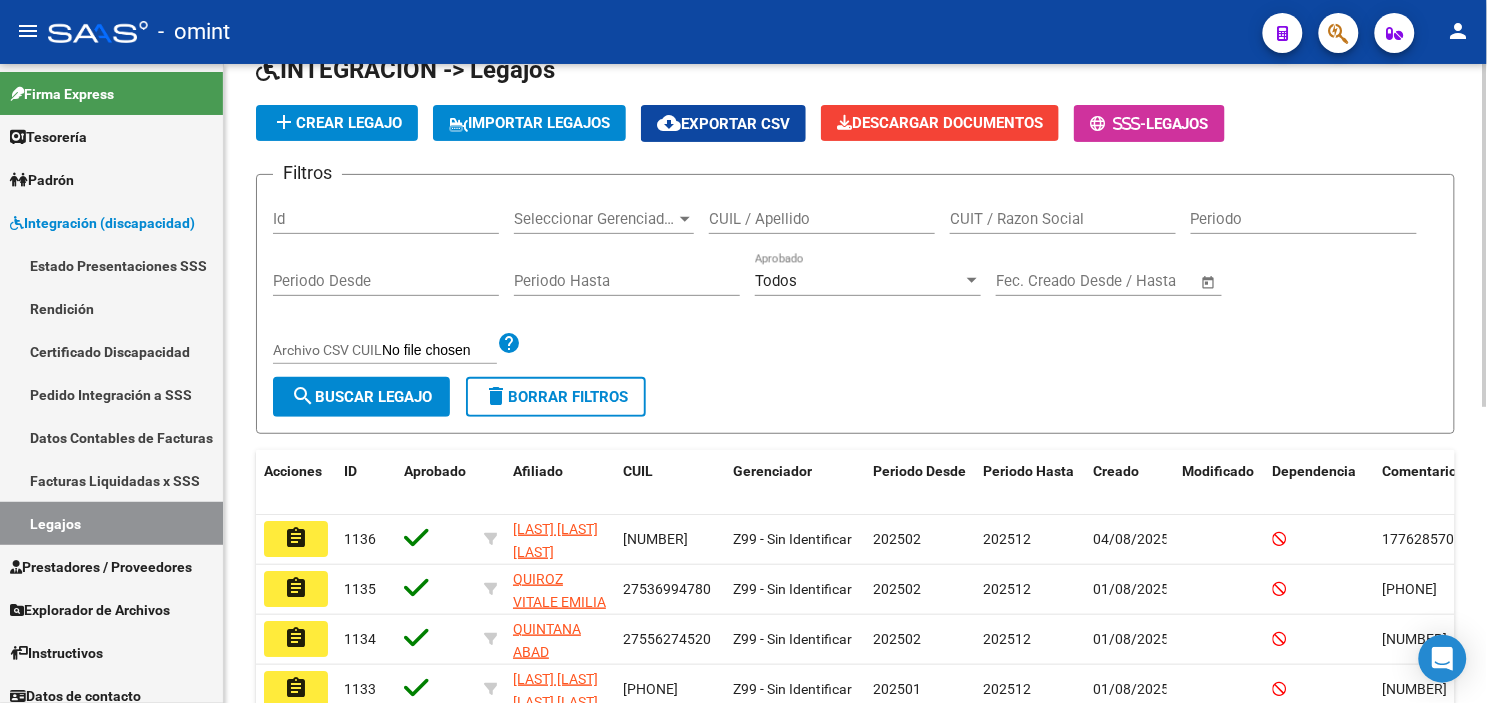 scroll, scrollTop: 0, scrollLeft: 0, axis: both 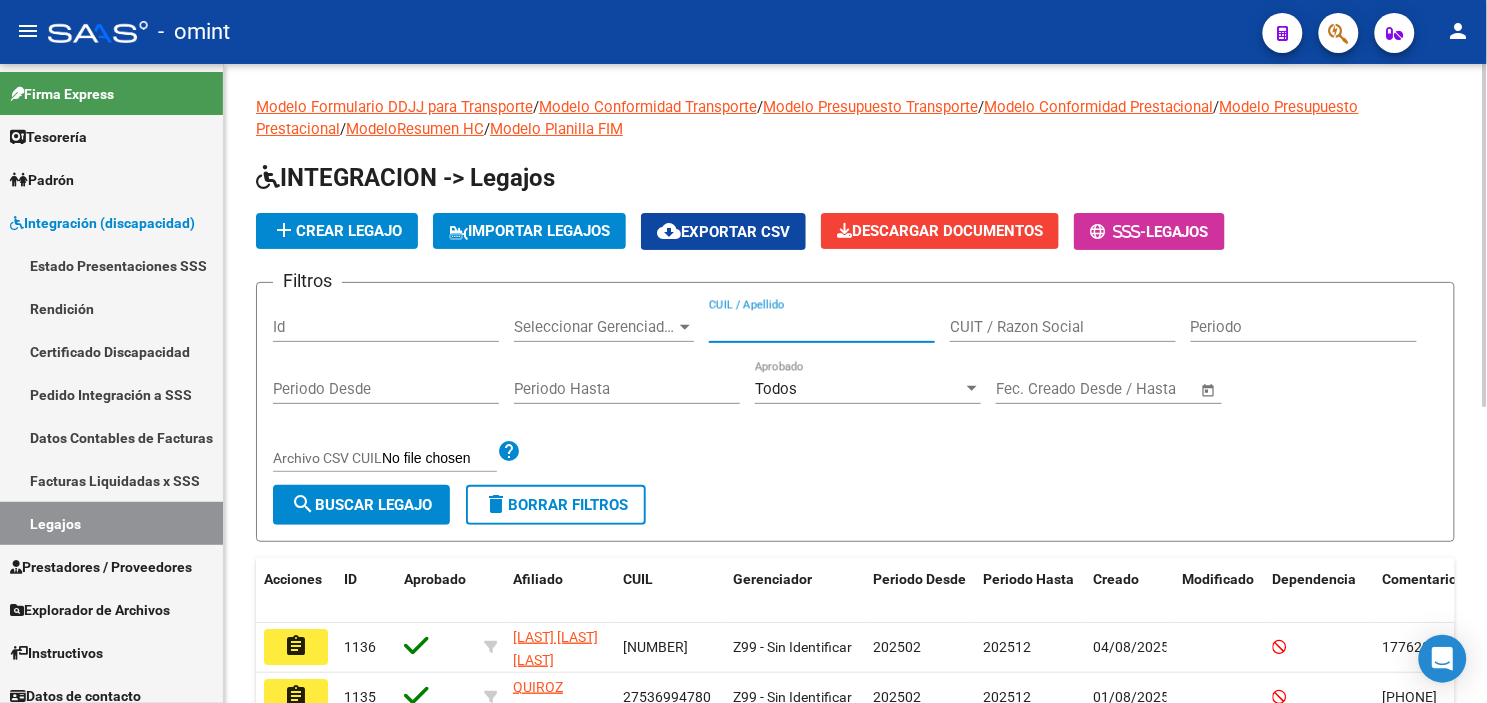 paste on "[LAST] [LAST] [FIRST]" 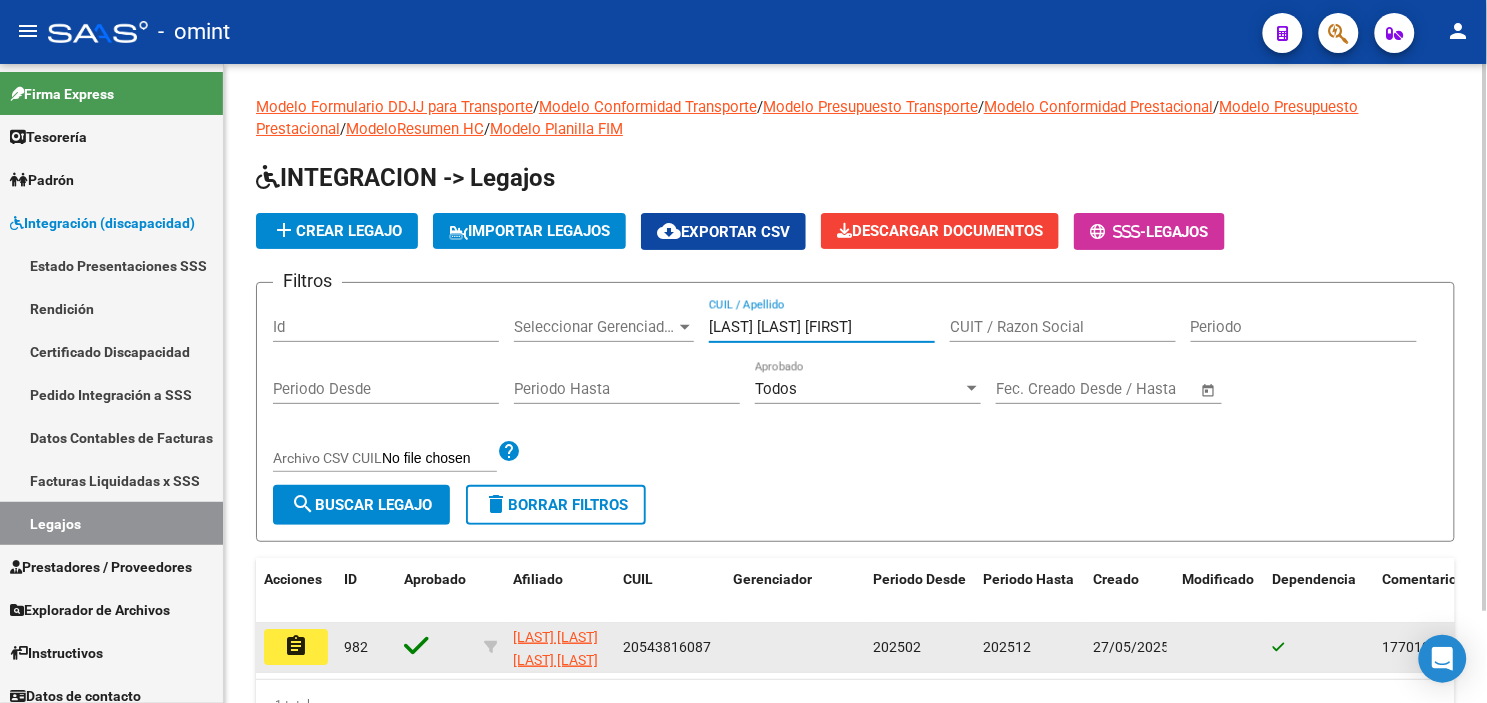 type on "[LAST] [LAST] [FIRST]" 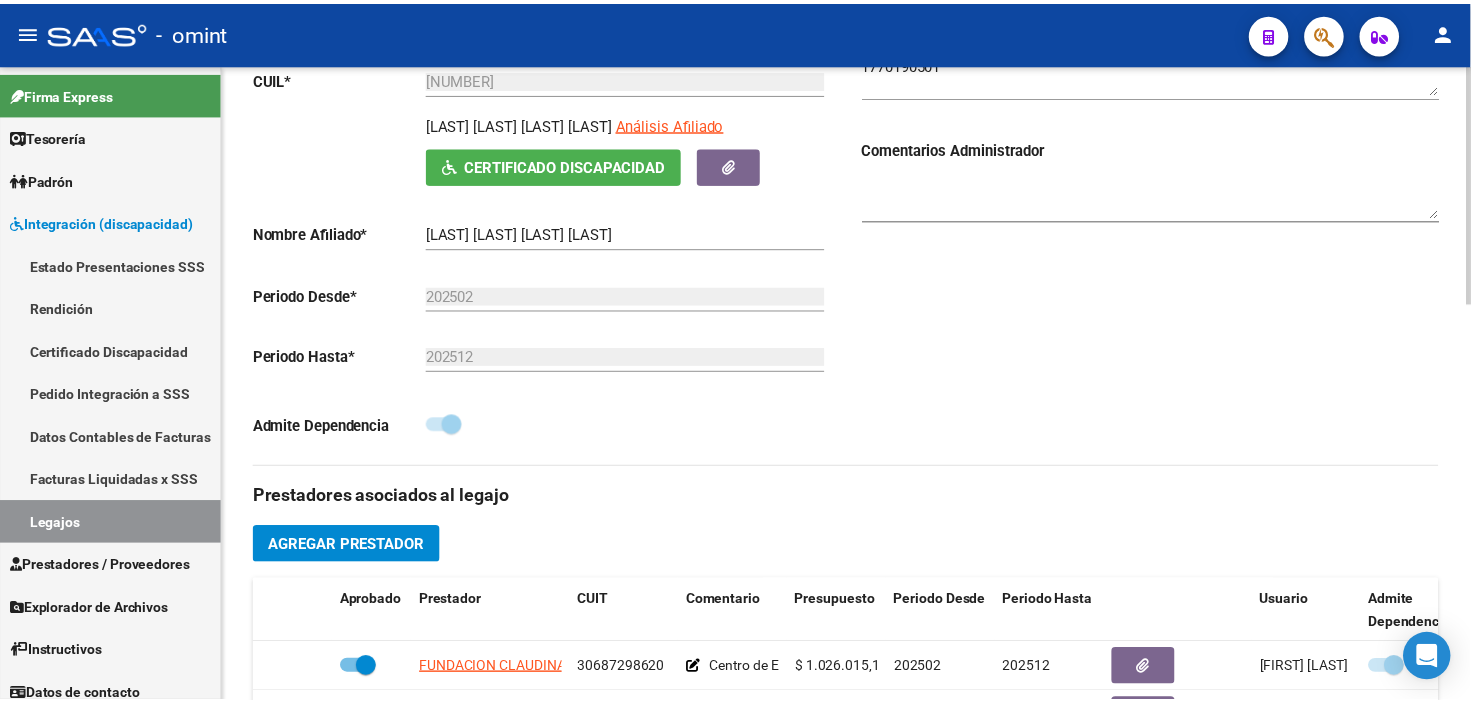 scroll, scrollTop: 555, scrollLeft: 0, axis: vertical 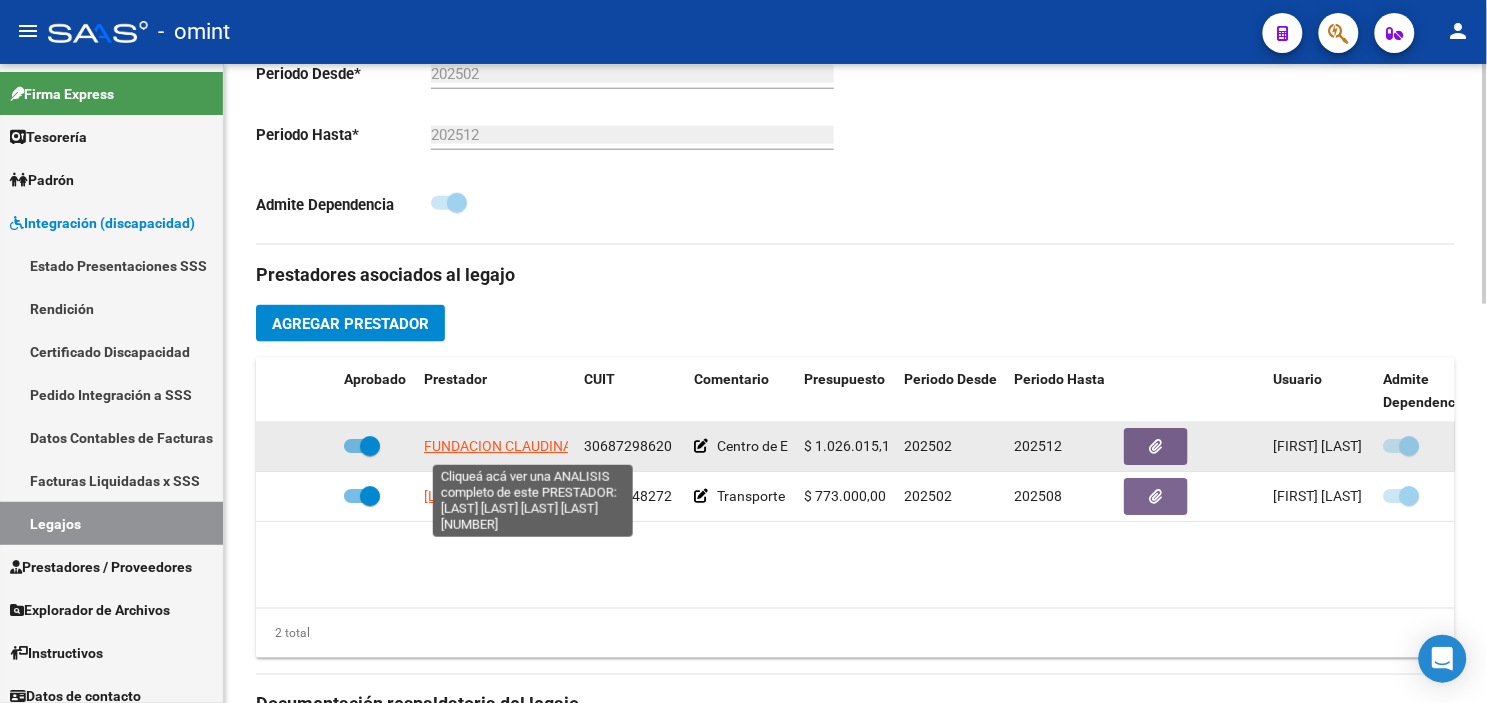 click on "FUNDACION CLAUDINA THEVENET" 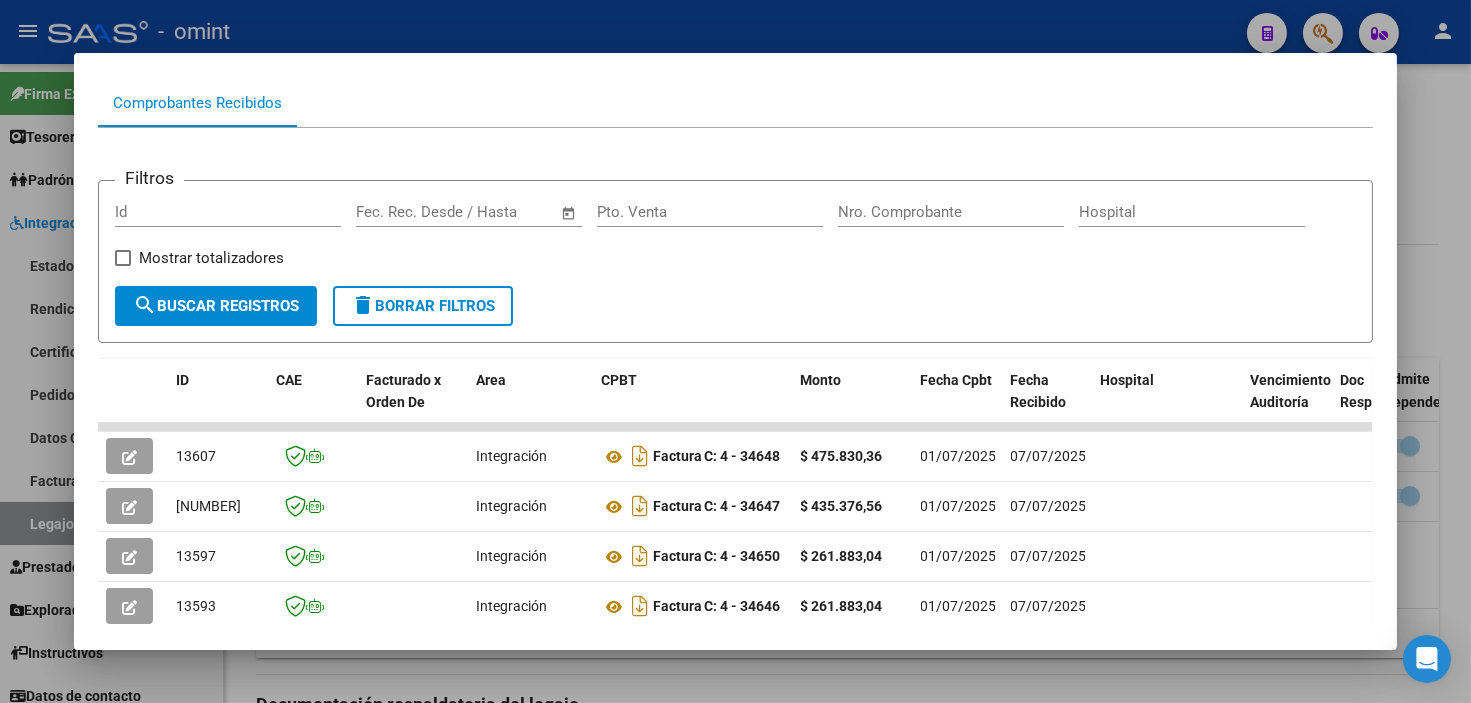scroll, scrollTop: 305, scrollLeft: 0, axis: vertical 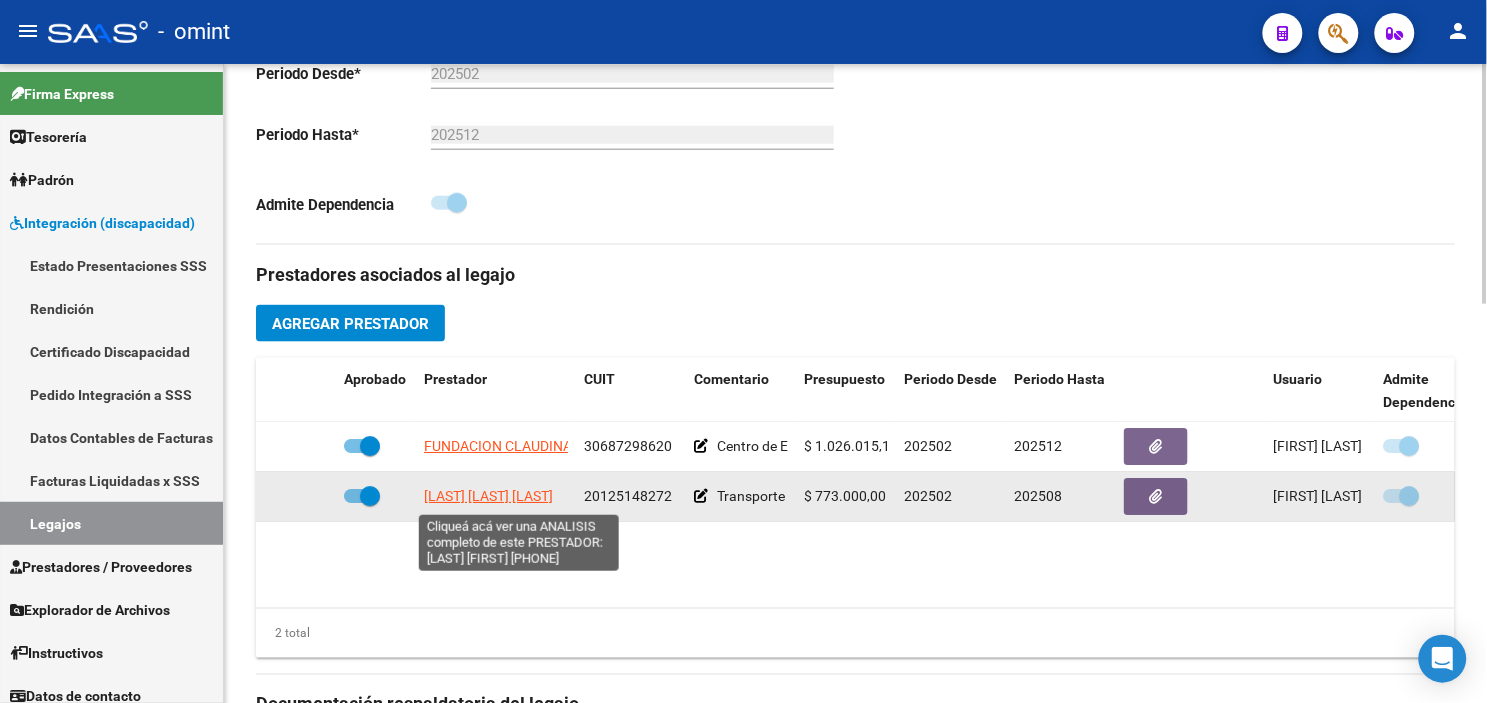 click on "[LAST] [LAST] [LAST]" 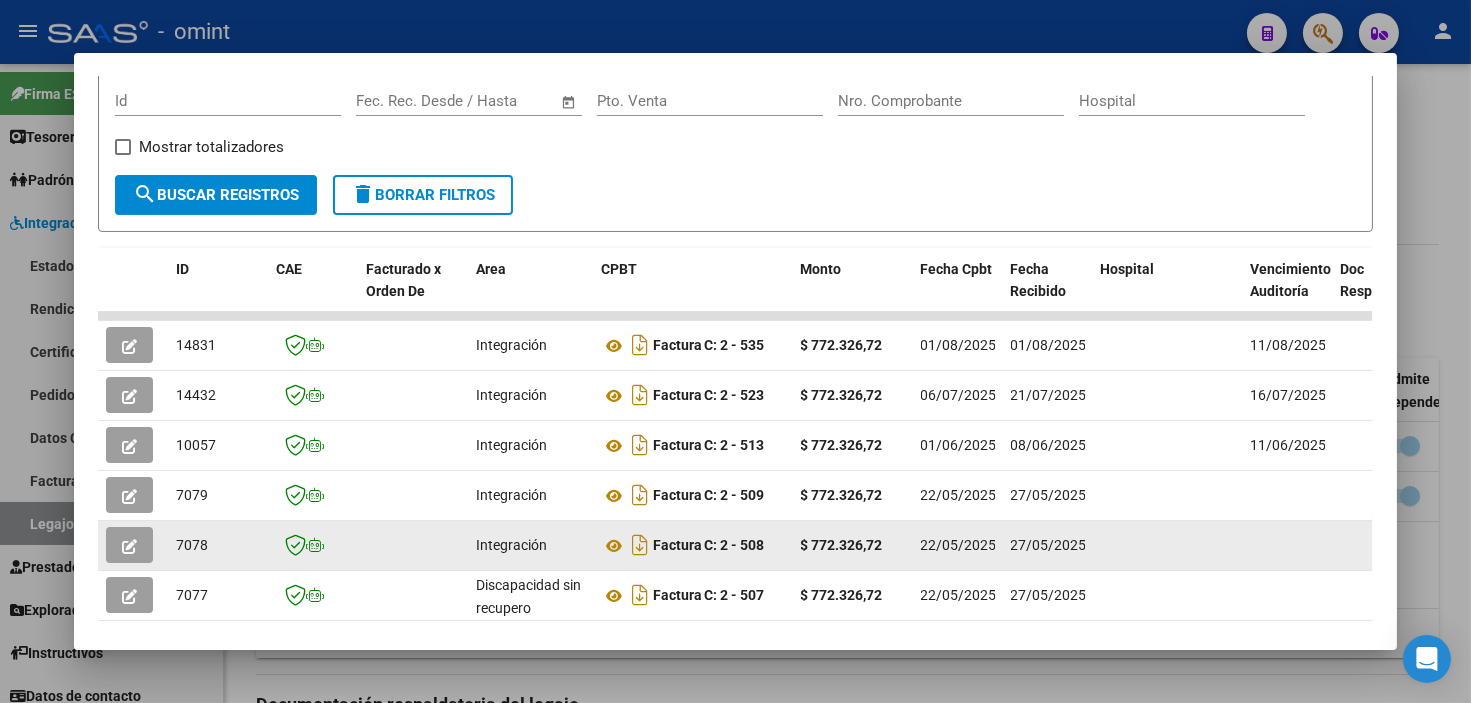 scroll, scrollTop: 410, scrollLeft: 0, axis: vertical 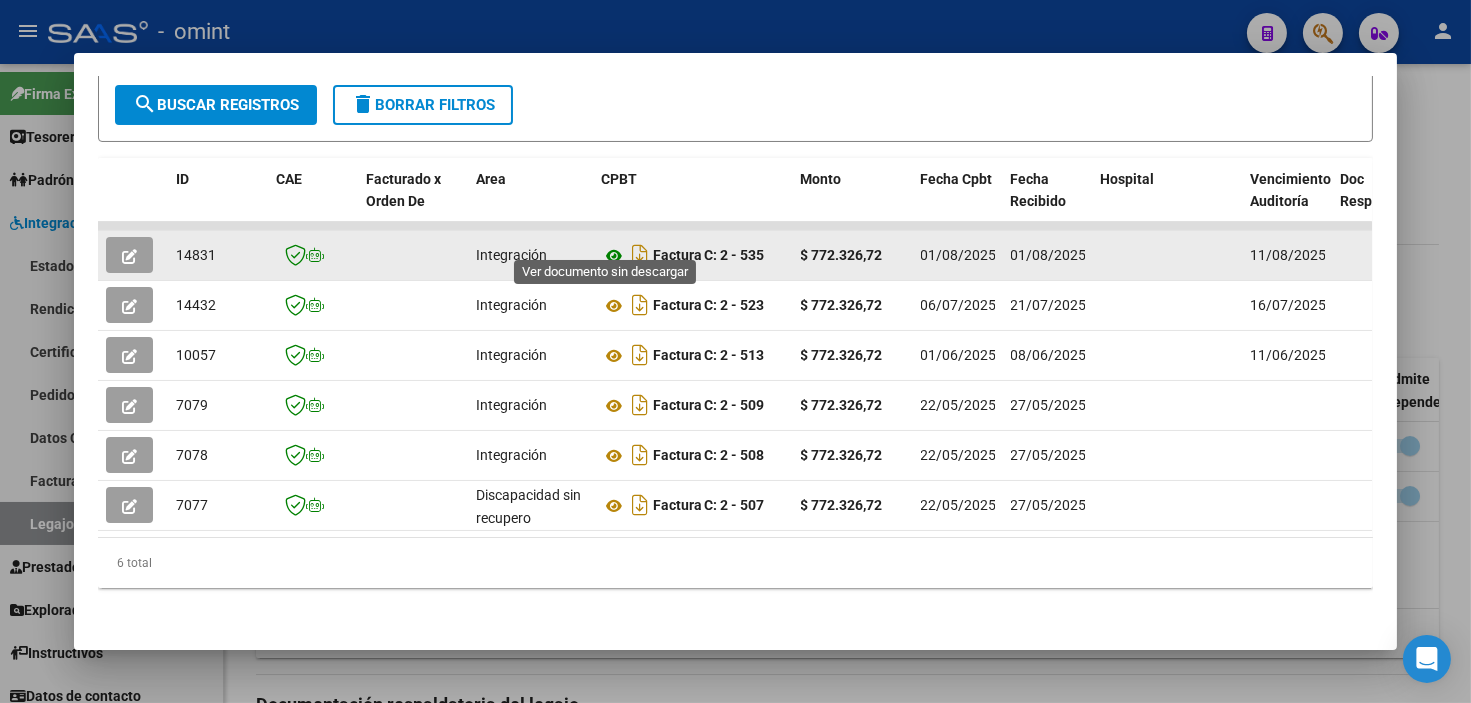 click 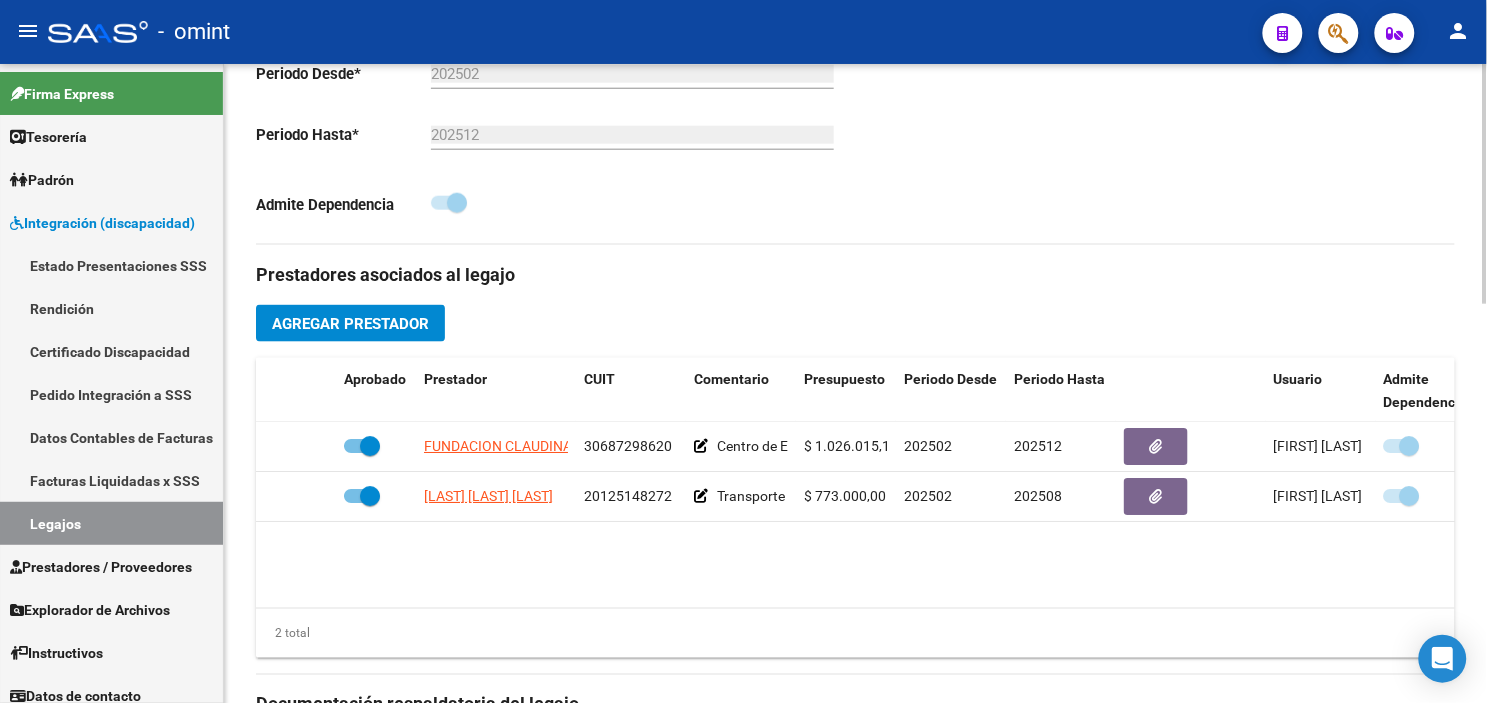 scroll, scrollTop: 222, scrollLeft: 0, axis: vertical 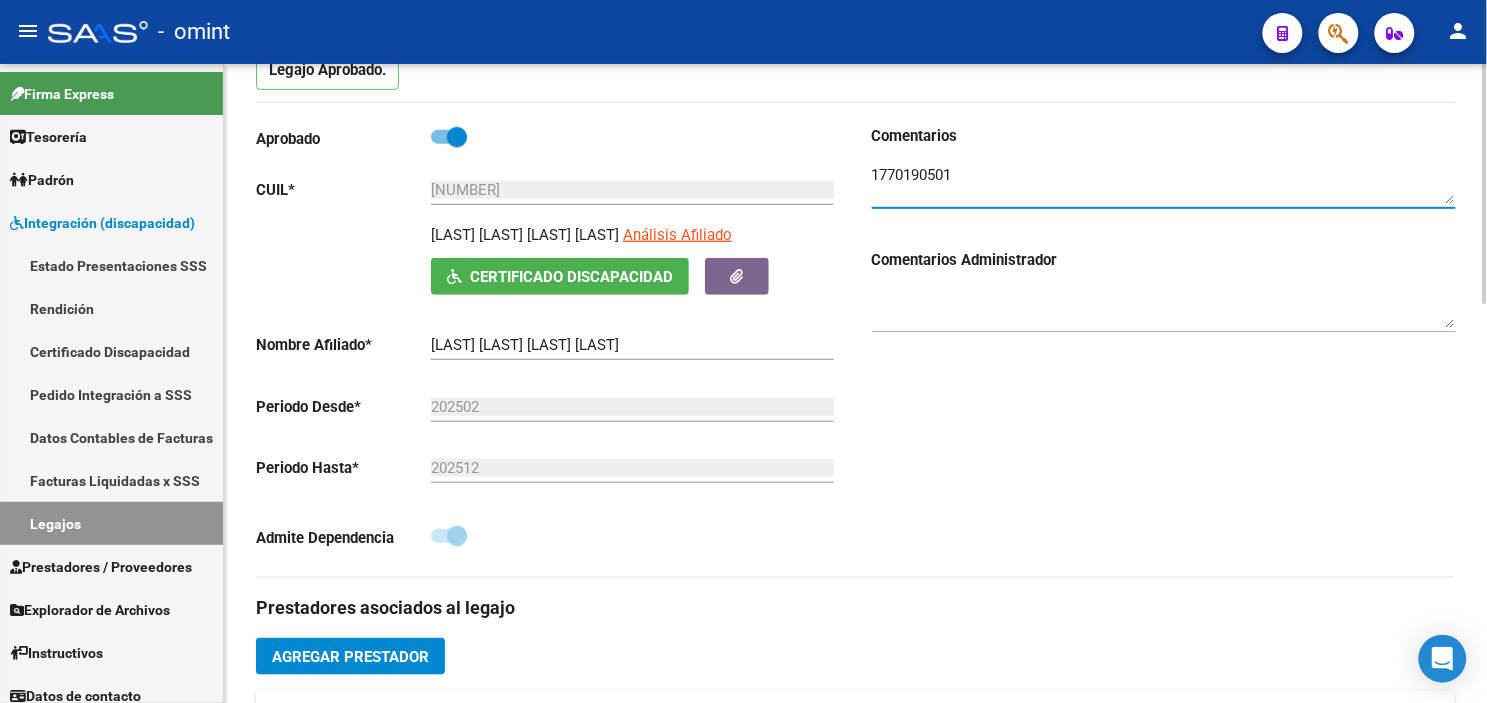 drag, startPoint x: 966, startPoint y: 176, endPoint x: 873, endPoint y: 173, distance: 93.04838 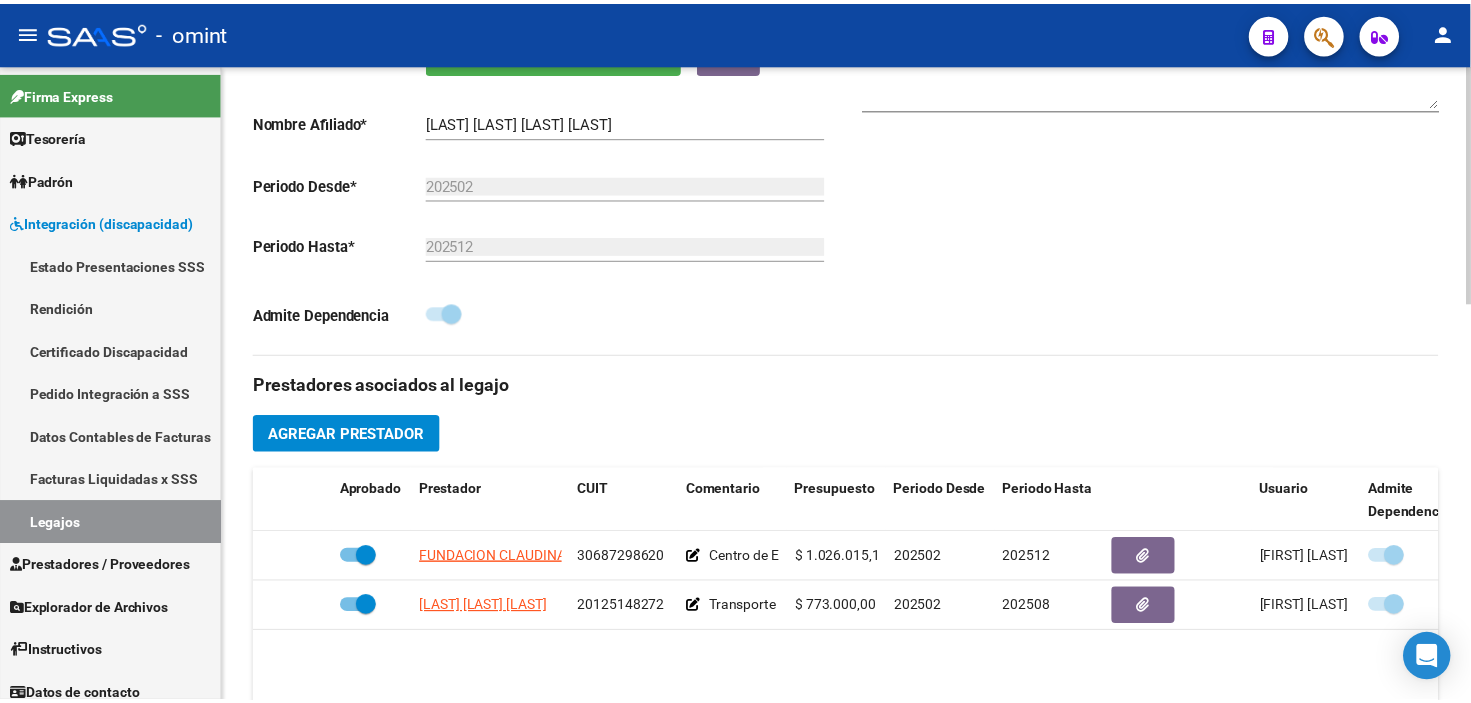 scroll, scrollTop: 666, scrollLeft: 0, axis: vertical 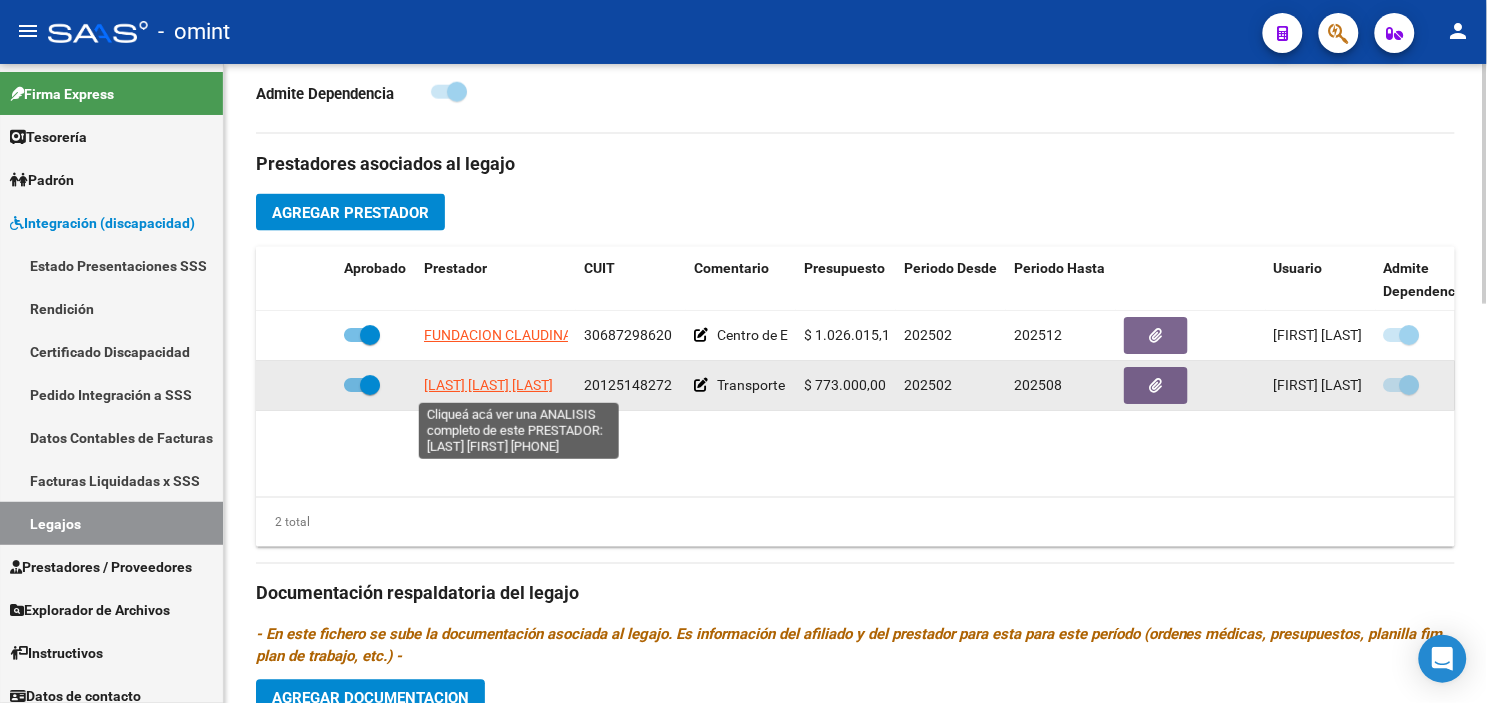 click on "[LAST] [LAST] [LAST]" 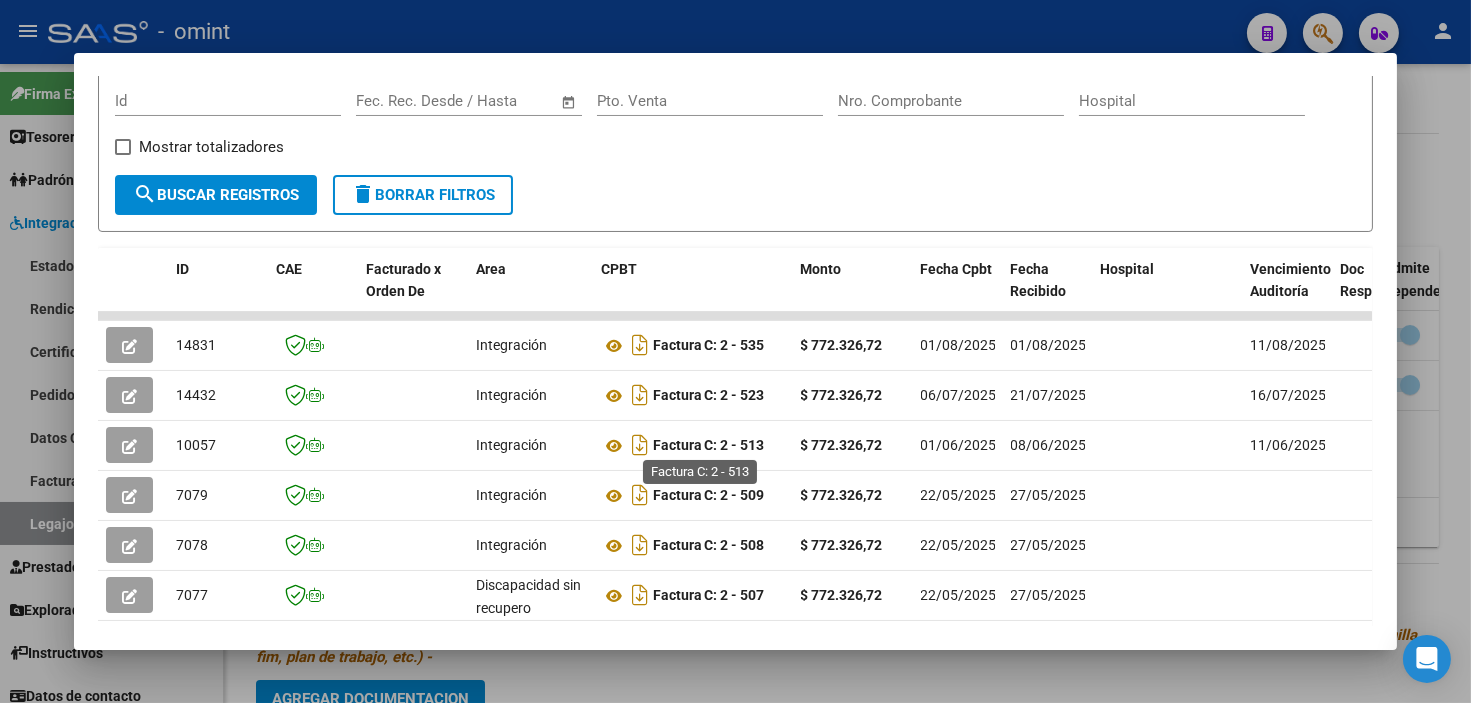 scroll, scrollTop: 410, scrollLeft: 0, axis: vertical 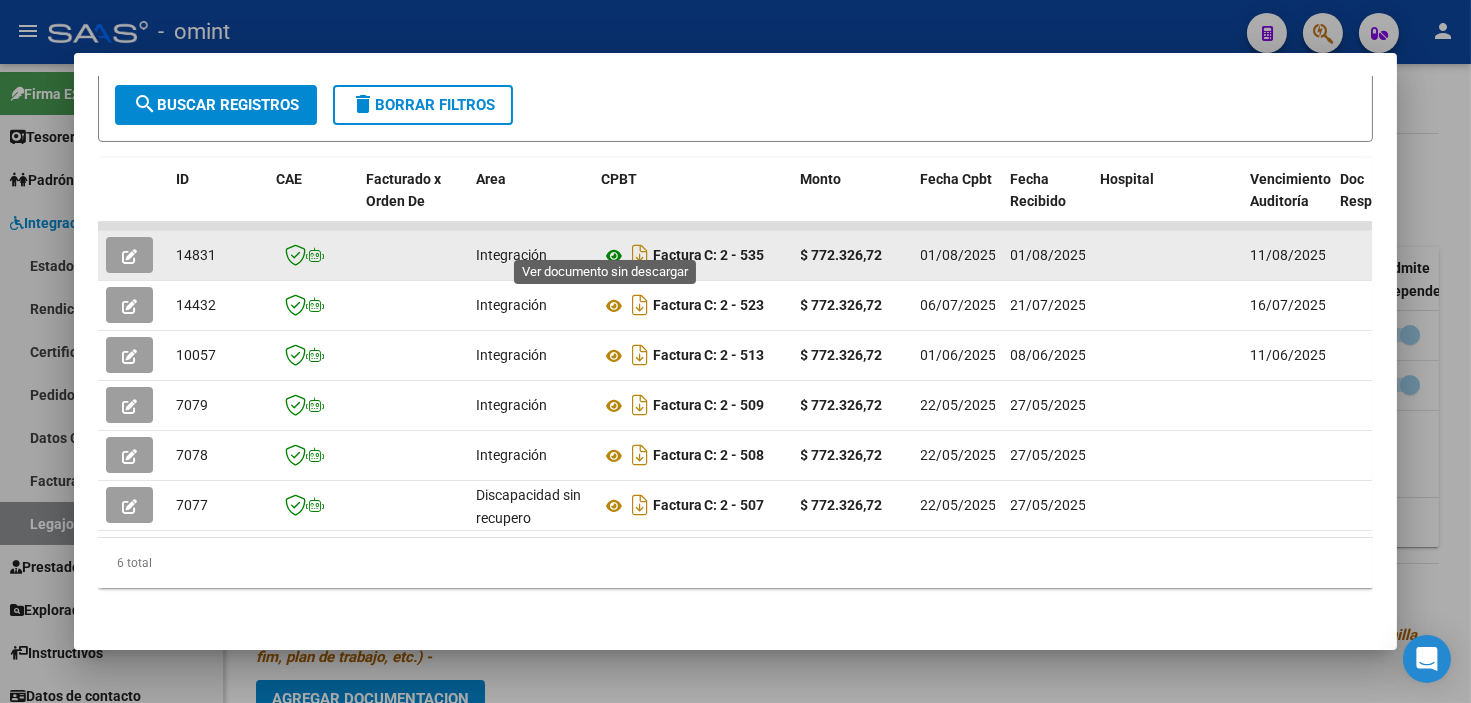 click 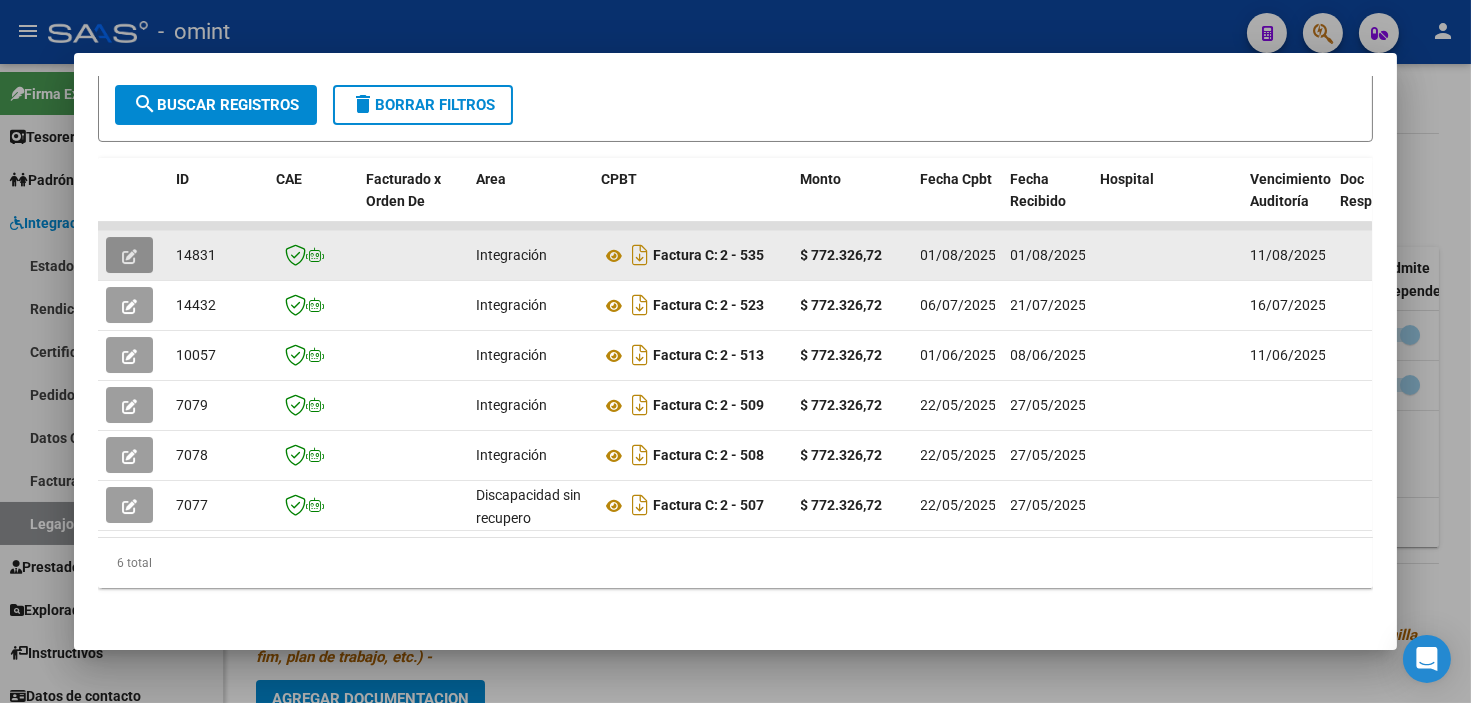 click 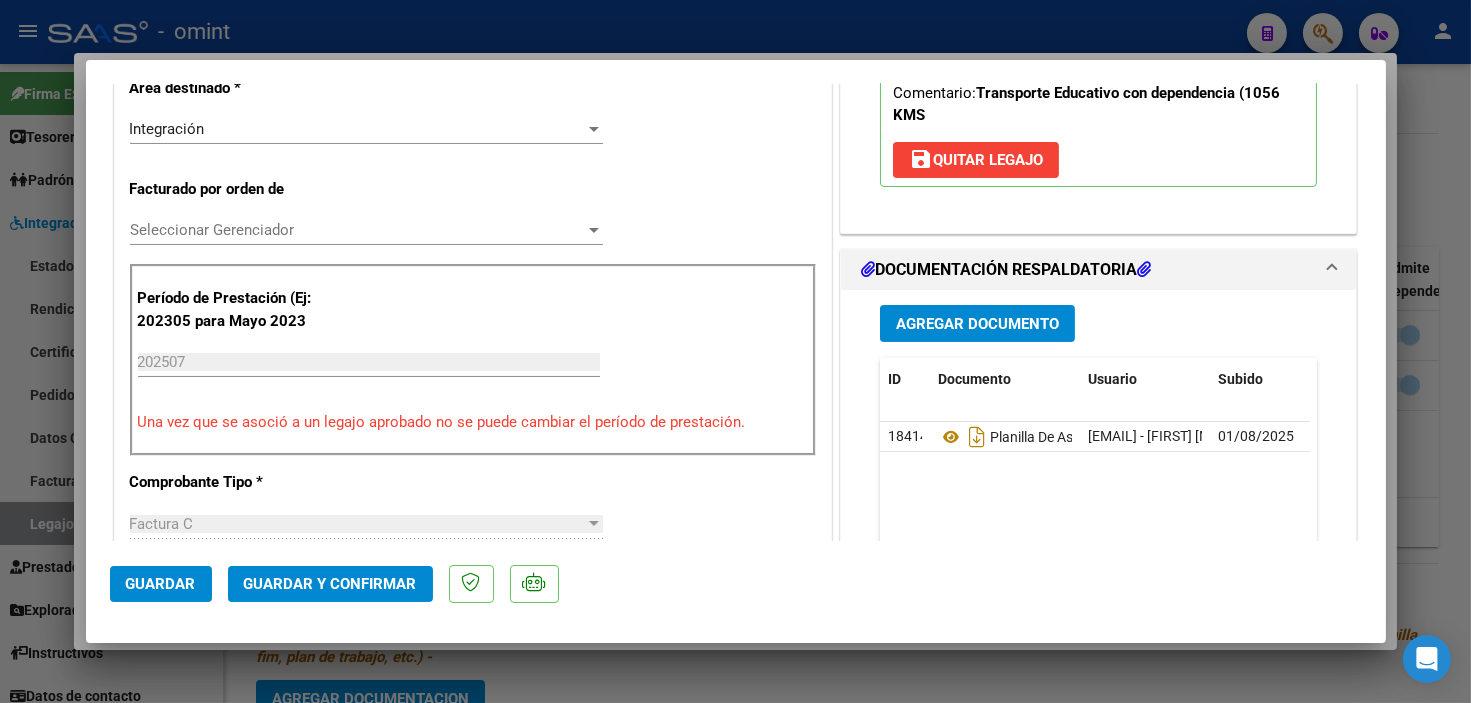 scroll, scrollTop: 555, scrollLeft: 0, axis: vertical 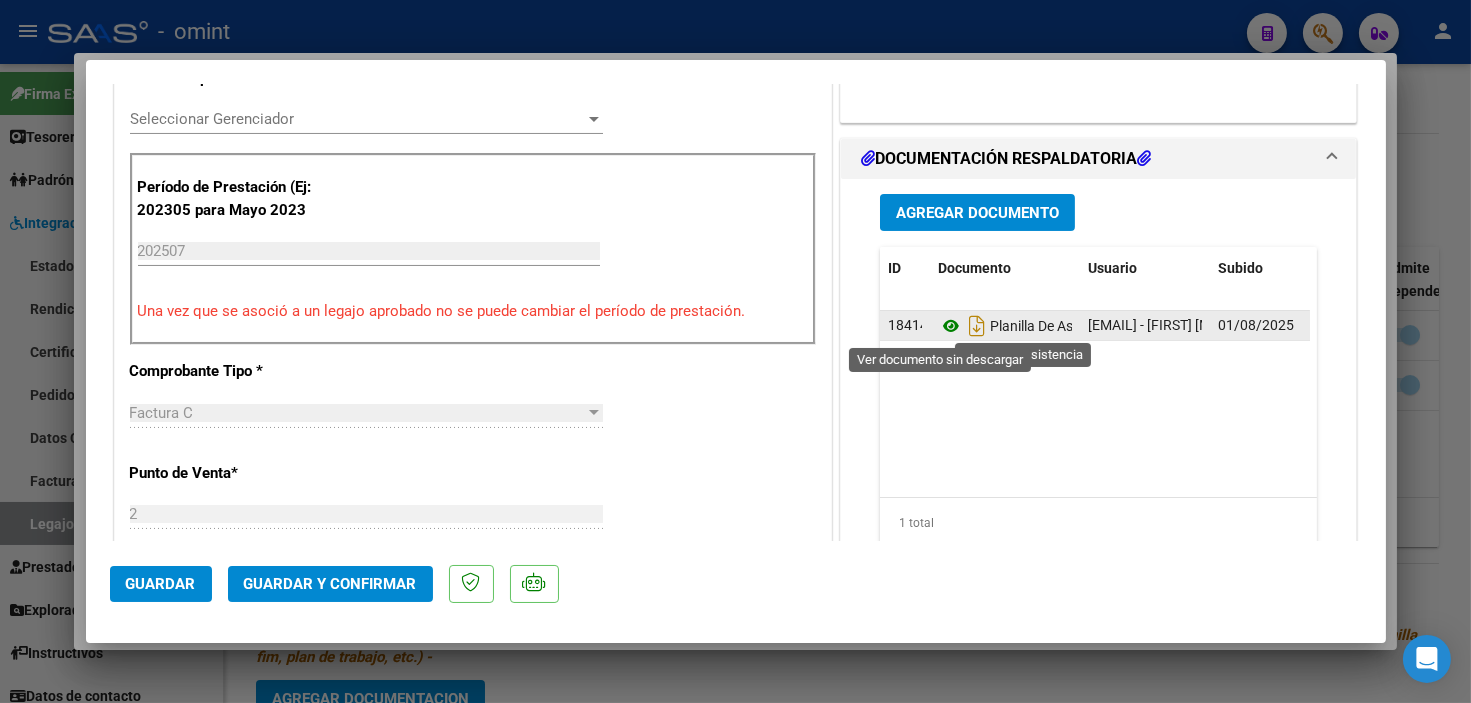 click 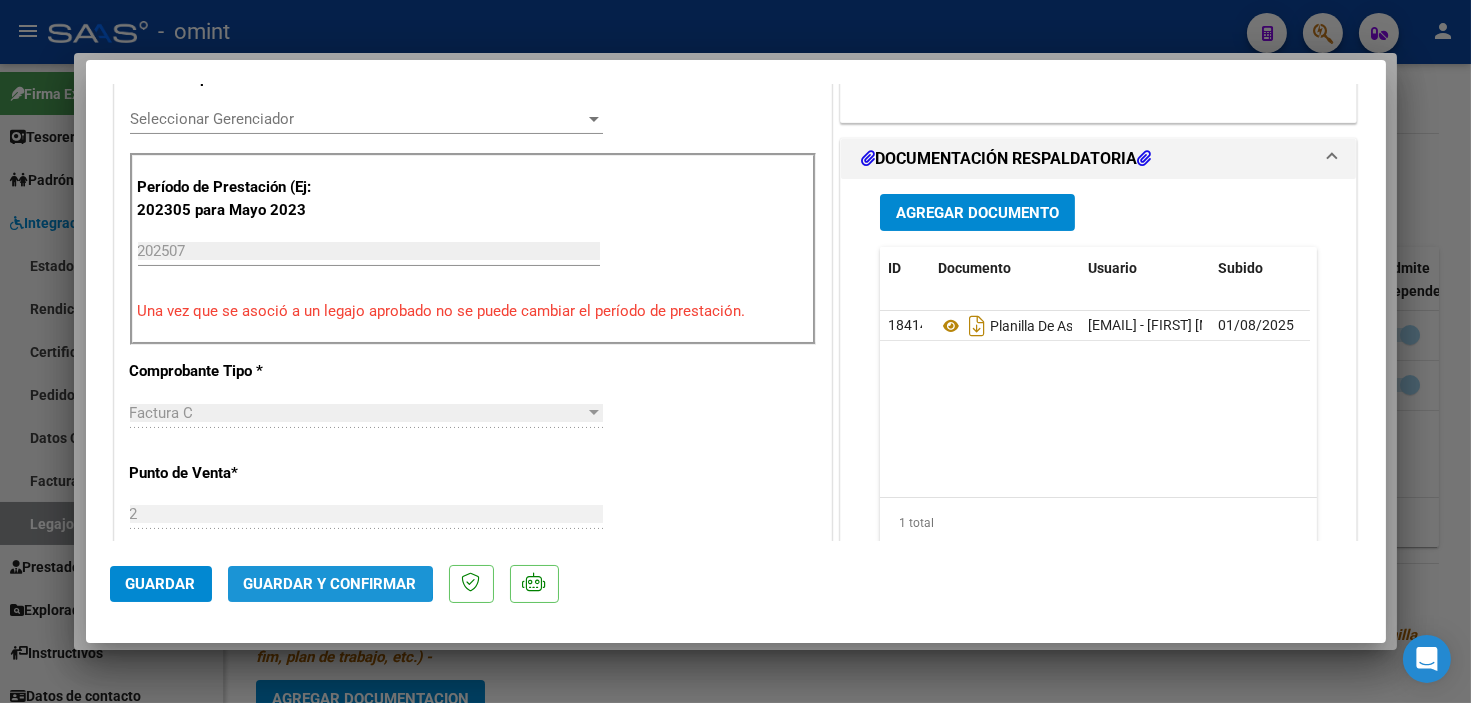 click on "Guardar y Confirmar" 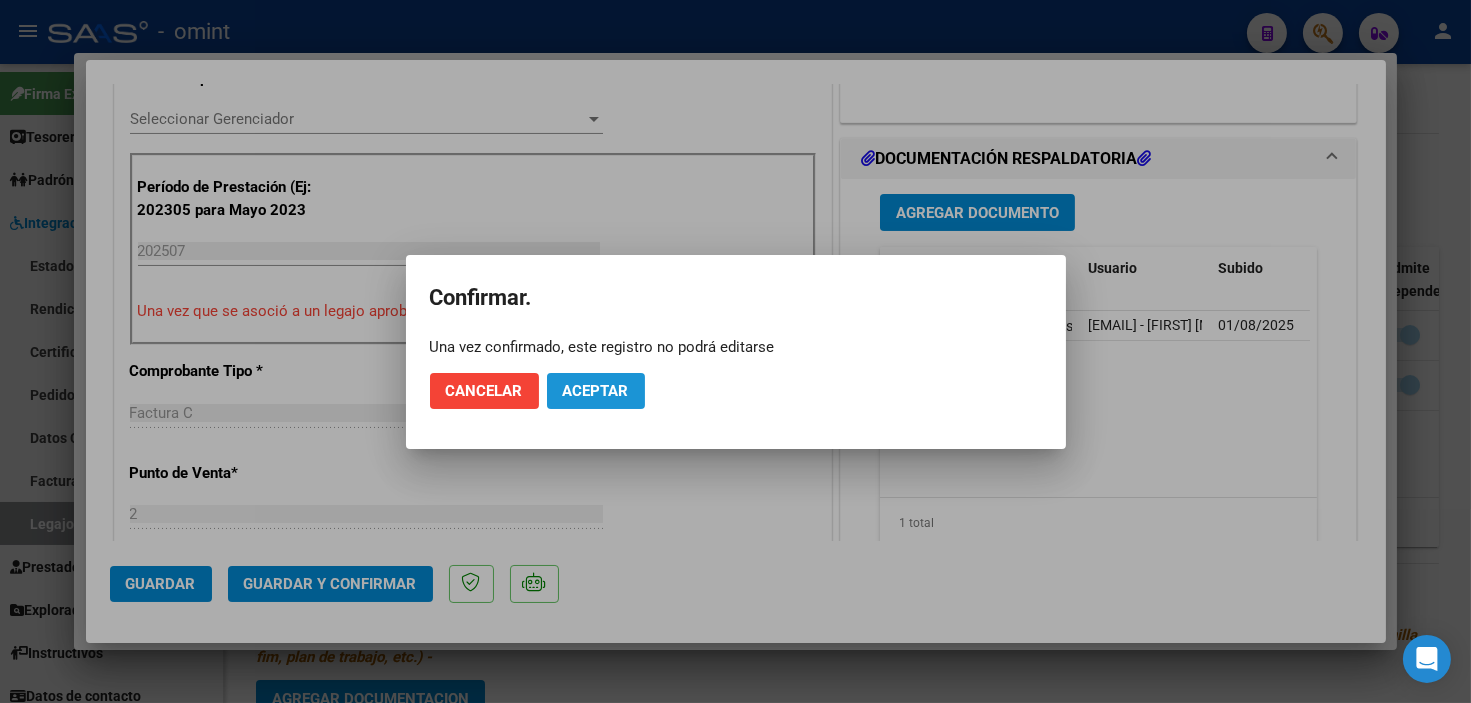click on "Aceptar" 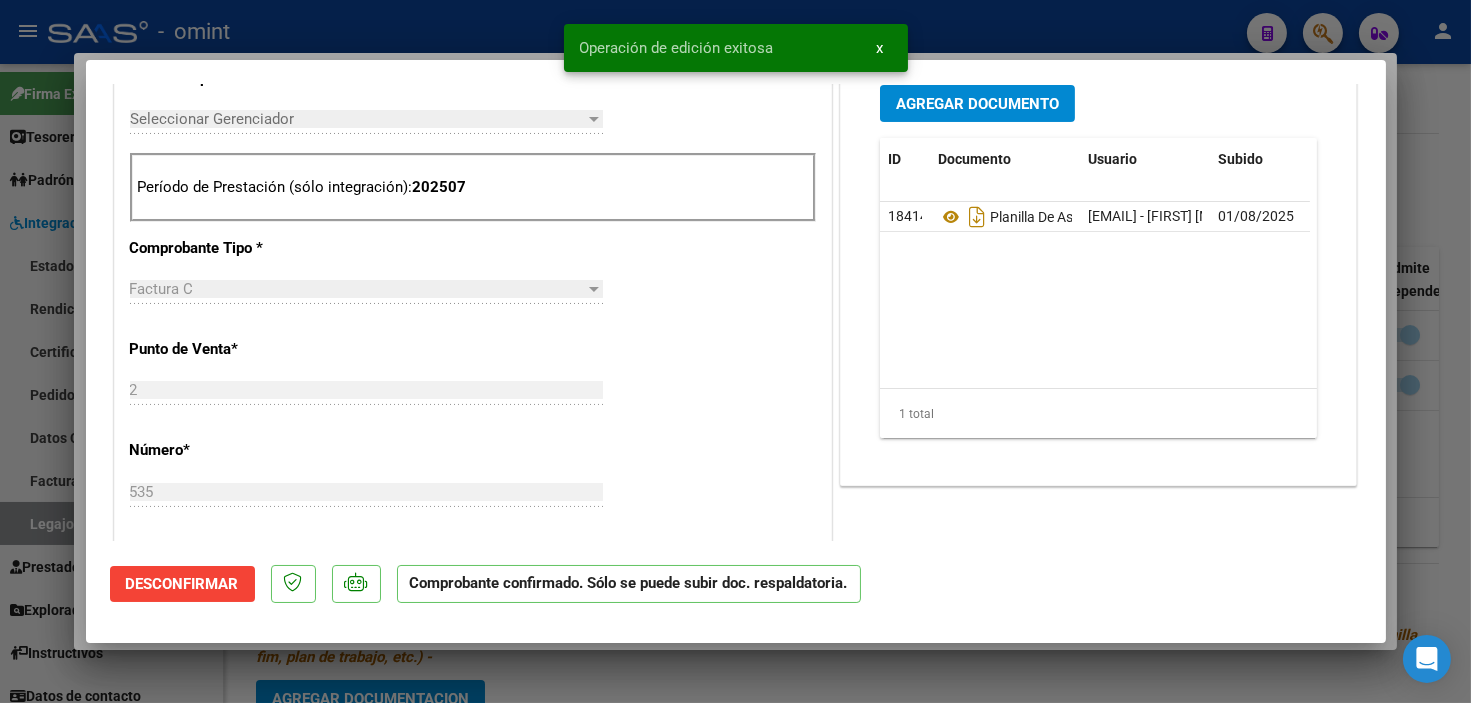 type 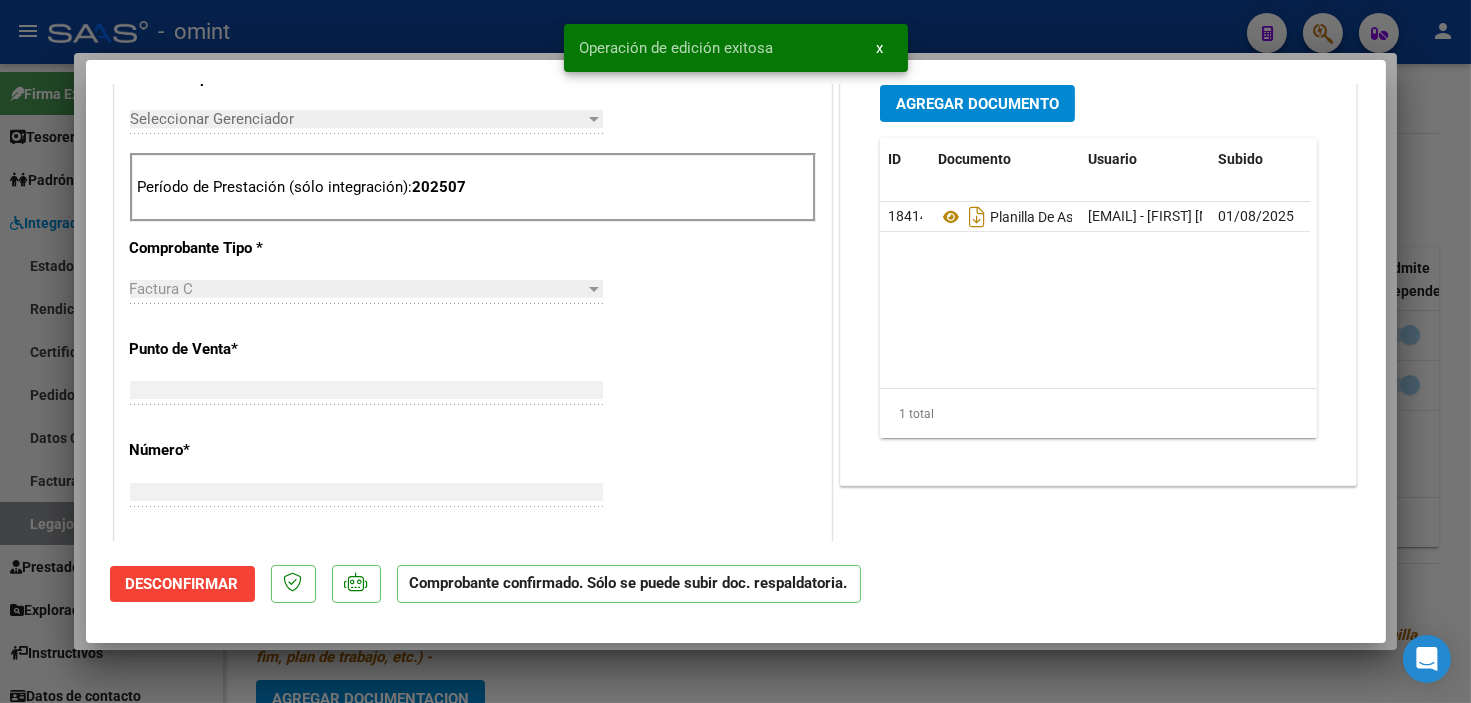 type 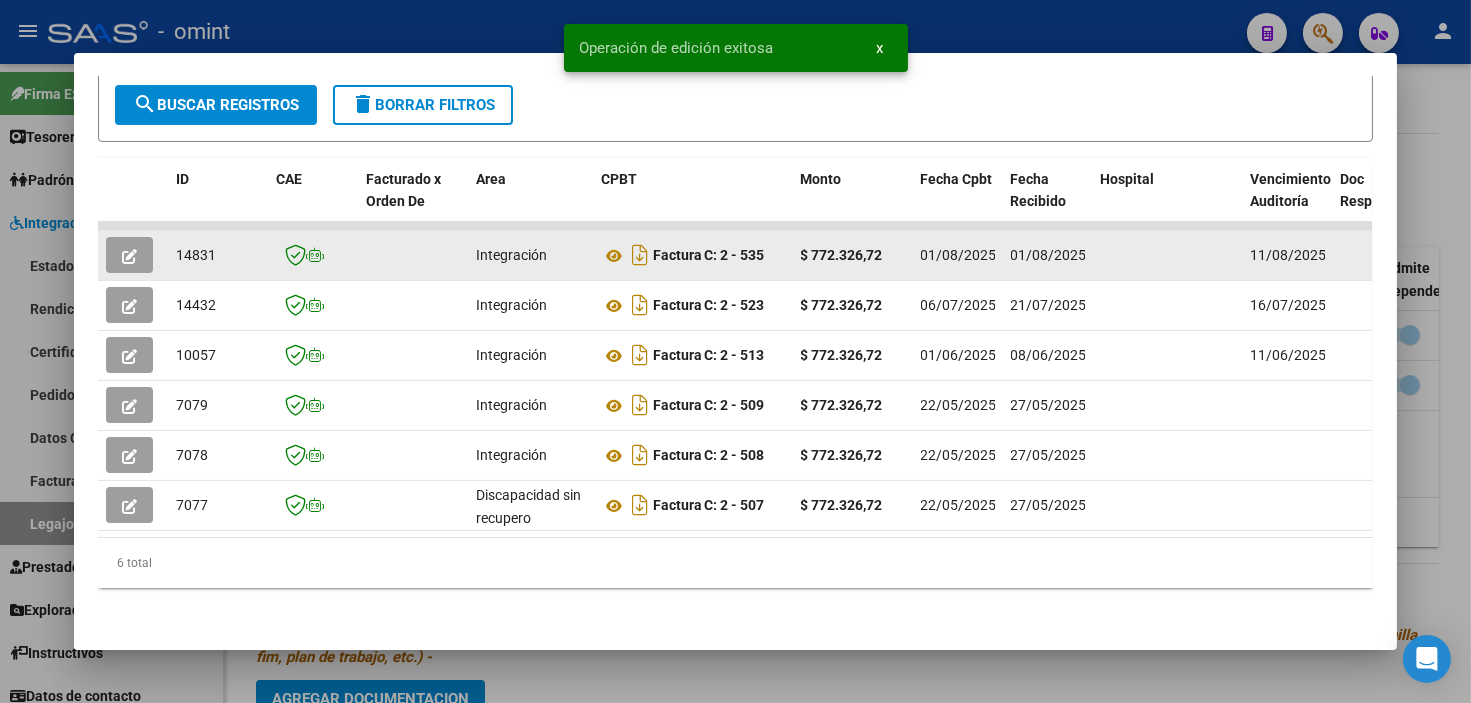drag, startPoint x: 165, startPoint y: 234, endPoint x: 208, endPoint y: 240, distance: 43.416588 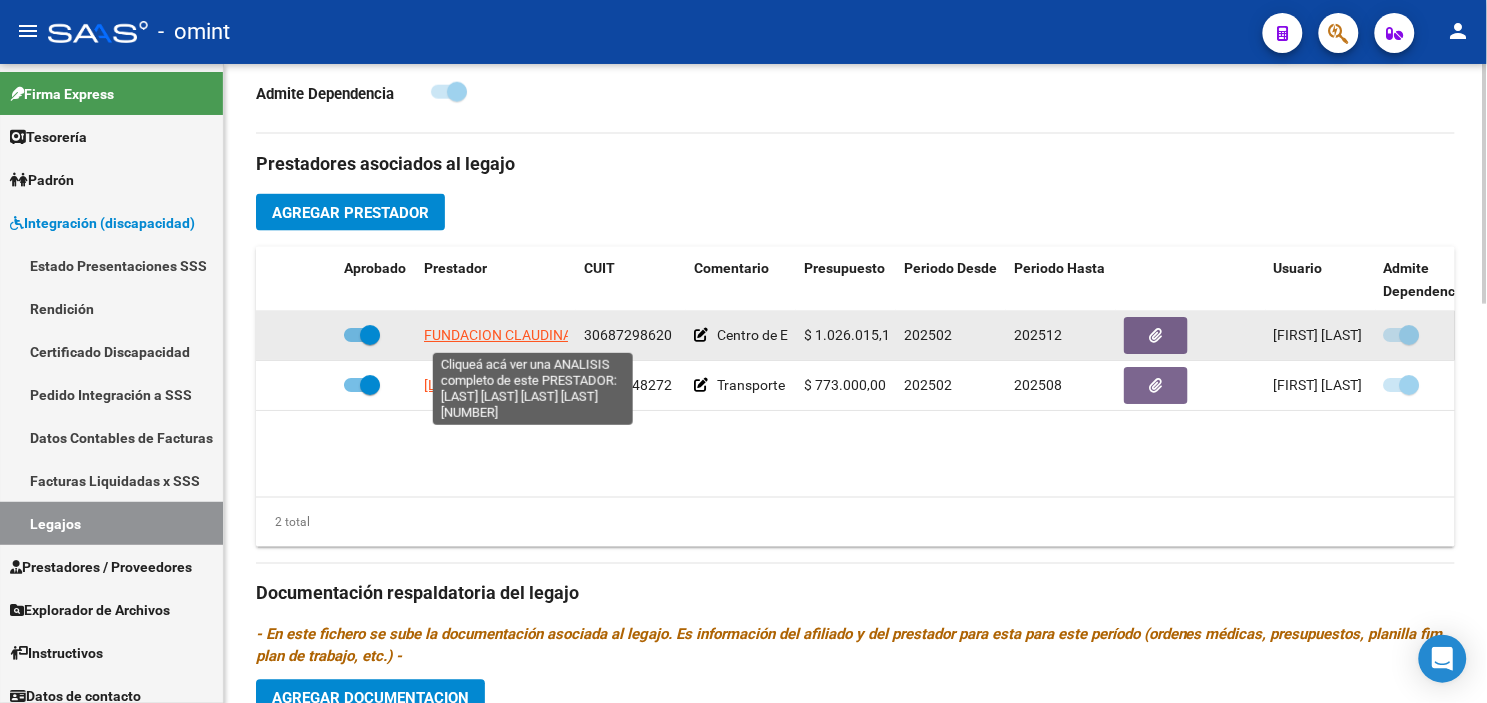 click on "FUNDACION CLAUDINA THEVENET" 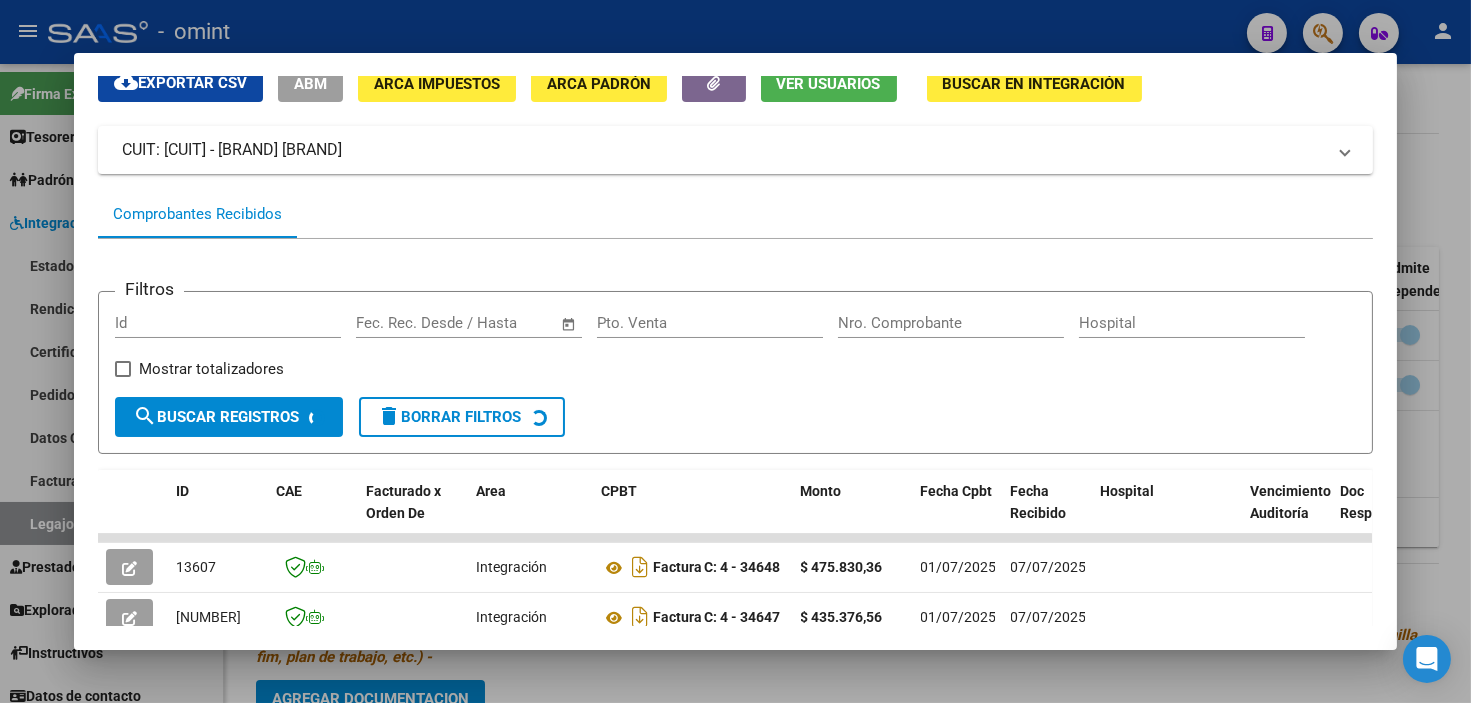 scroll, scrollTop: 240, scrollLeft: 0, axis: vertical 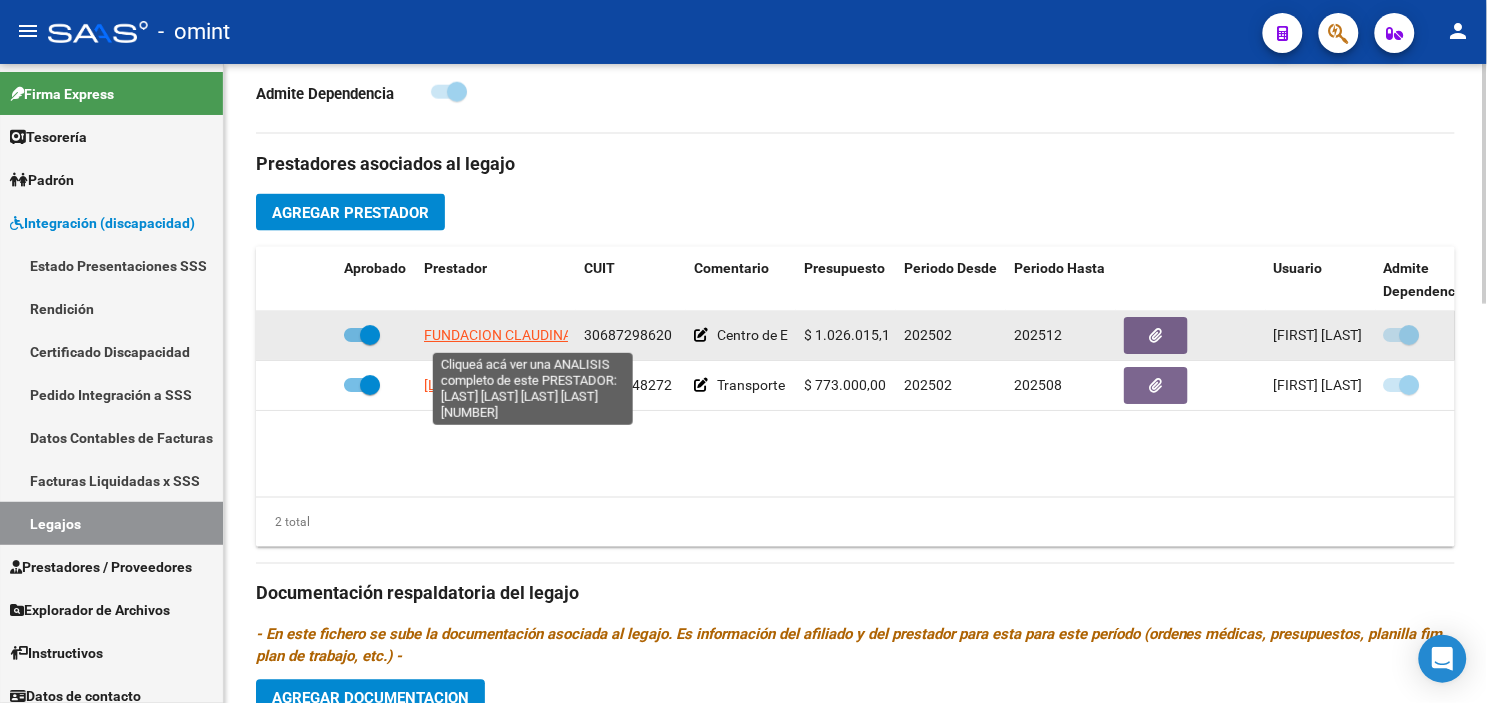click on "FUNDACION CLAUDINA THEVENET" 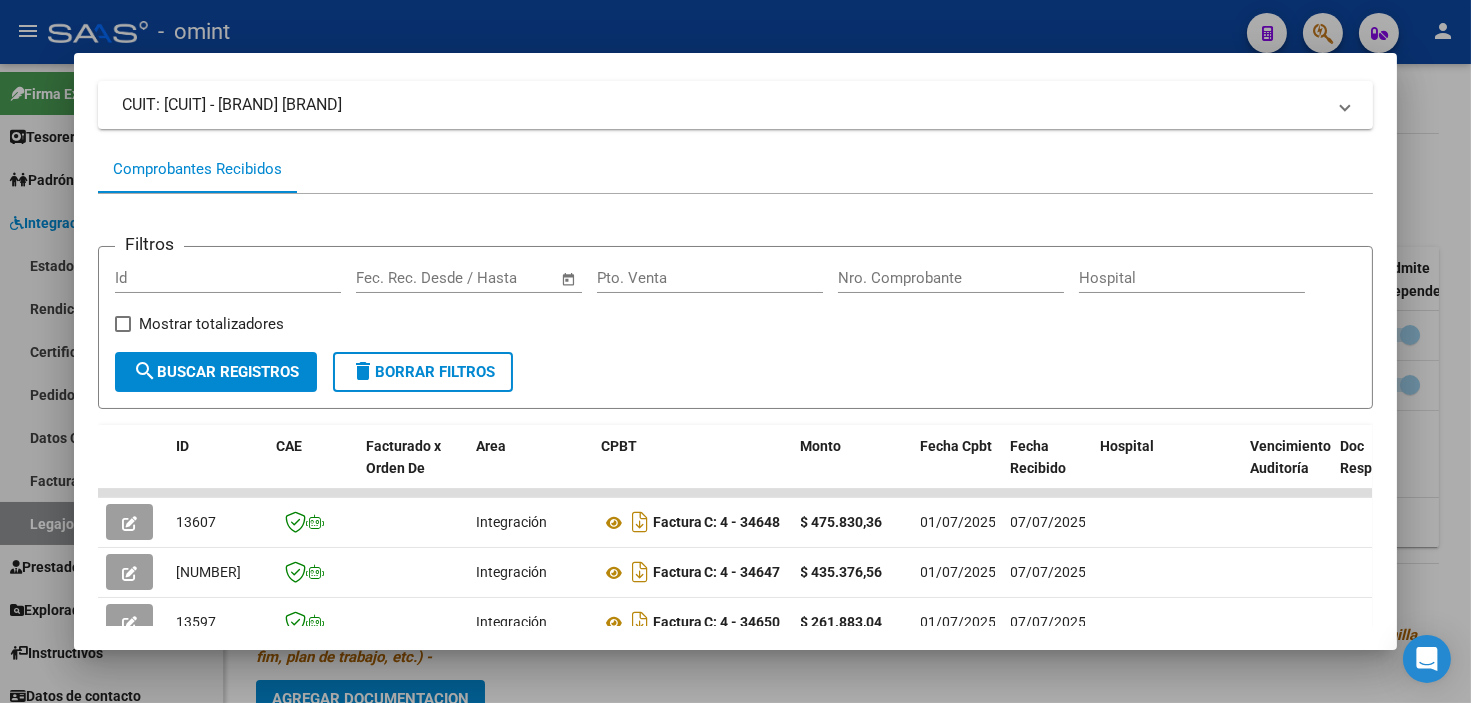scroll, scrollTop: 351, scrollLeft: 0, axis: vertical 